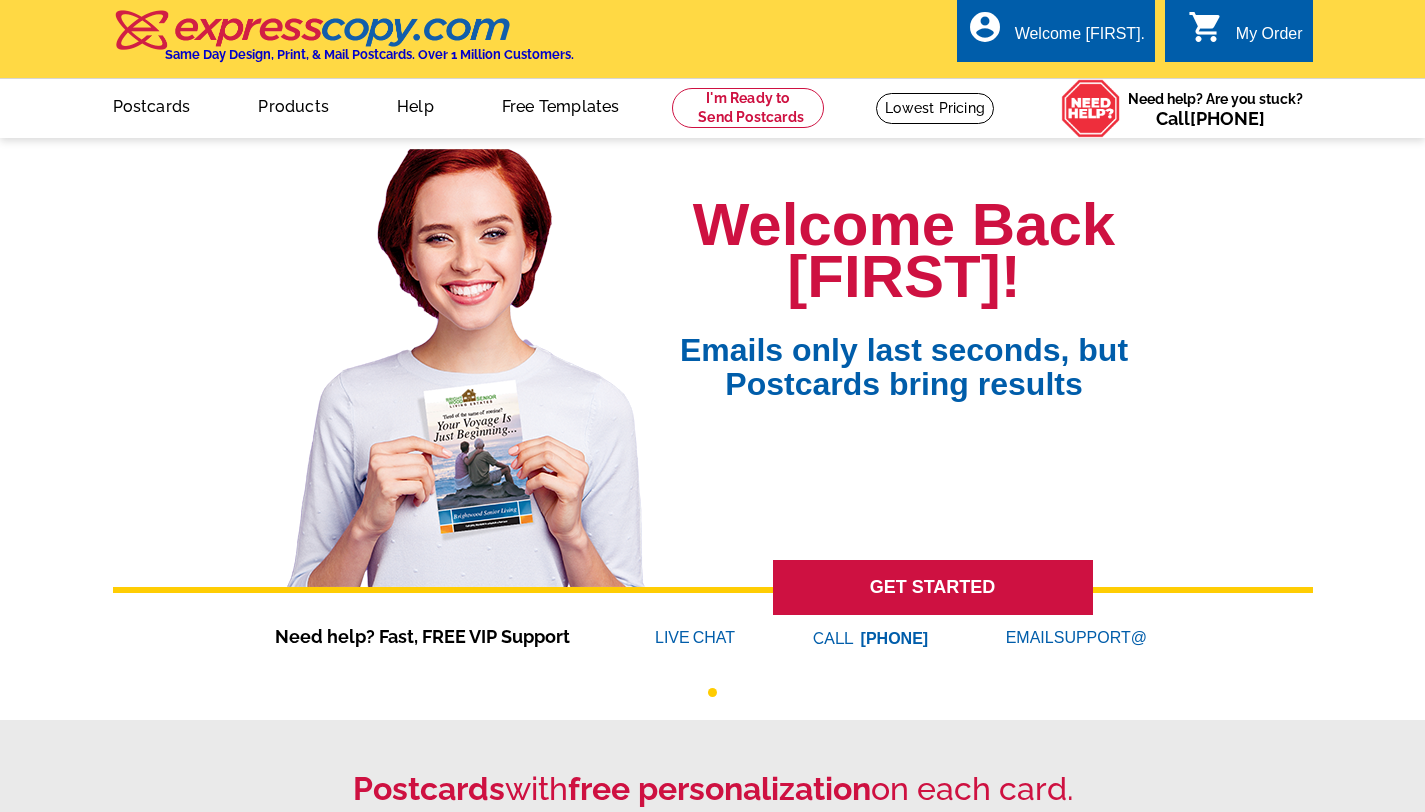 scroll, scrollTop: 0, scrollLeft: 0, axis: both 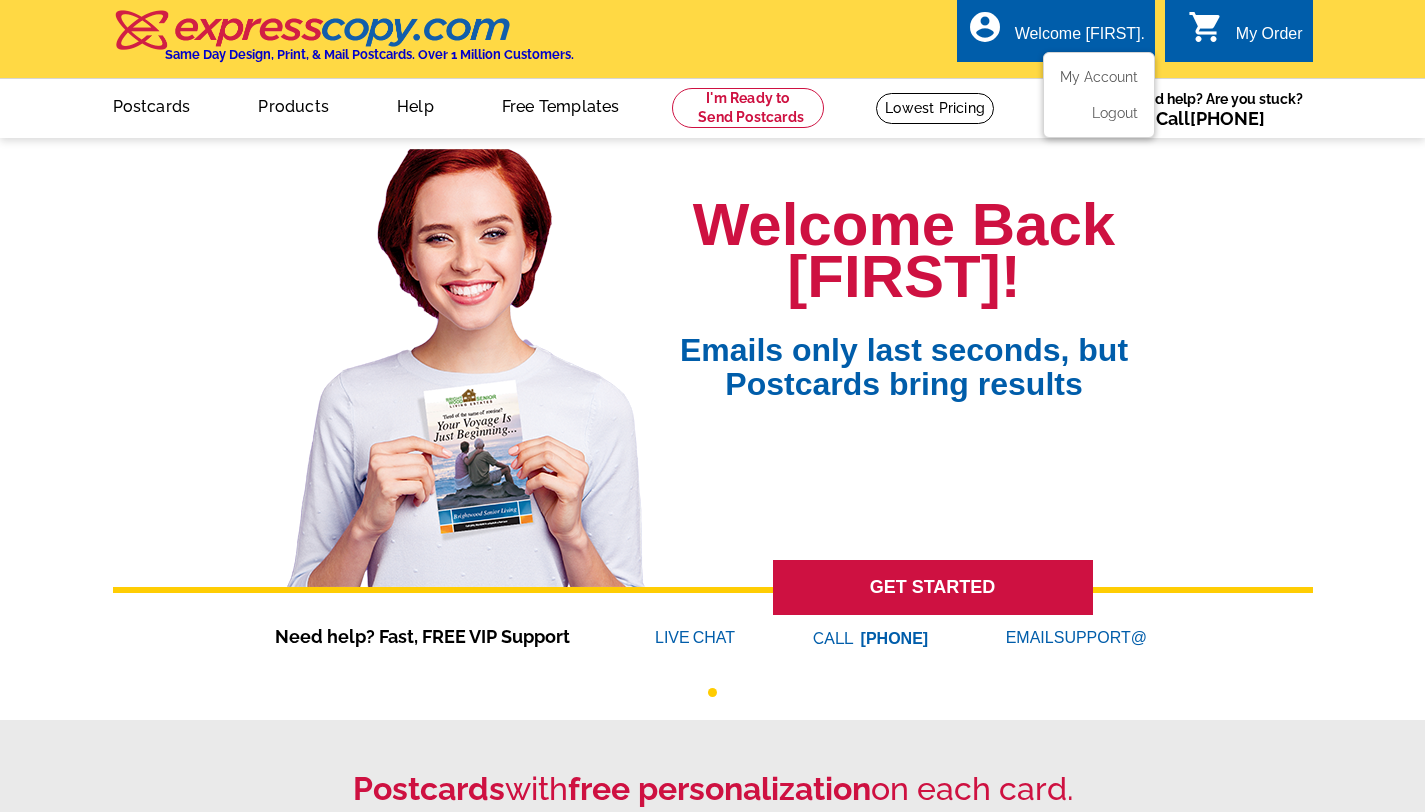 click on "account_circle
Welcome JoiE.
My Account Logout" at bounding box center [1056, 30] 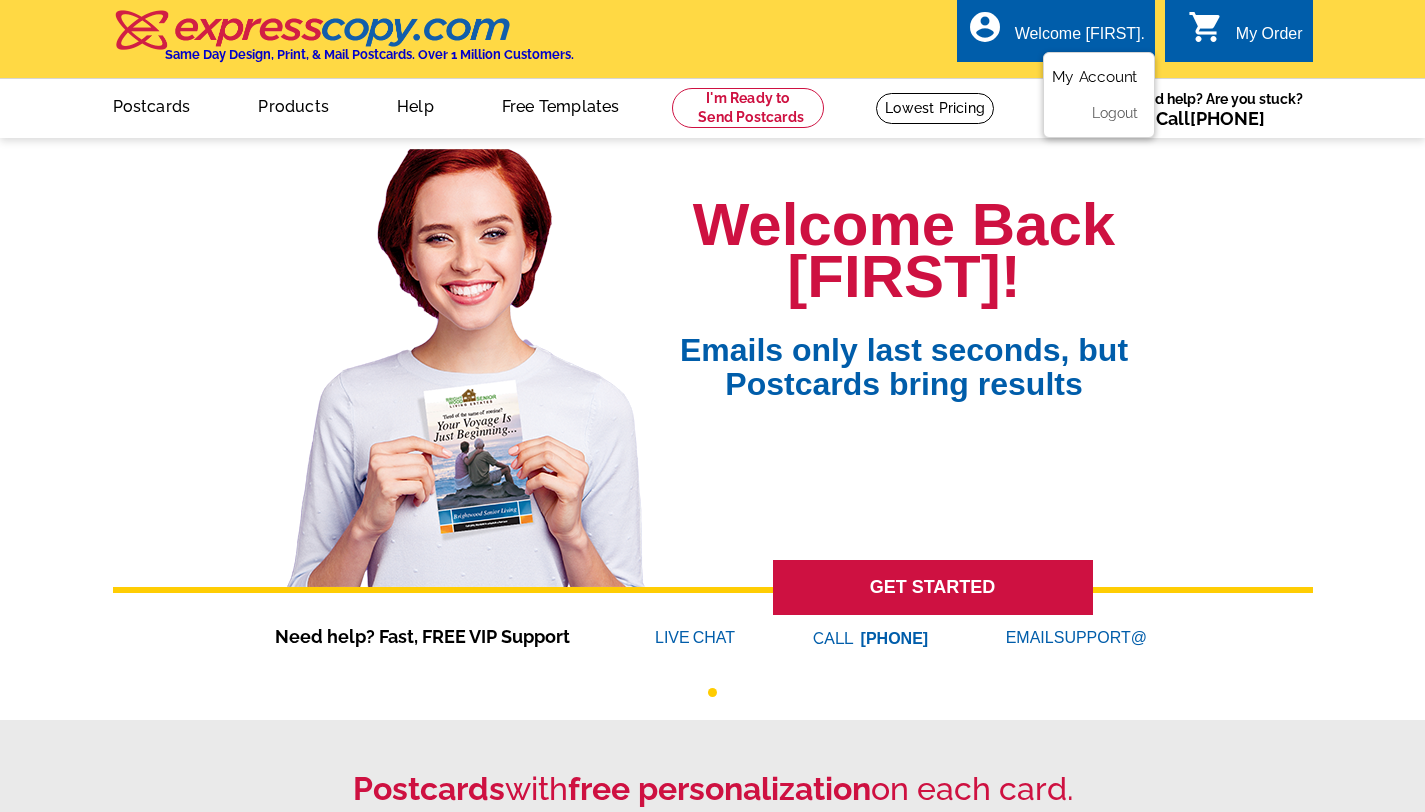click on "My Account" at bounding box center (1095, 77) 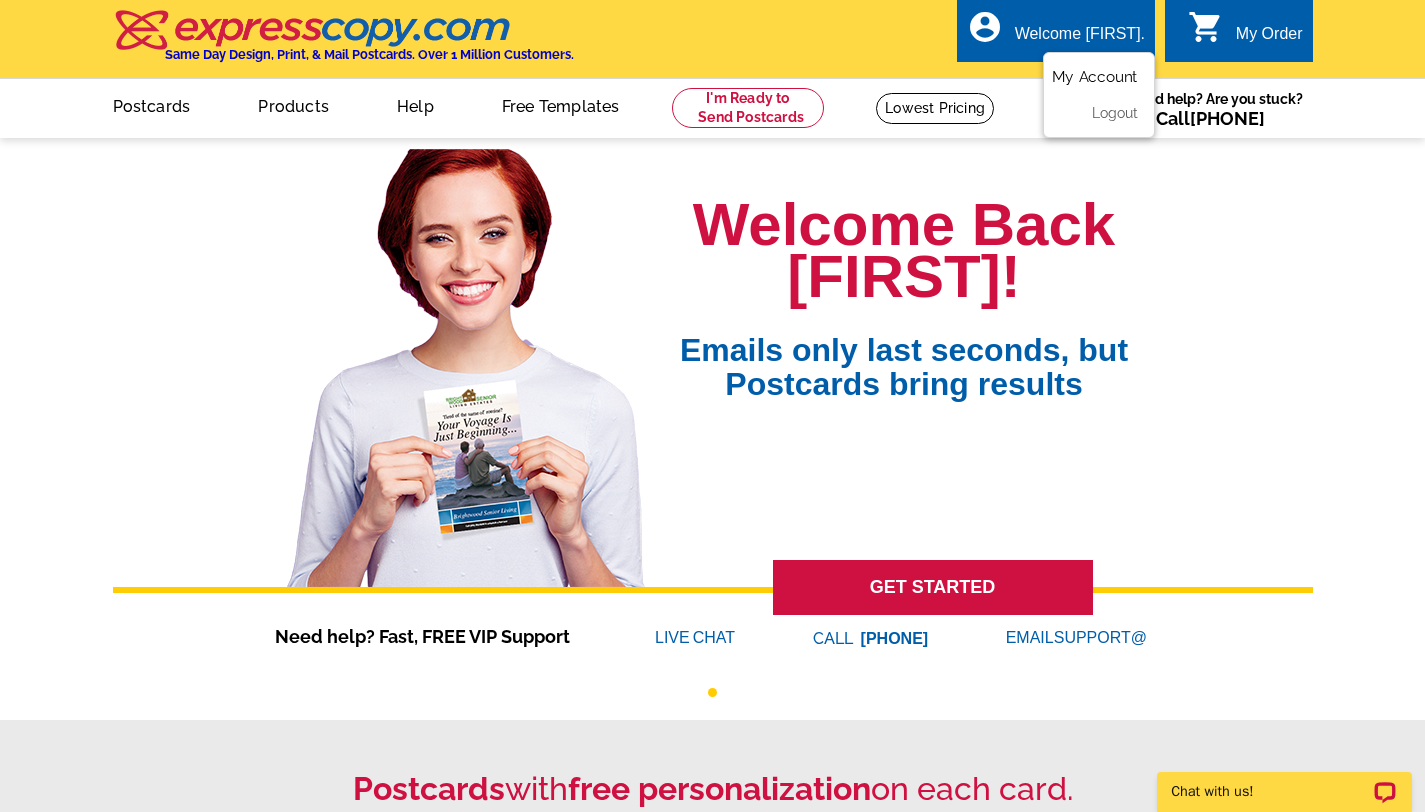 scroll, scrollTop: 0, scrollLeft: 0, axis: both 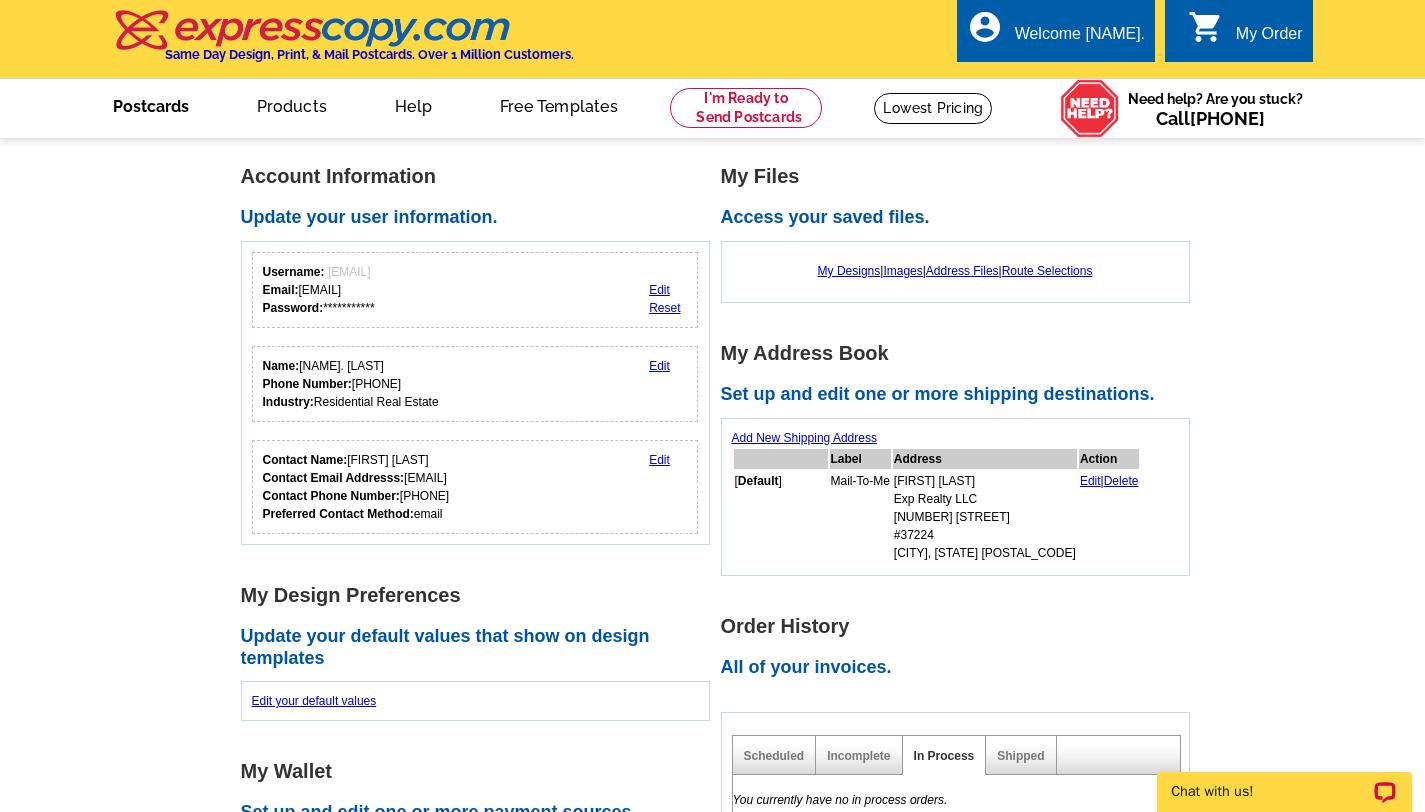 click on "Postcards" at bounding box center (151, 104) 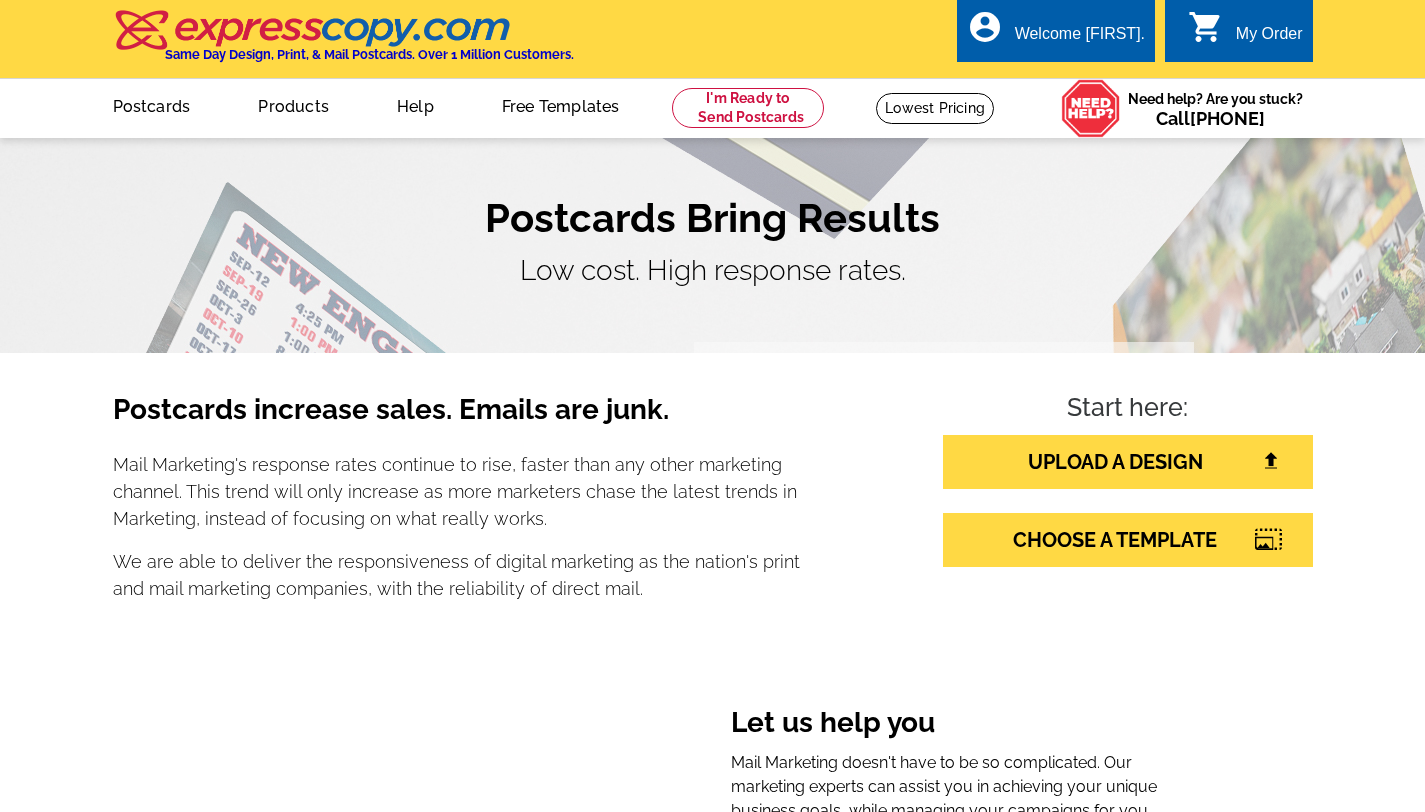 scroll, scrollTop: 0, scrollLeft: 0, axis: both 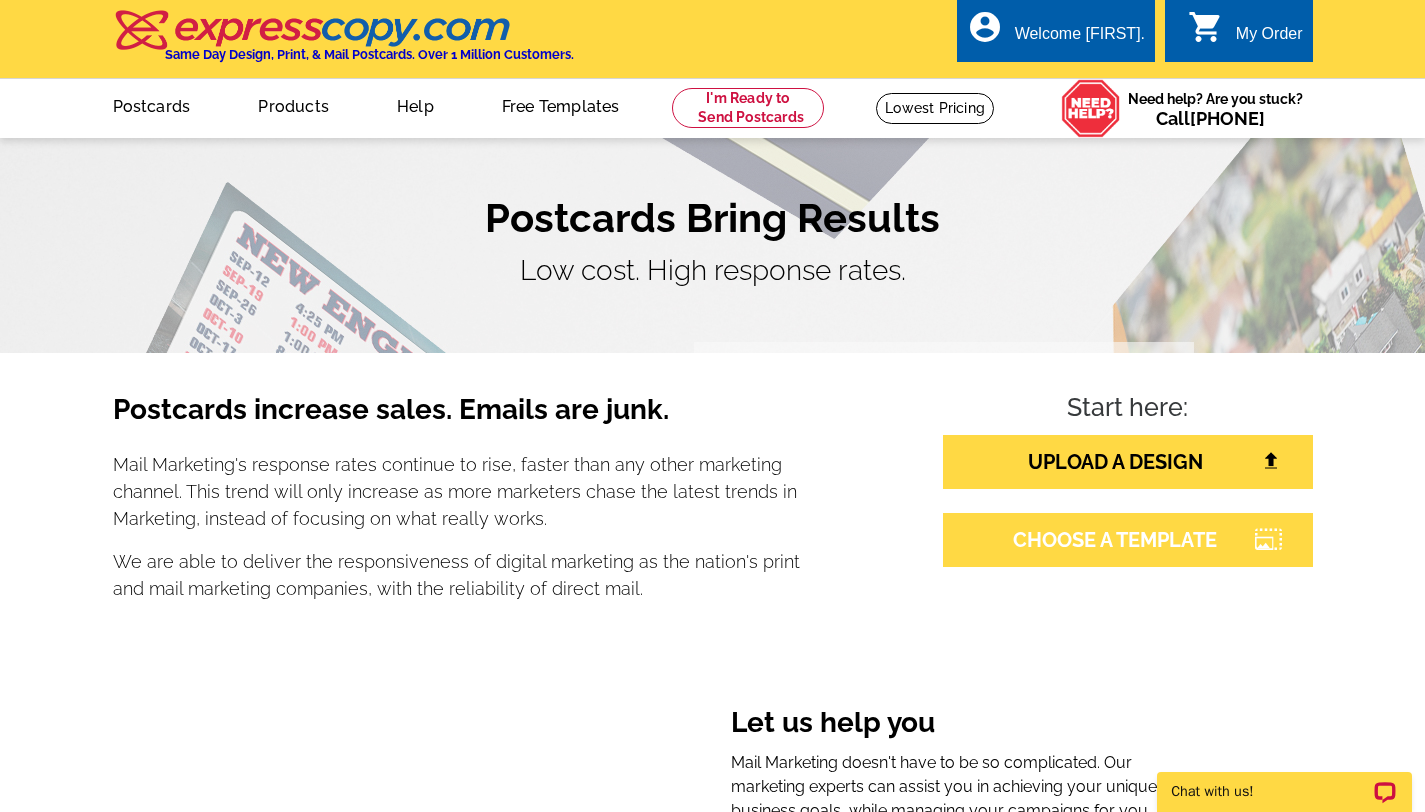 click on "CHOOSE
A TEMPLATE" at bounding box center (1128, 540) 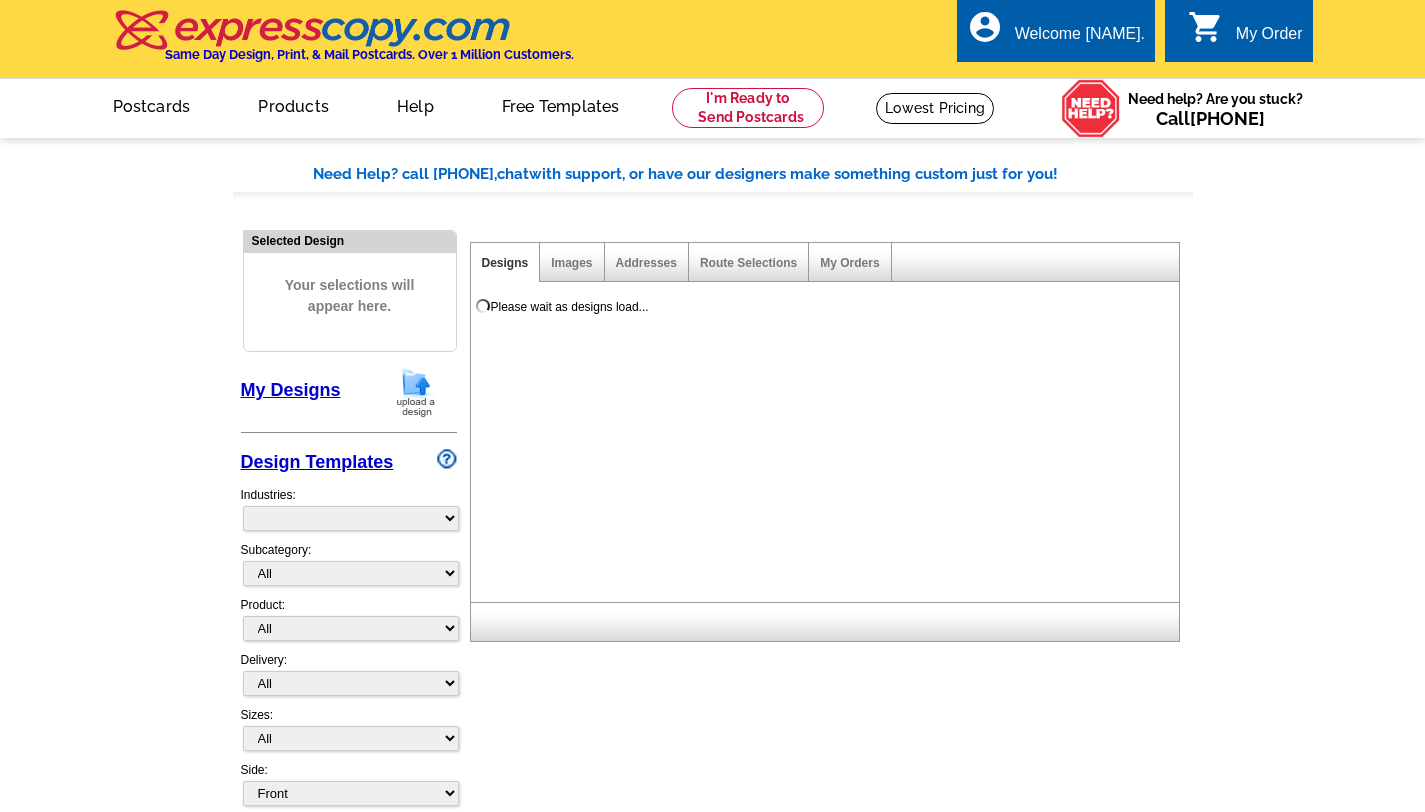 scroll, scrollTop: 0, scrollLeft: 0, axis: both 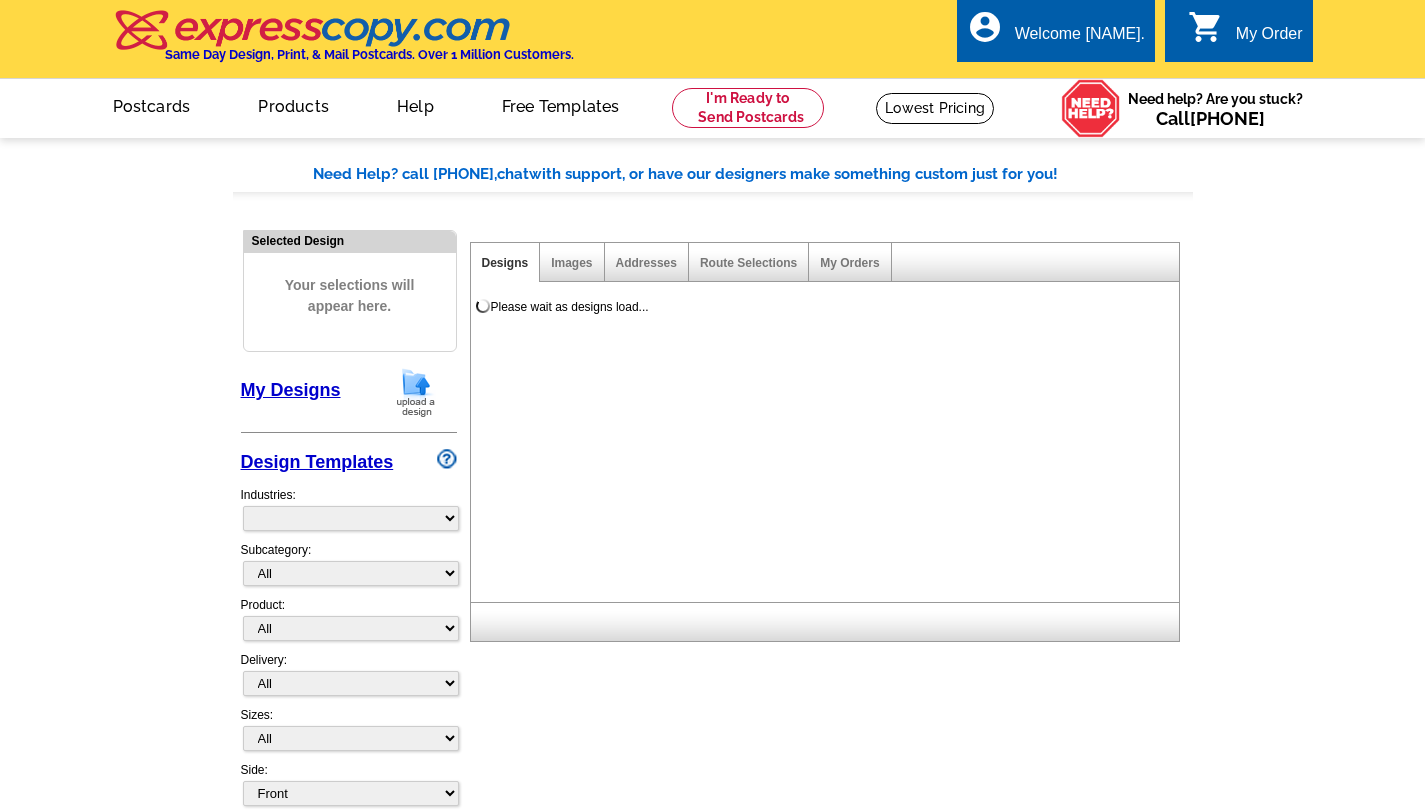 select on "785" 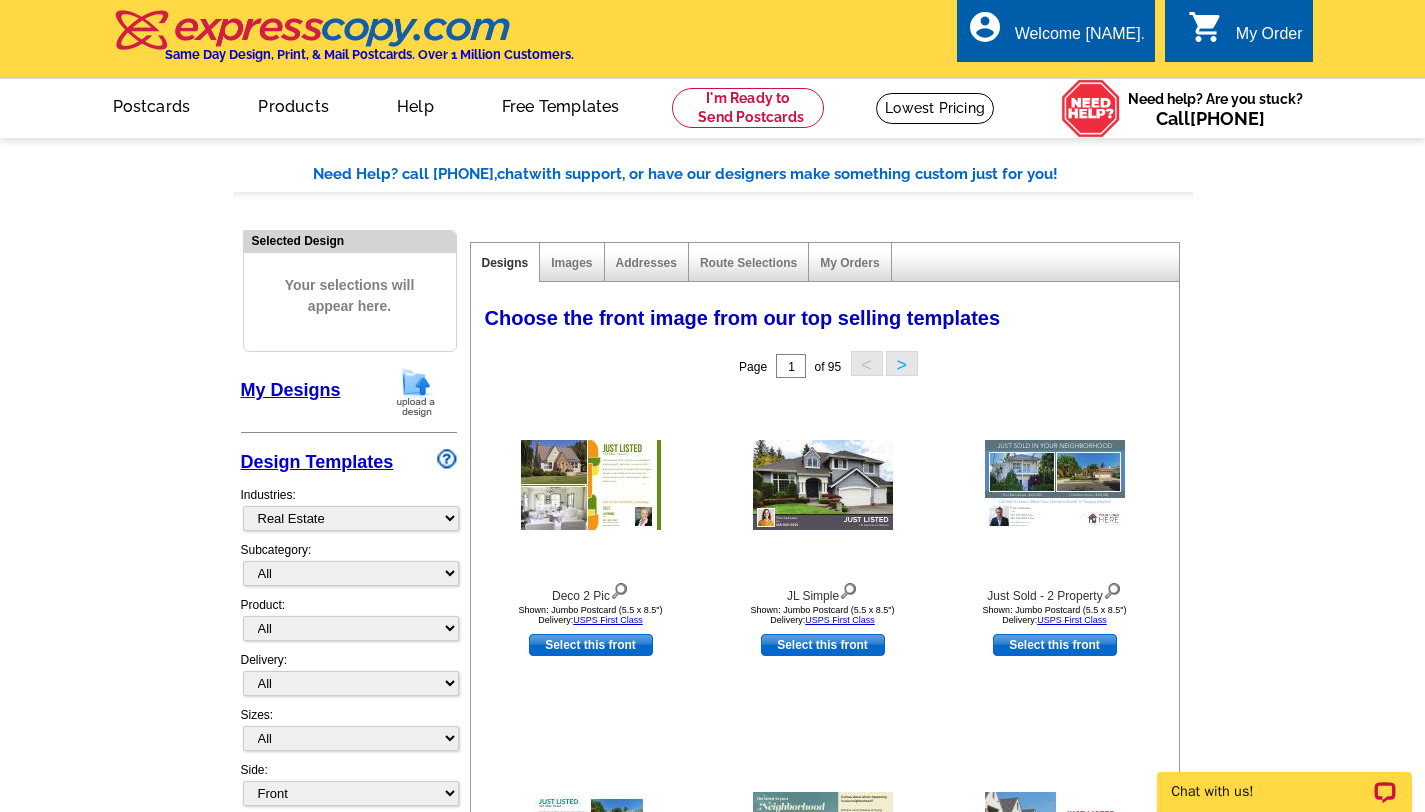 scroll, scrollTop: 0, scrollLeft: 0, axis: both 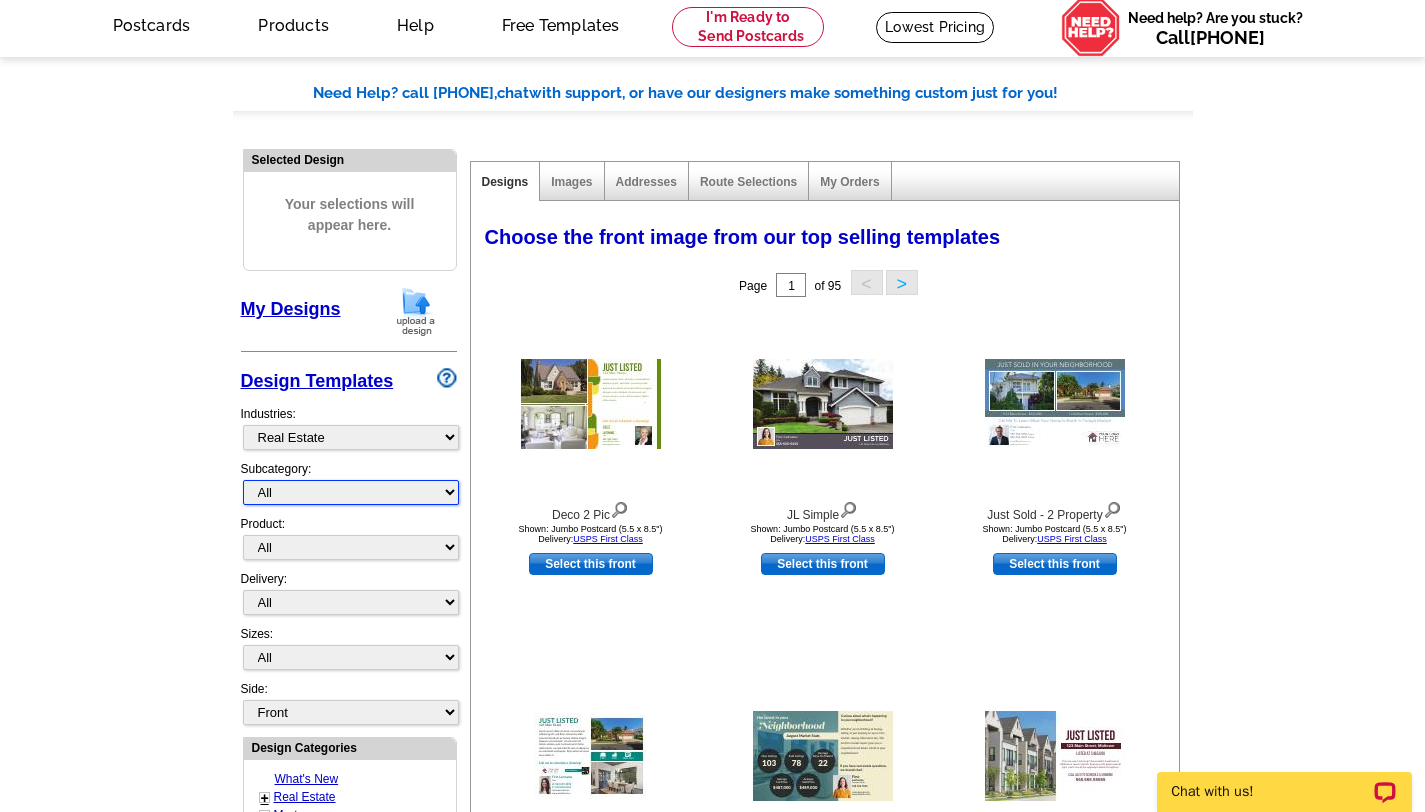 click on "All RE/MAX® Referrals Keller Williams® Berkshire Hathaway Home Services Century 21 Commercial Real Estate QR Code Cards 1st Time Home Buyer Distressed Homeowners Social Networking Farming Just Listed Just Sold Open House Market Report" at bounding box center (351, 492) 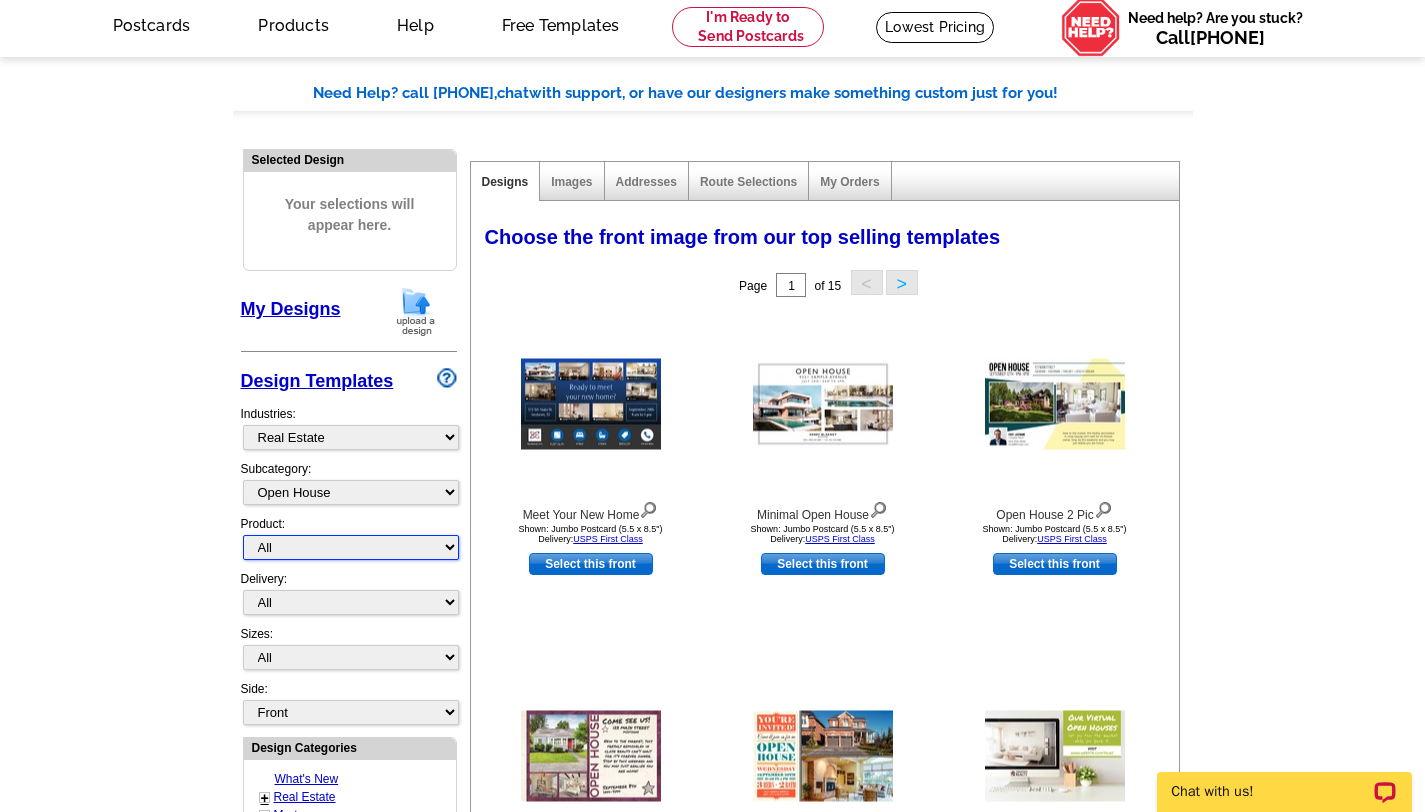 click on "All
Postcards
Letters and flyers
Business Cards
Door Hangers
Greeting Cards" at bounding box center [351, 547] 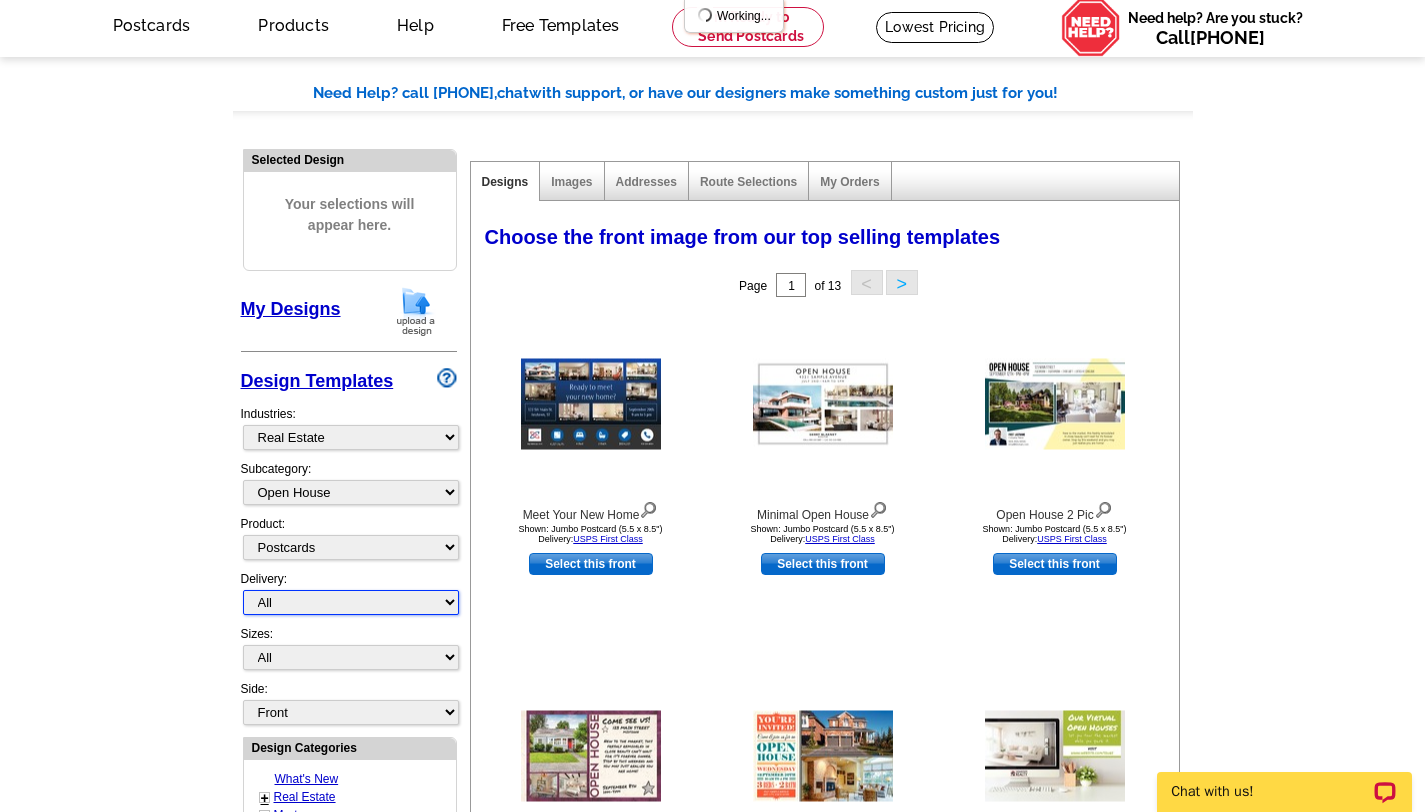 click on "All
First Class Mail
Shipped to Me
EDDM Save 66% on Postage" at bounding box center [351, 602] 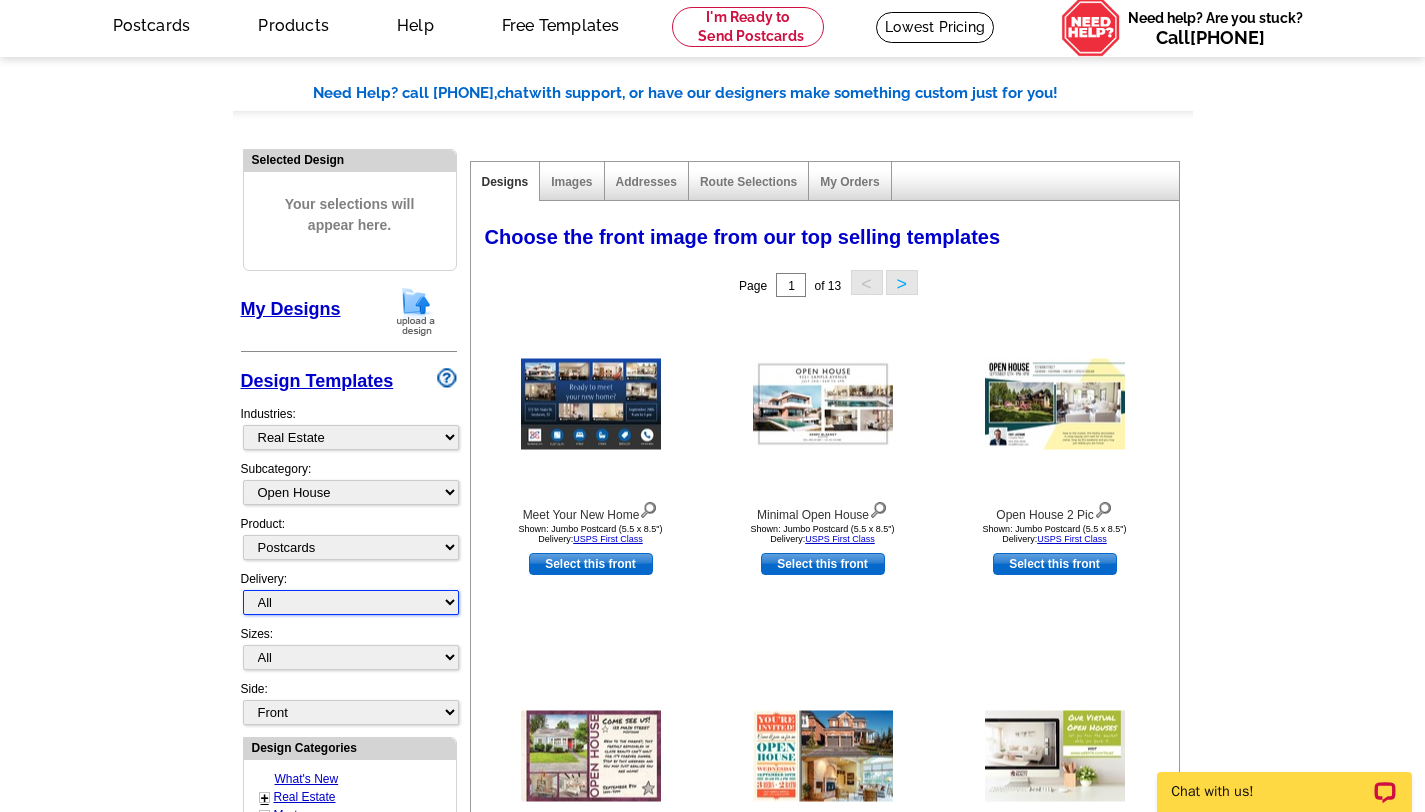 select on "4" 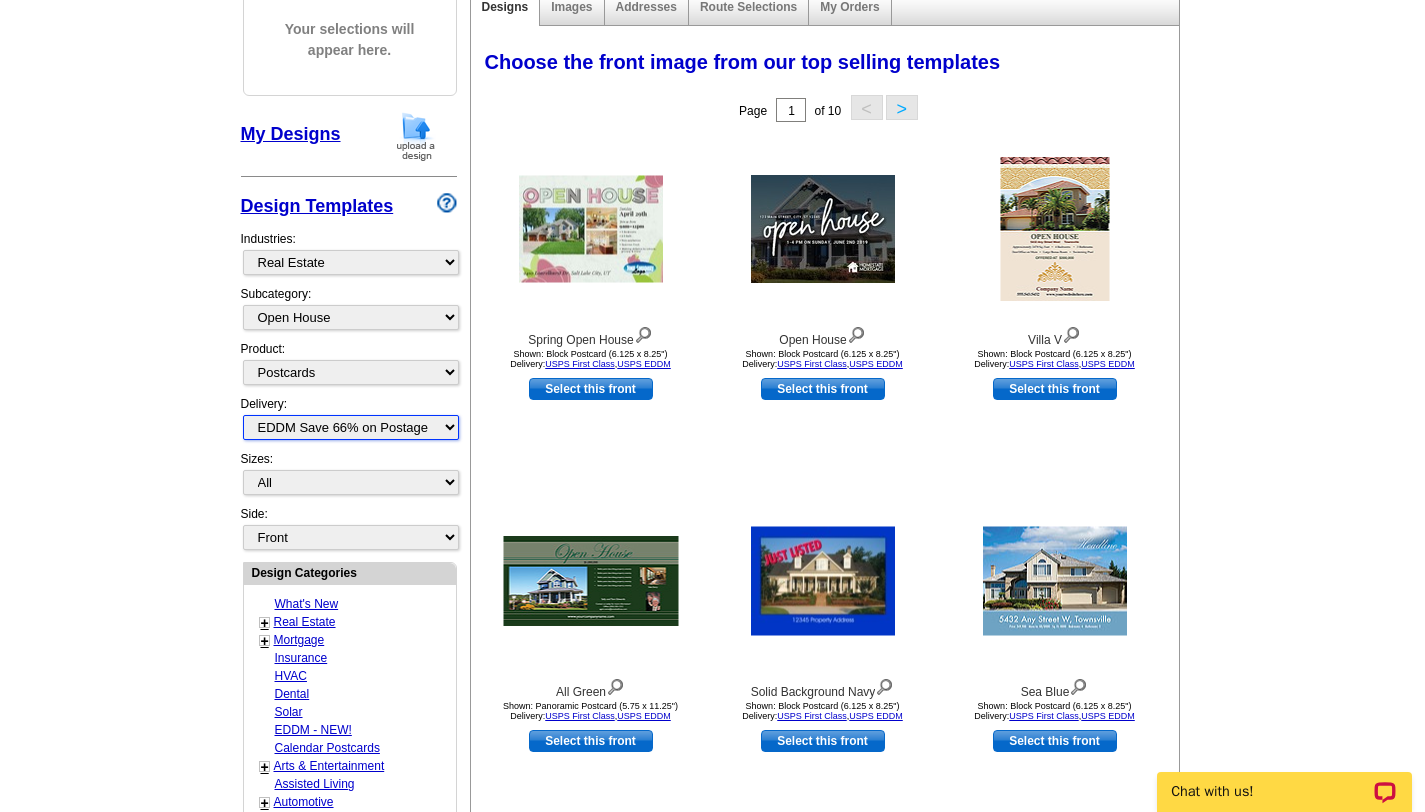 scroll, scrollTop: 304, scrollLeft: 0, axis: vertical 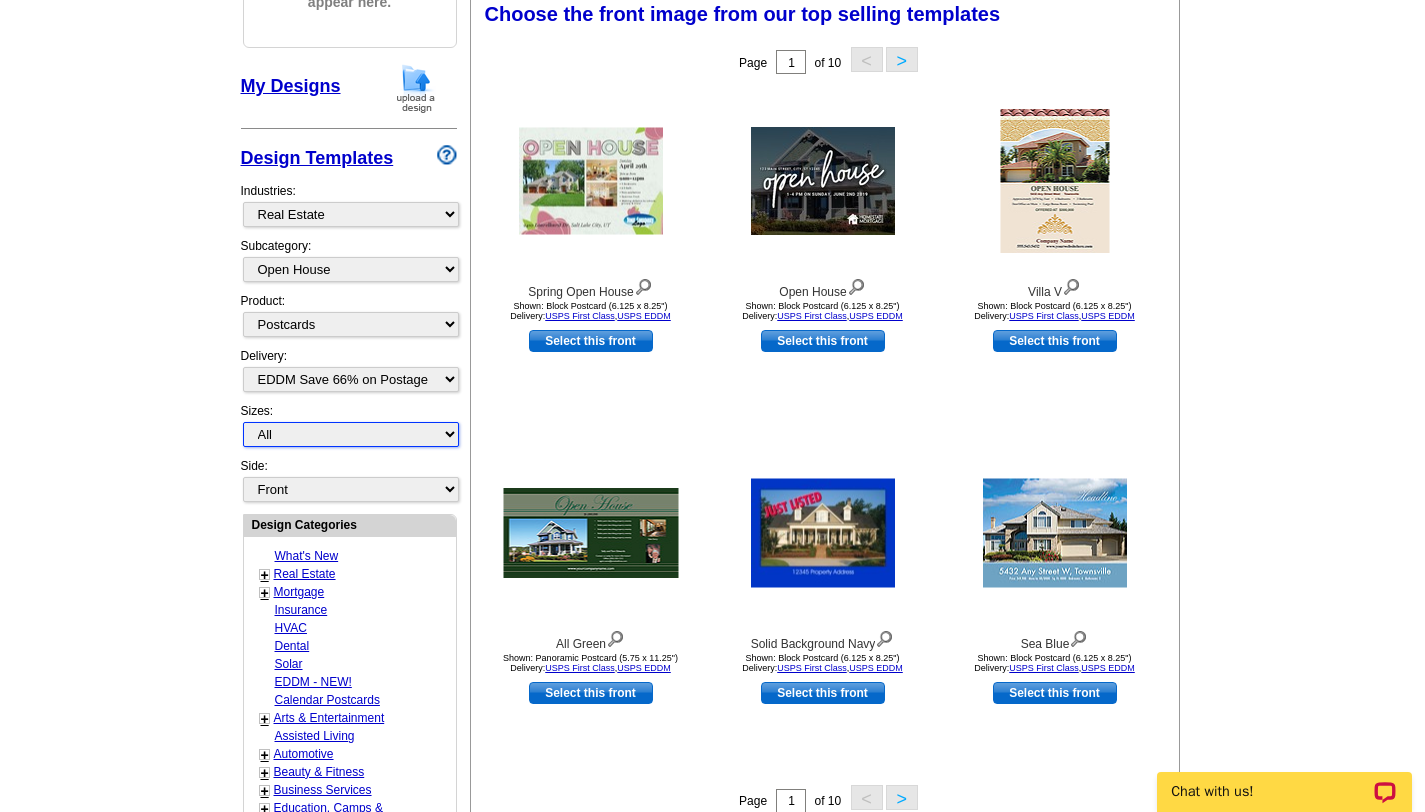 click on "All Jumbo Postcard (5.5" x 8.5") Regular Postcard (4.25" x 5.6") Panoramic Postcard (5.75" x 11.25") Giant Postcard (8.5" x 11") EDDM Postcard (6.125" x 8.25")" at bounding box center [351, 434] 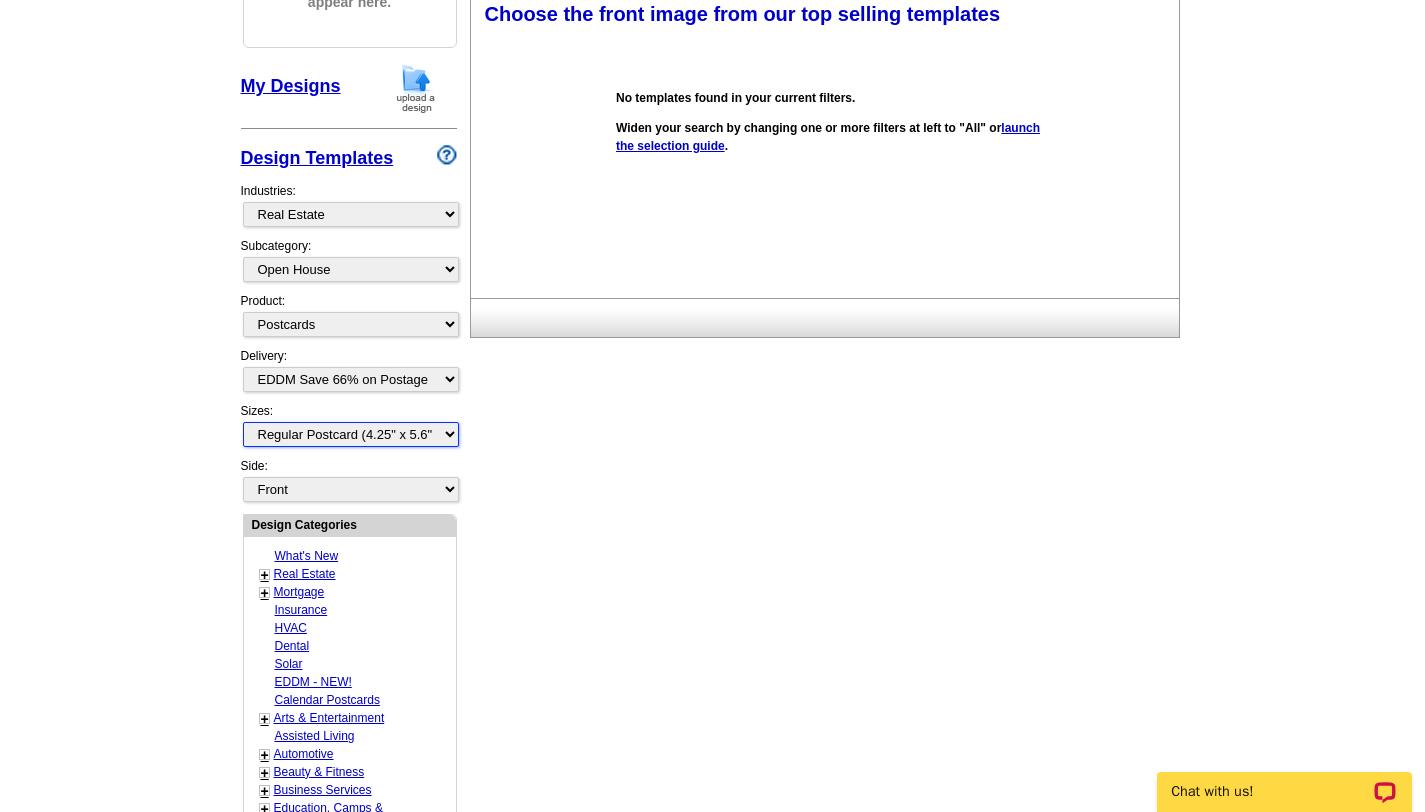 click on "All Jumbo Postcard (5.5" x 8.5") Regular Postcard (4.25" x 5.6") Panoramic Postcard (5.75" x 11.25") Giant Postcard (8.5" x 11") EDDM Postcard (6.125" x 8.25")" at bounding box center [351, 434] 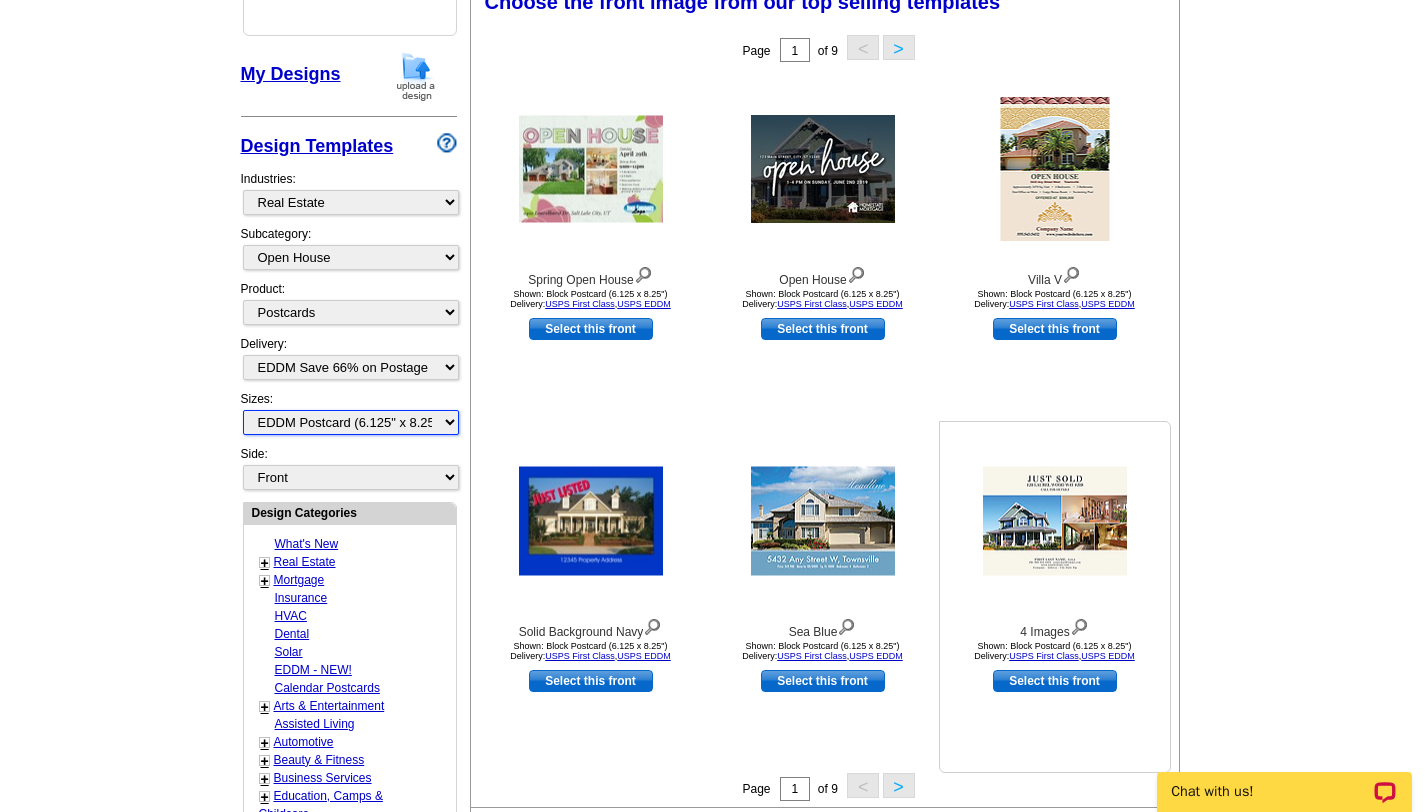 scroll, scrollTop: 302, scrollLeft: 0, axis: vertical 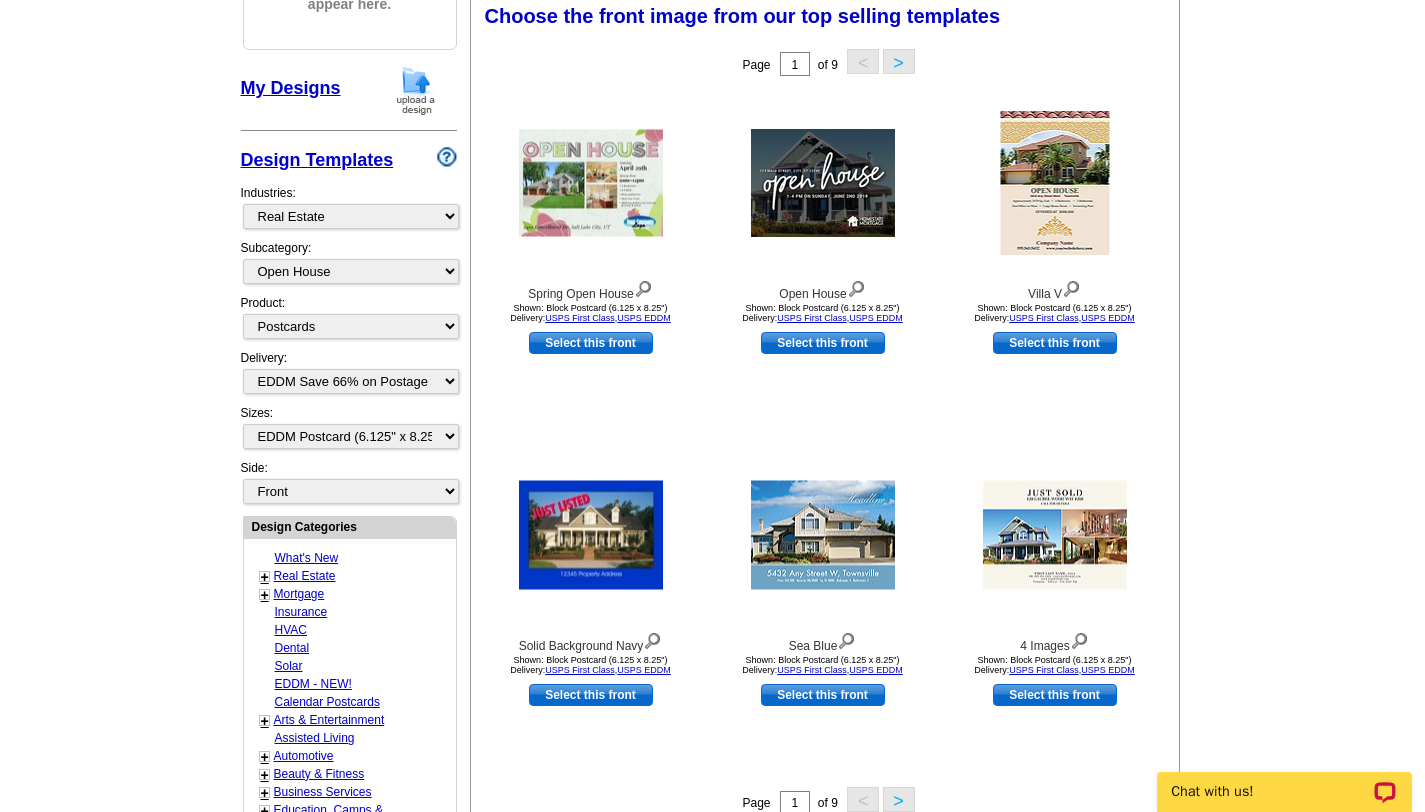 click on ">" at bounding box center (899, 61) 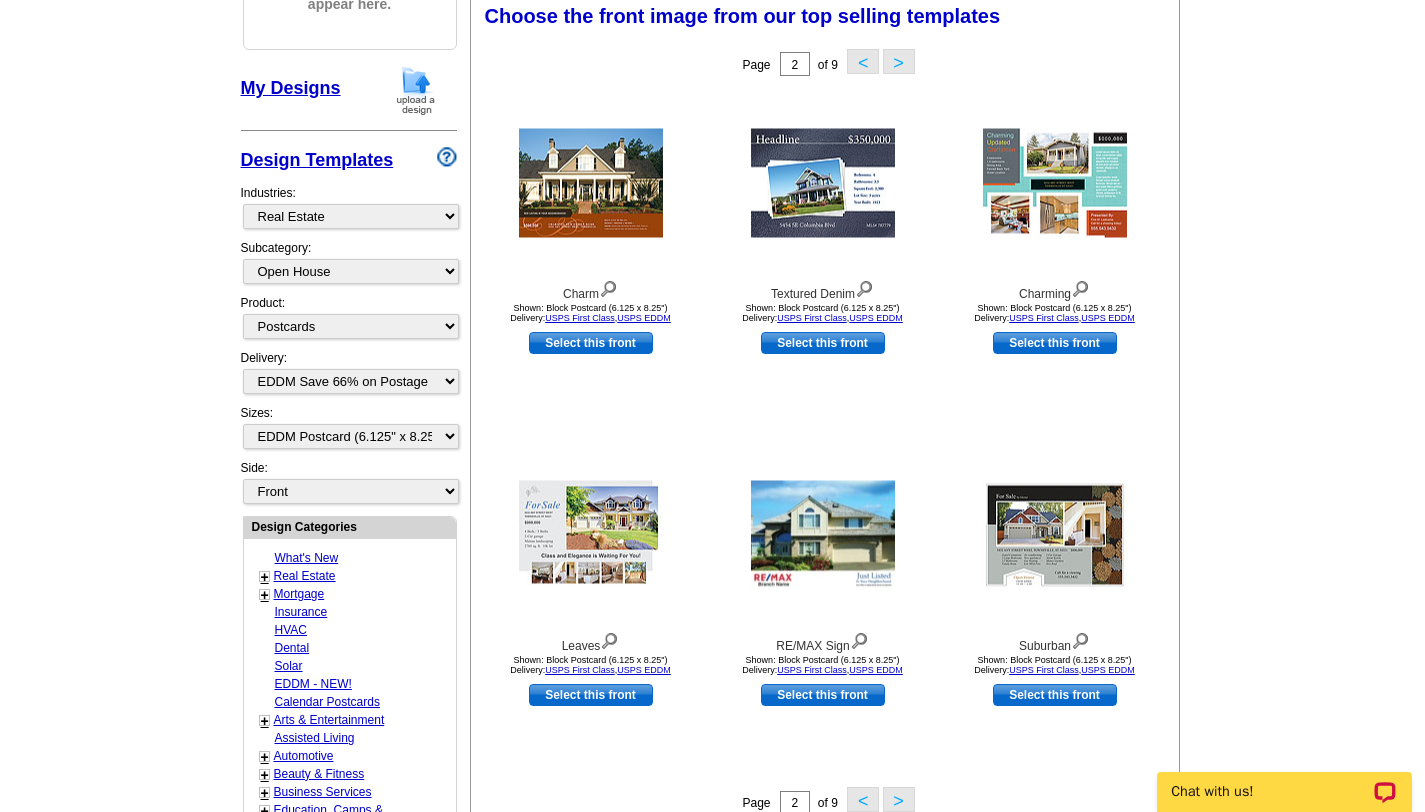 click on "<" at bounding box center [863, 799] 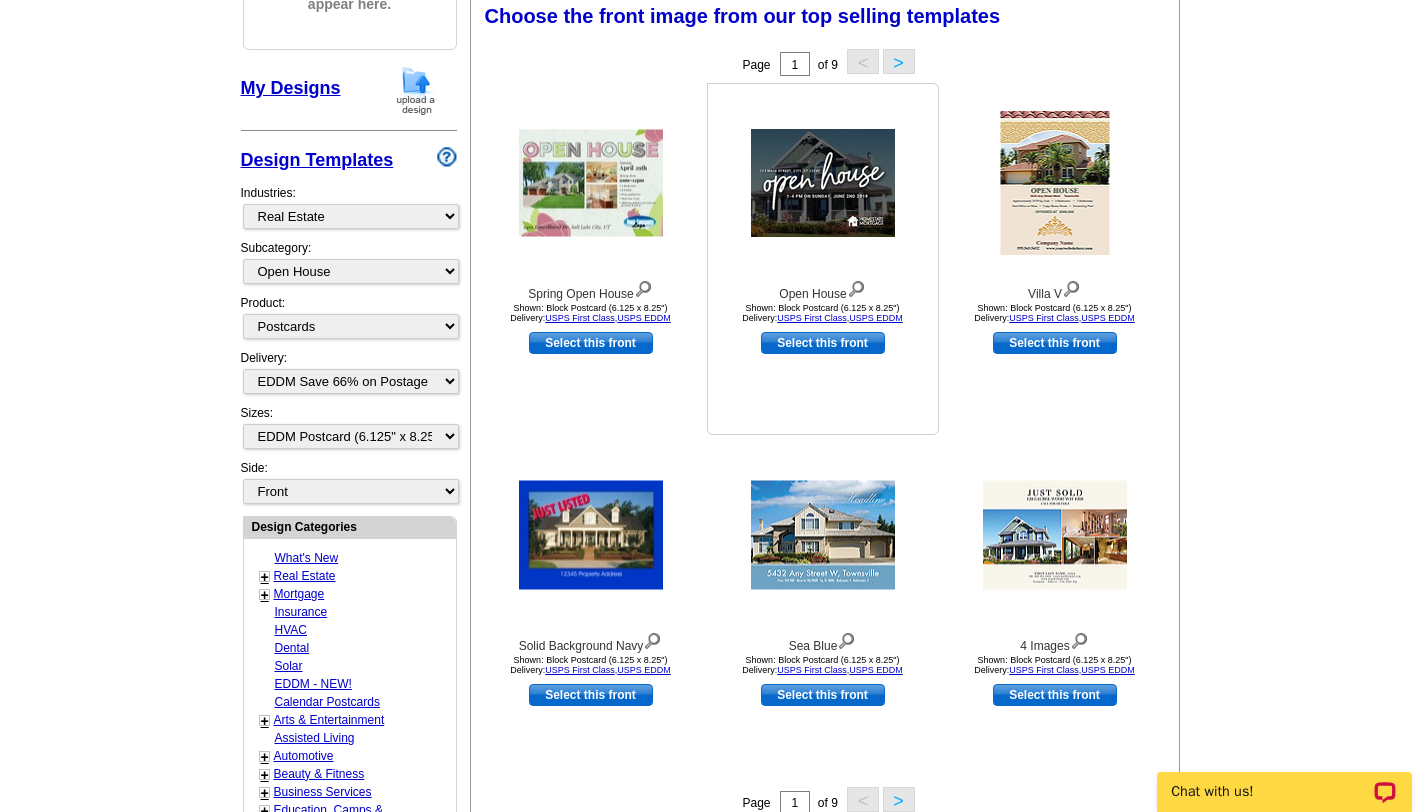 click at bounding box center (823, 183) 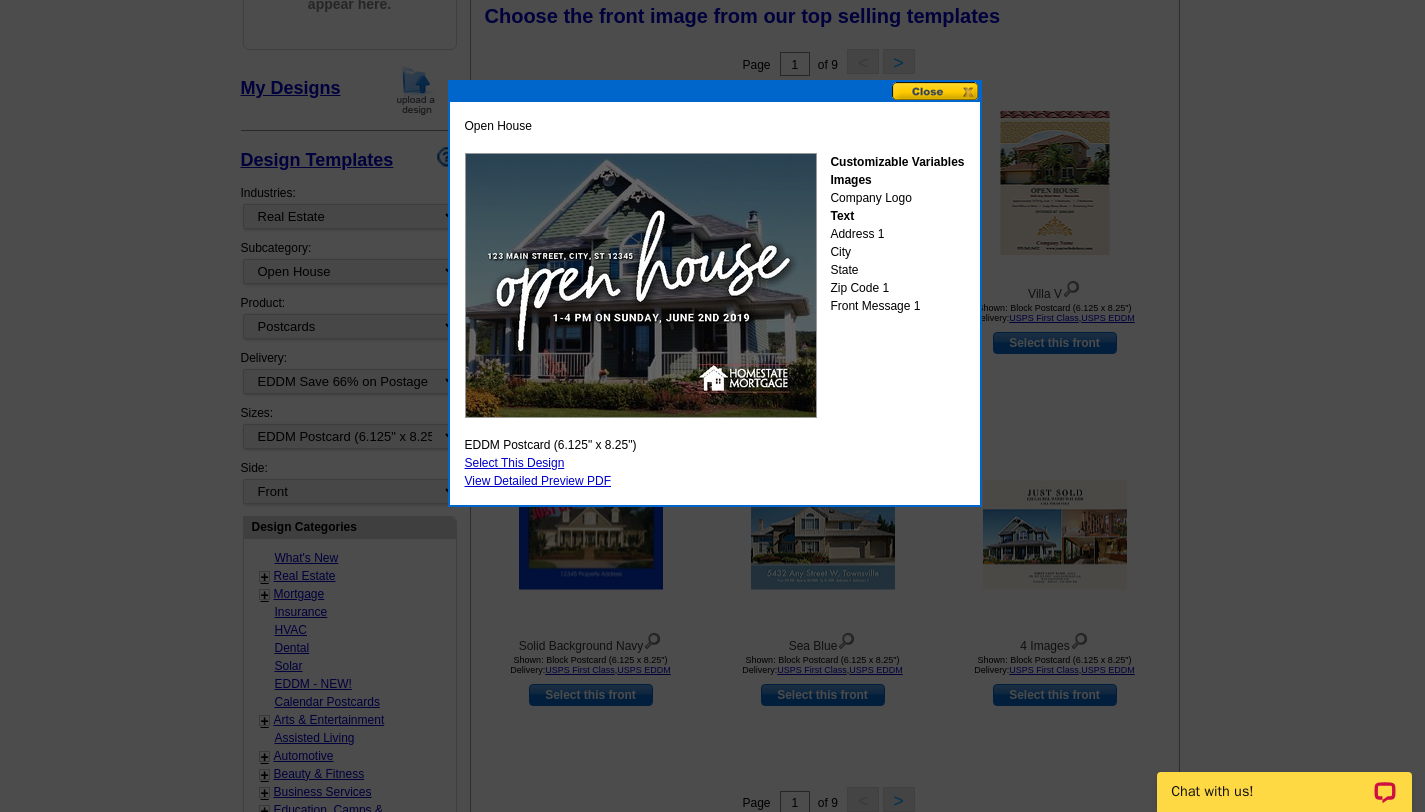 click on "Select This Design" at bounding box center (515, 463) 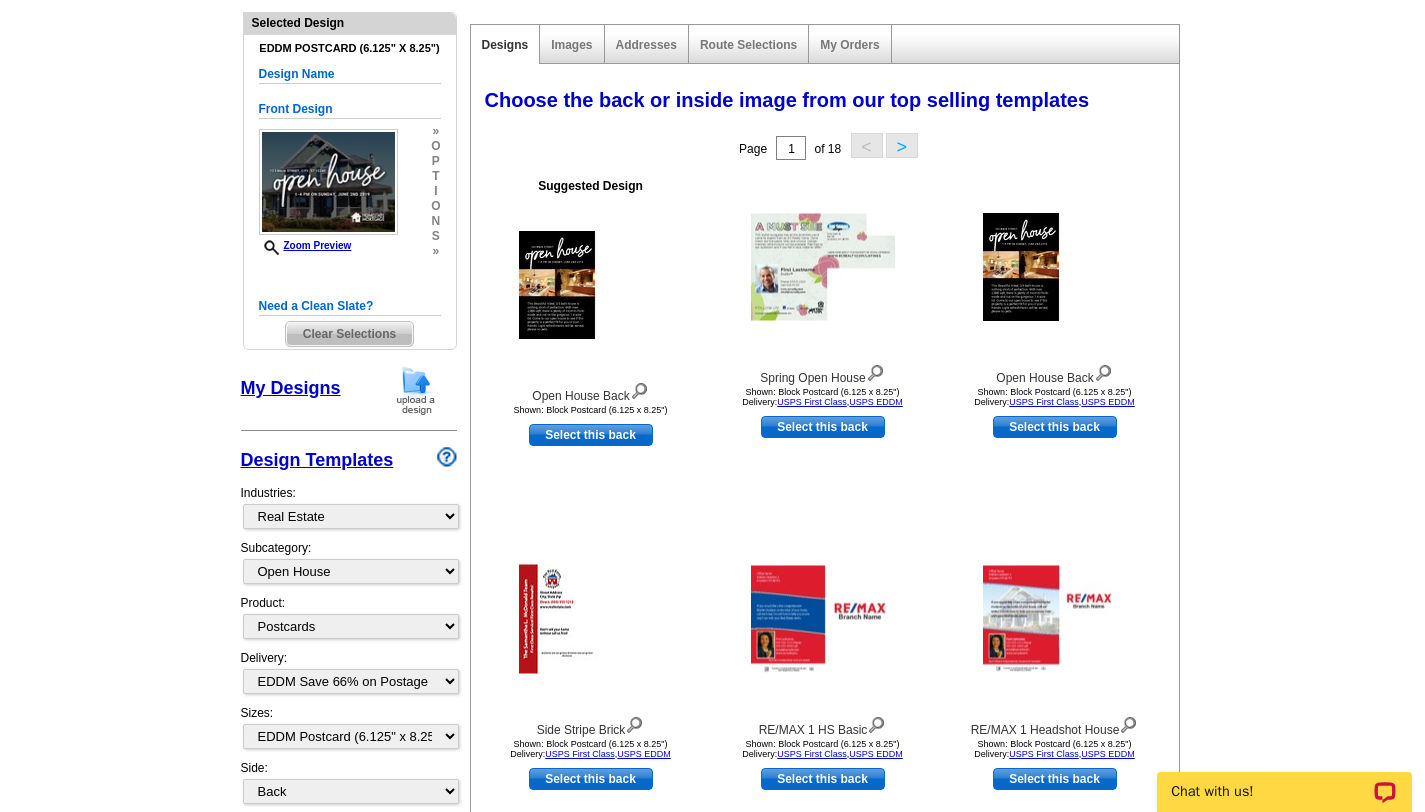 scroll, scrollTop: 215, scrollLeft: 0, axis: vertical 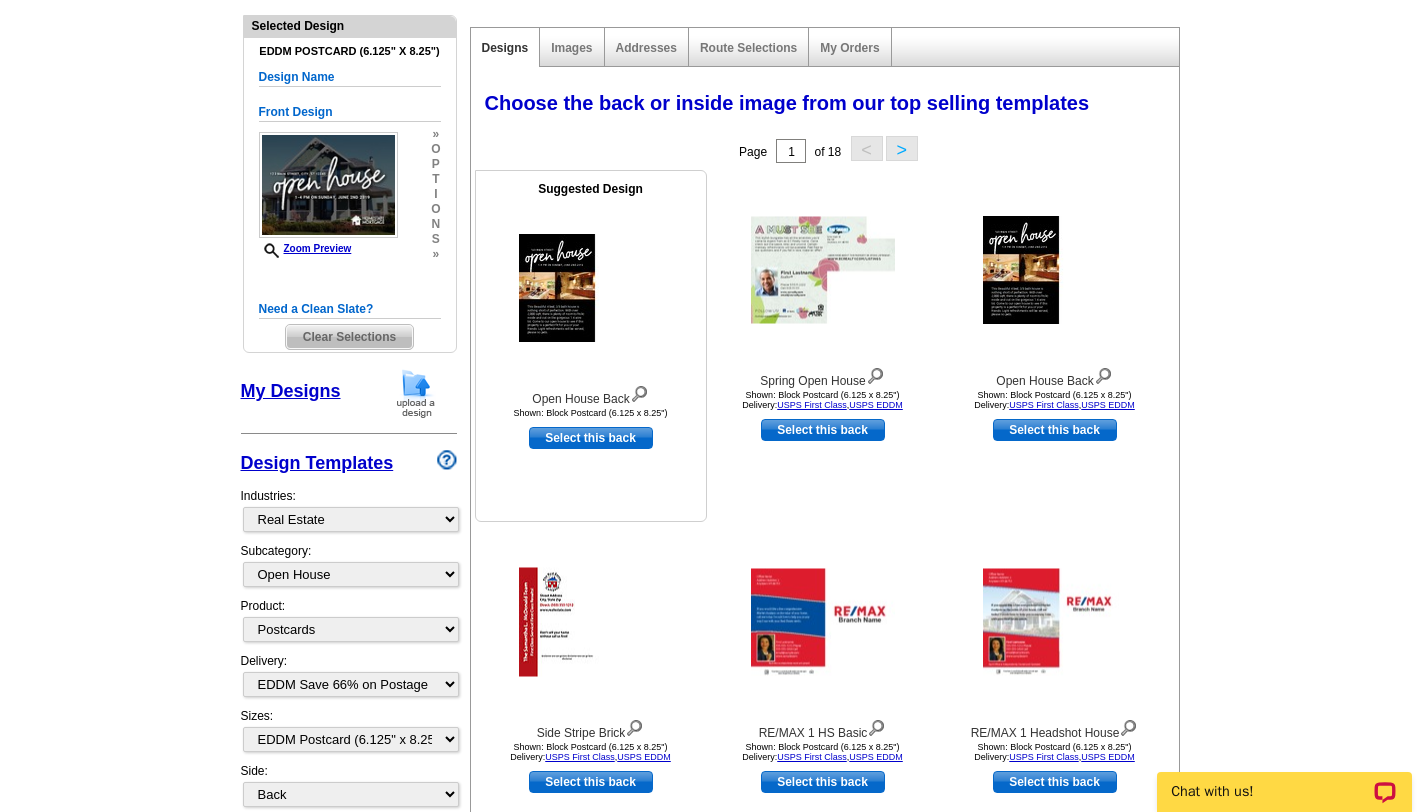 click on "Select this back" at bounding box center (591, 438) 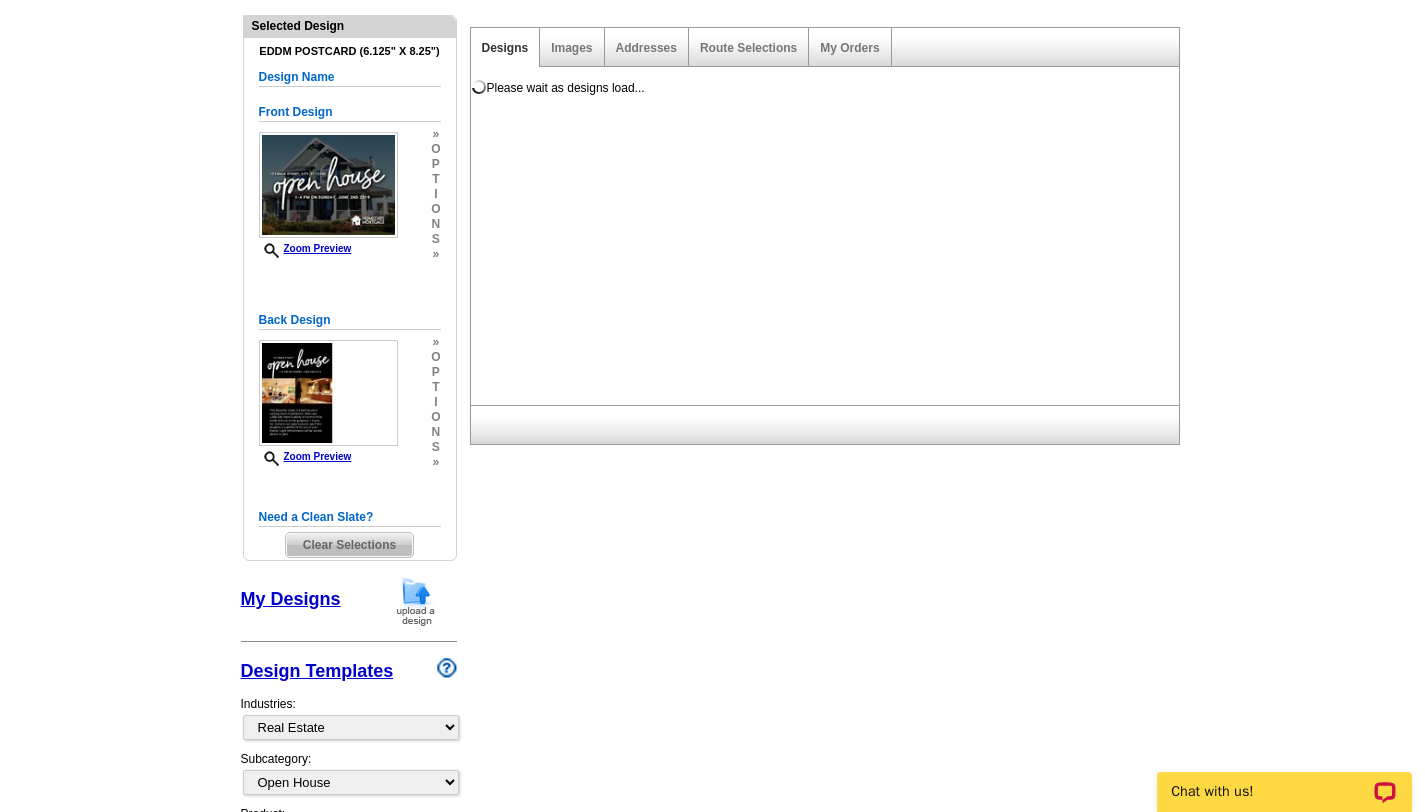 scroll, scrollTop: 0, scrollLeft: 0, axis: both 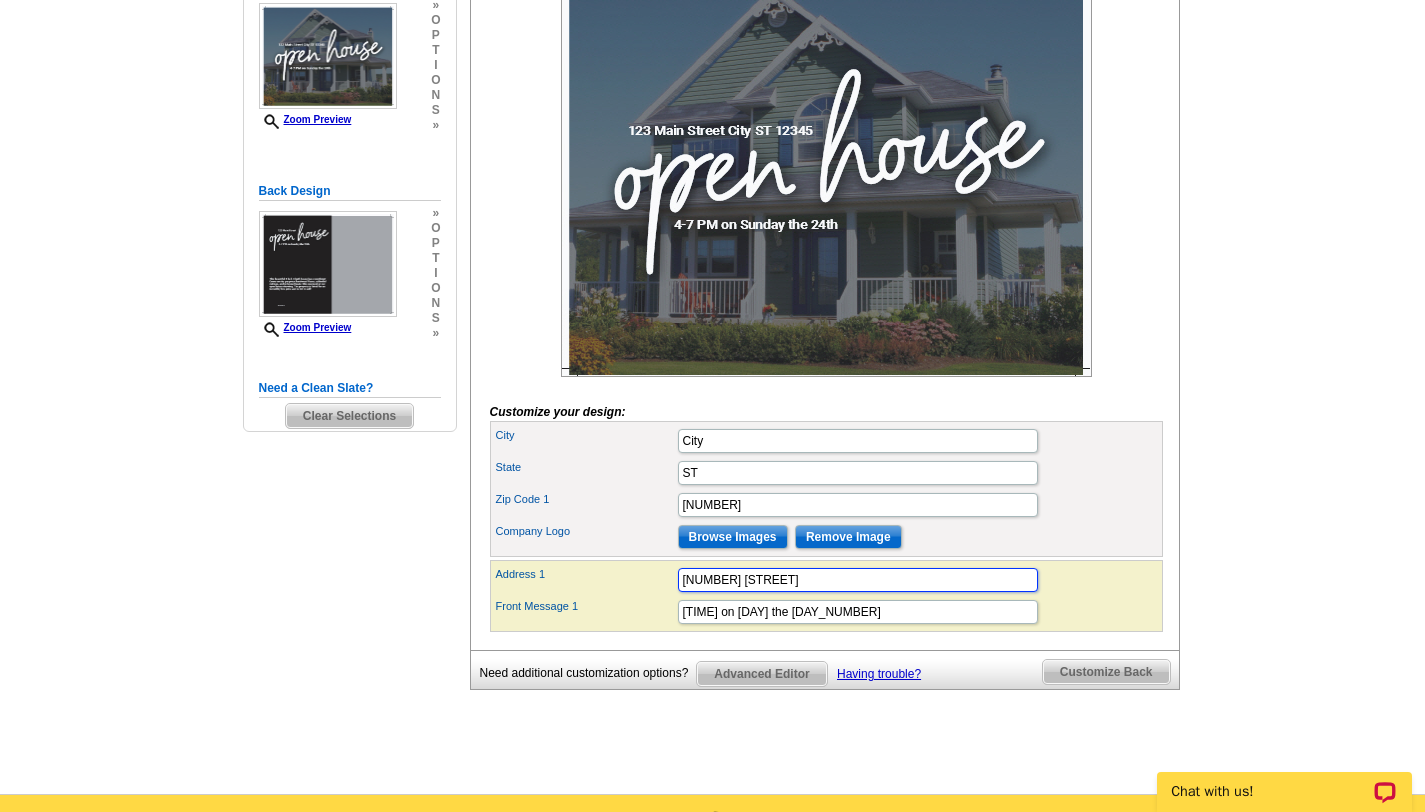 click on "[NUMBER] [STREET]" at bounding box center (858, 580) 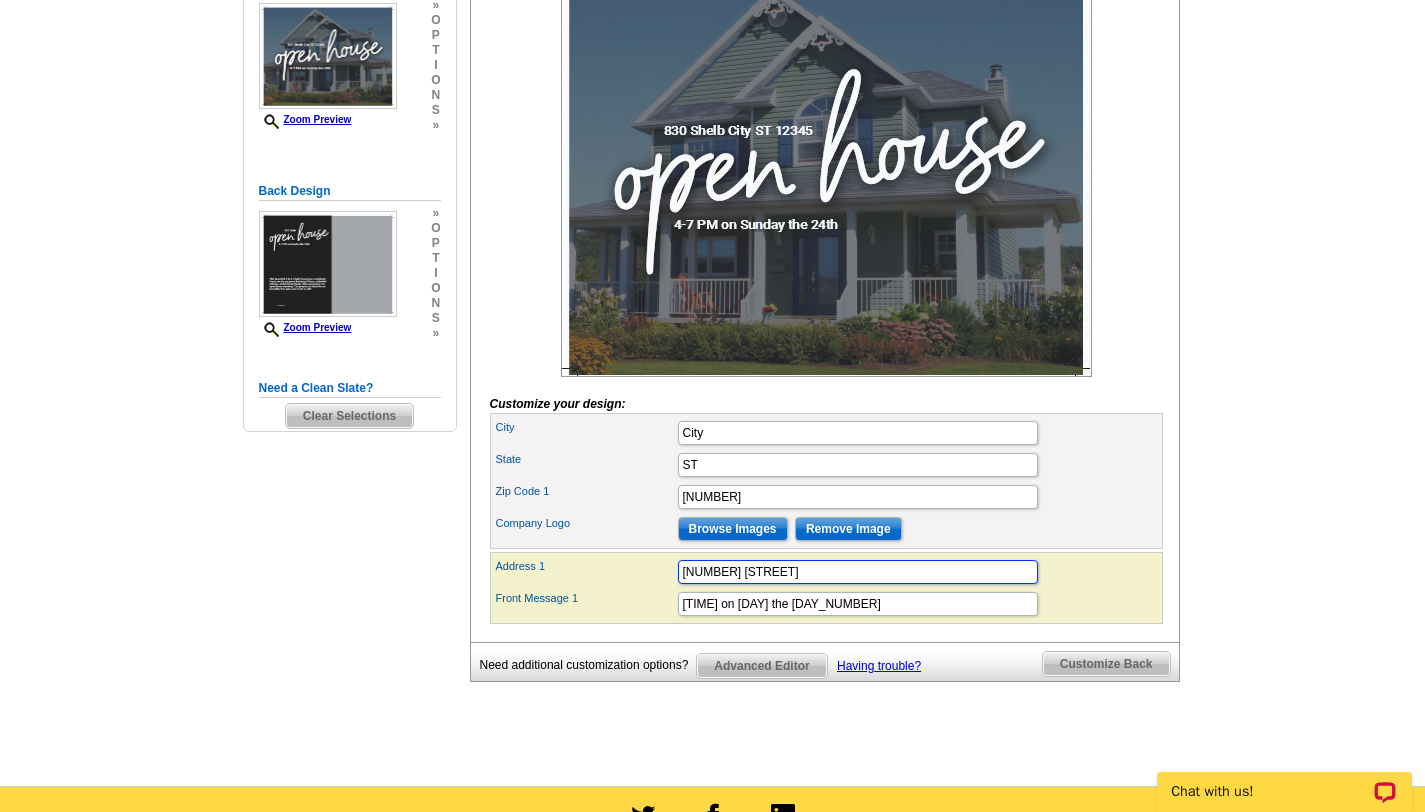 scroll, scrollTop: 0, scrollLeft: 0, axis: both 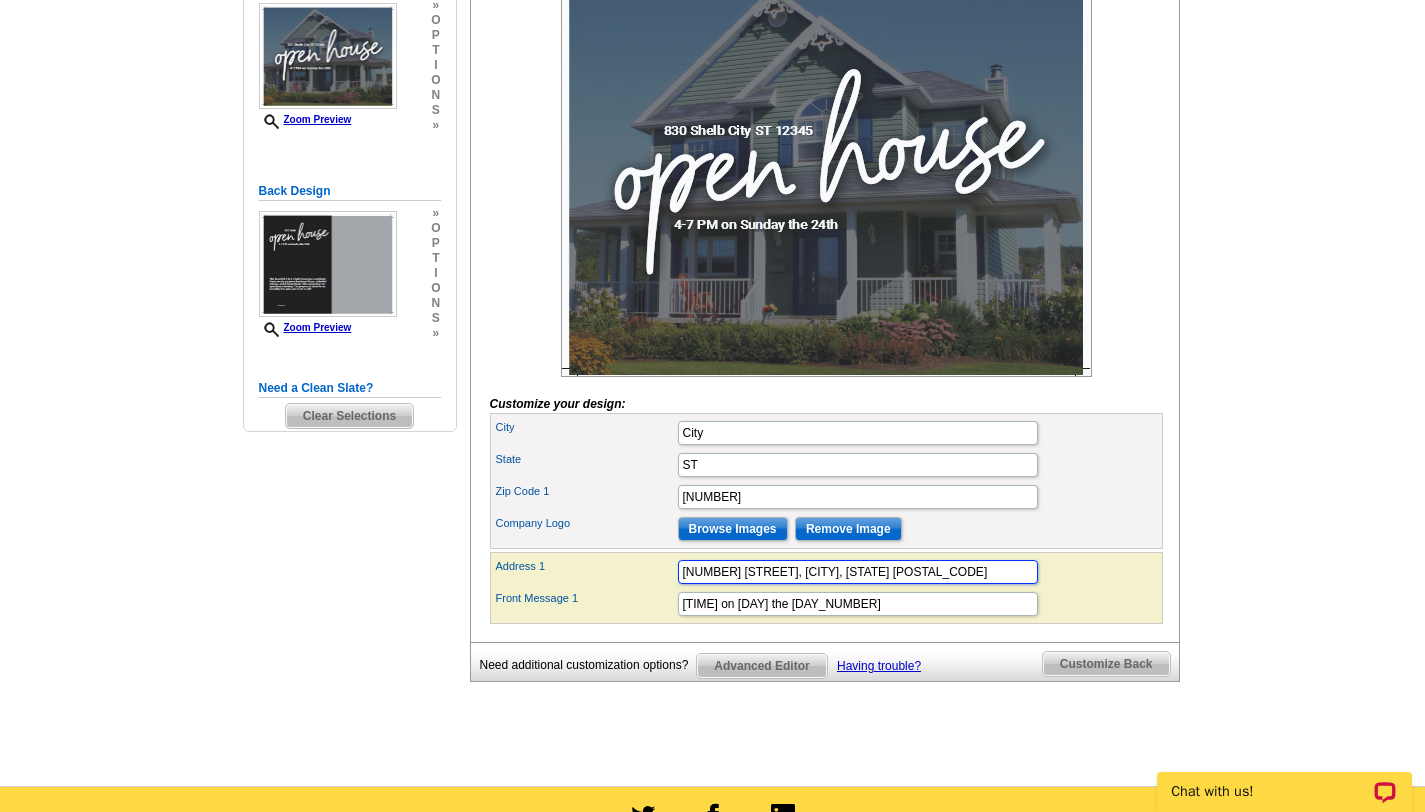 drag, startPoint x: 759, startPoint y: 608, endPoint x: 773, endPoint y: 607, distance: 14.035668 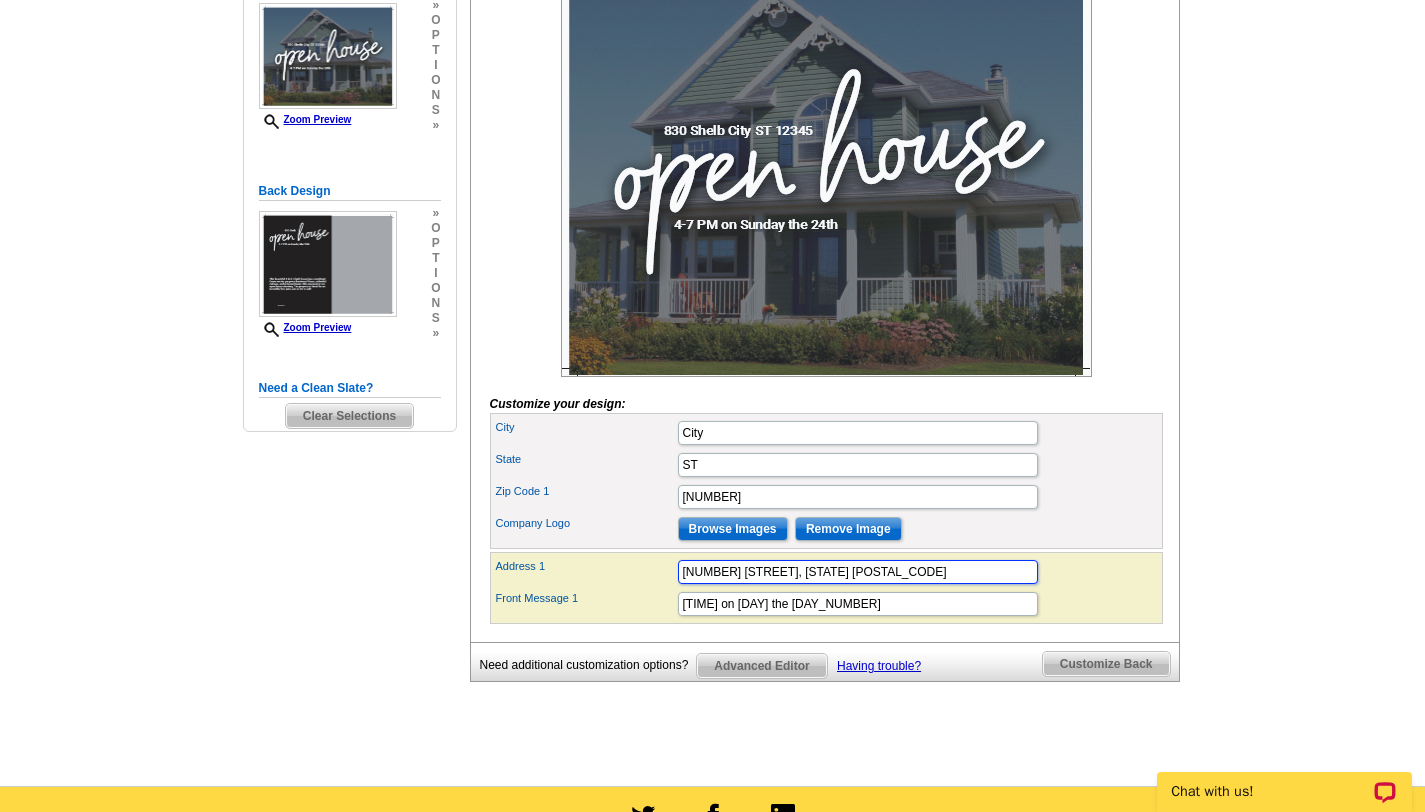type on "[NUMBER] [STREET], [STATE] [POSTAL_CODE]" 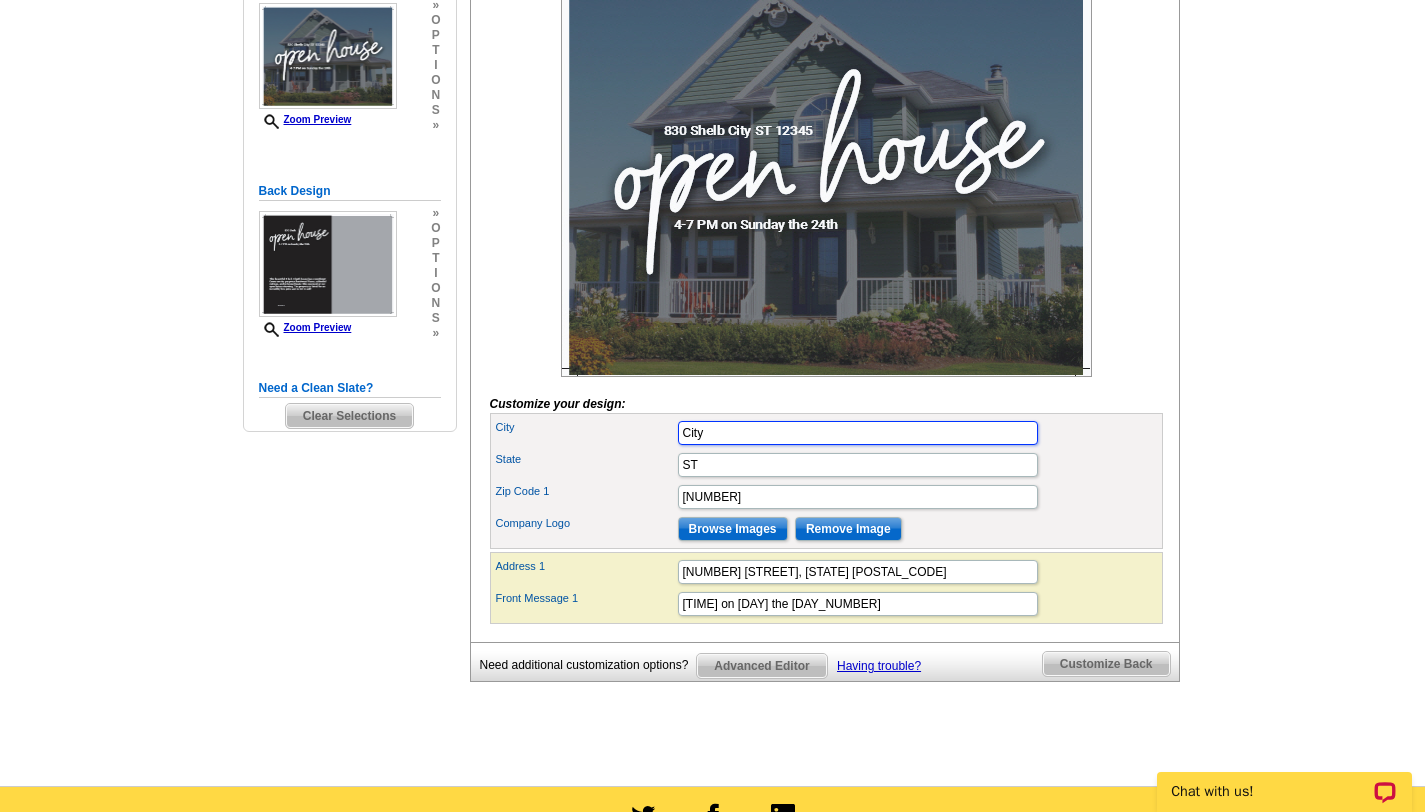 click on "City" at bounding box center (858, 433) 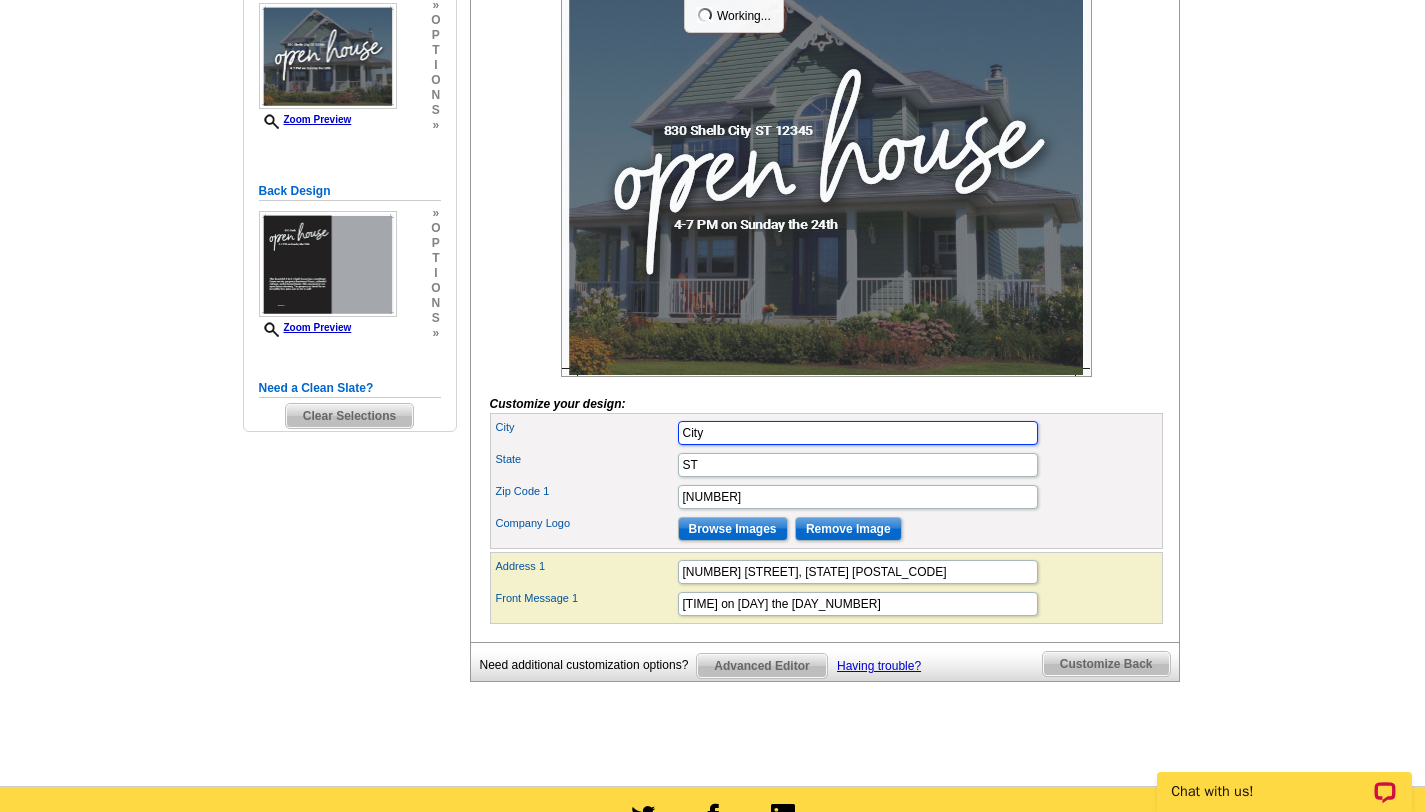 click on "City" at bounding box center (858, 433) 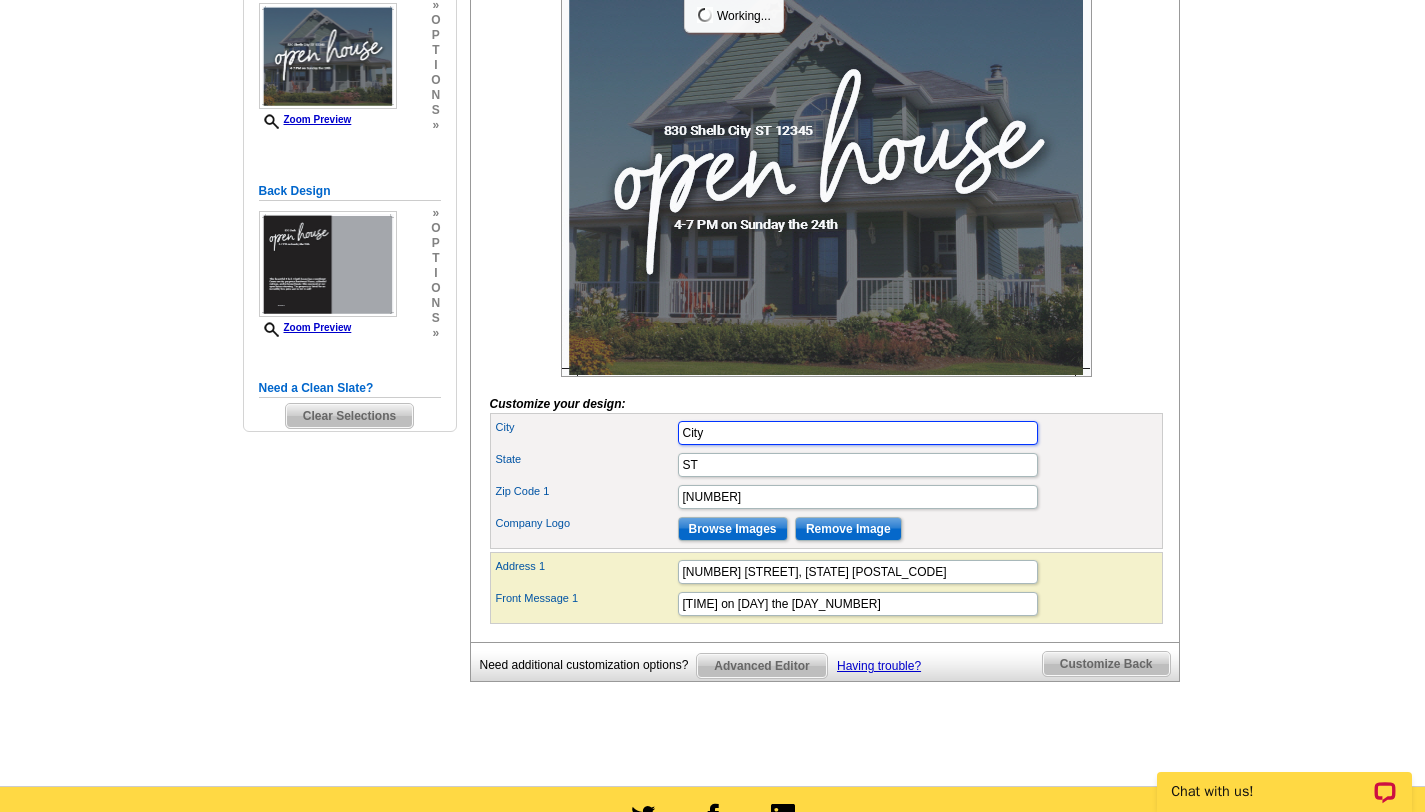 paste on "Richmond" 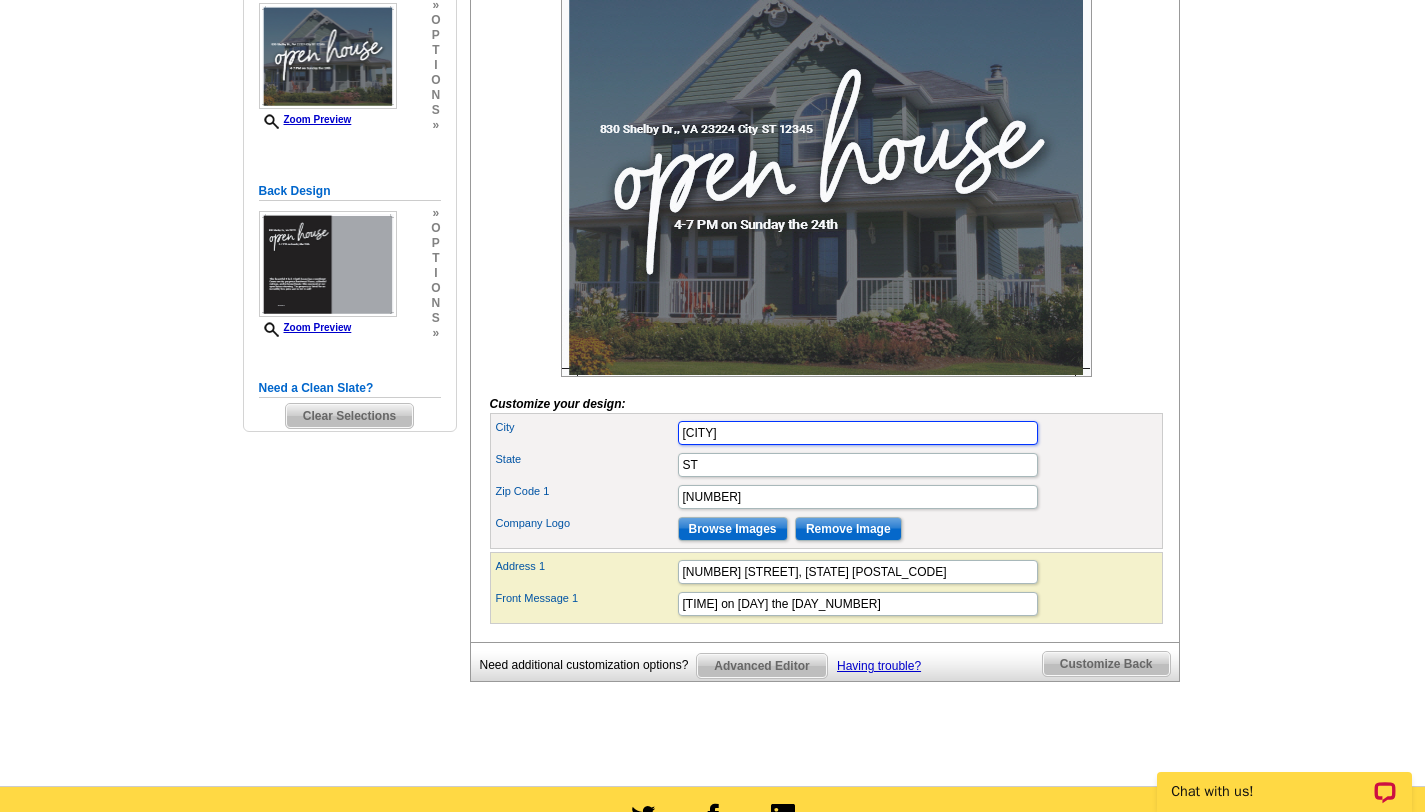 type on "Richmond" 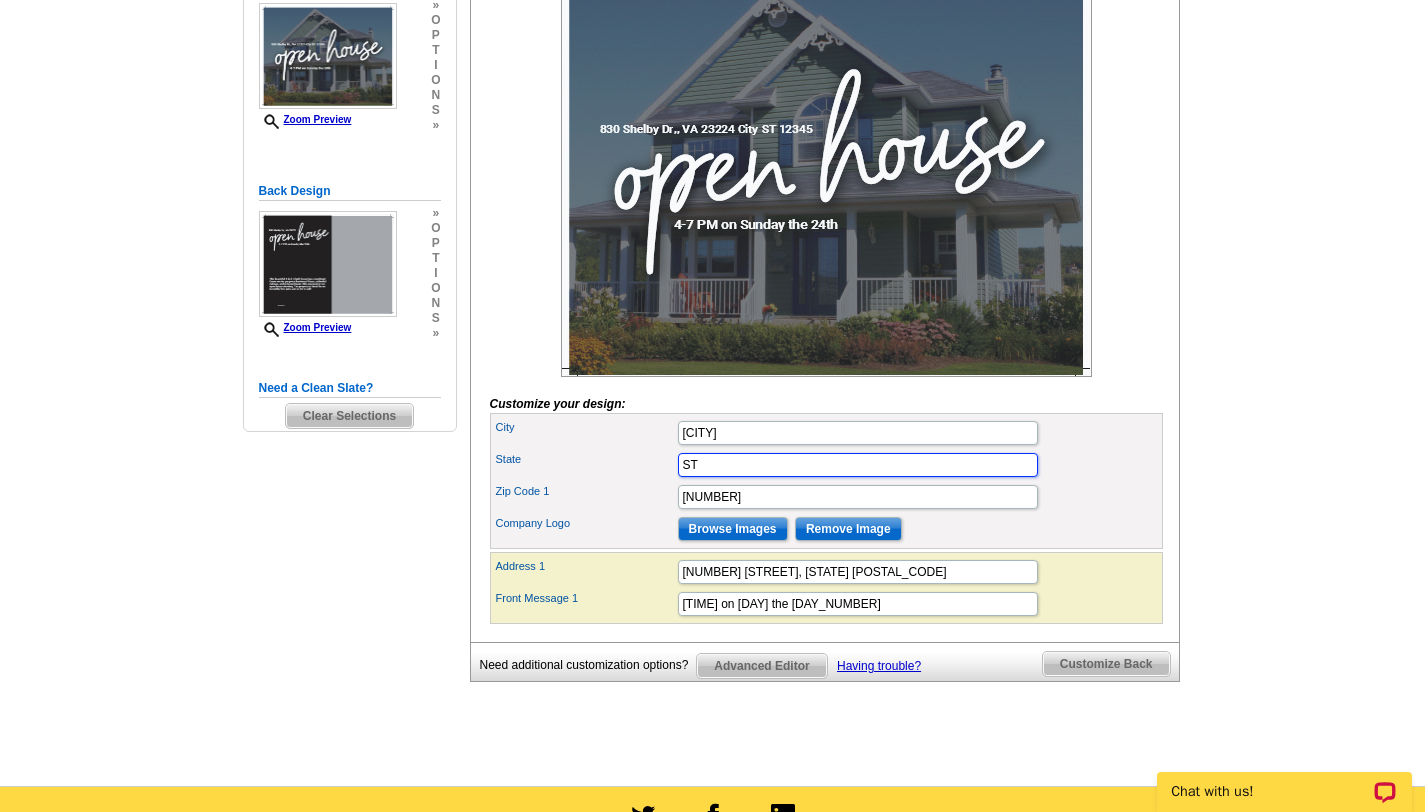 click on "ST" at bounding box center (858, 465) 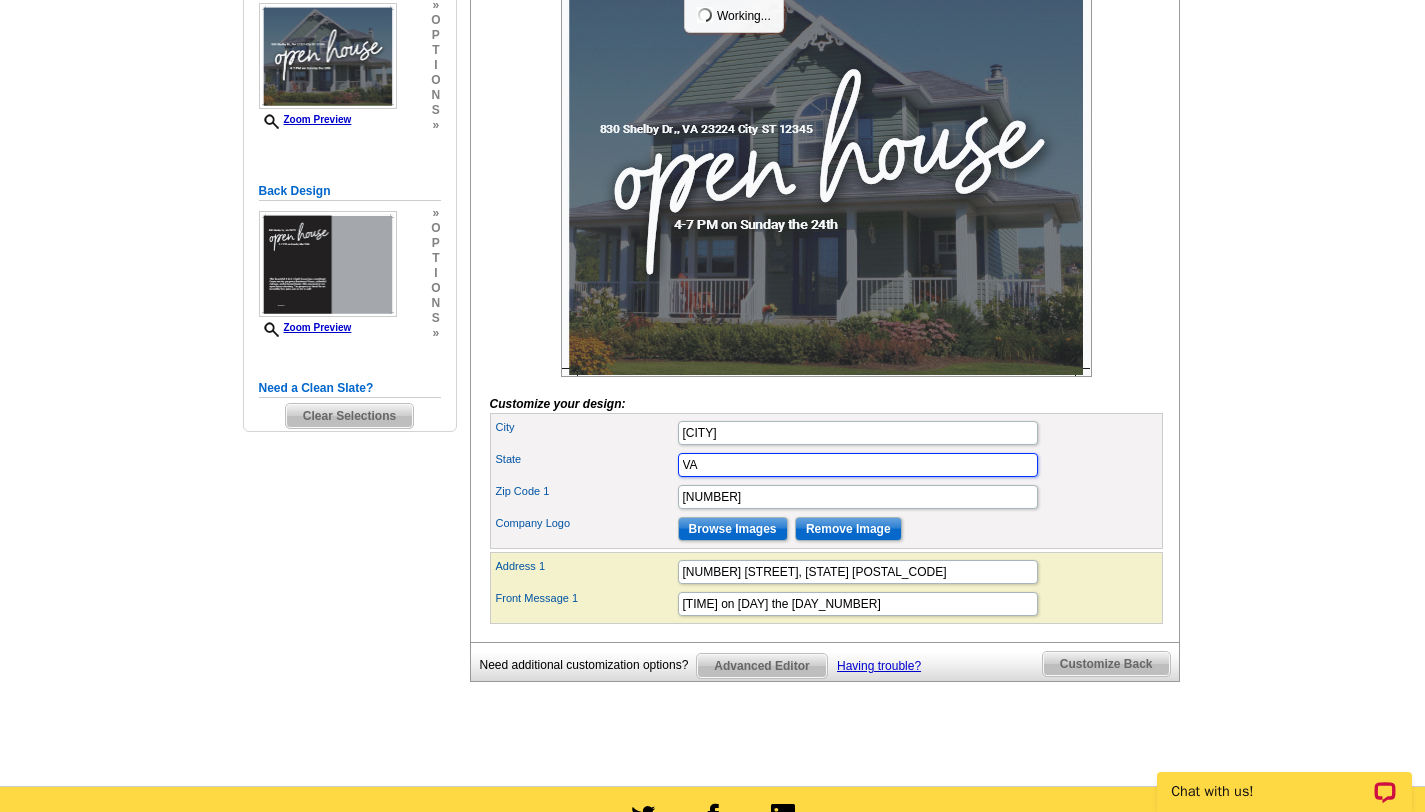 type on "VA" 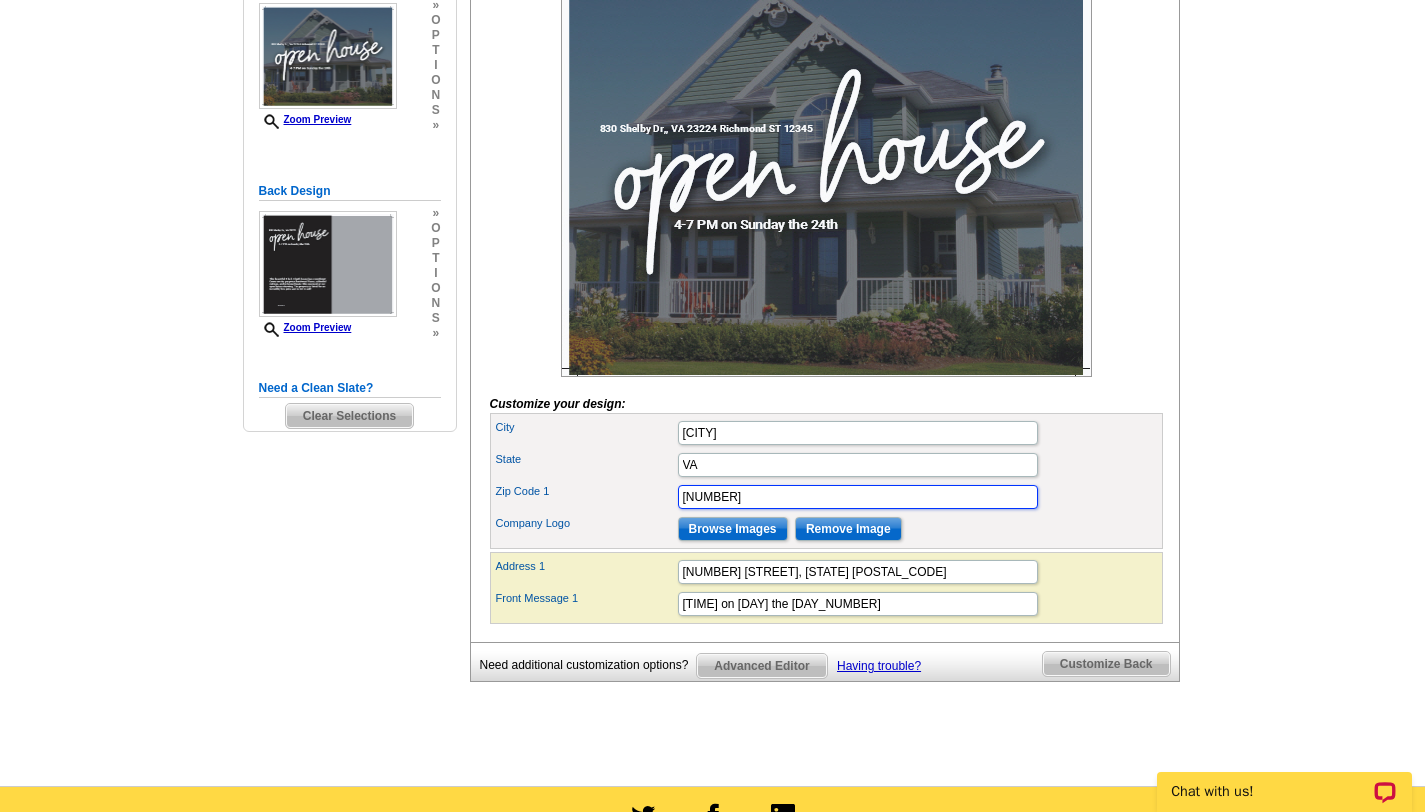 click on "12345" at bounding box center [858, 497] 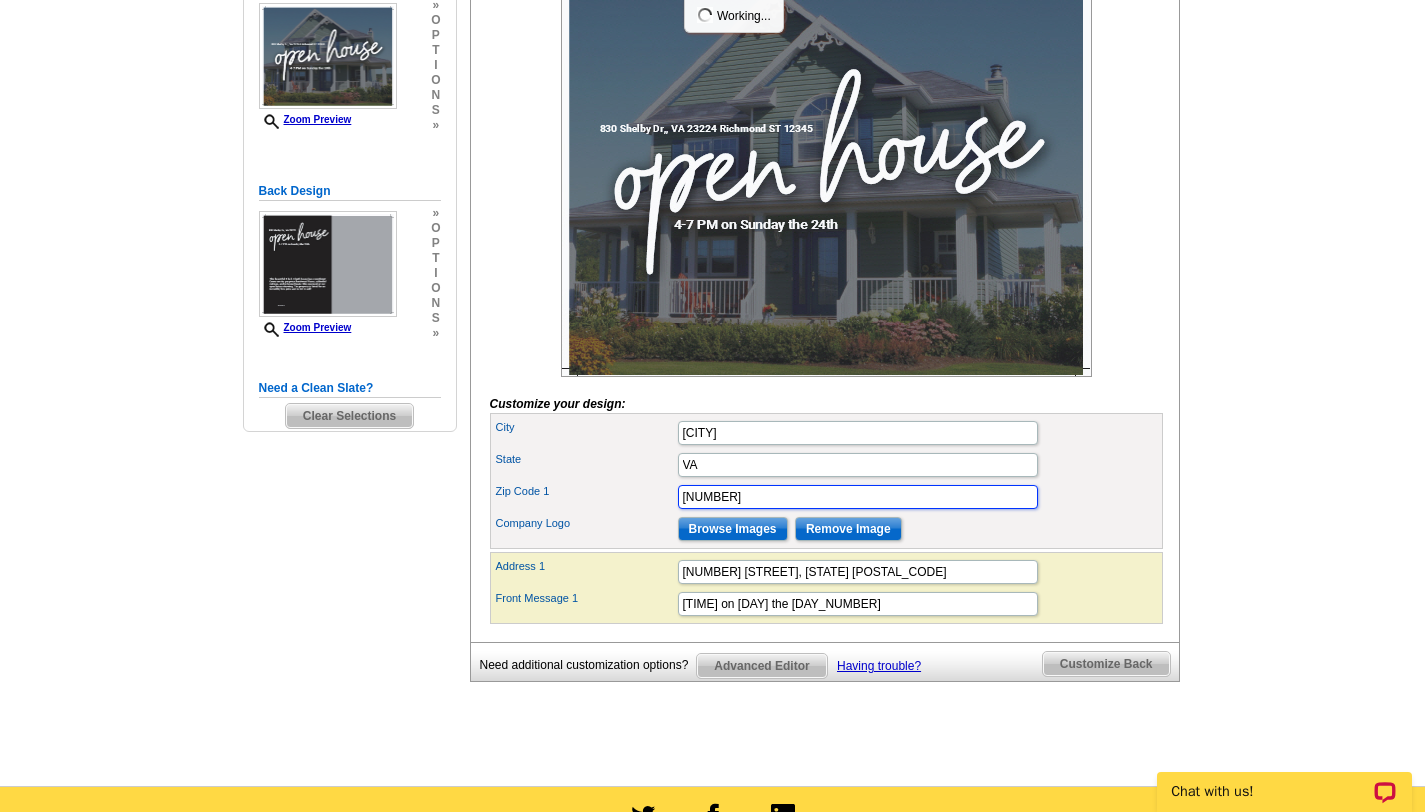 click on "12345" at bounding box center (858, 497) 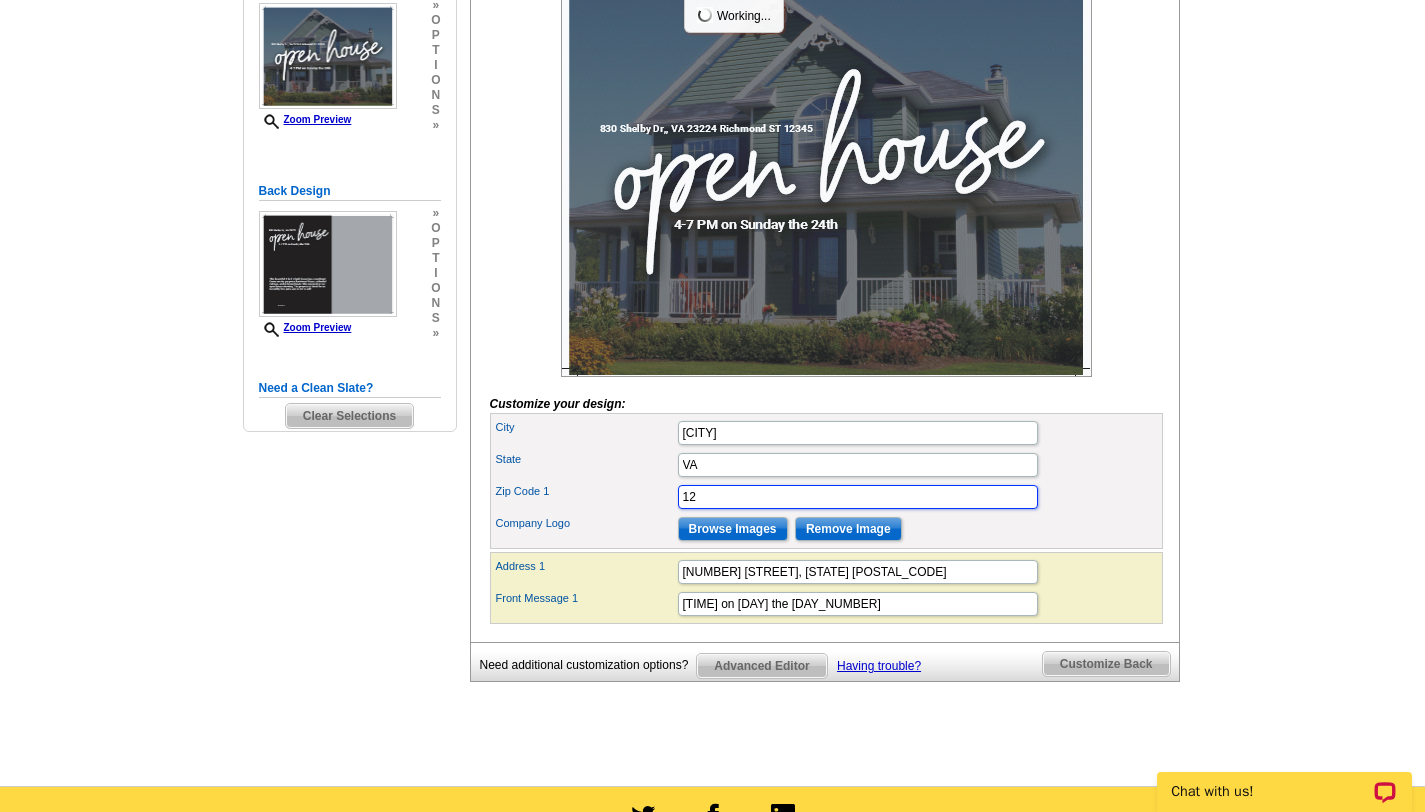 type on "1" 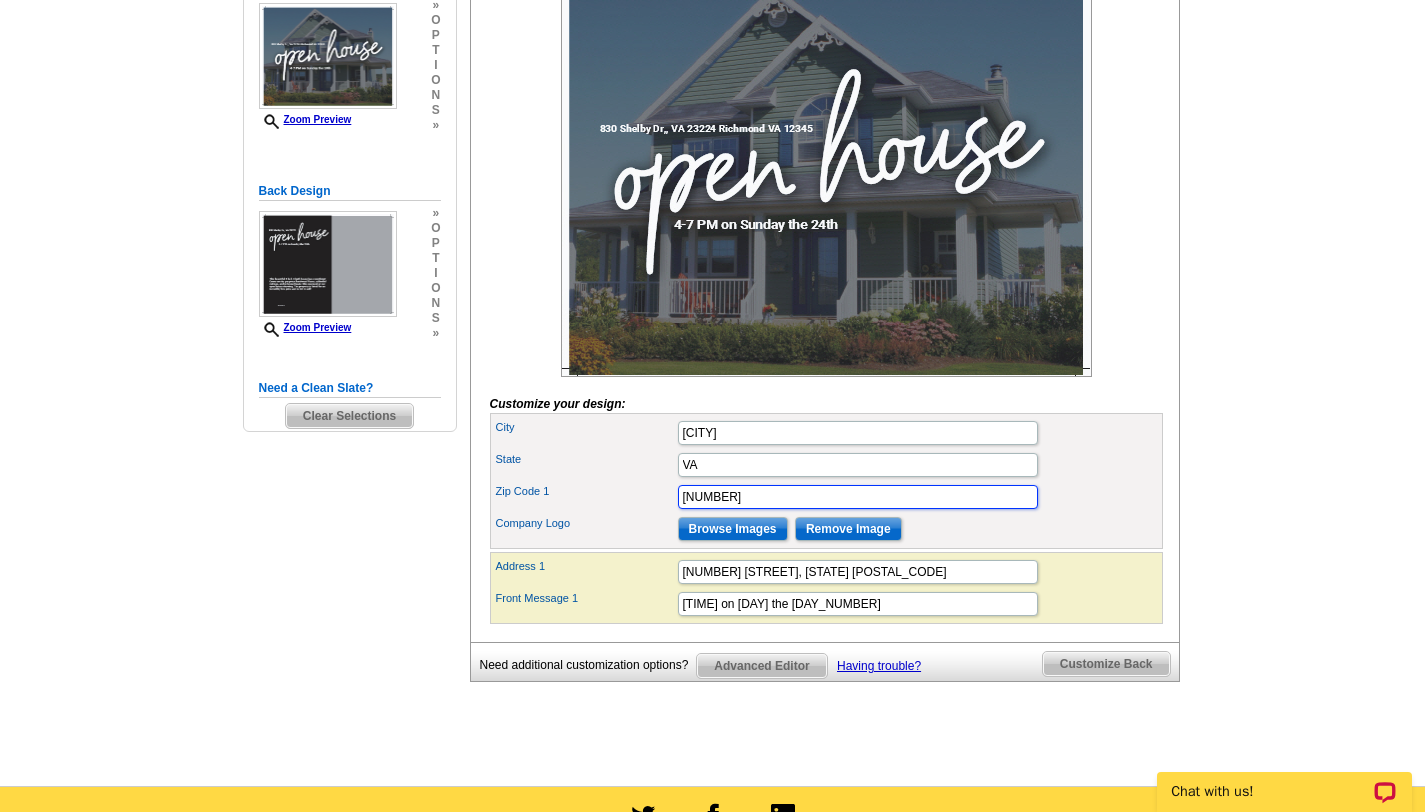 type on "23224" 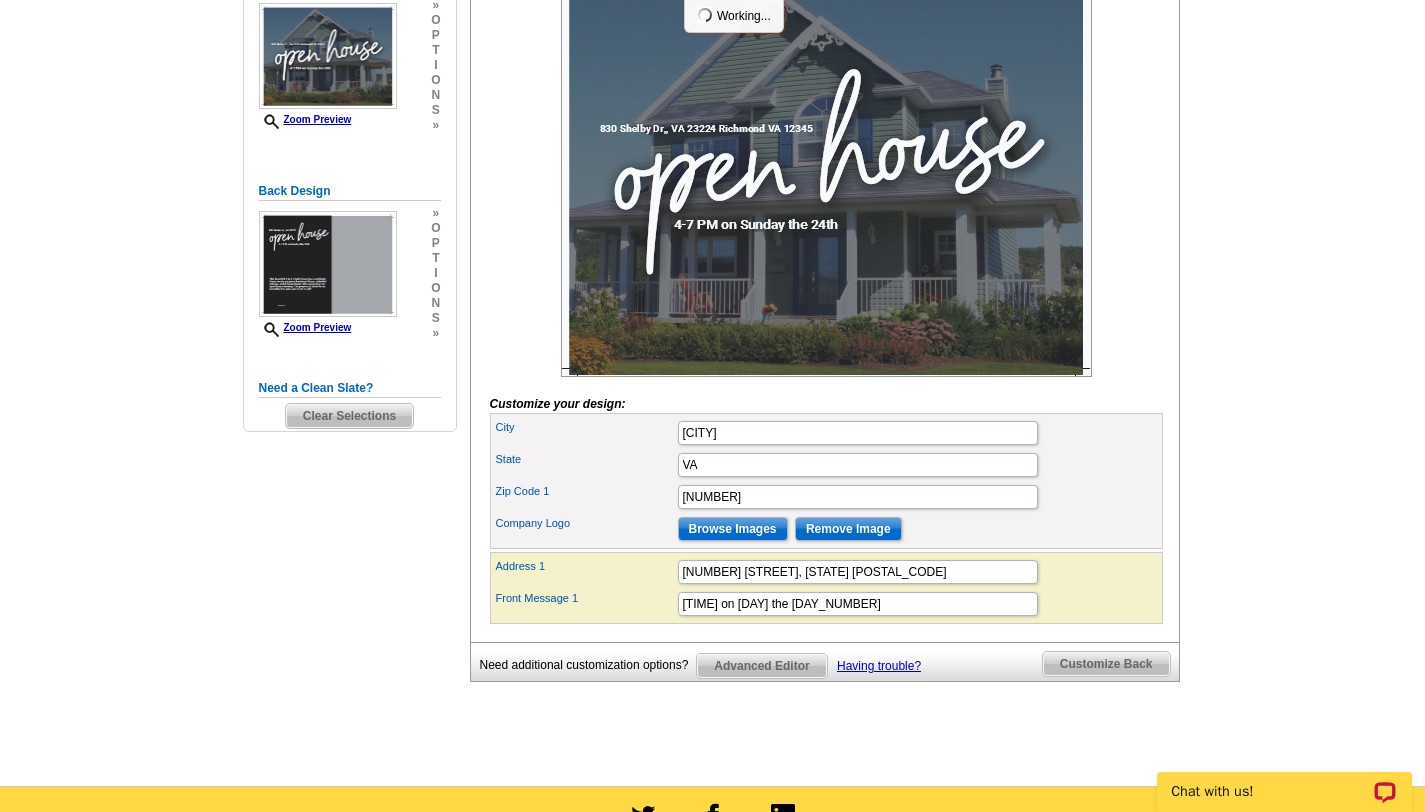 click on "Company Logo
Browse Images
Remove Image" at bounding box center (826, 529) 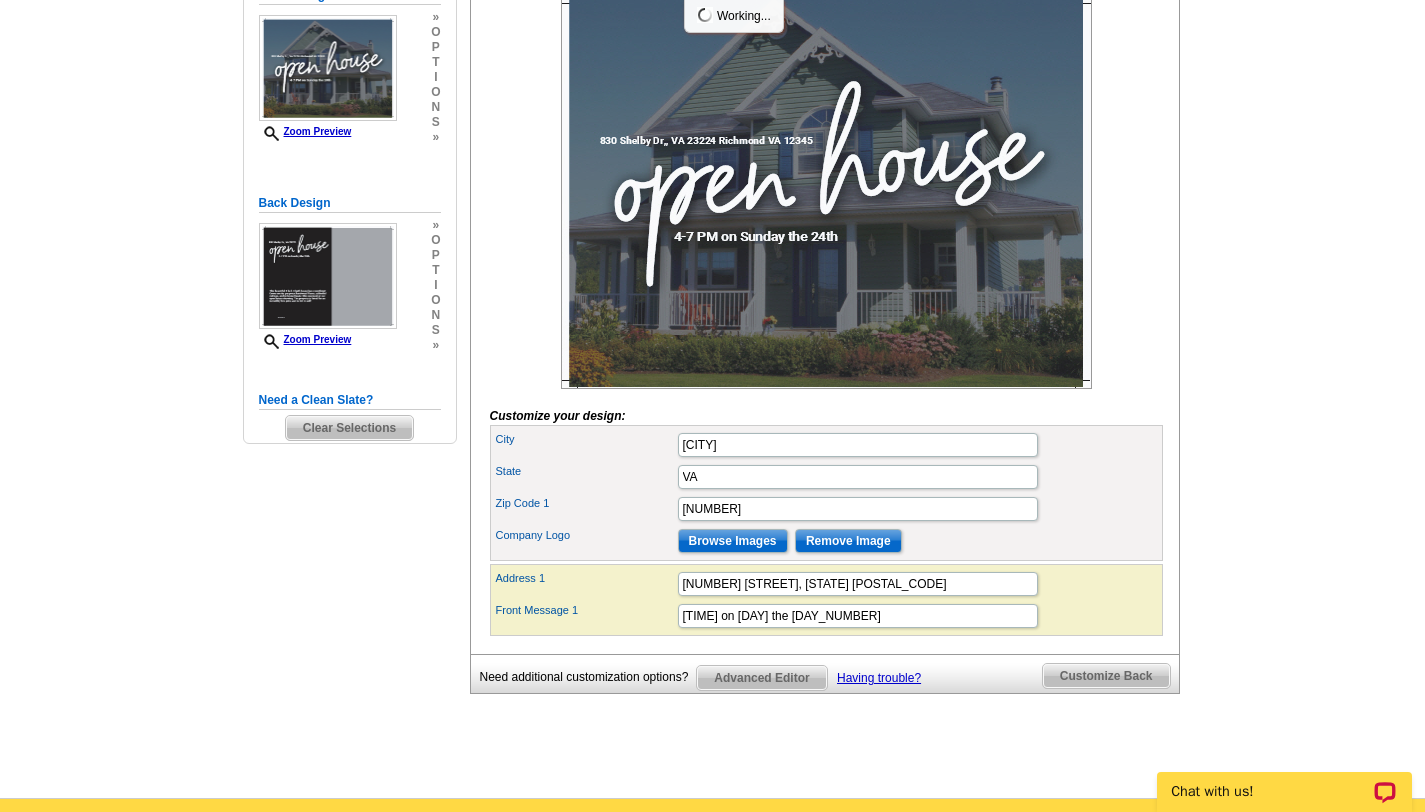 scroll, scrollTop: 372, scrollLeft: 0, axis: vertical 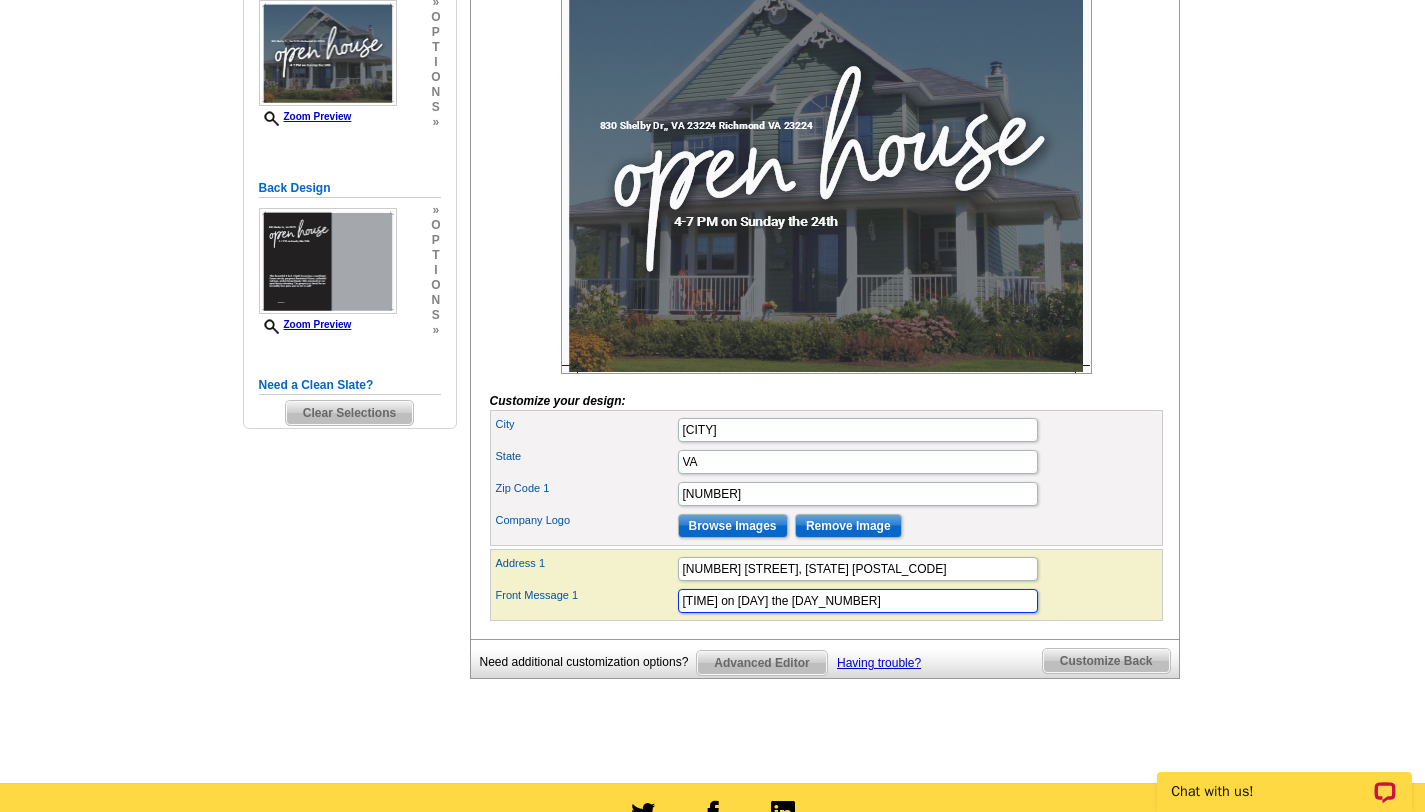 click on "4-7 PM on Sunday the 24th" at bounding box center [858, 601] 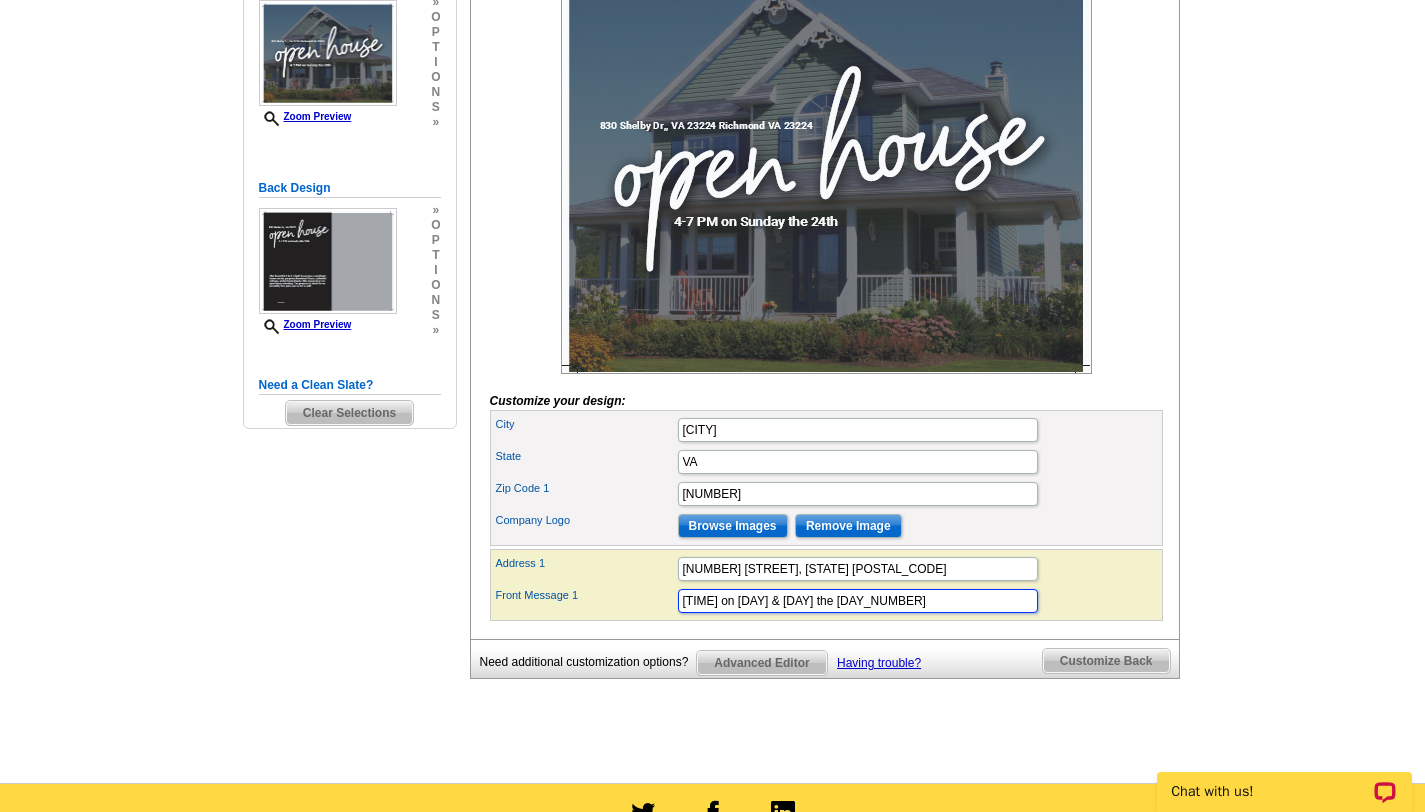 click on "1-3 PM on Saturday & Sunday the 24th" at bounding box center (858, 601) 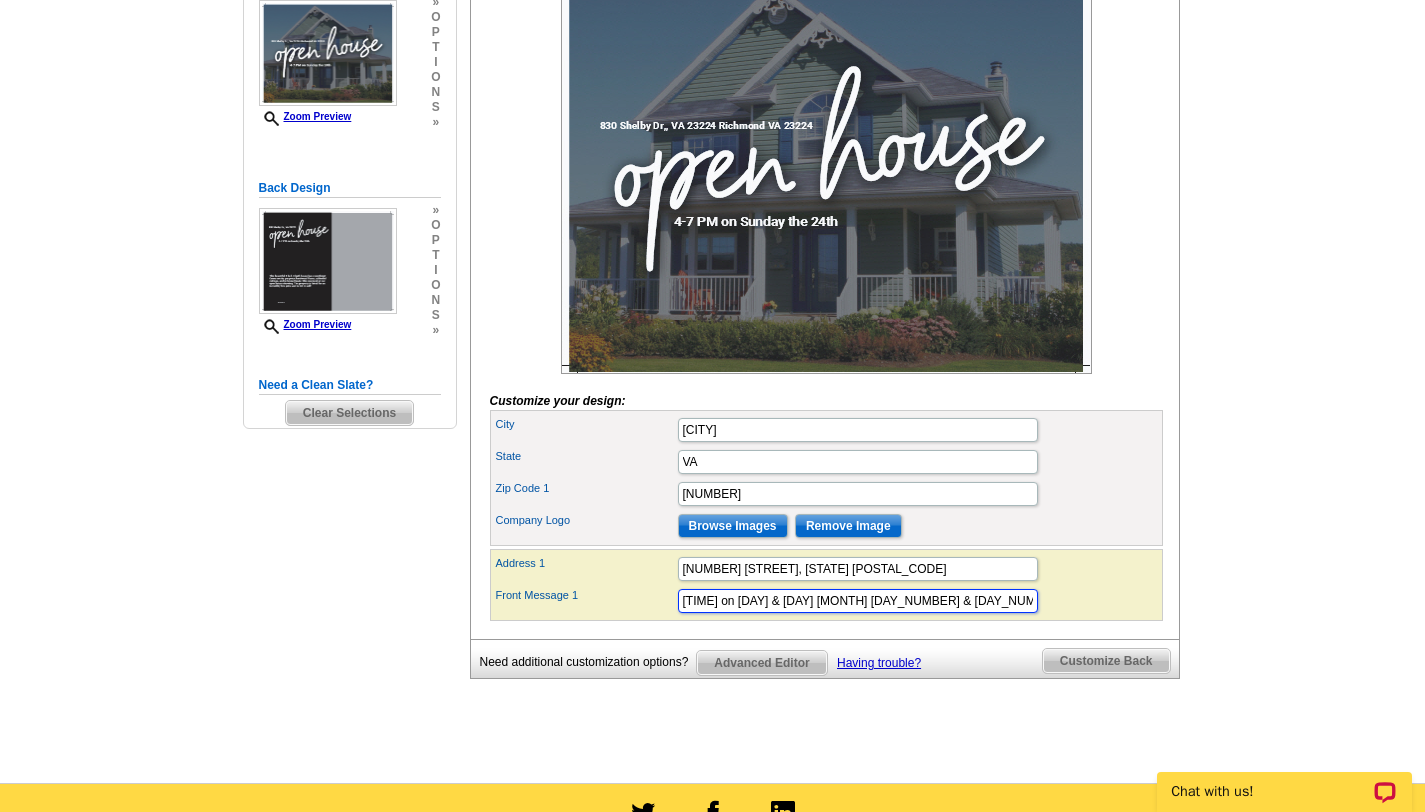click on "1-3 PM on Saturday & Sunday Aug. 9th & 10th" at bounding box center [858, 601] 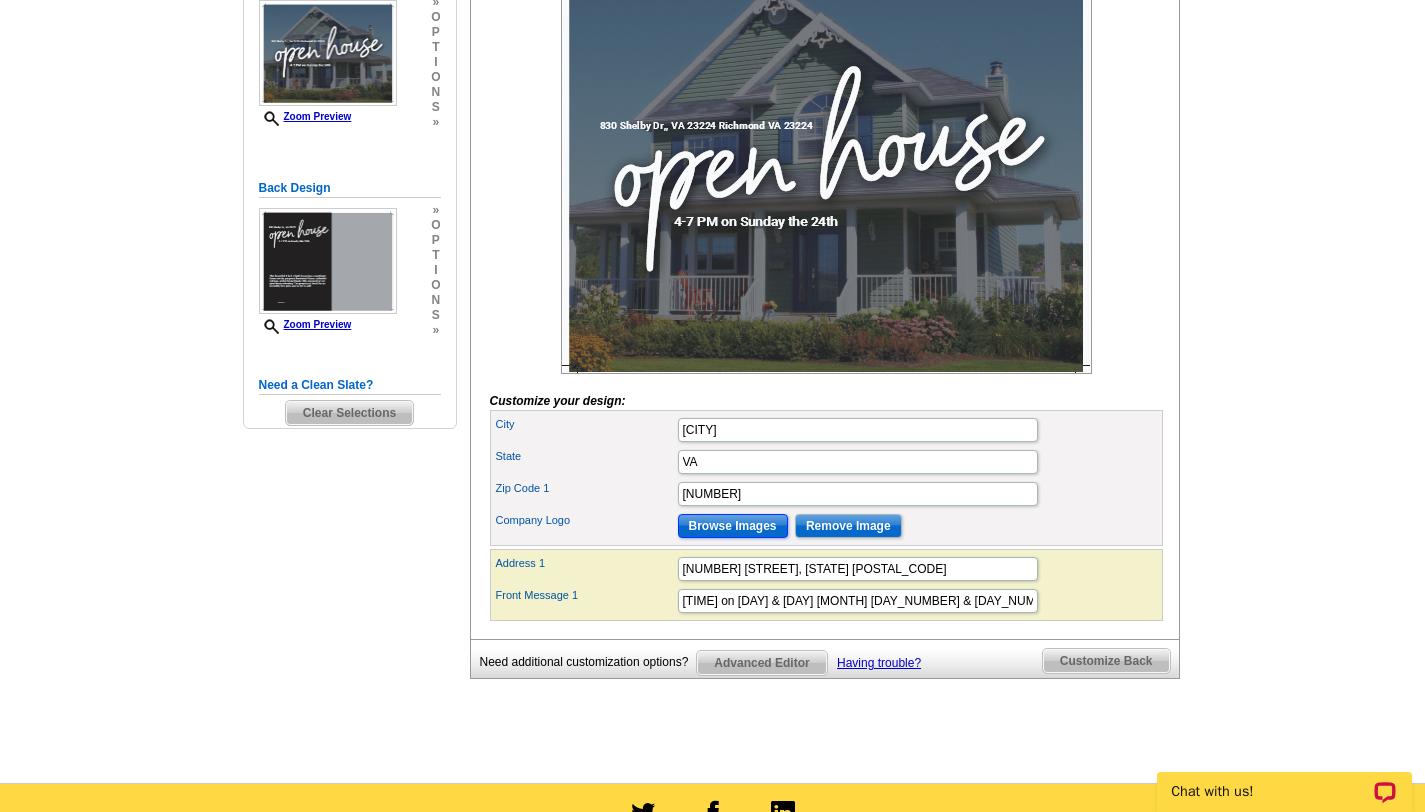 click on "Browse Images" at bounding box center [733, 526] 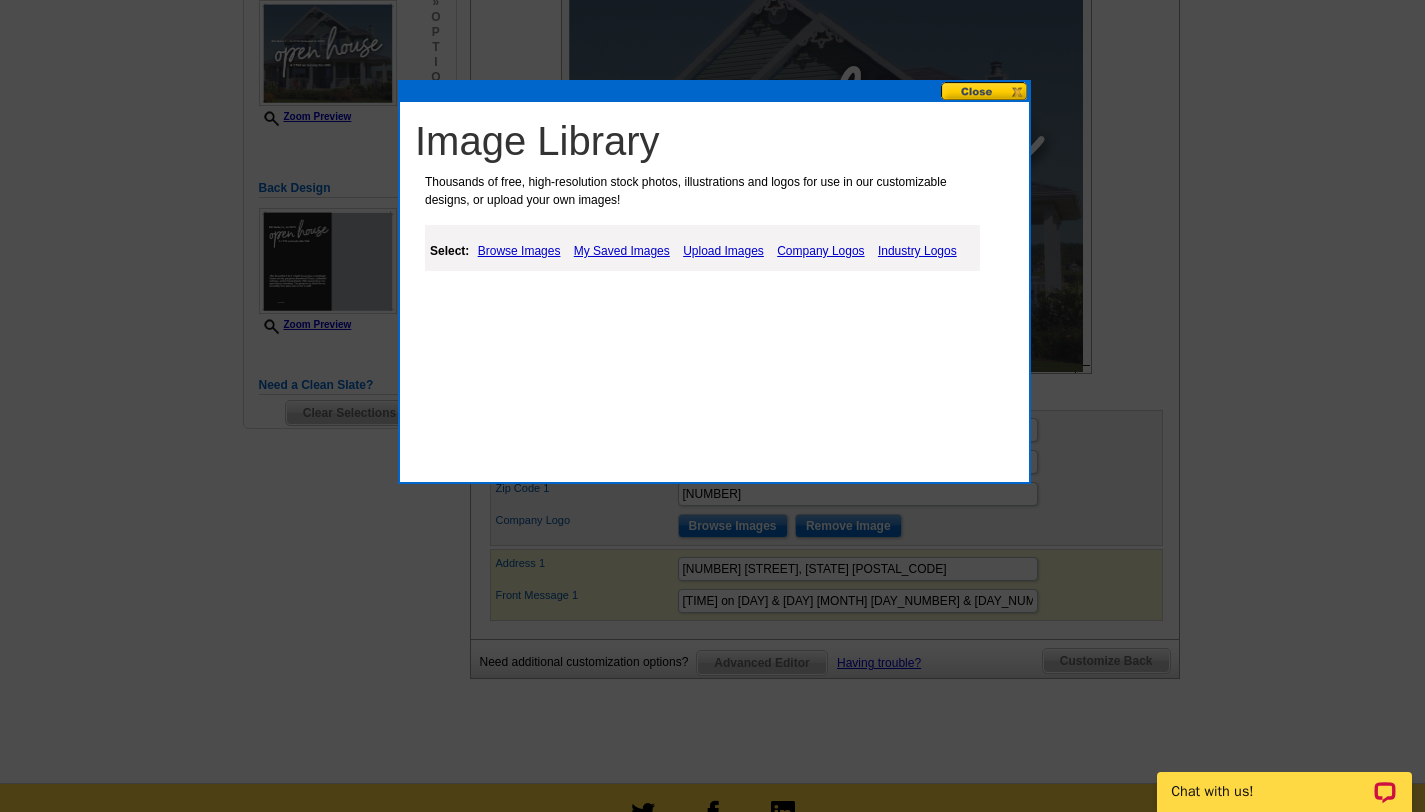 click on "Upload Images" at bounding box center (723, 251) 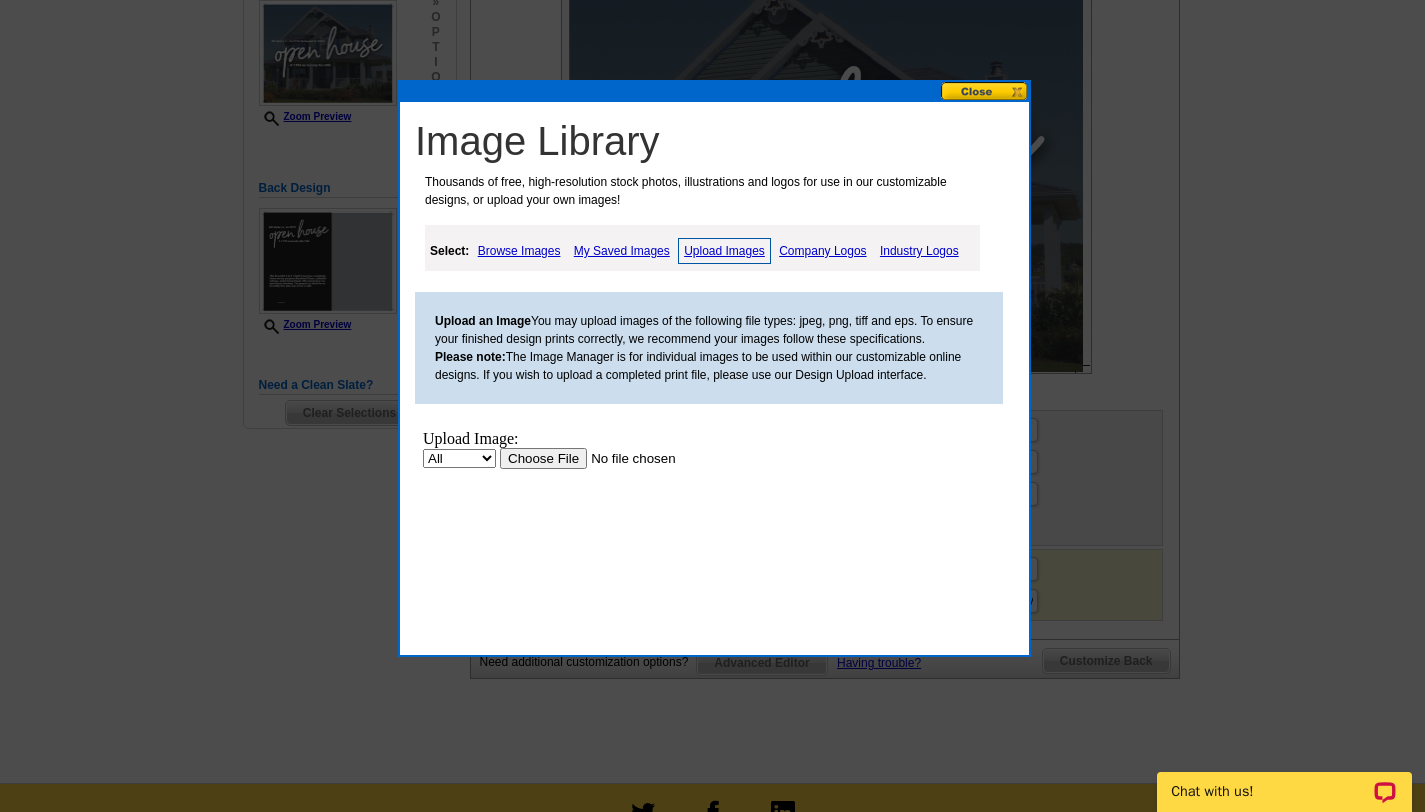 scroll, scrollTop: 0, scrollLeft: 0, axis: both 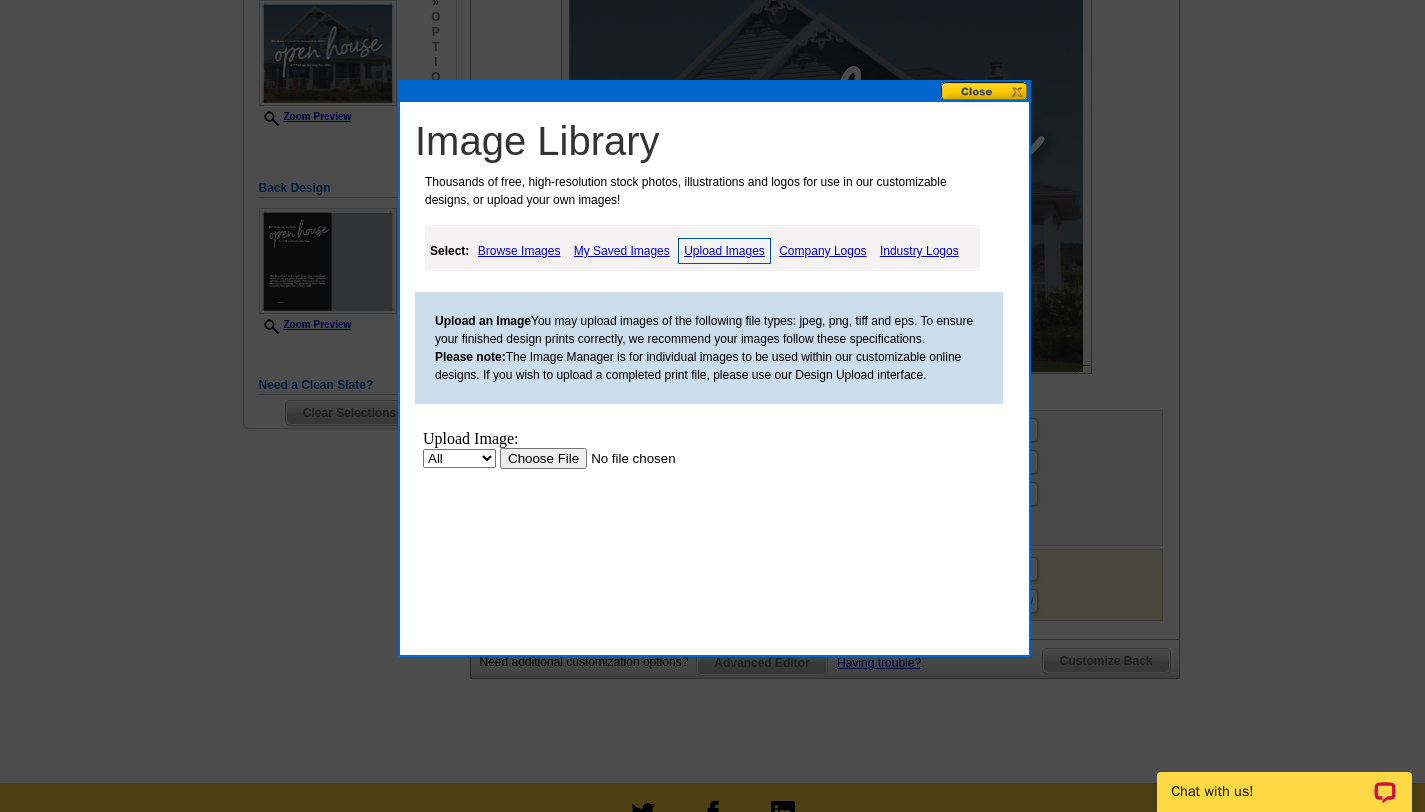 click at bounding box center (626, 458) 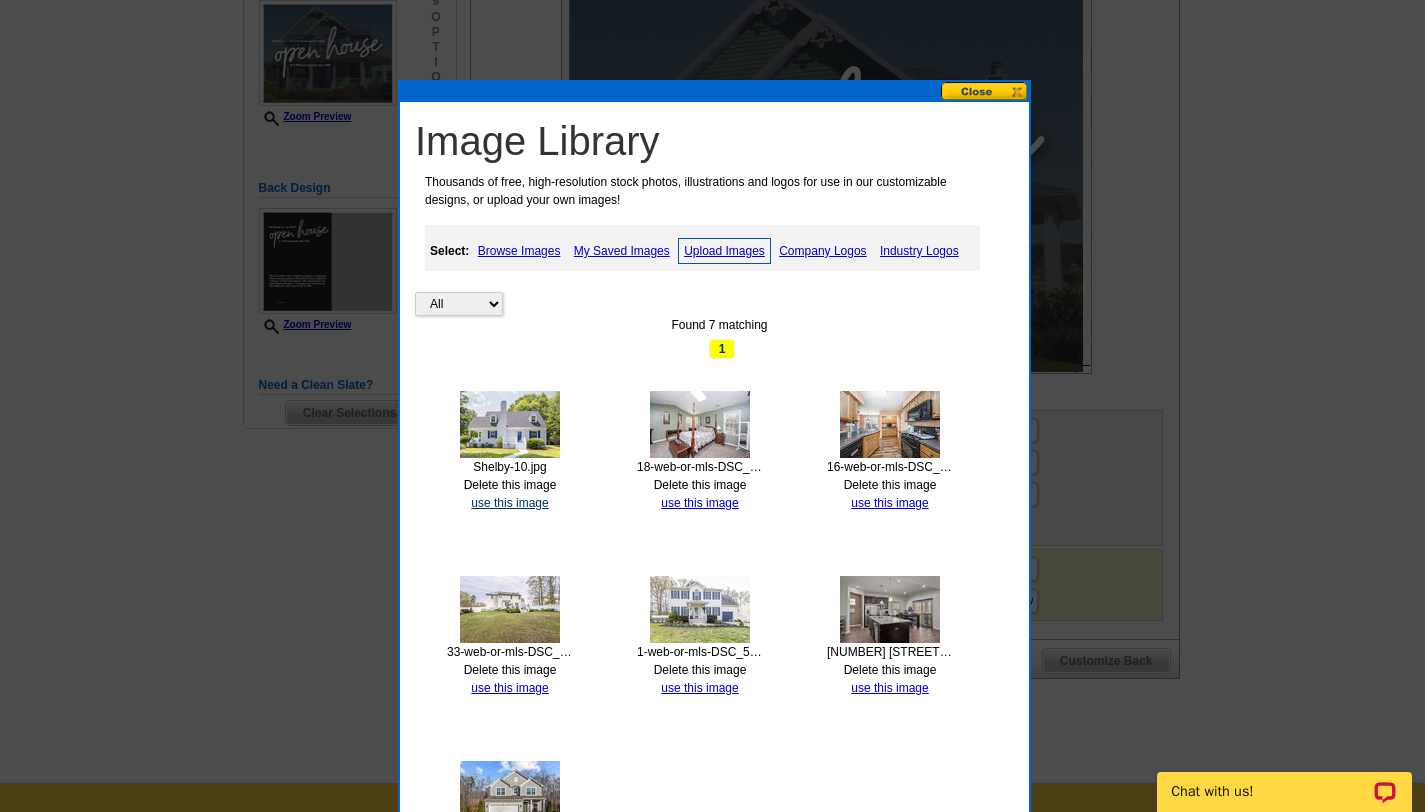 click on "use this image" at bounding box center [509, 503] 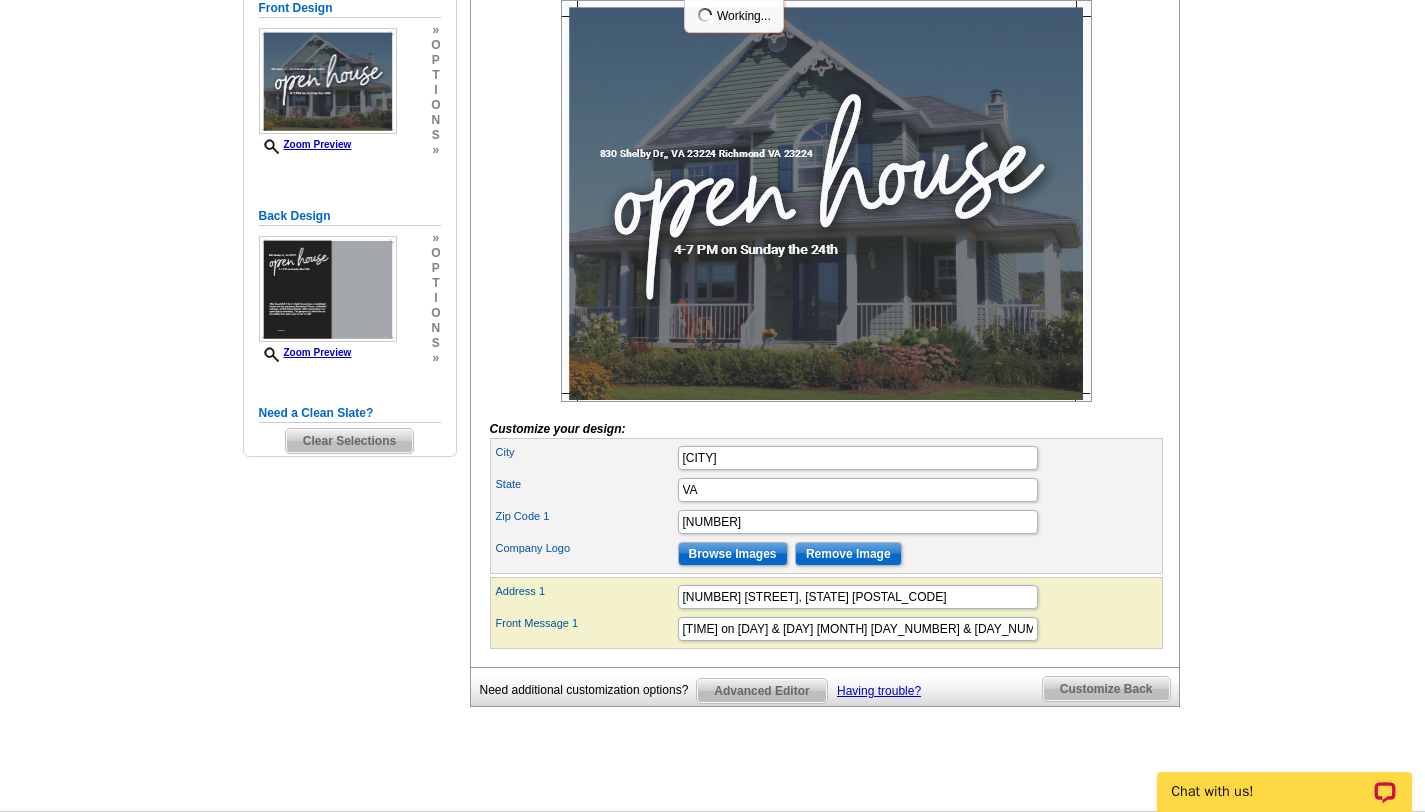 scroll, scrollTop: 348, scrollLeft: 0, axis: vertical 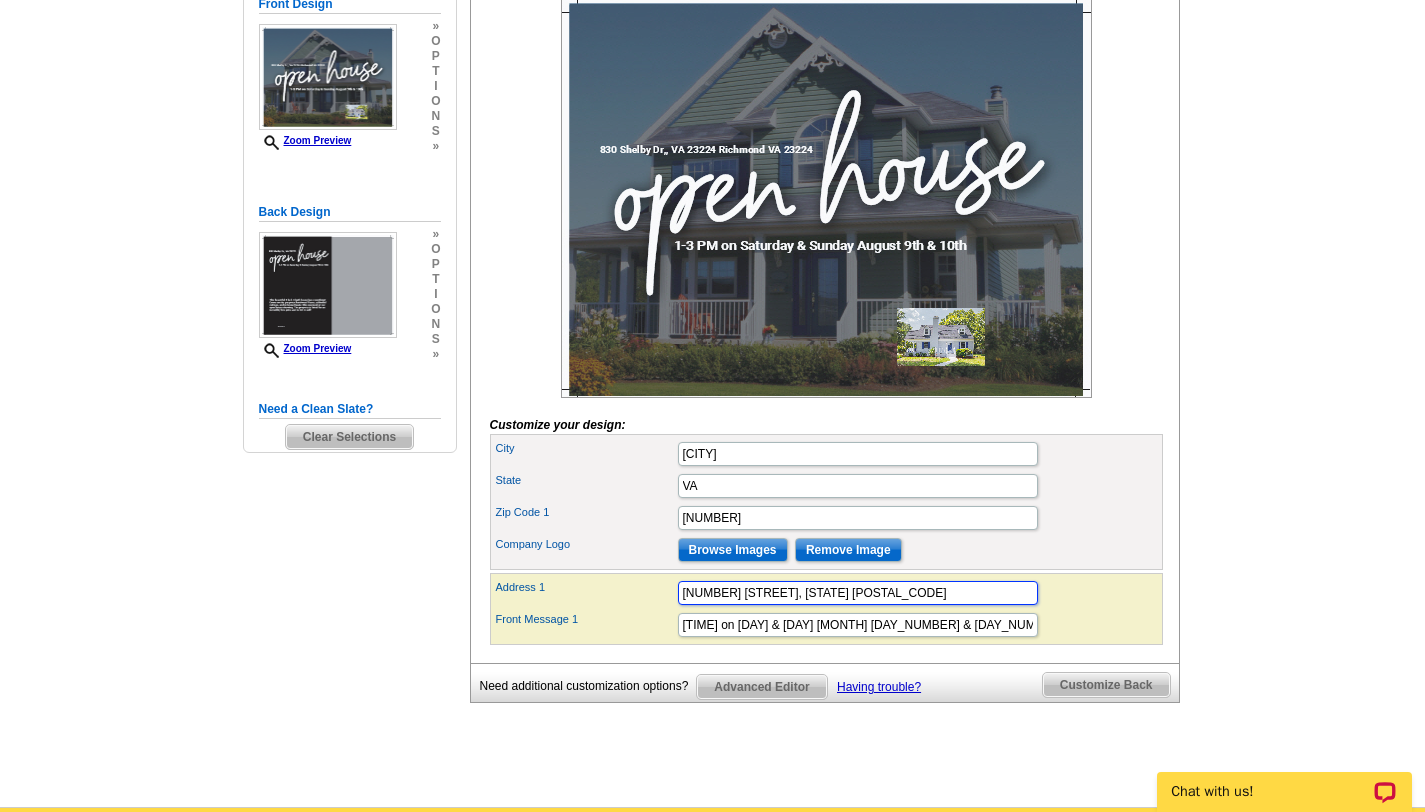 click on "830 Shelby Dr,, VA 23224" at bounding box center [858, 593] 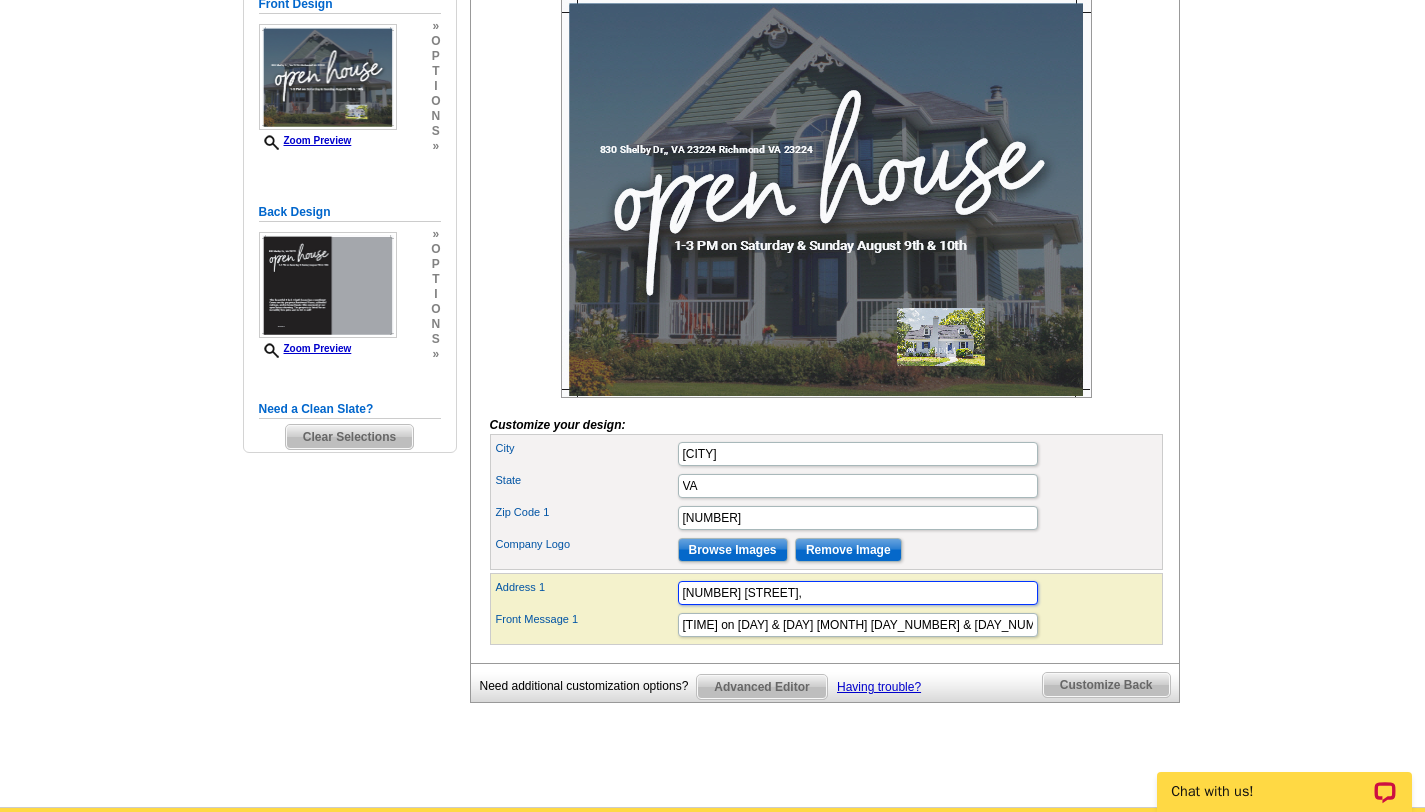 type on "[NUMBER] [STREET]," 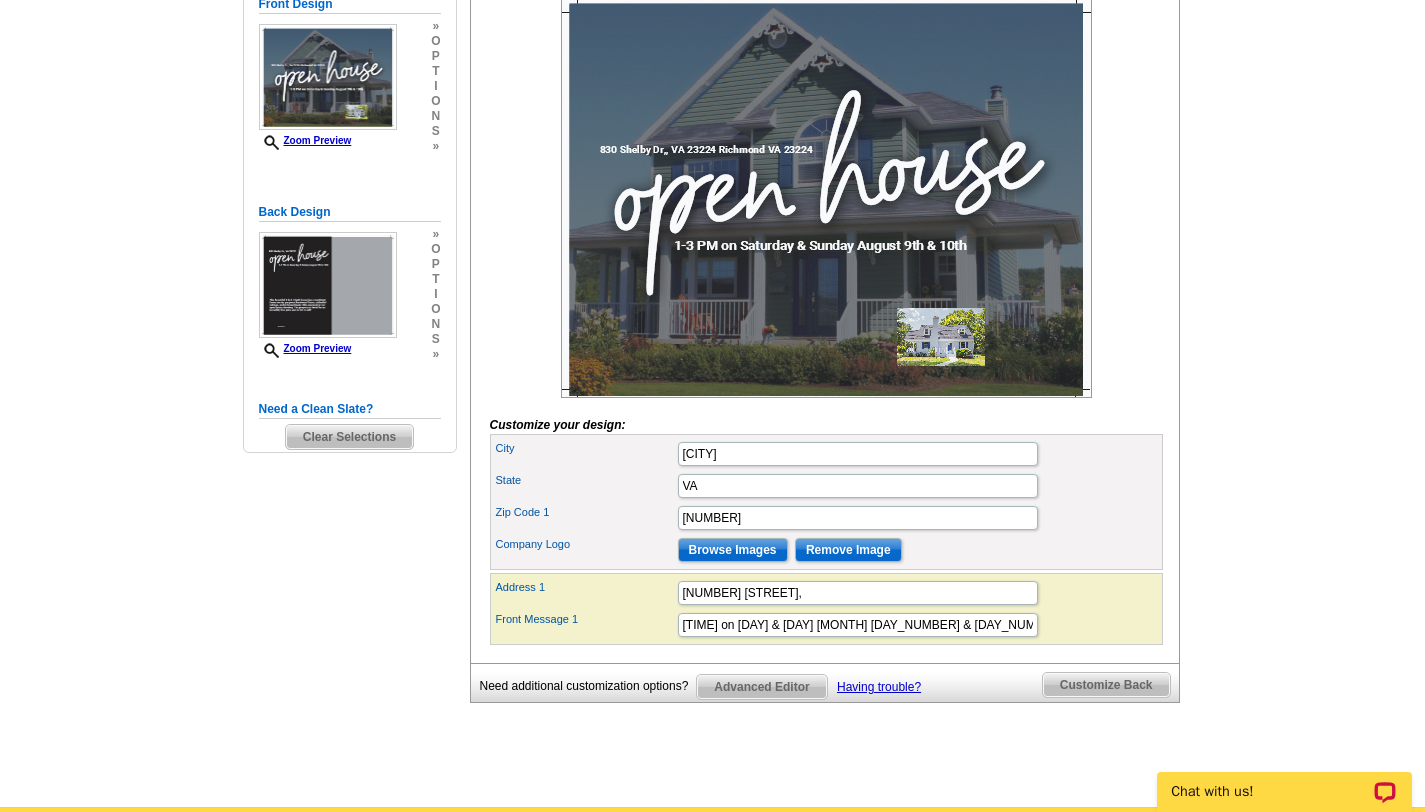 click at bounding box center (826, 197) 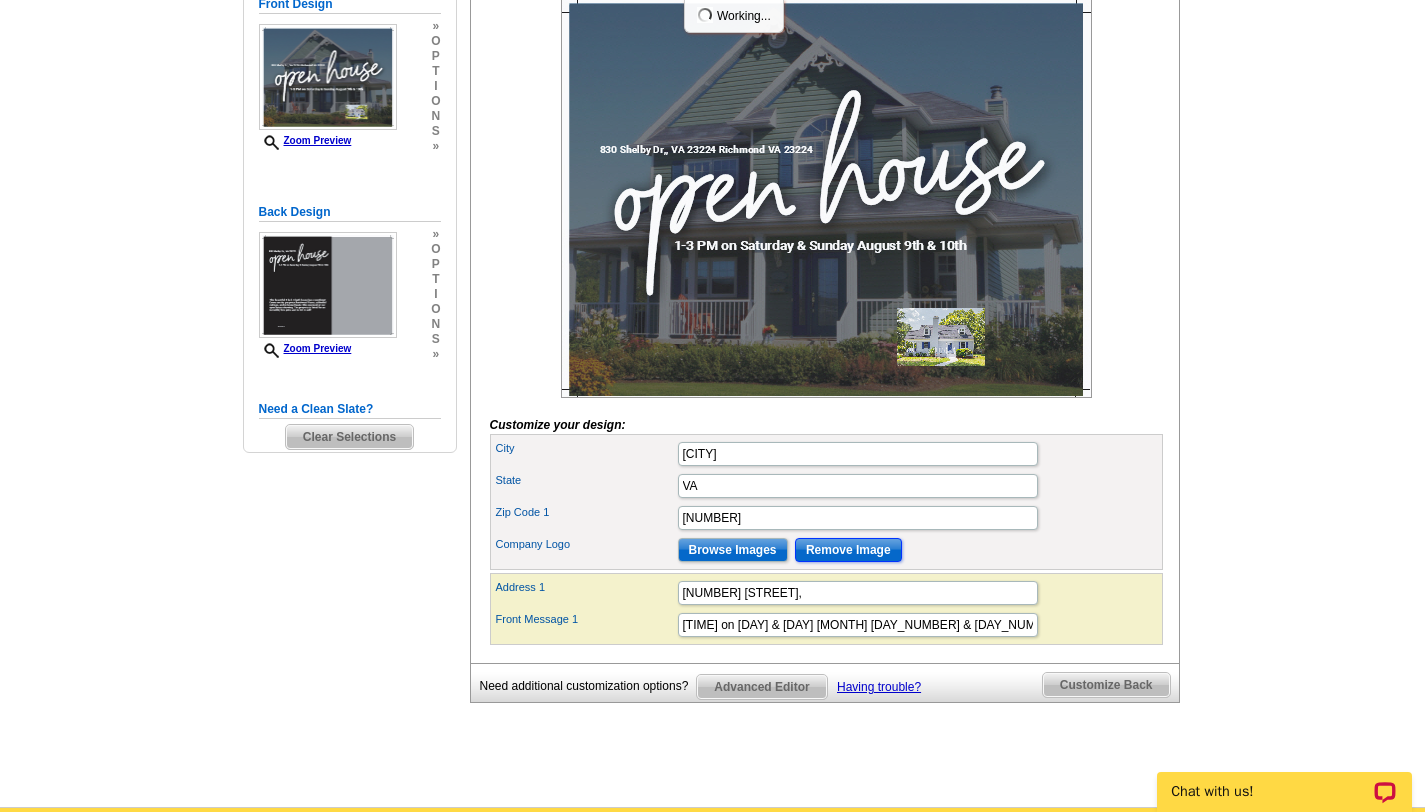 click on "Remove Image" at bounding box center (848, 550) 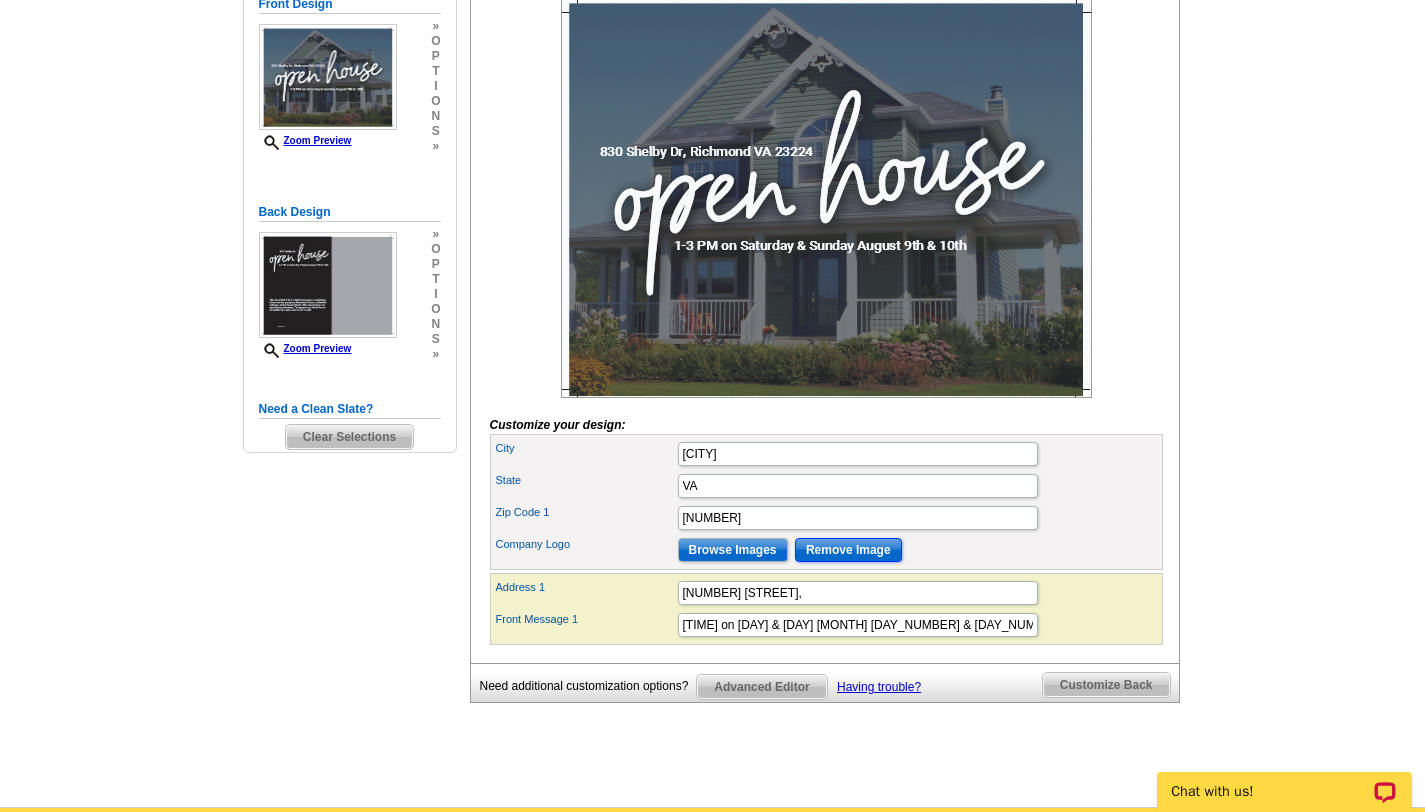 click on "Remove Image" at bounding box center [848, 550] 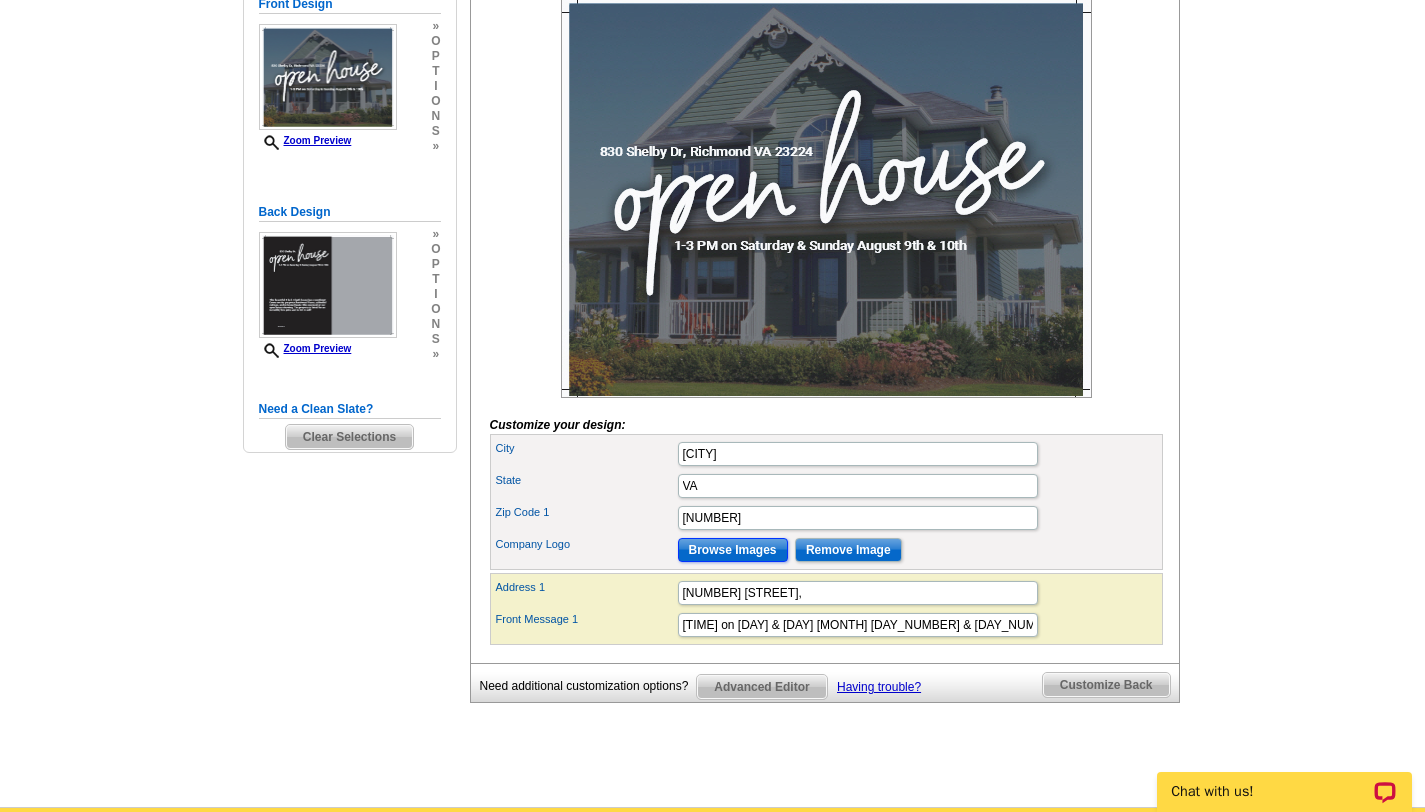 click on "Browse Images" at bounding box center (733, 550) 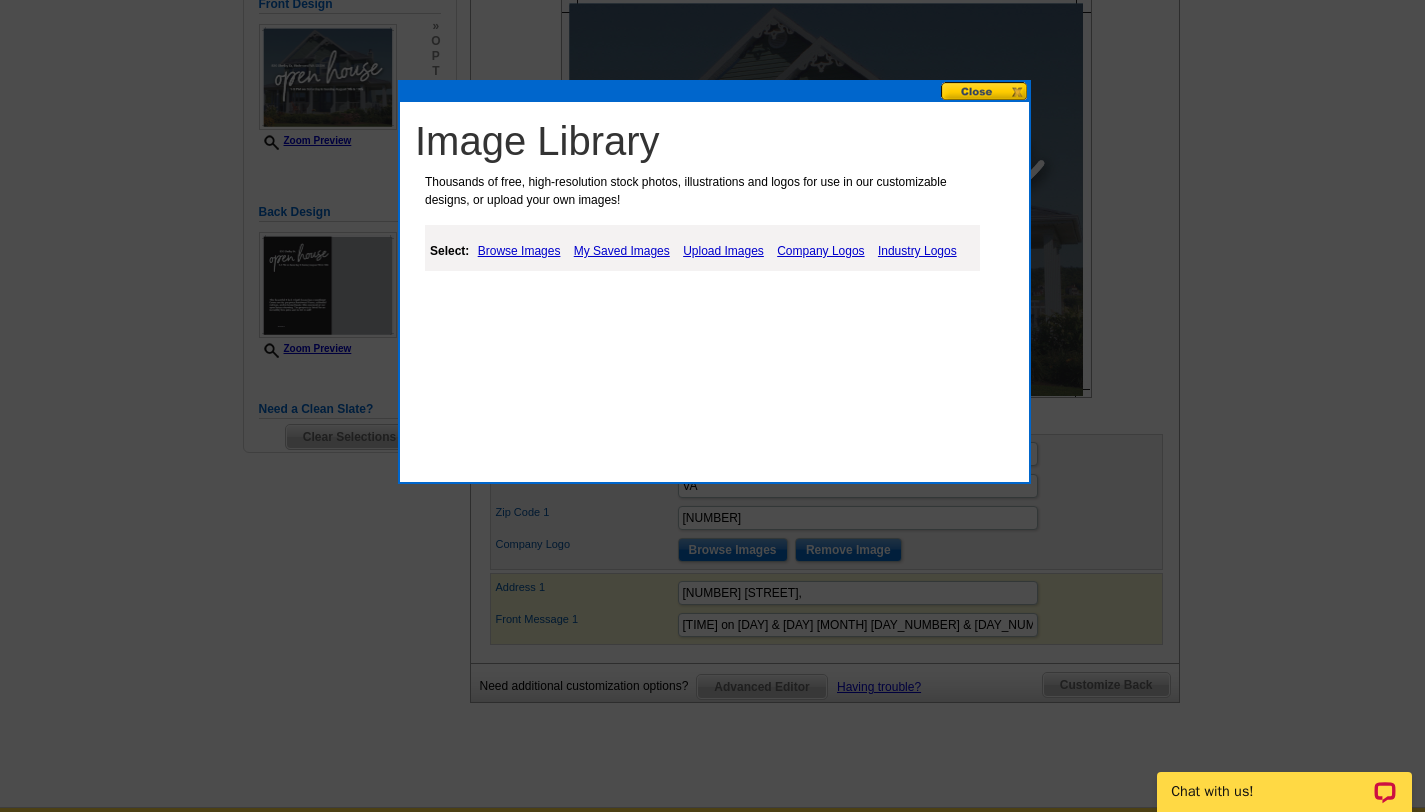 click on "My Saved Images" at bounding box center (622, 251) 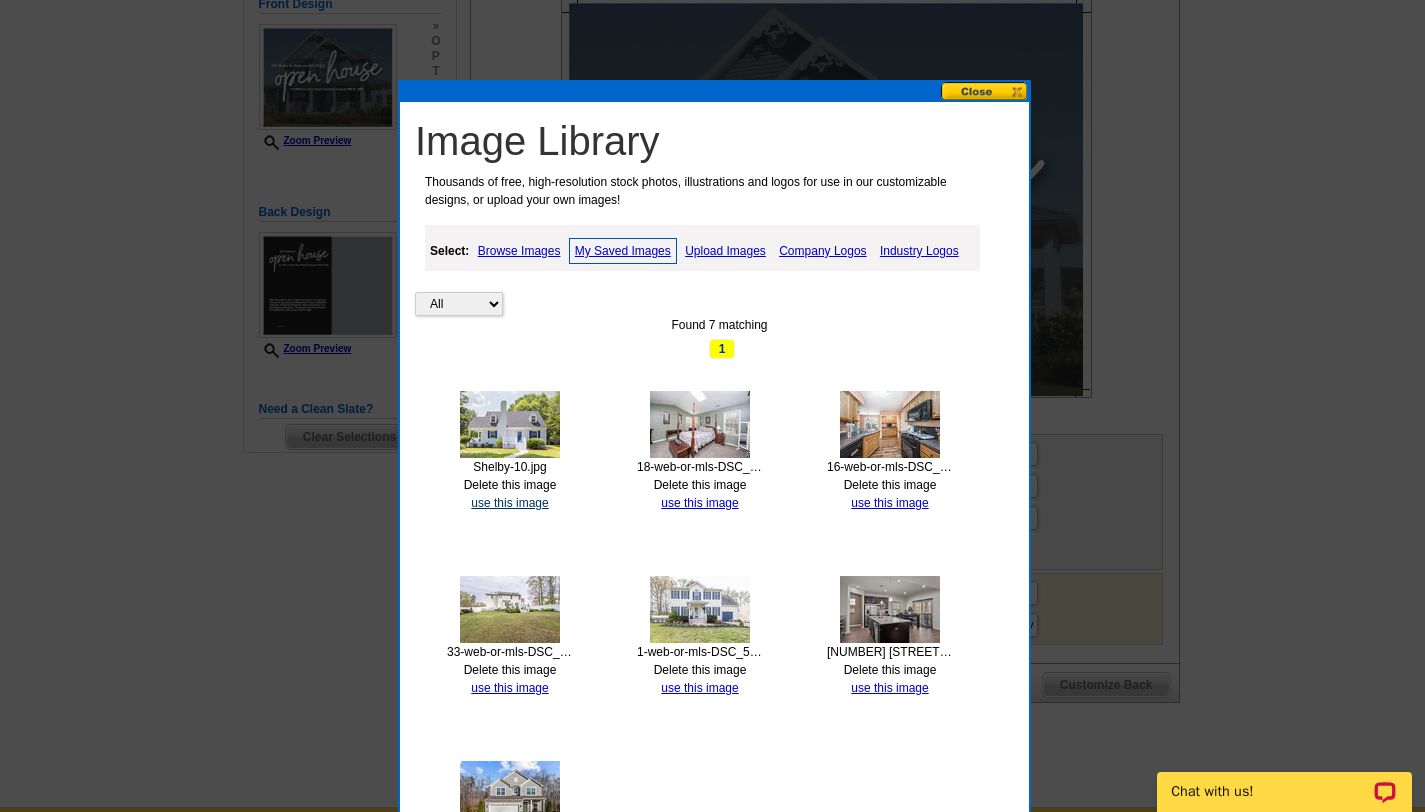 click on "use this image" at bounding box center [509, 503] 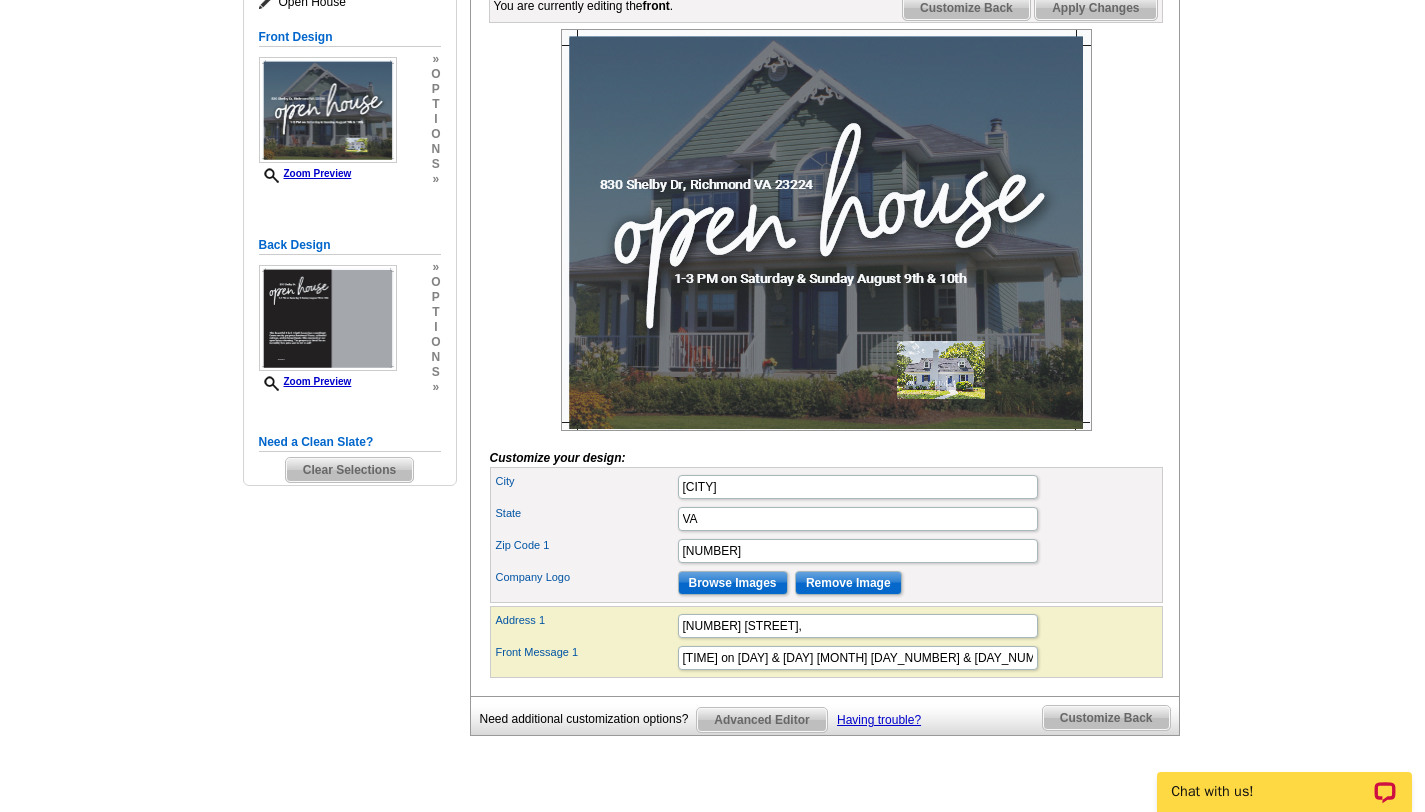 scroll, scrollTop: 312, scrollLeft: 0, axis: vertical 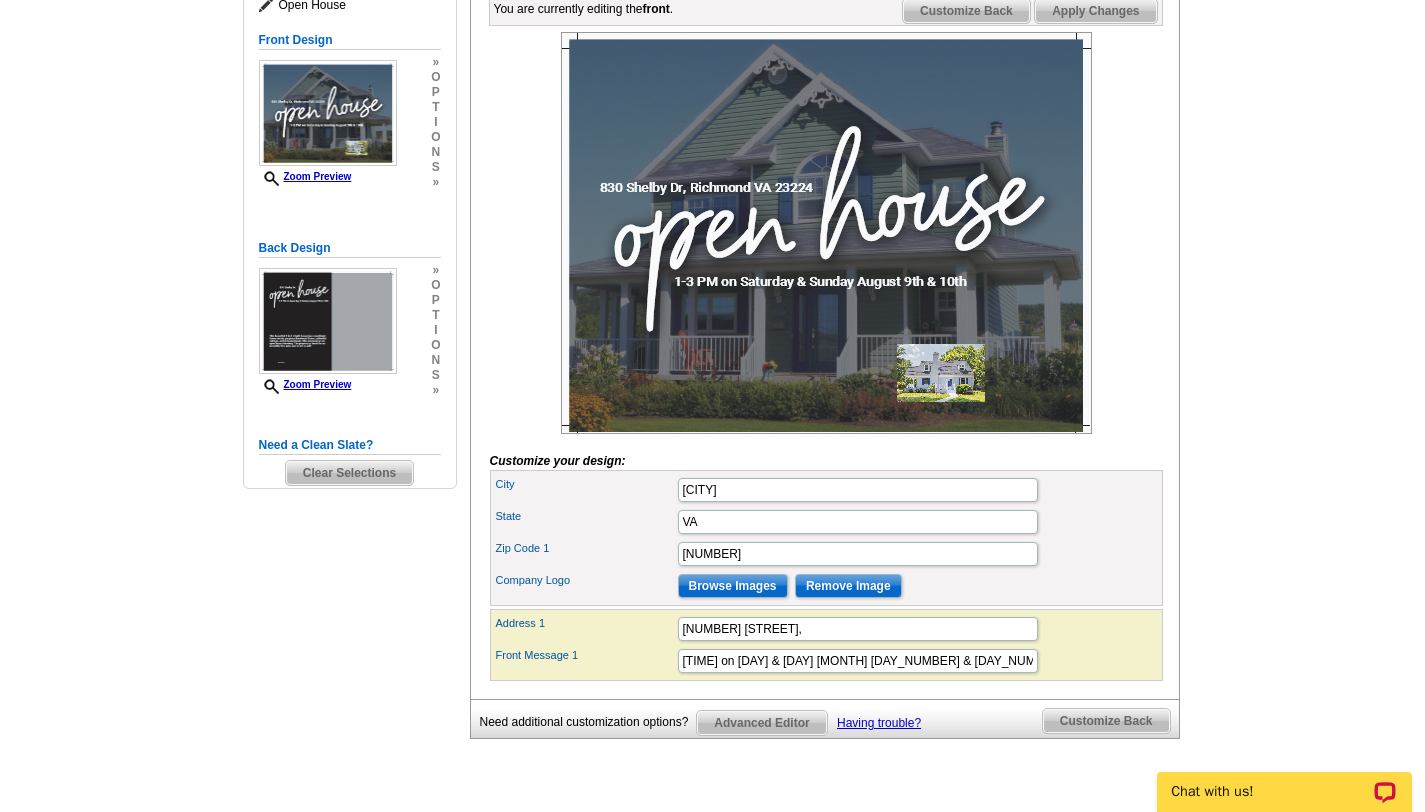 click at bounding box center (826, 233) 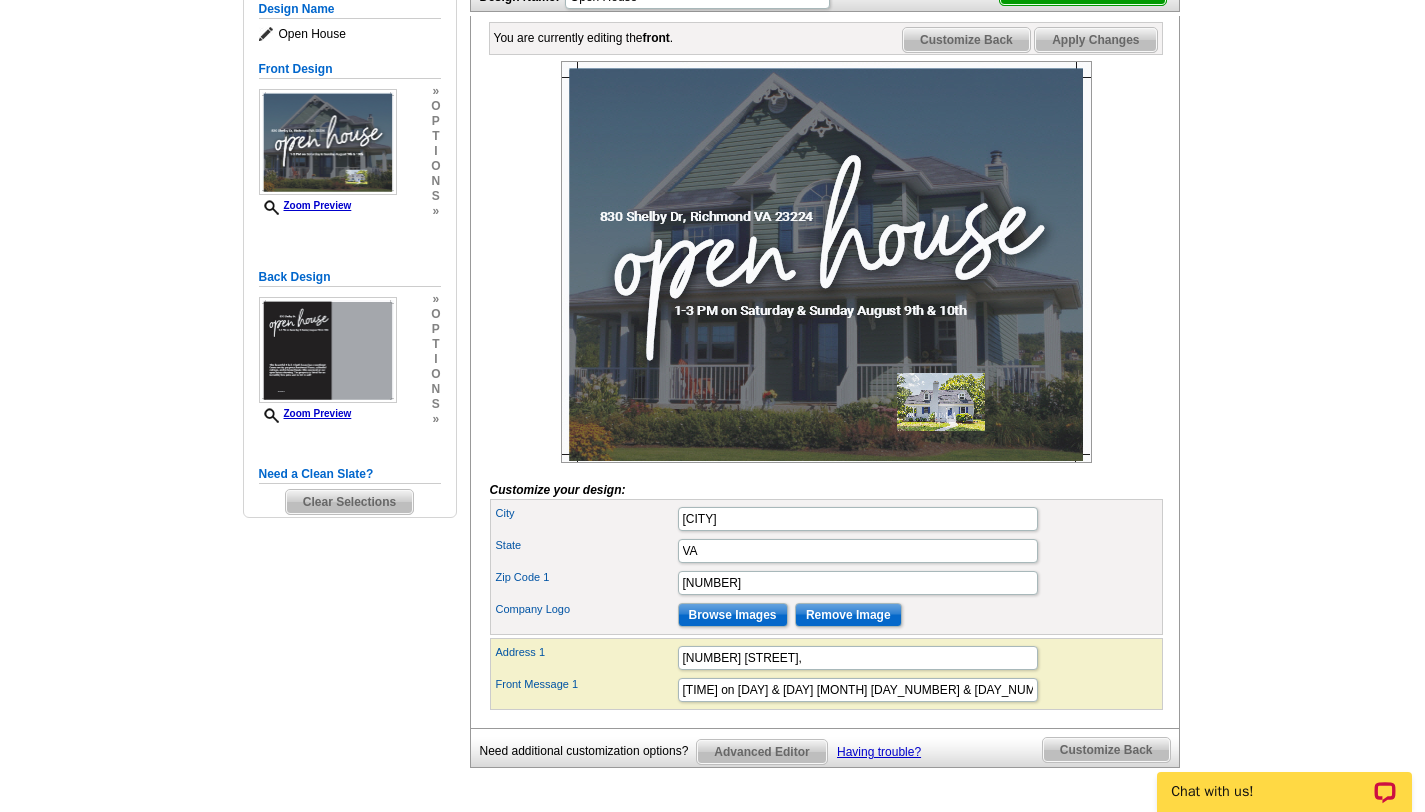 scroll, scrollTop: 294, scrollLeft: 0, axis: vertical 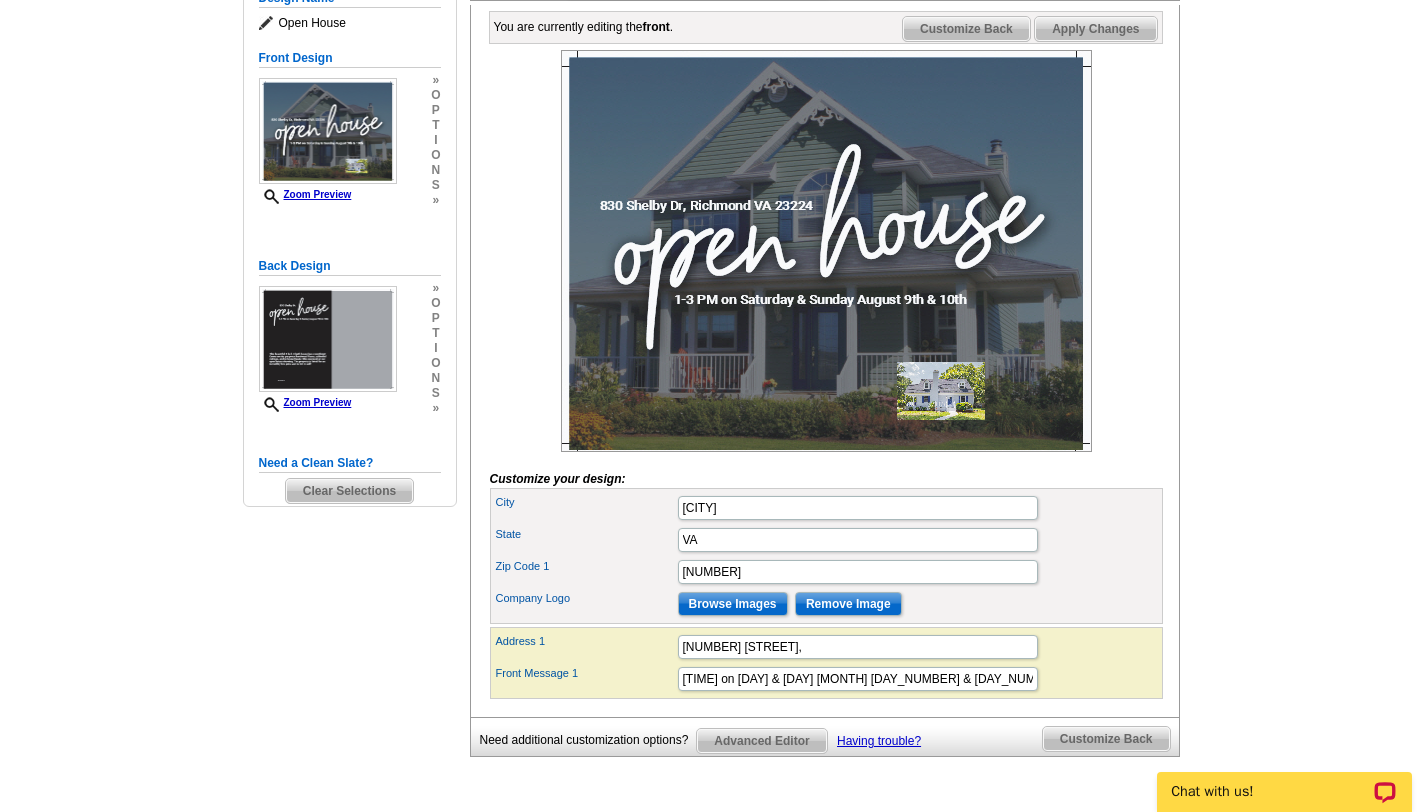 click at bounding box center (826, 251) 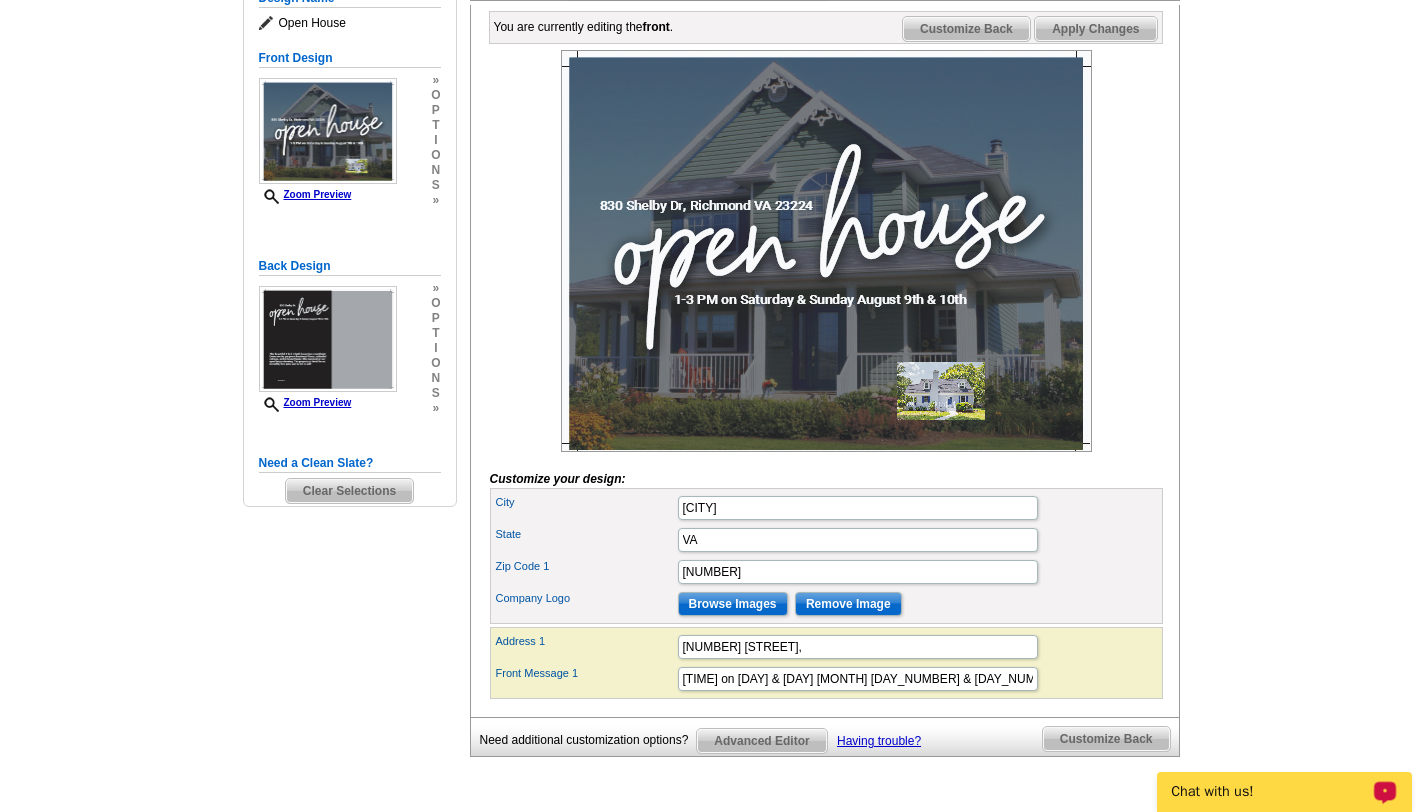 click on "Chat with us!" at bounding box center (1271, 792) 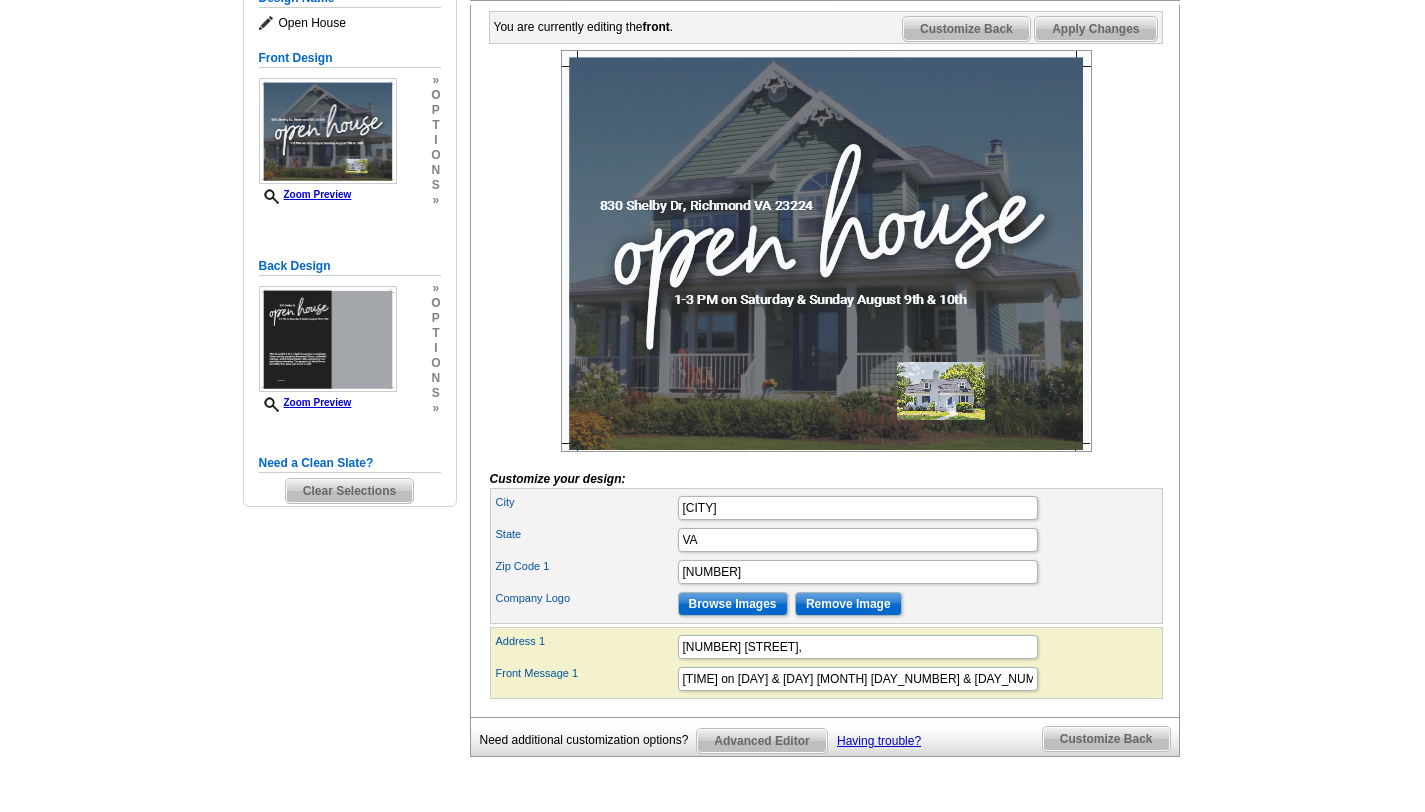click on "Customize your design:
City
Richmond
State
VA
Zip Code 1 23224 Company Logo Browse Images" at bounding box center (826, 374) 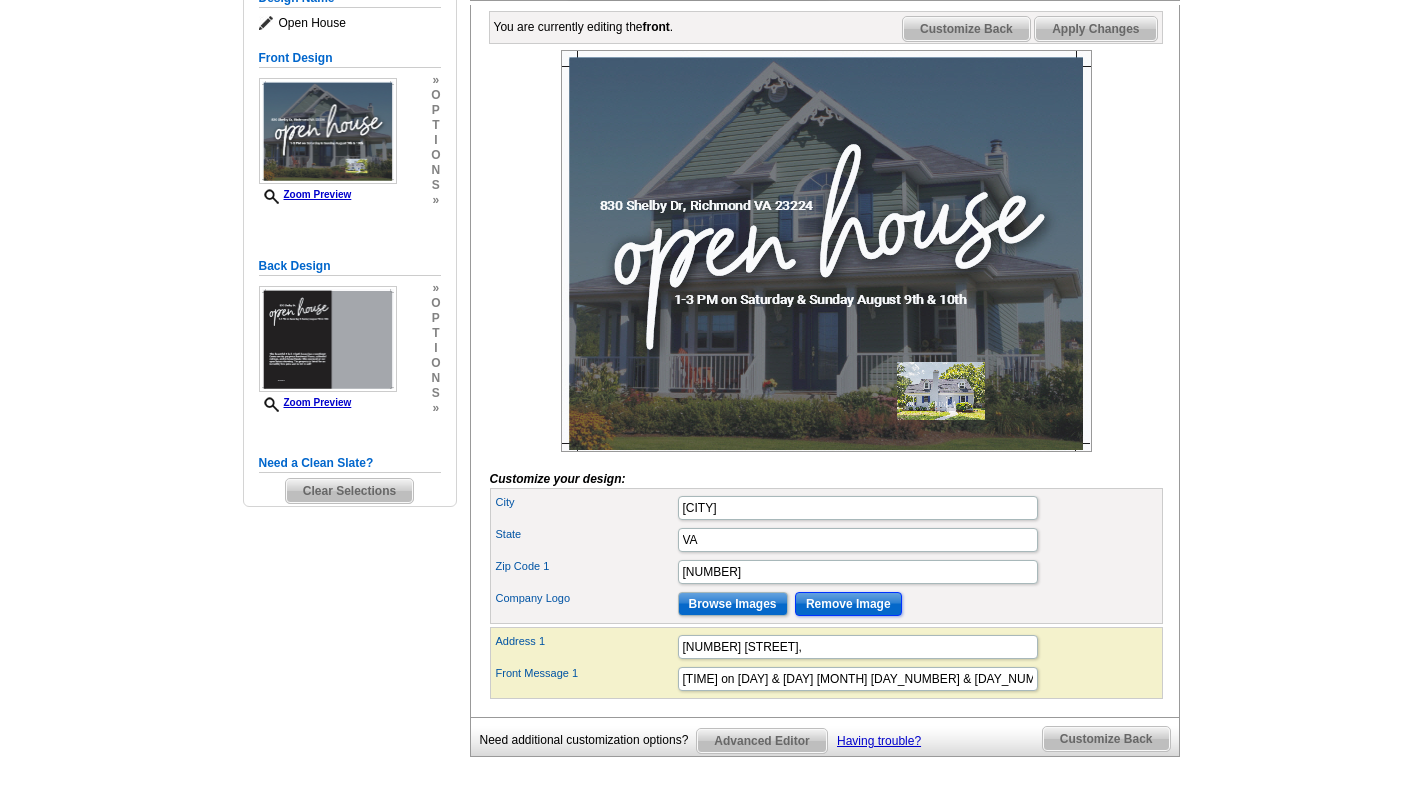 click on "Remove Image" at bounding box center [848, 604] 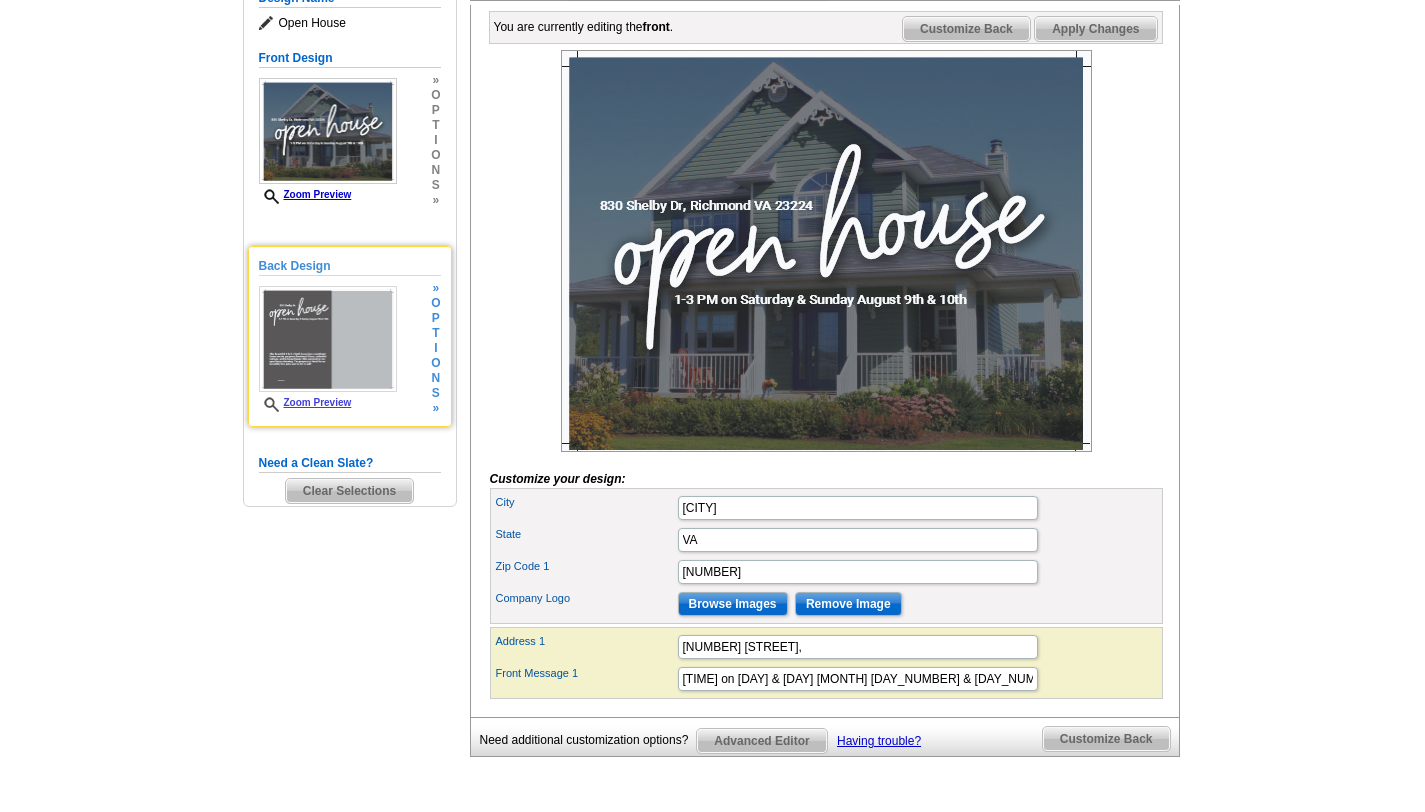 click at bounding box center (328, 339) 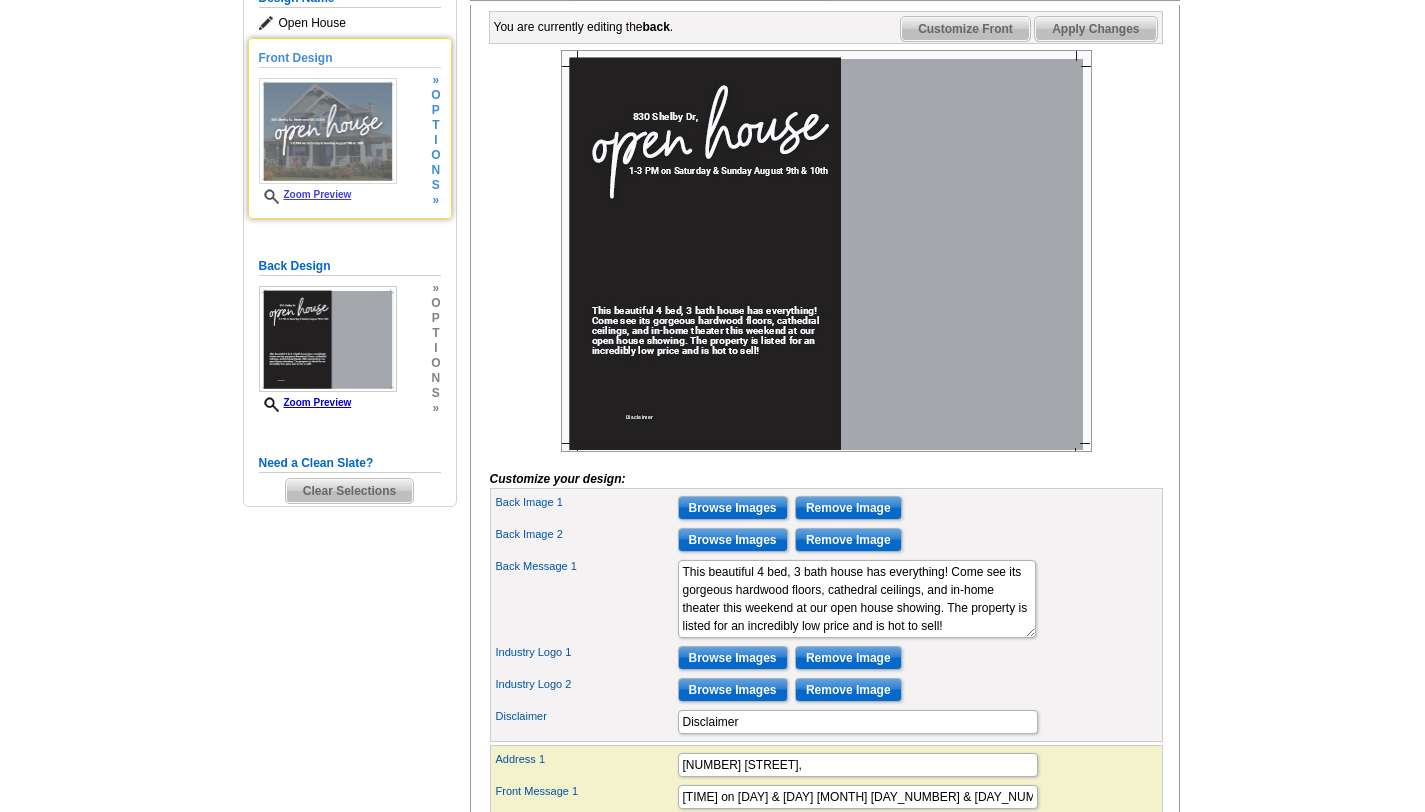 click on "Front Design
Zoom Preview
»
o
p
t
i
o
n
s
»
Change Your Design
Edit Design
Copy Design" at bounding box center (350, 128) 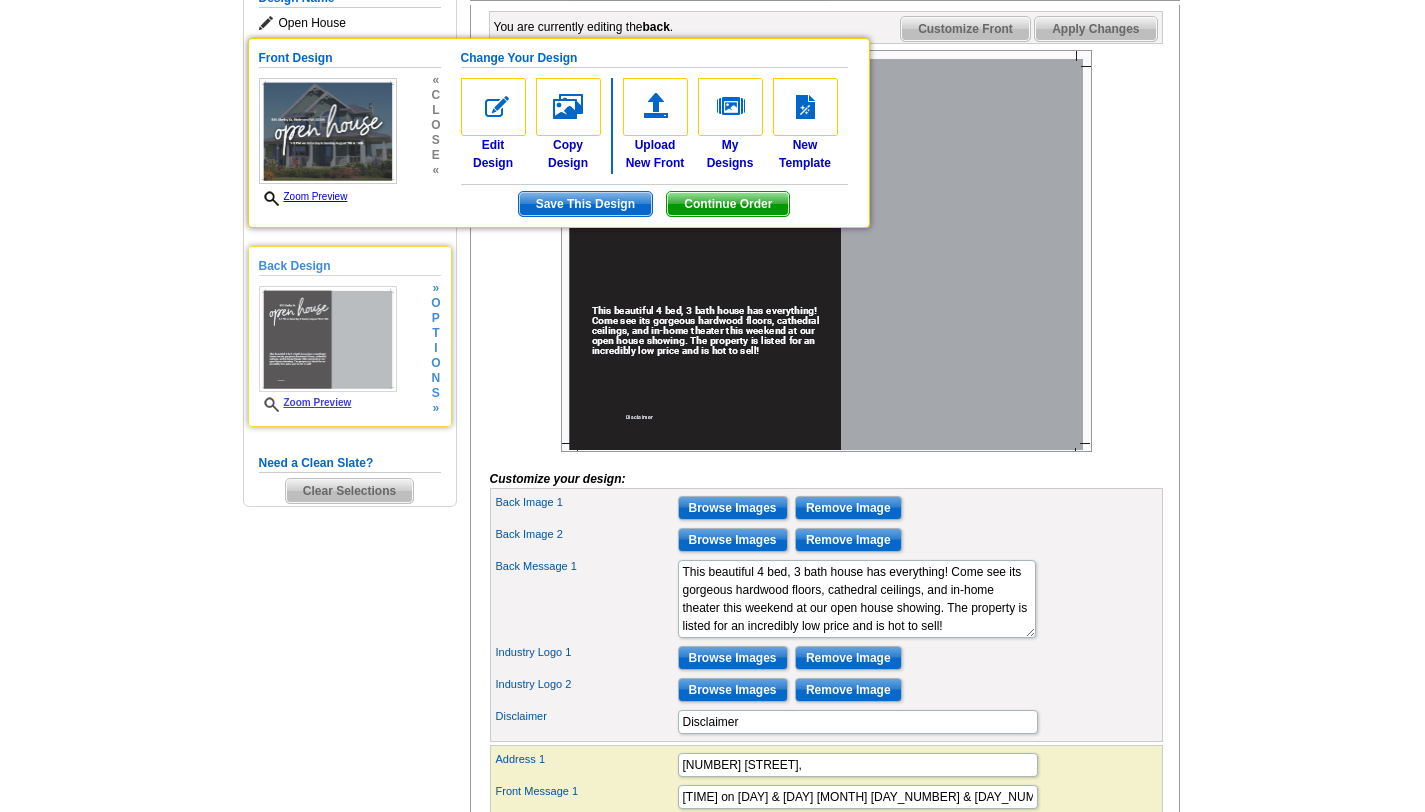 click at bounding box center (328, 339) 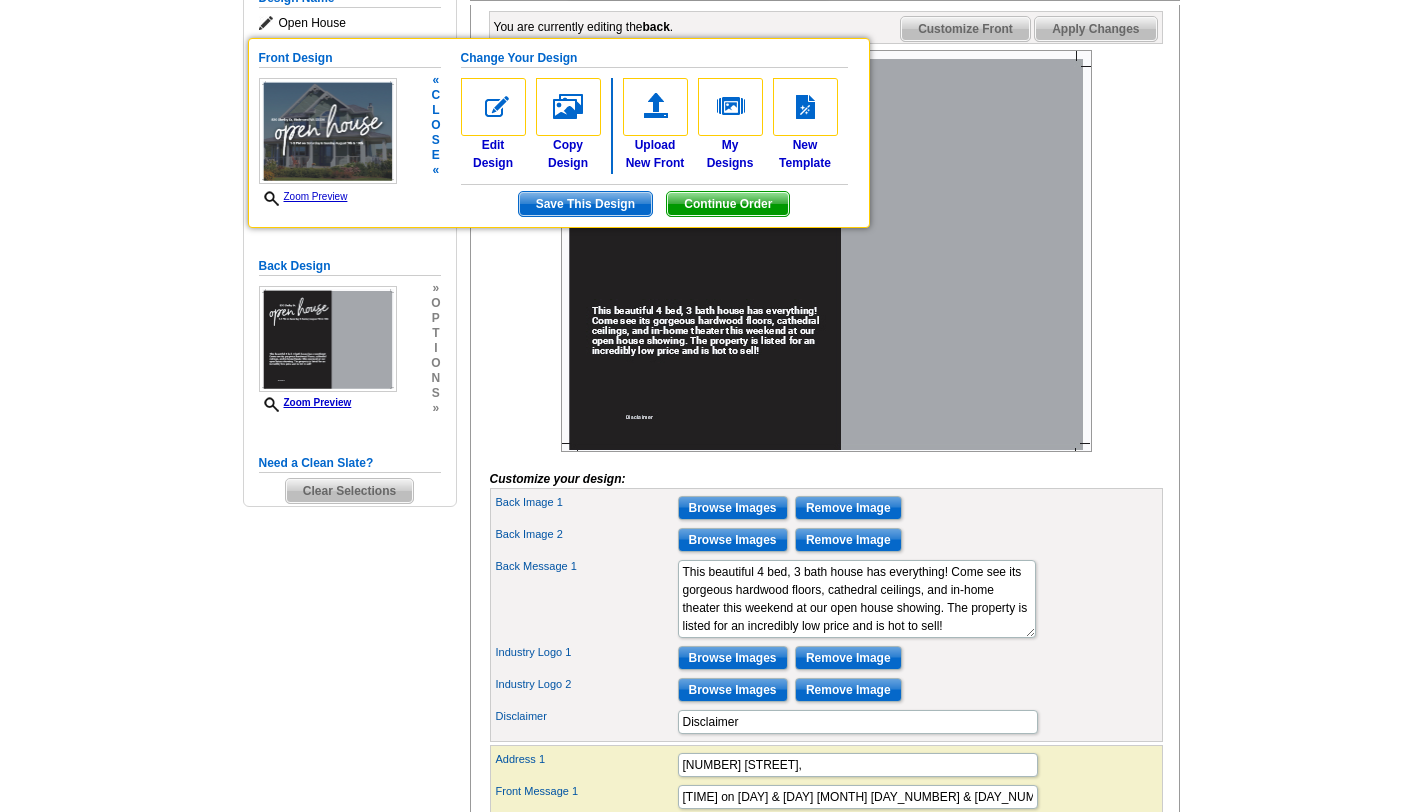 click at bounding box center (328, 131) 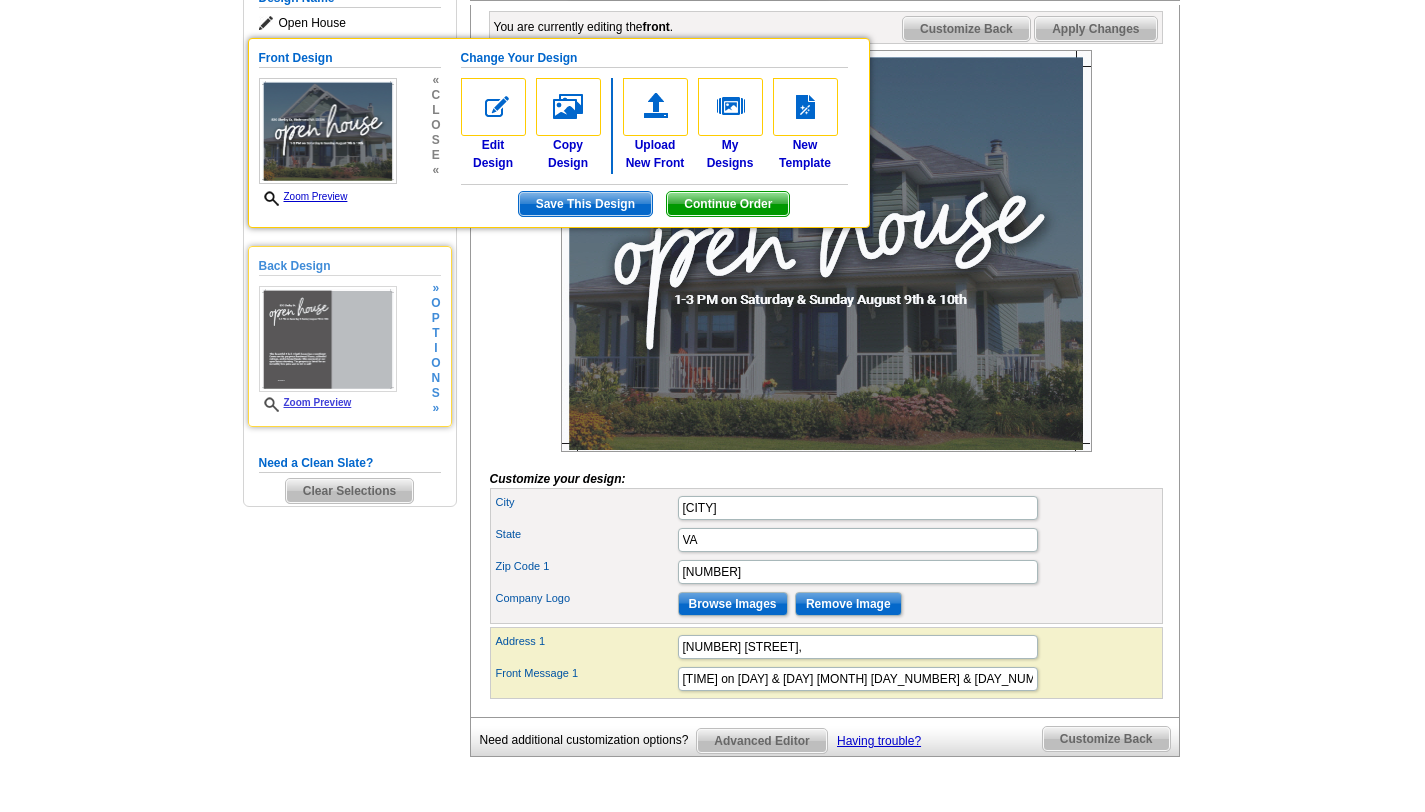 click at bounding box center (328, 339) 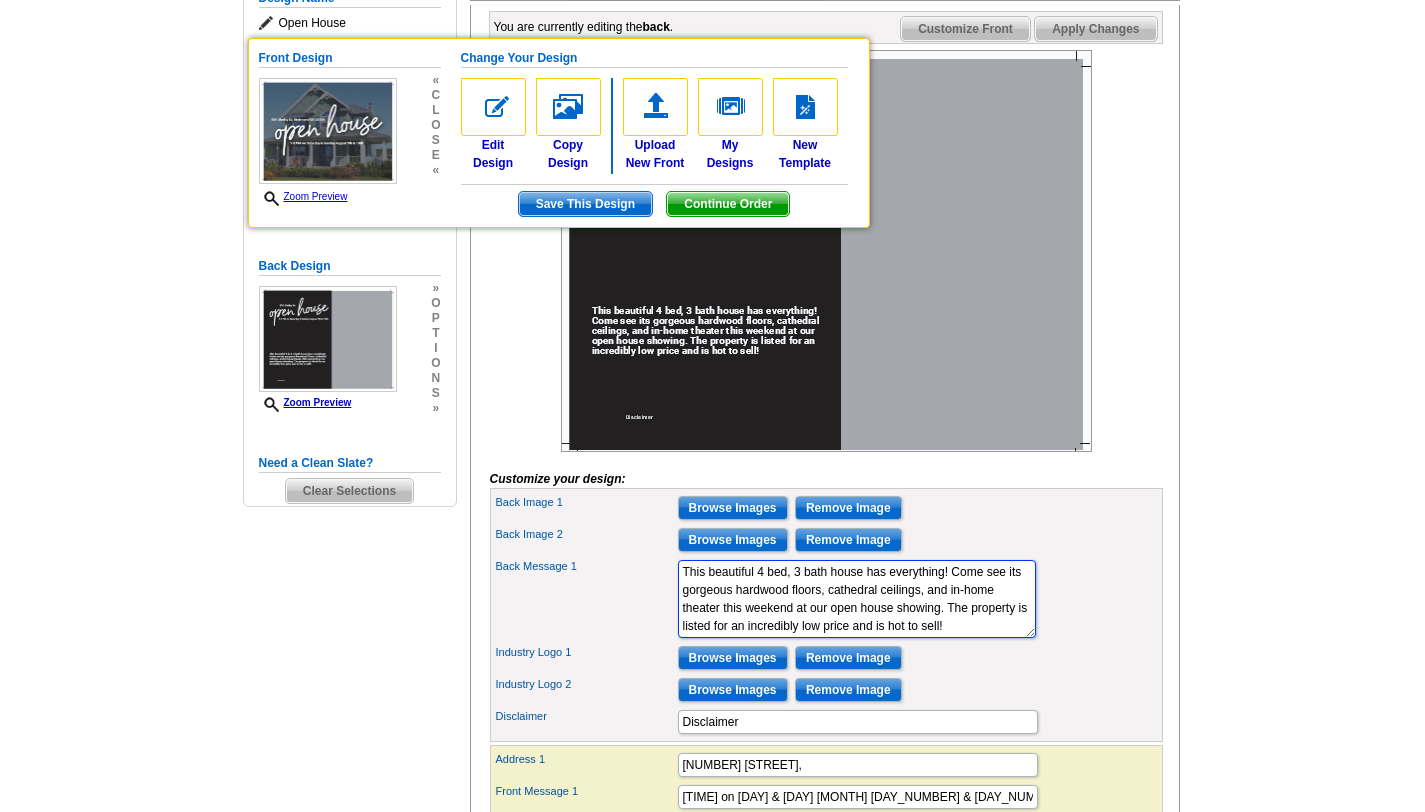 click on "This beautiful 4 bed, 3 bath house has everything! Come see its gorgeous hardwood floors, cathedral ceilings, and in-home theater this weekend at our open house showing. The property is listed for an incredibly low price and is hot to sell!" at bounding box center (857, 599) 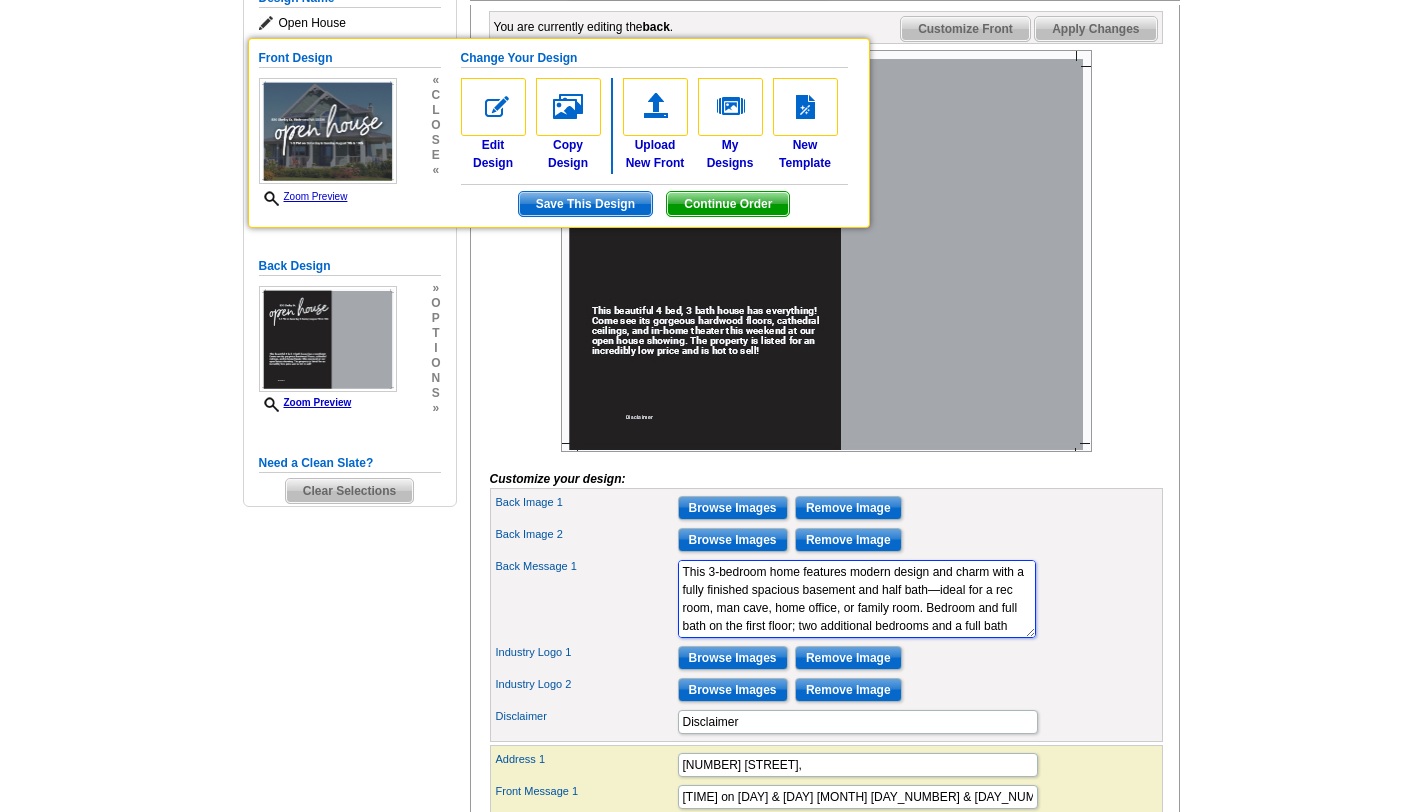 scroll, scrollTop: 157, scrollLeft: 0, axis: vertical 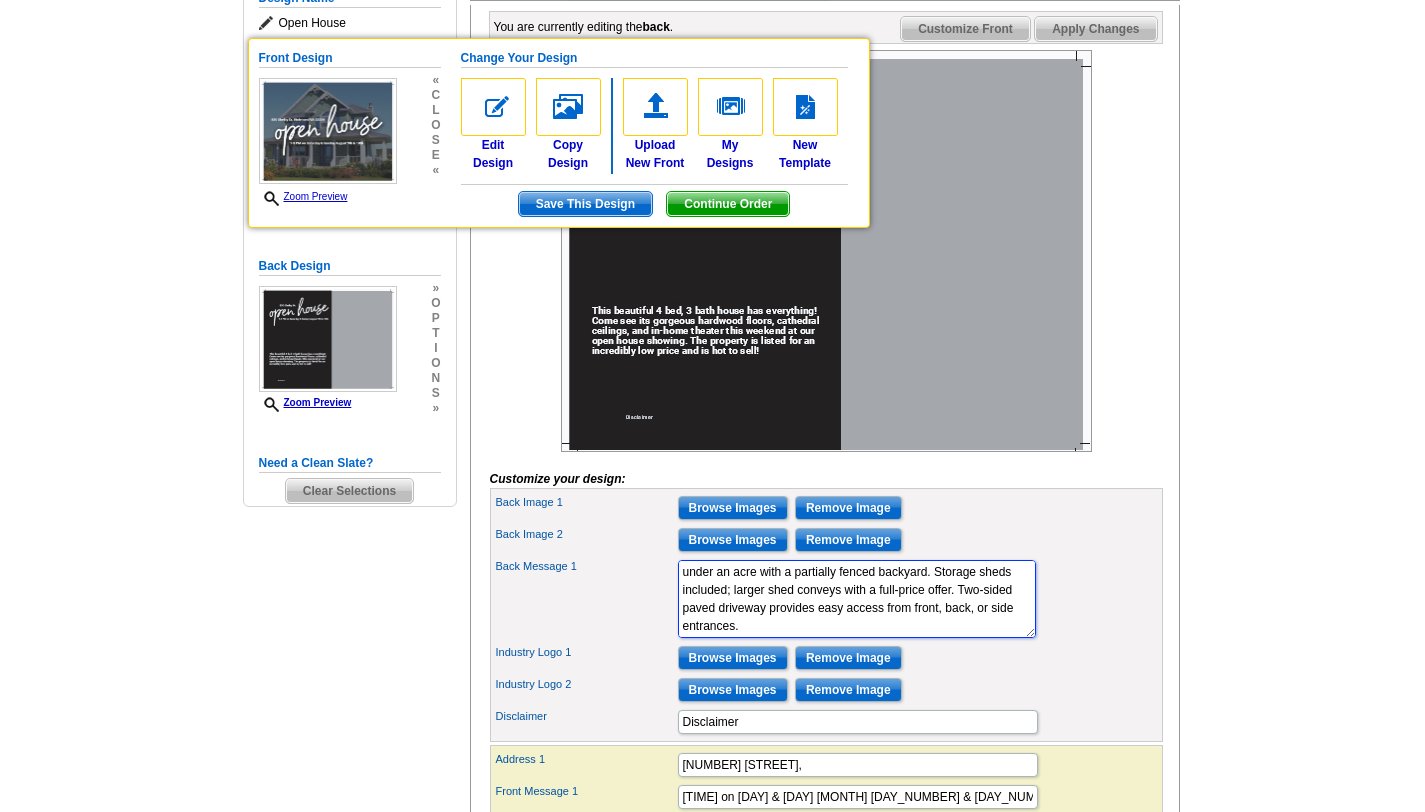 type on "This 3‑bedroom home features modern design and charm with a fully finished spacious basement and half bath—ideal for a rec room, man cave, home office, or family room. Bedroom and full bath on the first floor; two additional bedrooms and a full bath upstairs. Kitchen includes quartz countertops, custom cabinetry, and stainless steel appliances, plus a screened porch for alfresco dining and an additional side patio. Large, level corner lot just under an acre with a partially fenced backyard. Storage sheds included; larger shed conveys with a full‑price offer. Two‑sided paved driveway provides easy access from front, back, or side entrances." 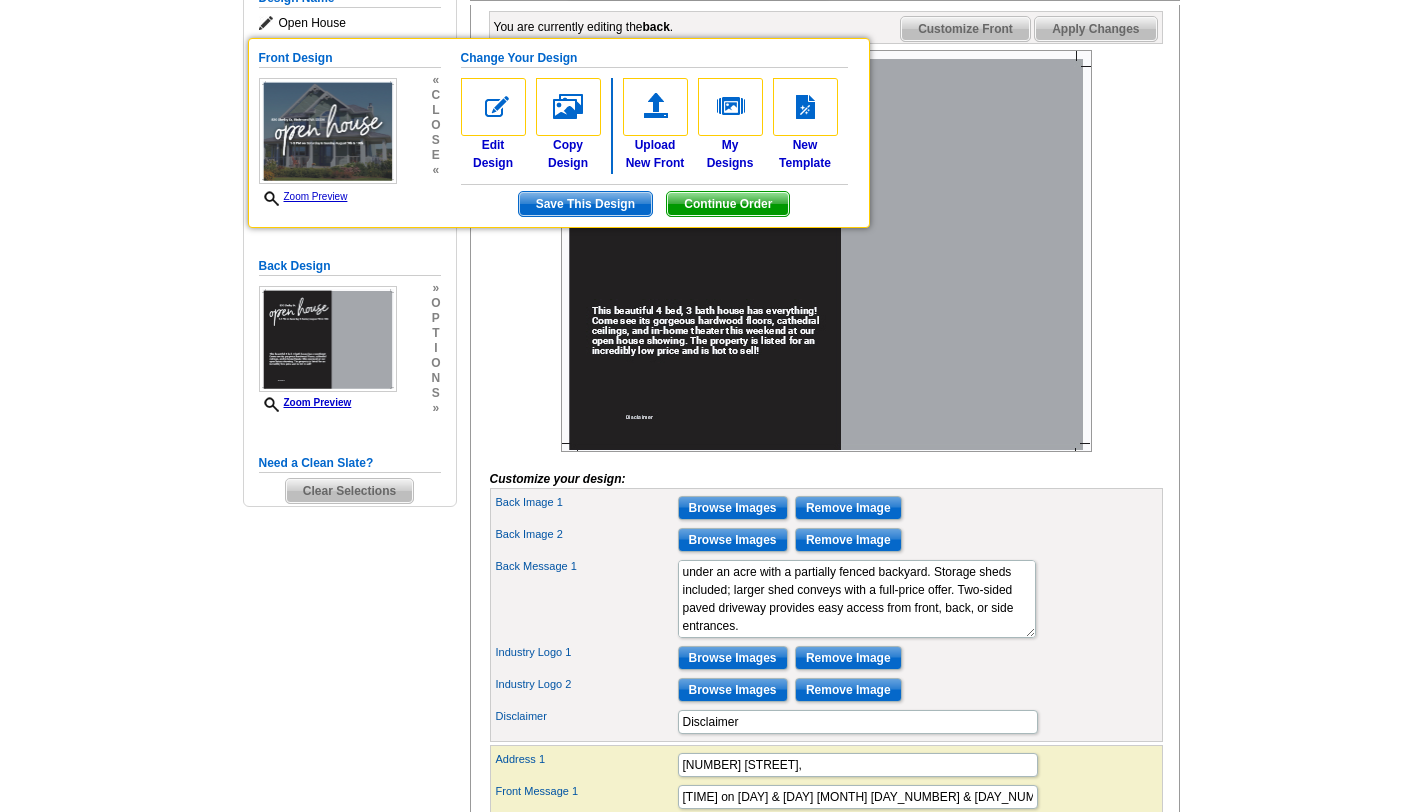 click on "Back Message 1
This beautiful 4 bed, 3 bath house has everything! Come see its gorgeous hardwood floors, cathedral ceilings, and in-home theater this weekend at our open house showing. The property is listed for an incredibly low price and is hot to sell!" at bounding box center (826, 599) 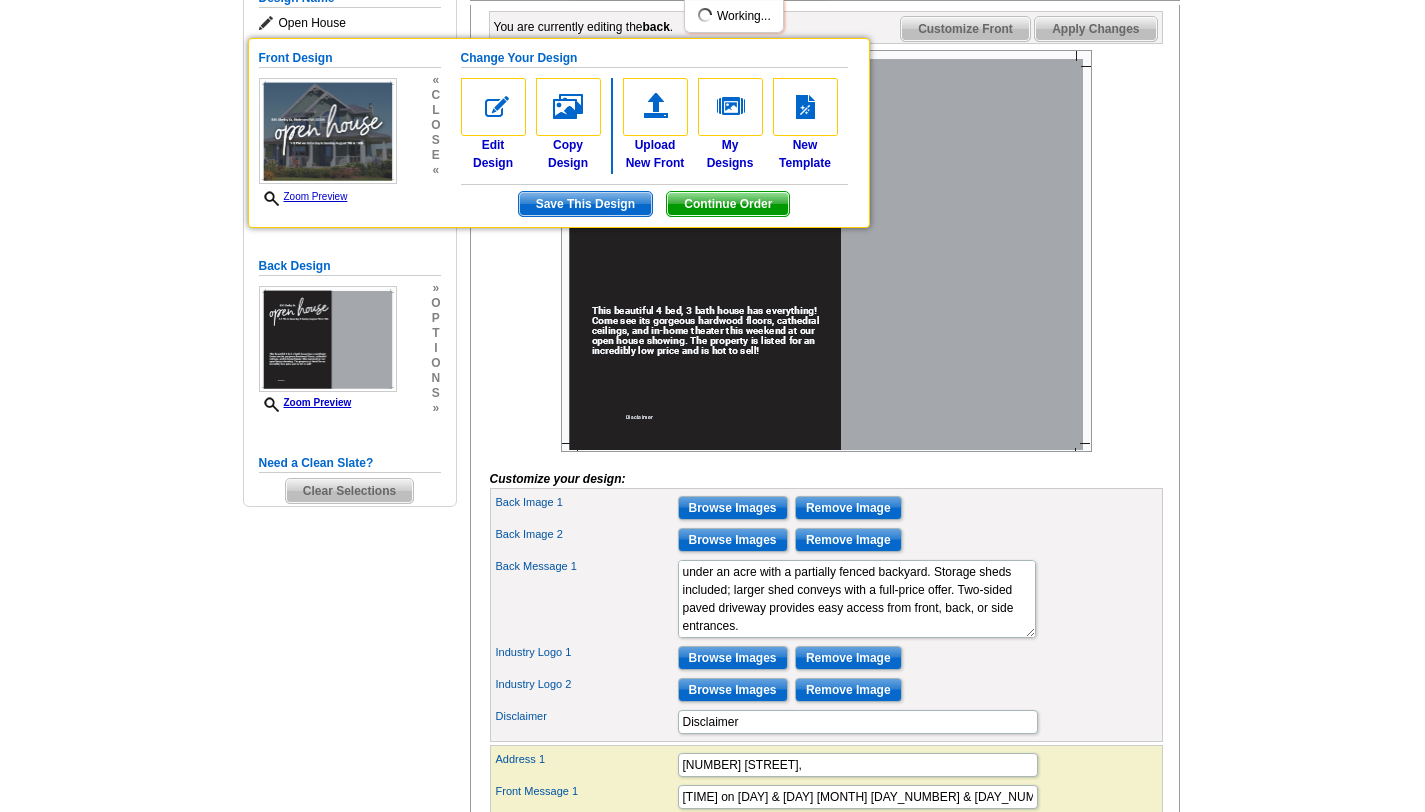click on "Back Image 2
Browse Images
Remove Image" at bounding box center [826, 540] 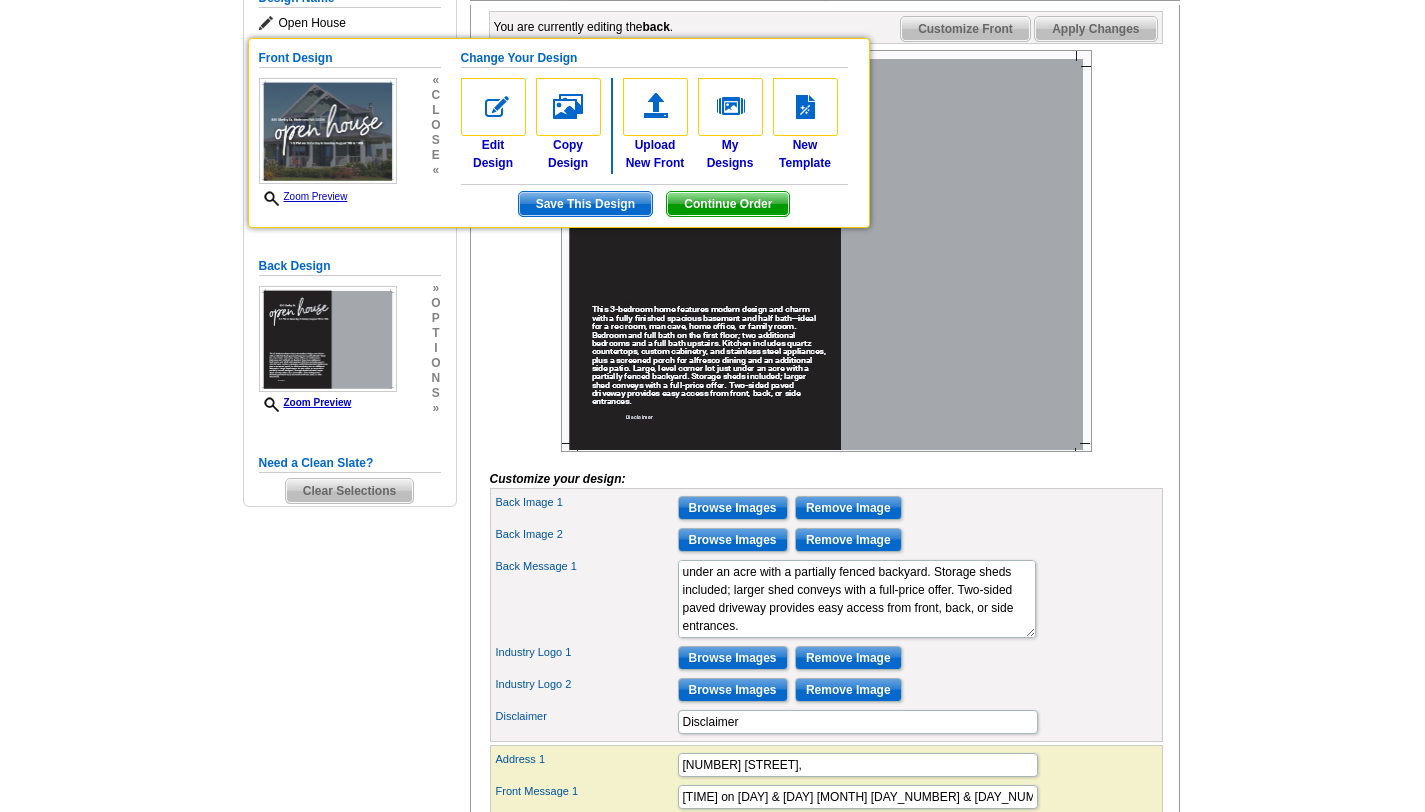 click at bounding box center [826, 251] 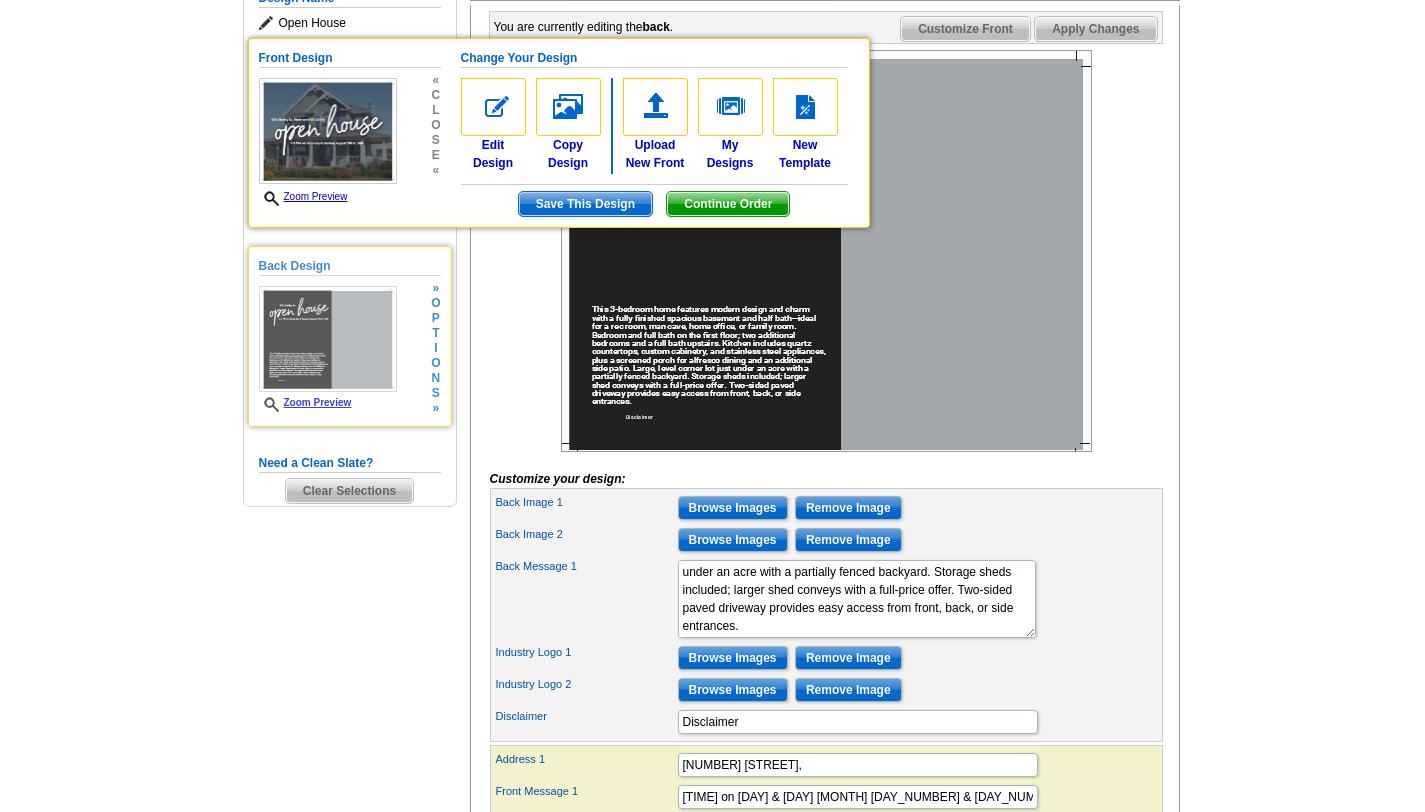 click at bounding box center (328, 339) 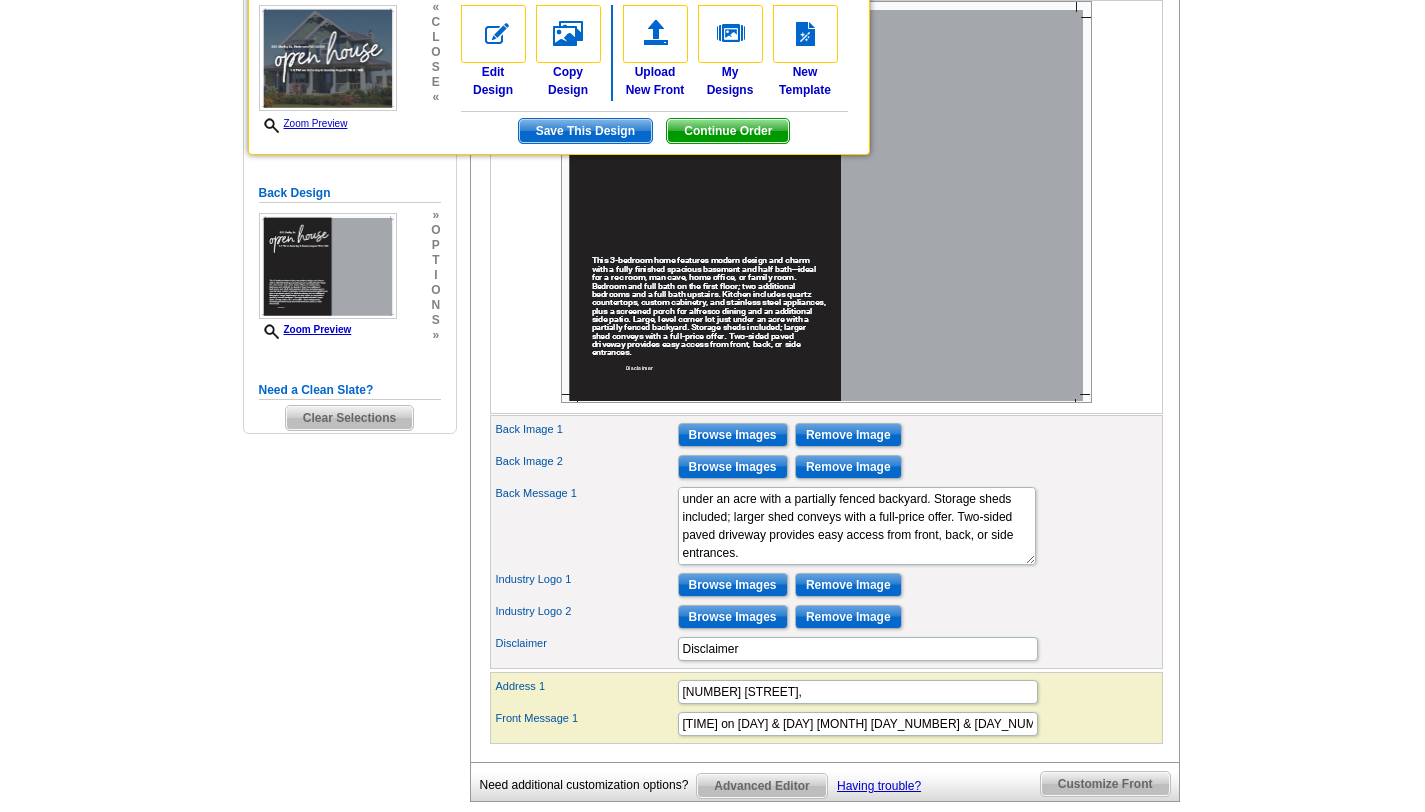 scroll, scrollTop: 433, scrollLeft: 0, axis: vertical 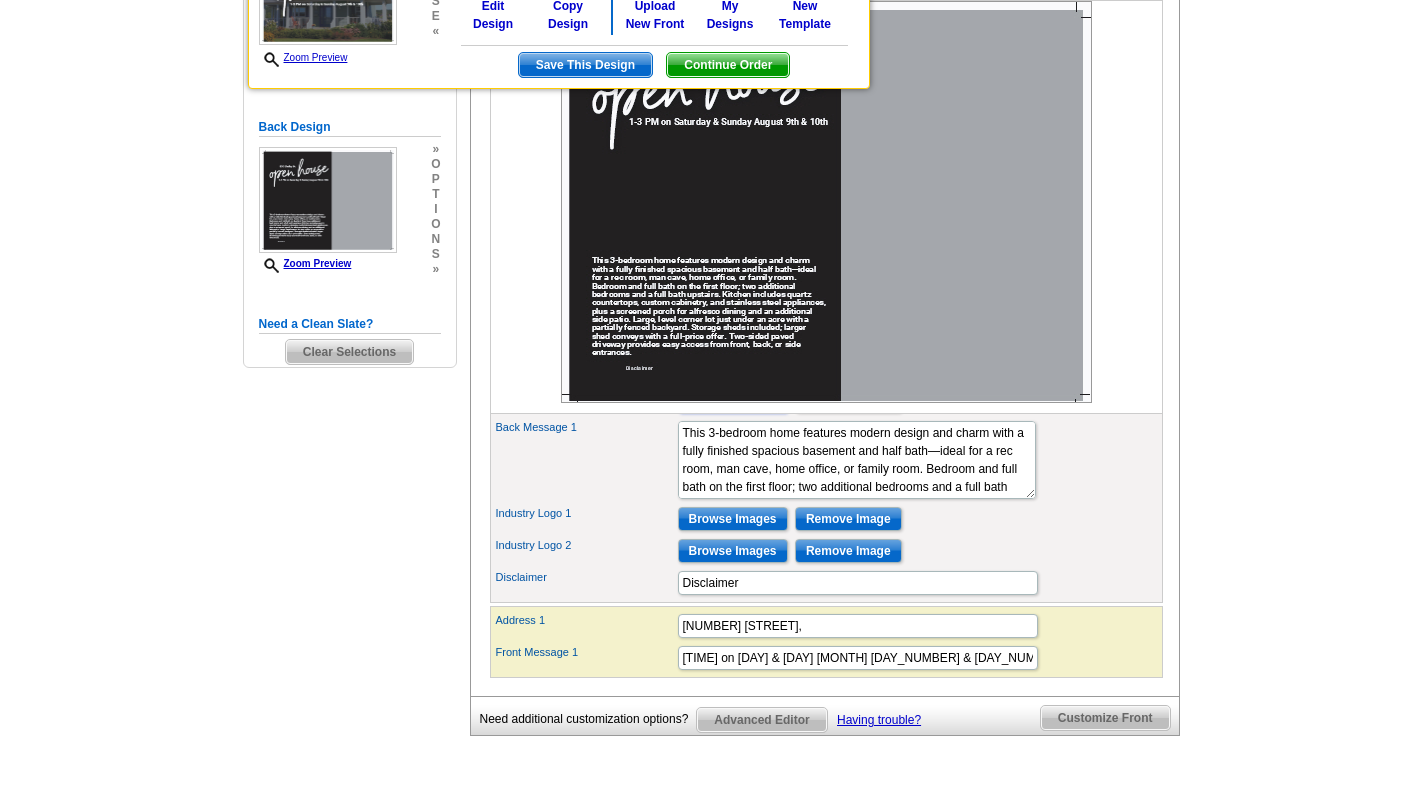 click on "Browse Images" at bounding box center [733, 401] 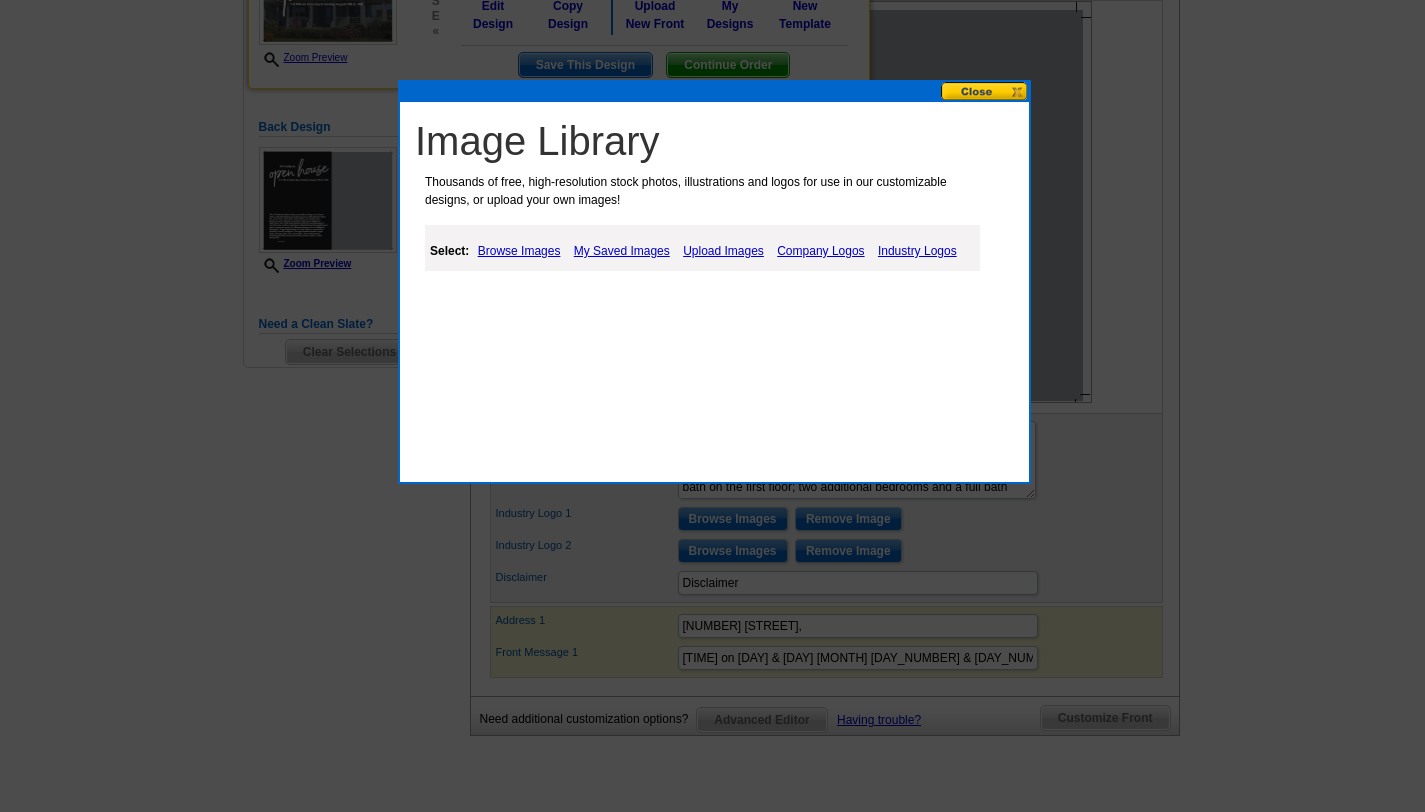 click on "Upload Images" at bounding box center (723, 251) 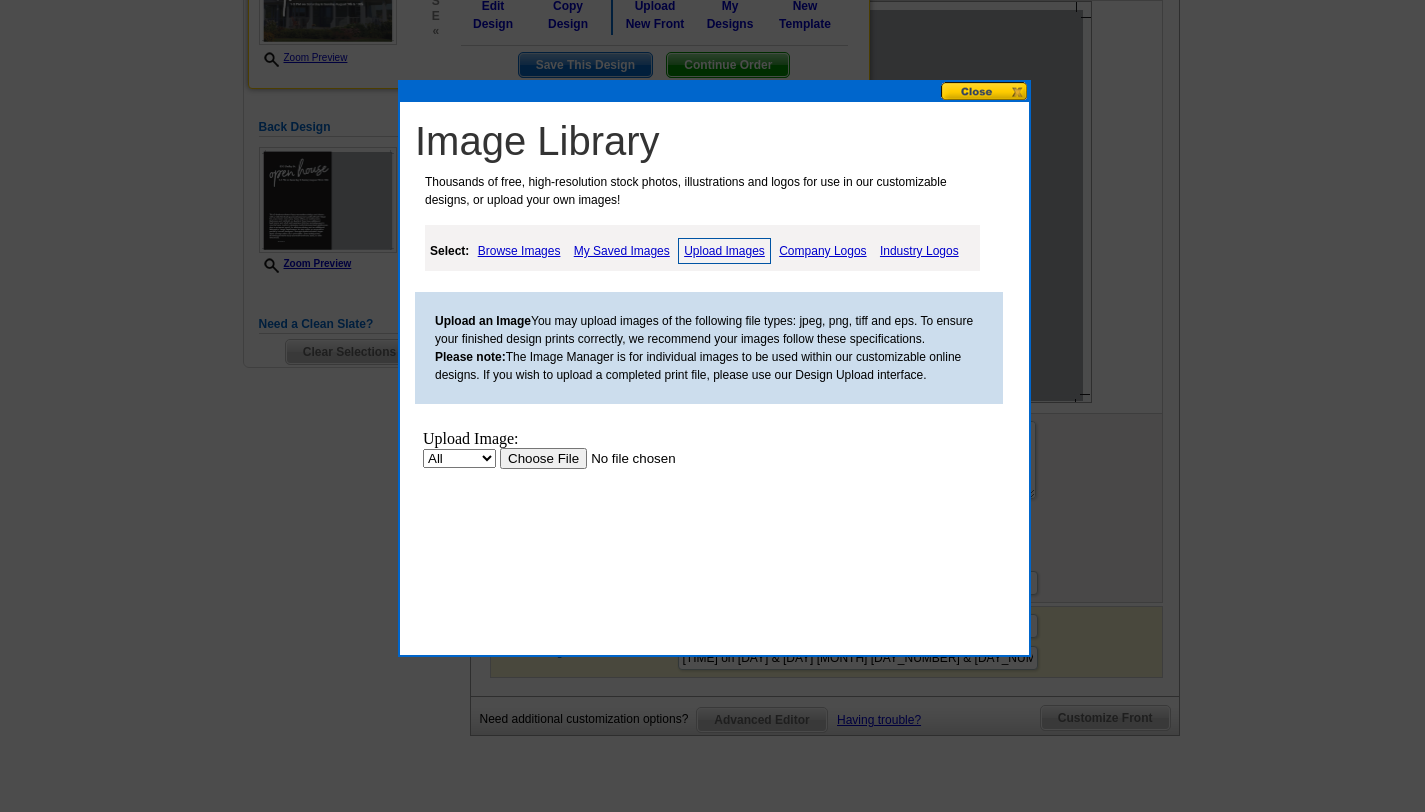 scroll, scrollTop: 0, scrollLeft: 0, axis: both 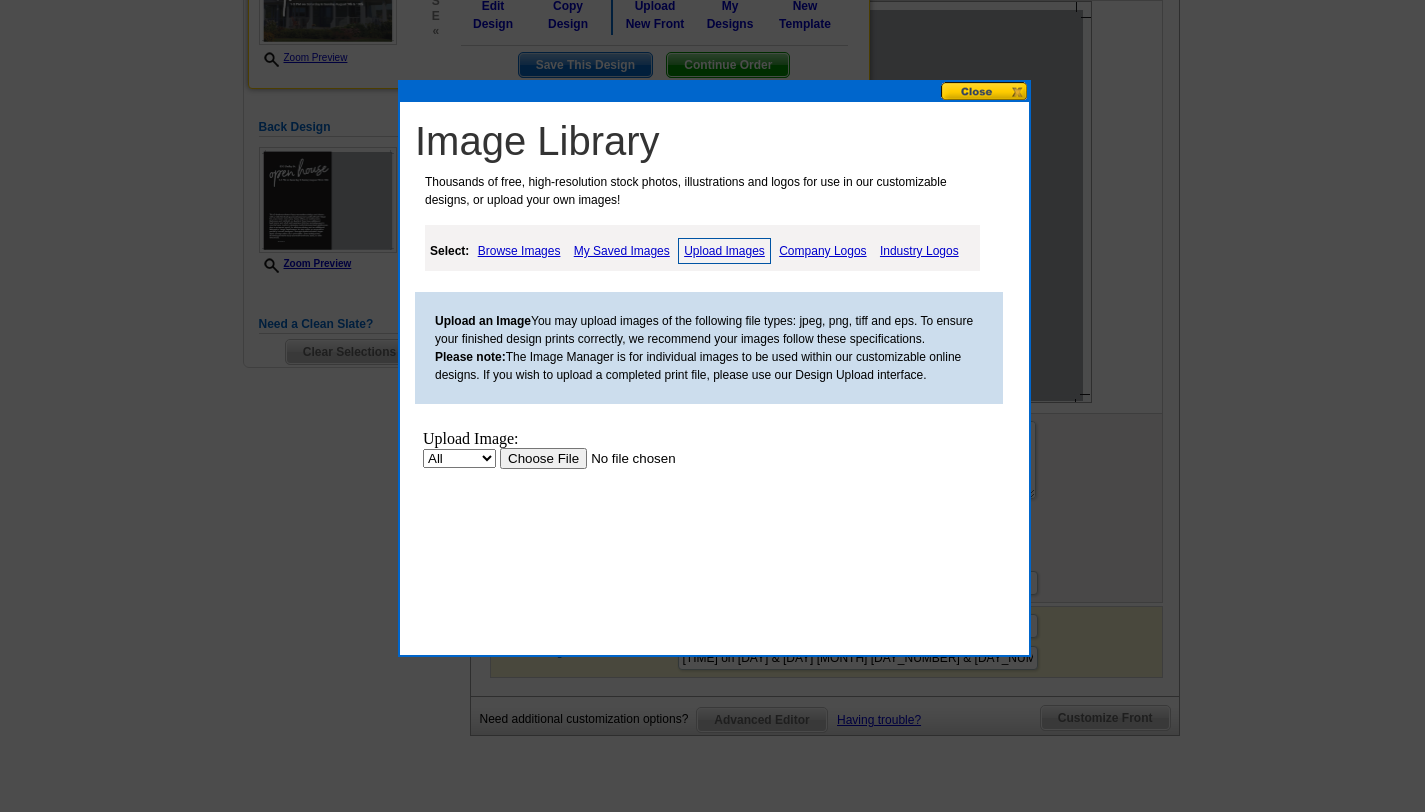 click at bounding box center [626, 458] 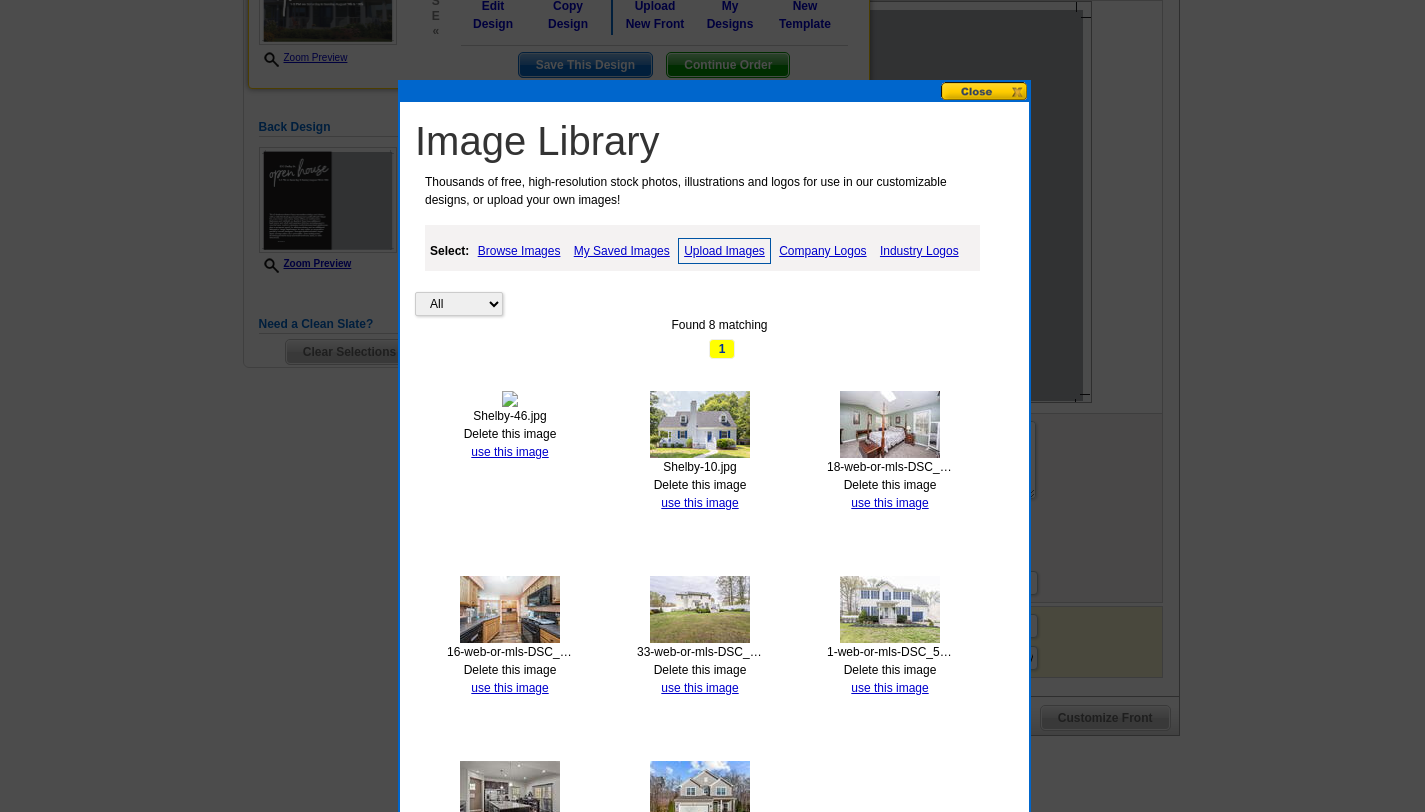 click on "Upload Images" at bounding box center [724, 251] 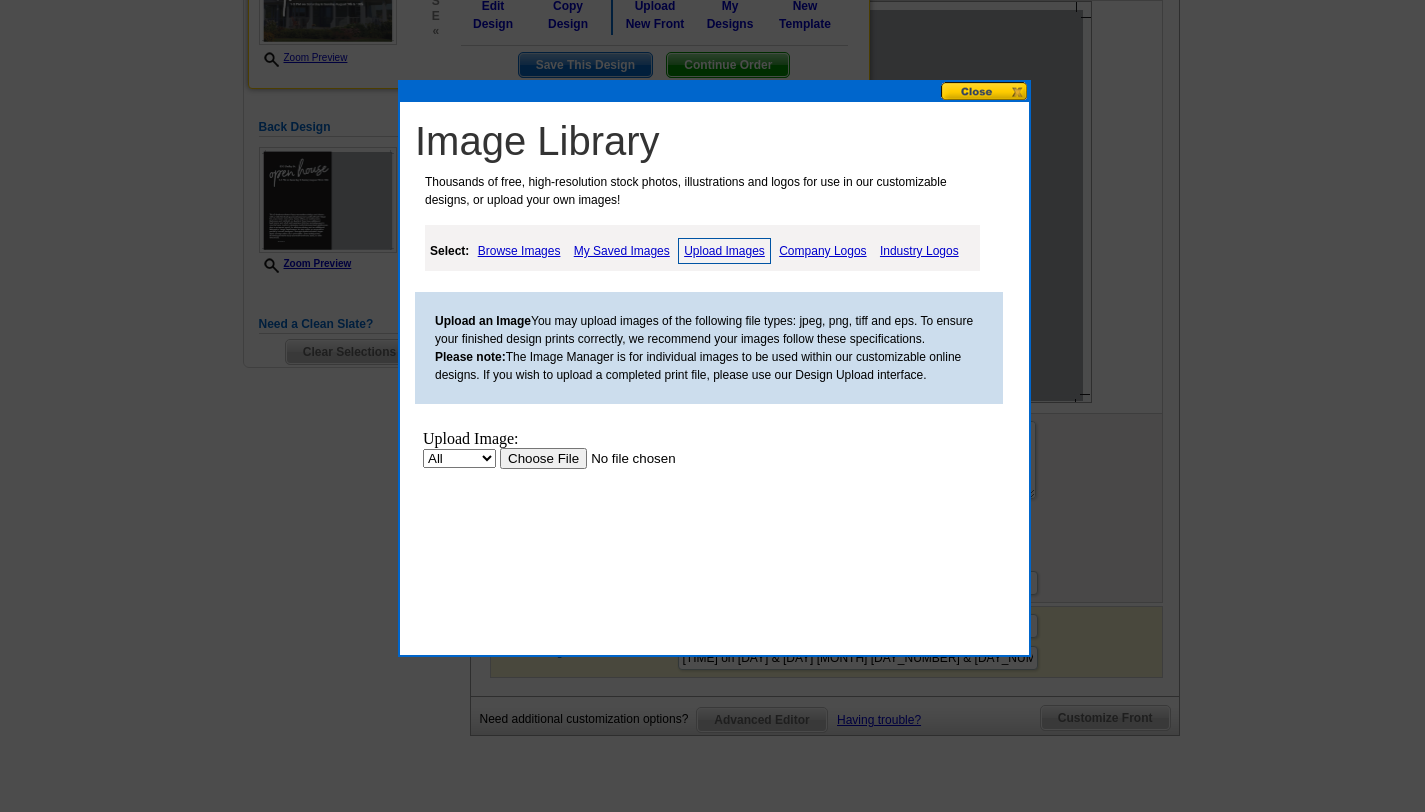 scroll, scrollTop: 0, scrollLeft: 0, axis: both 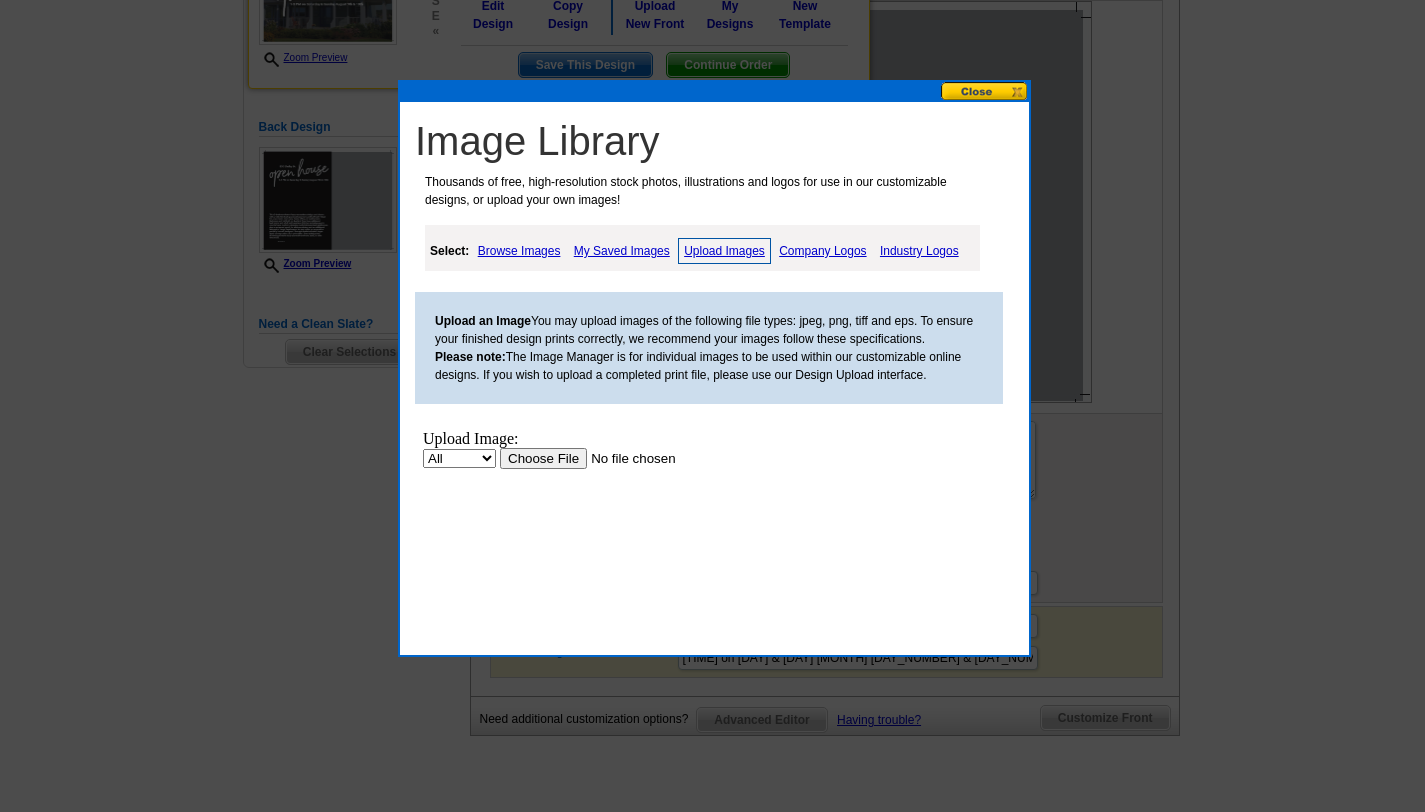 click at bounding box center (626, 458) 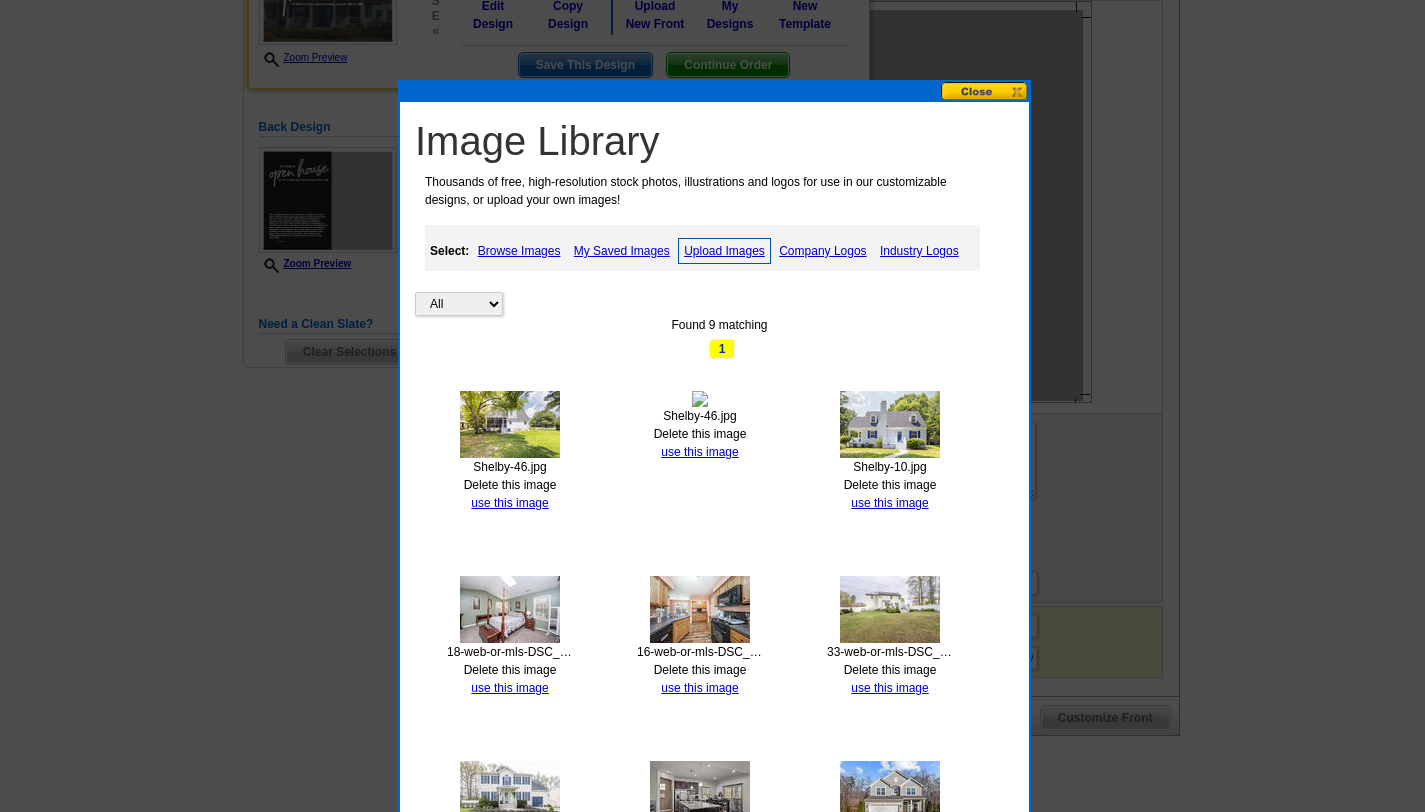 click at bounding box center [510, 424] 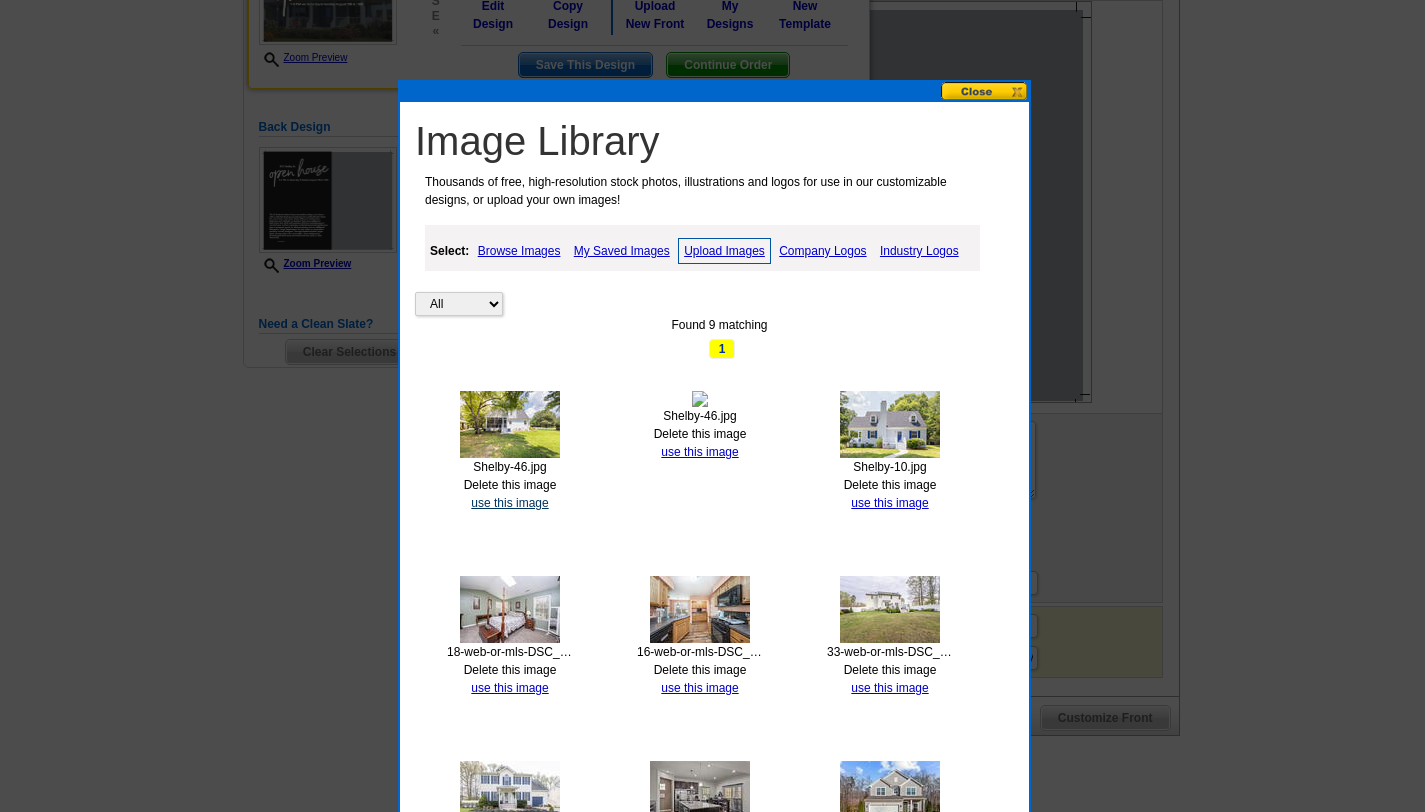 click on "use this image" at bounding box center [509, 503] 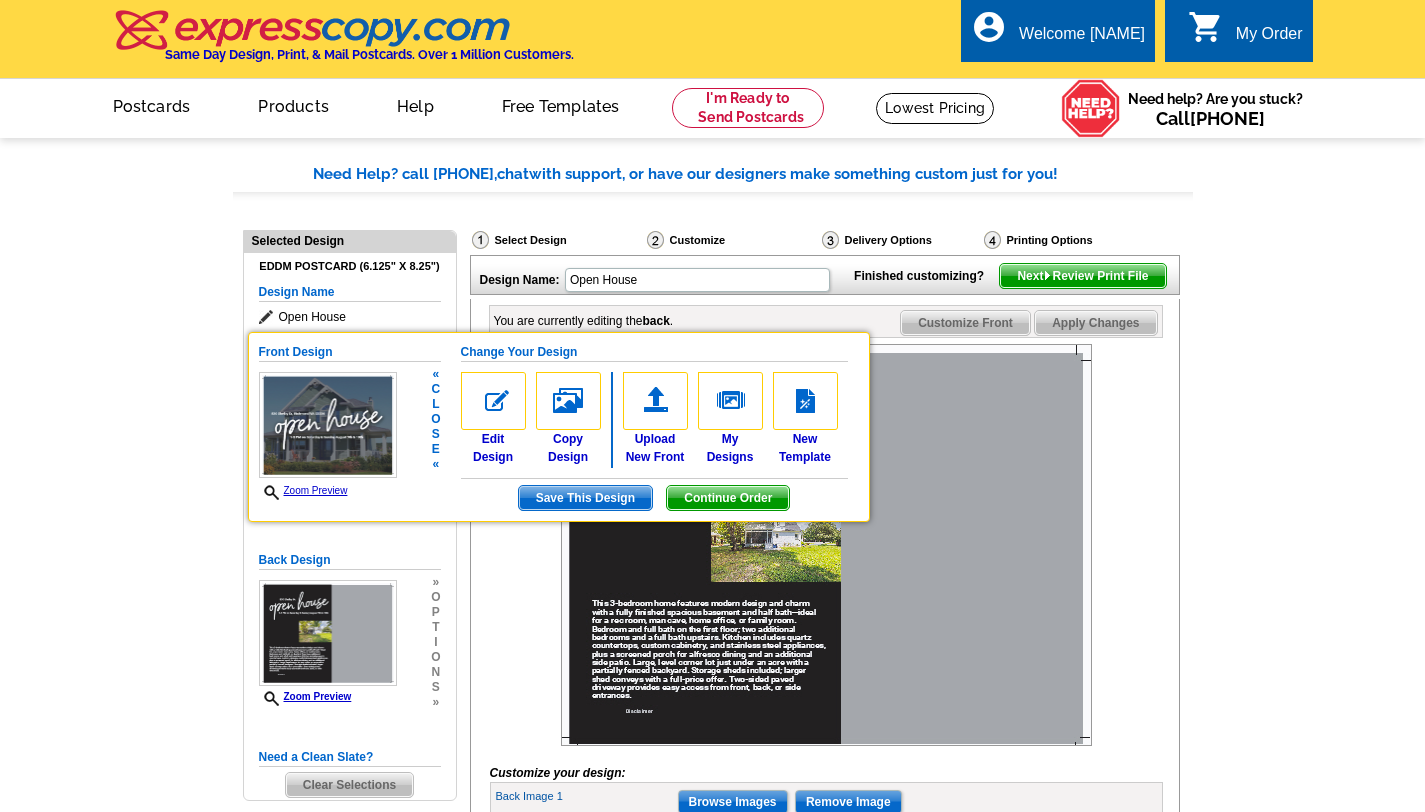 click at bounding box center [328, 425] 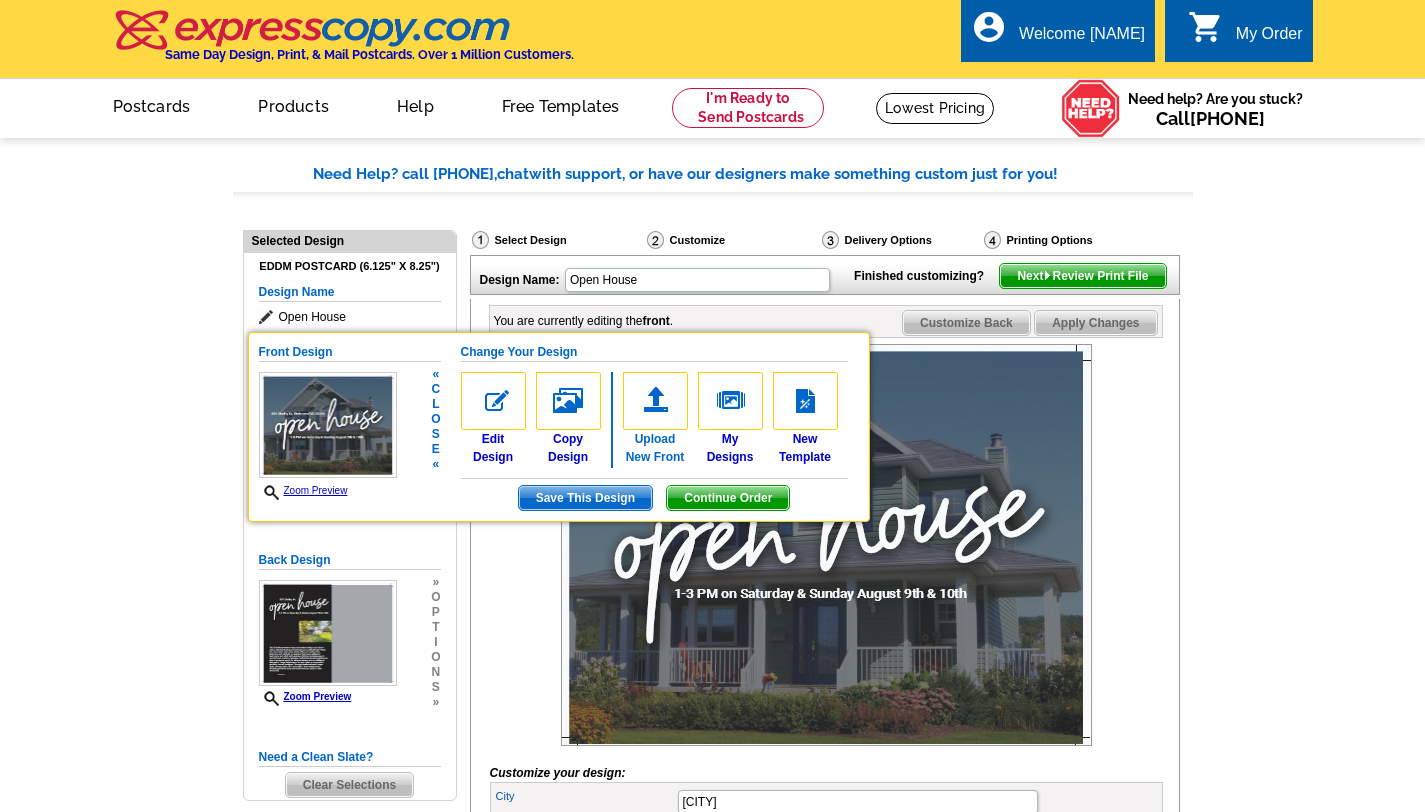 click at bounding box center [655, 401] 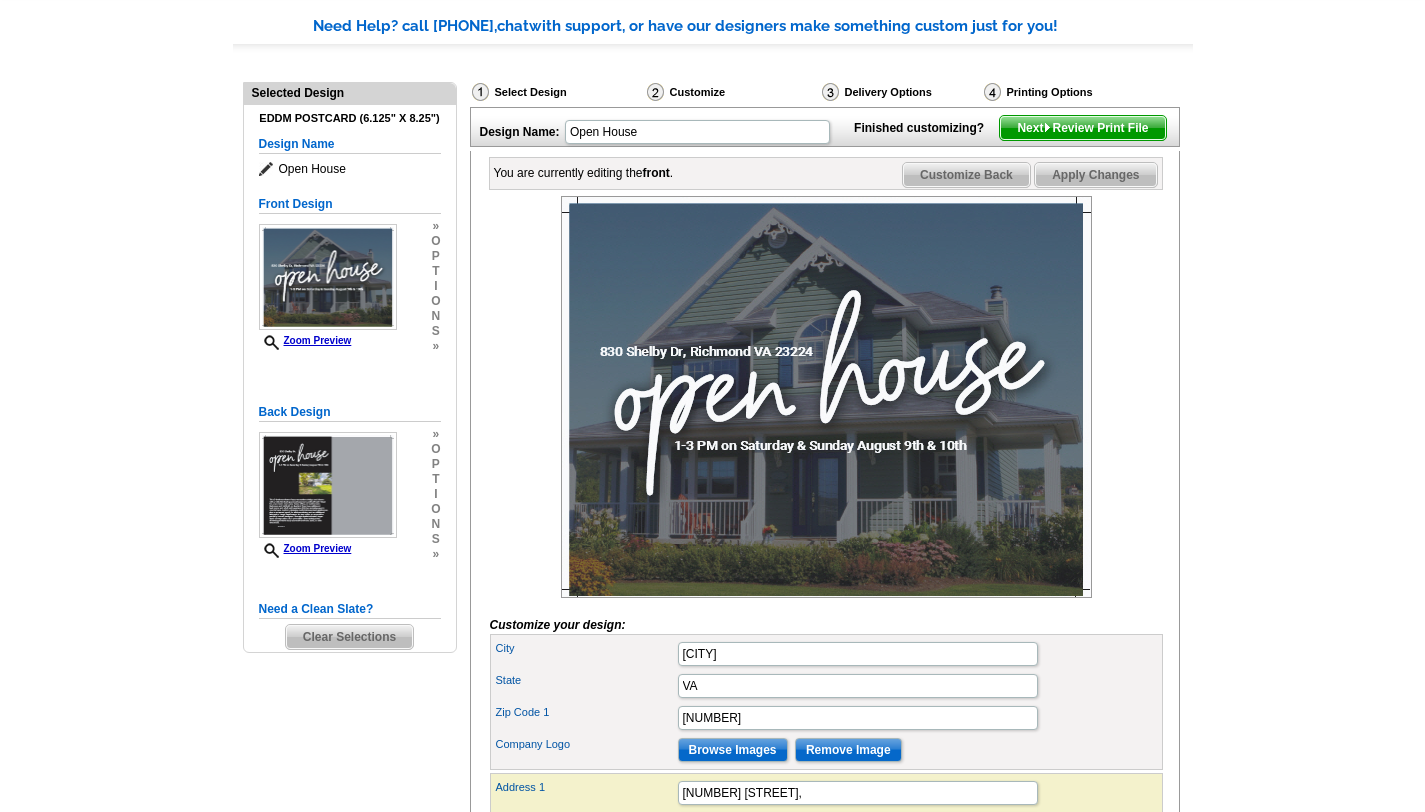 scroll, scrollTop: 204, scrollLeft: 0, axis: vertical 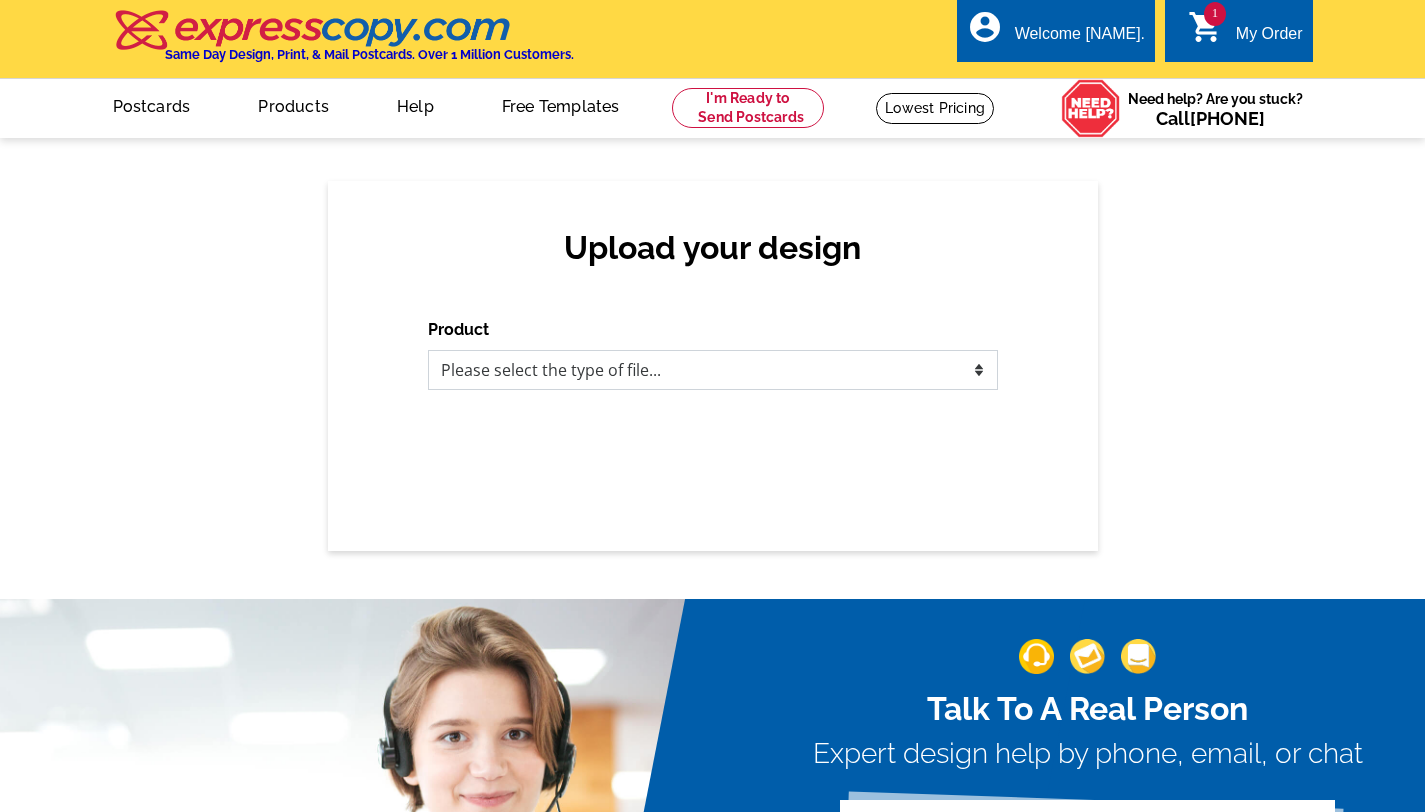click on "Please select the type of file...
Postcards
Business Cards
Letters and flyers
Greeting Cards
Door Hangers" at bounding box center (713, 370) 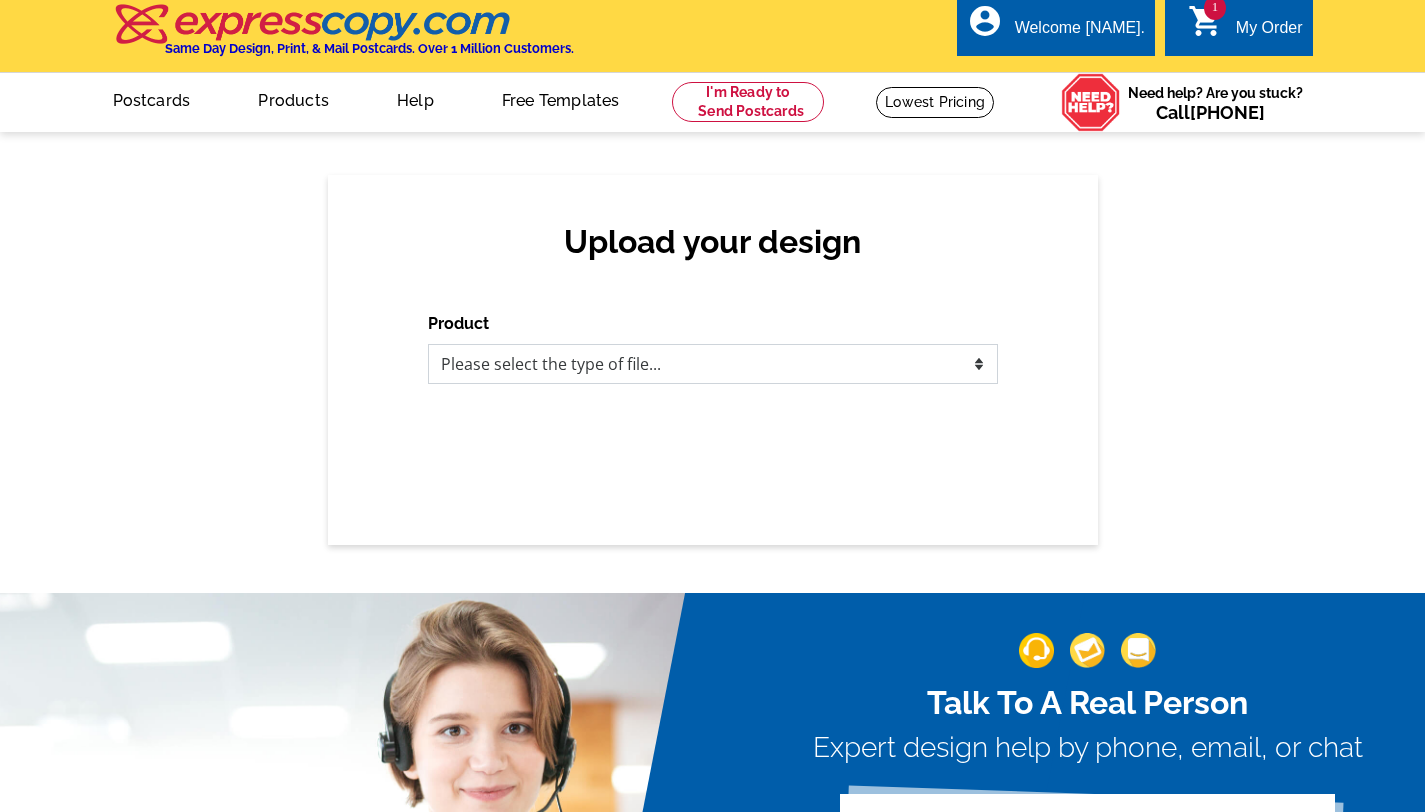 scroll, scrollTop: 0, scrollLeft: 0, axis: both 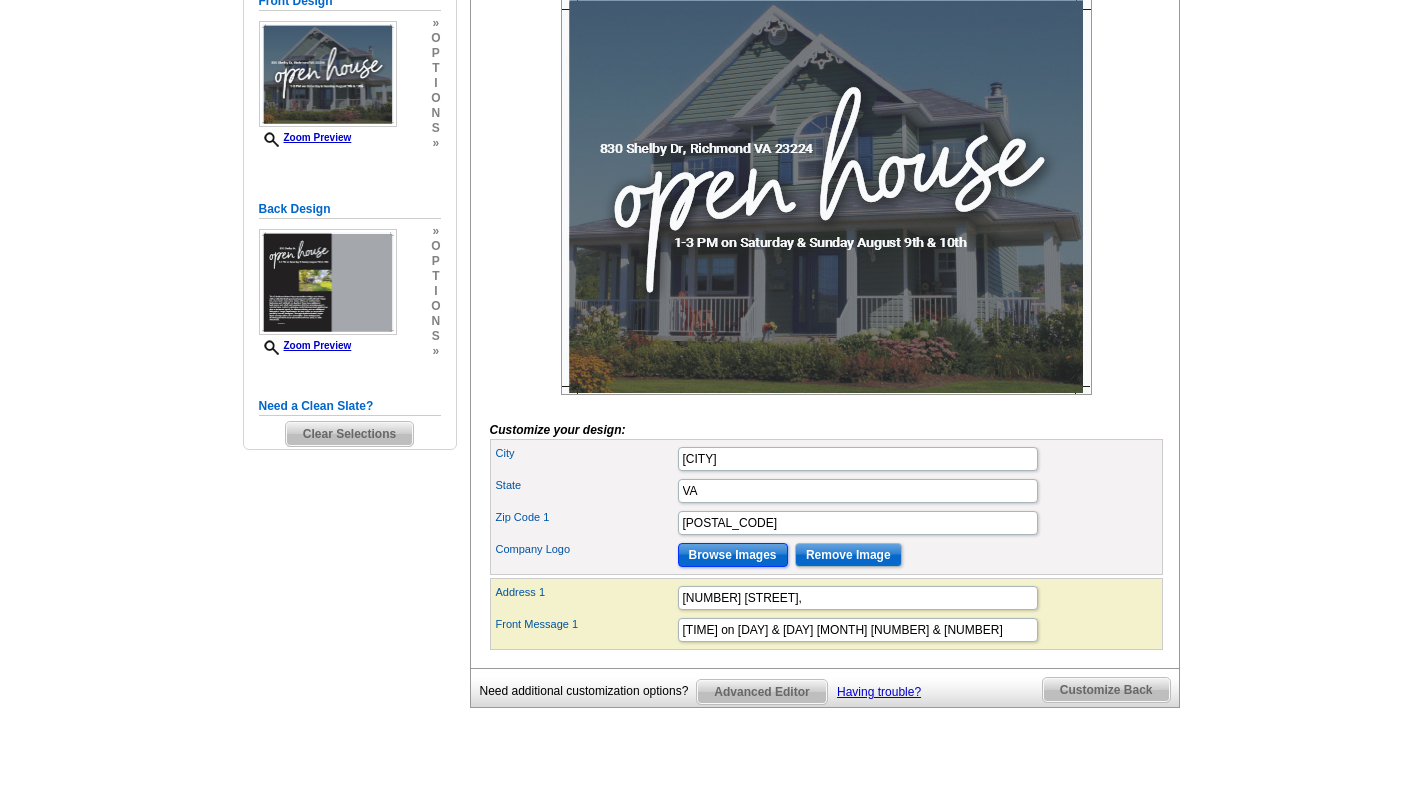 click on "Browse Images" at bounding box center (733, 555) 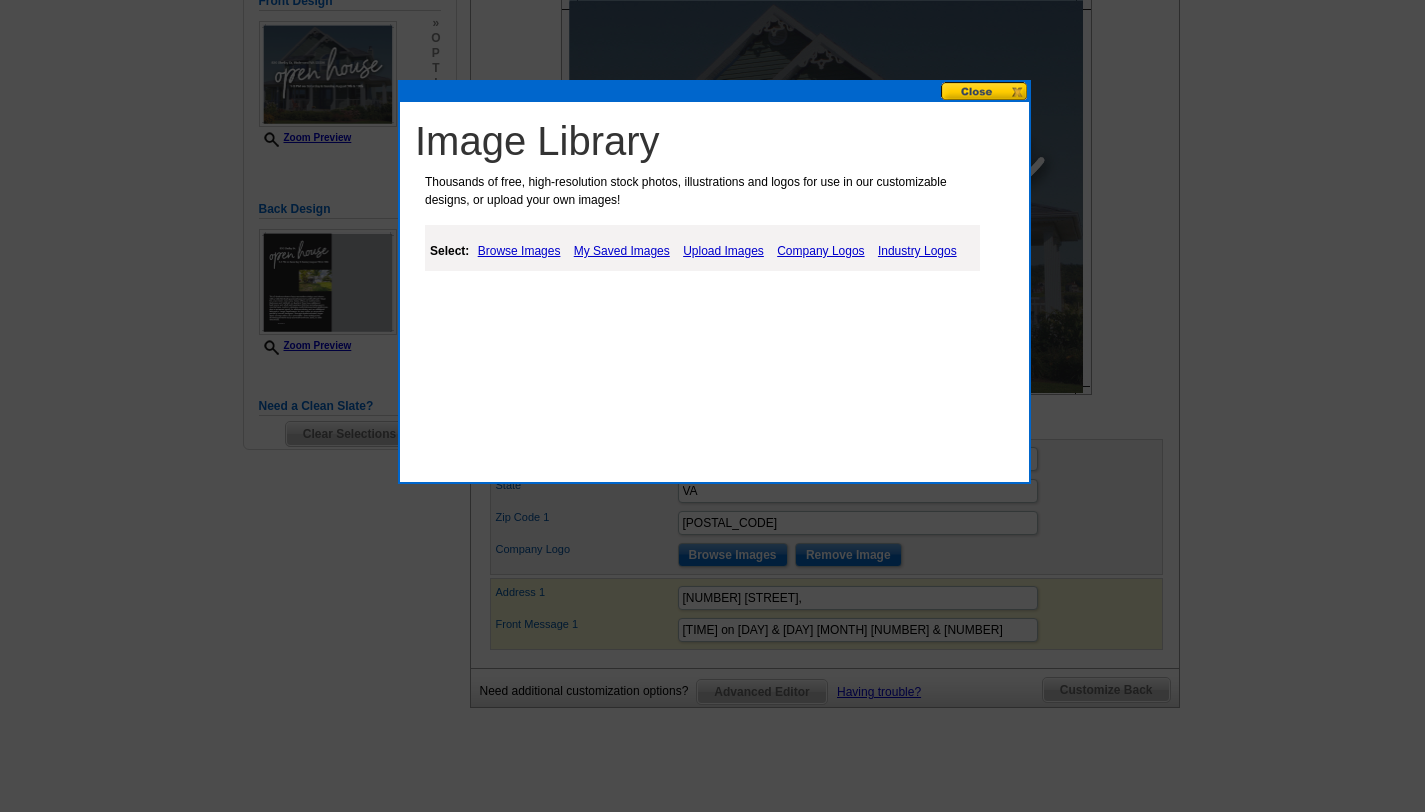 click on "My Saved Images" at bounding box center [622, 251] 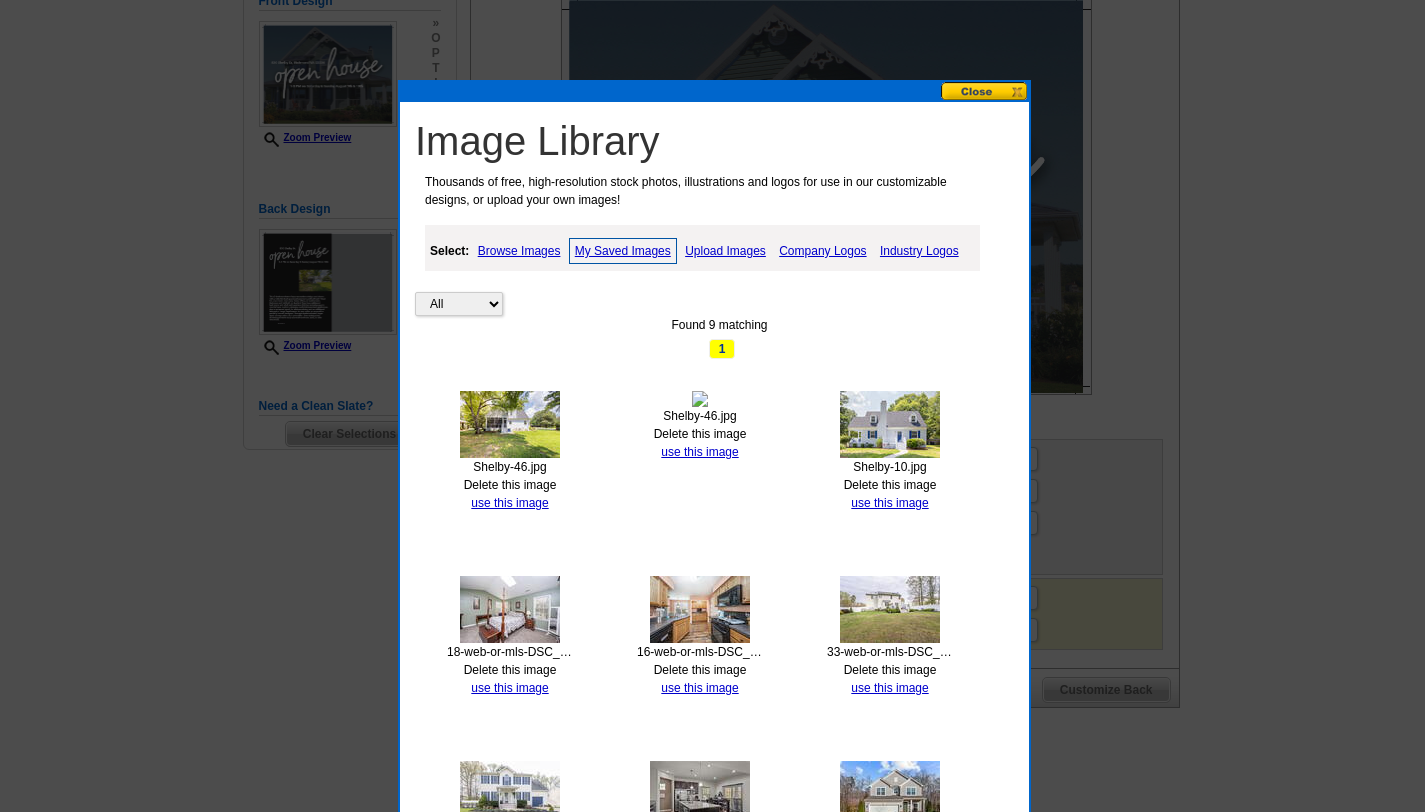 click at bounding box center (890, 424) 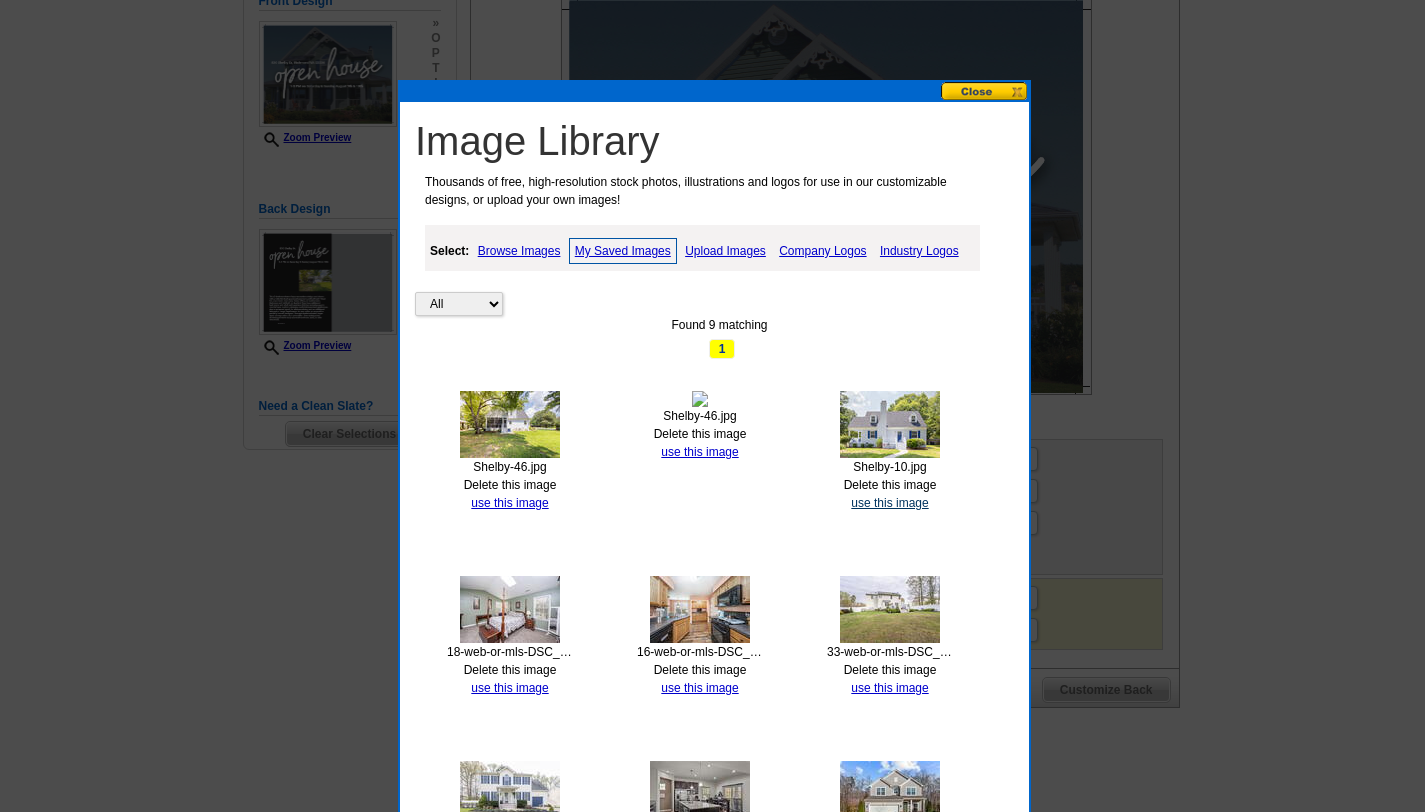 click on "use this image" at bounding box center (889, 503) 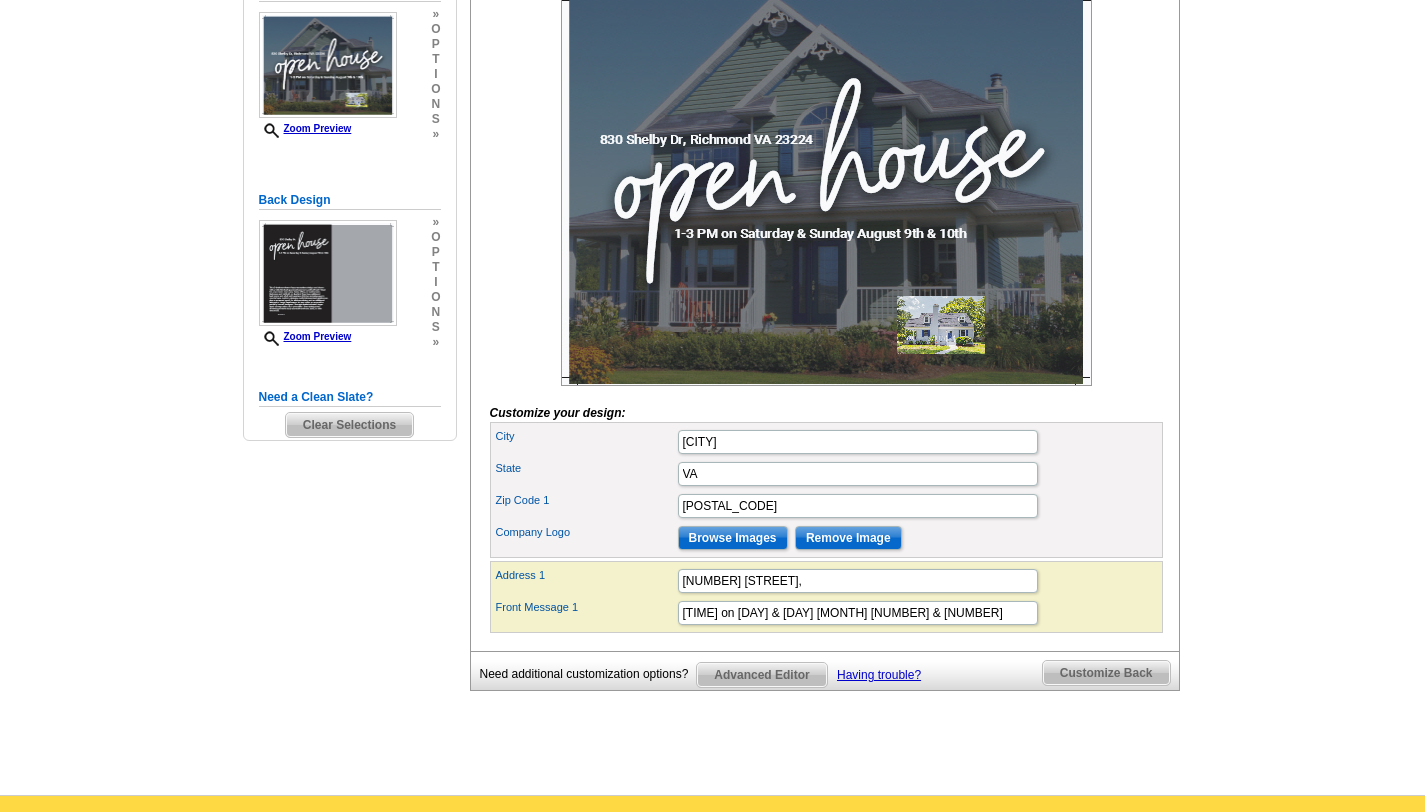 scroll, scrollTop: 361, scrollLeft: 0, axis: vertical 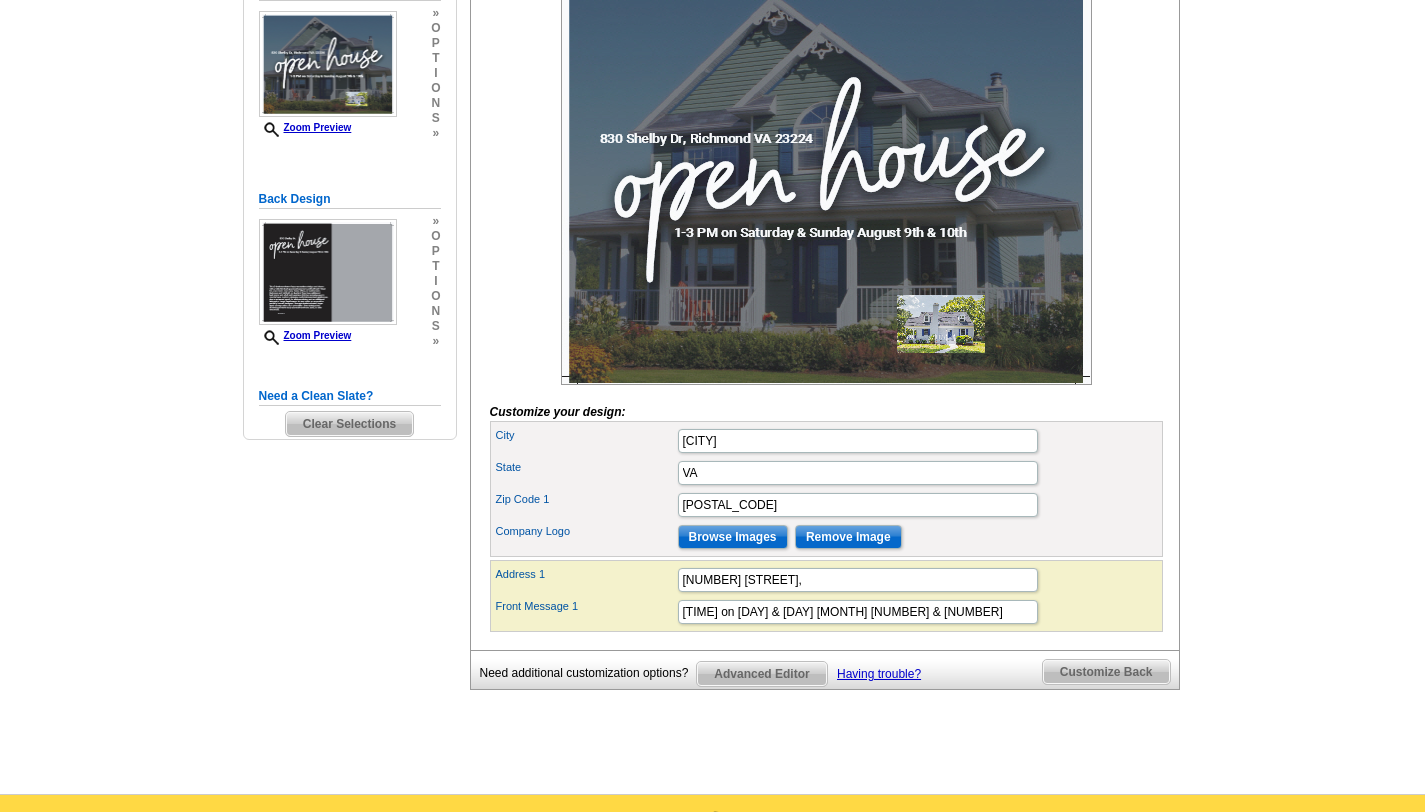 click at bounding box center [826, 184] 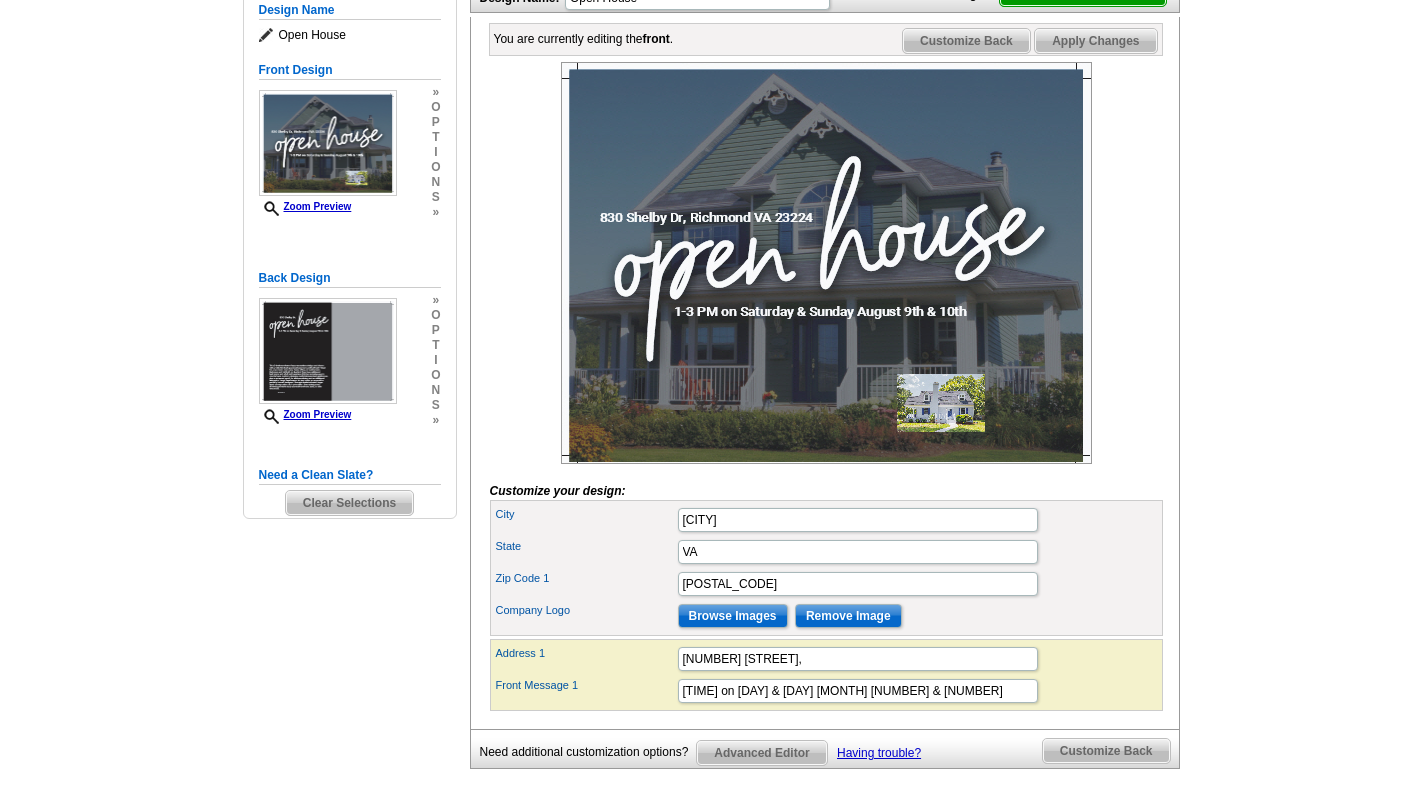 scroll, scrollTop: 277, scrollLeft: 0, axis: vertical 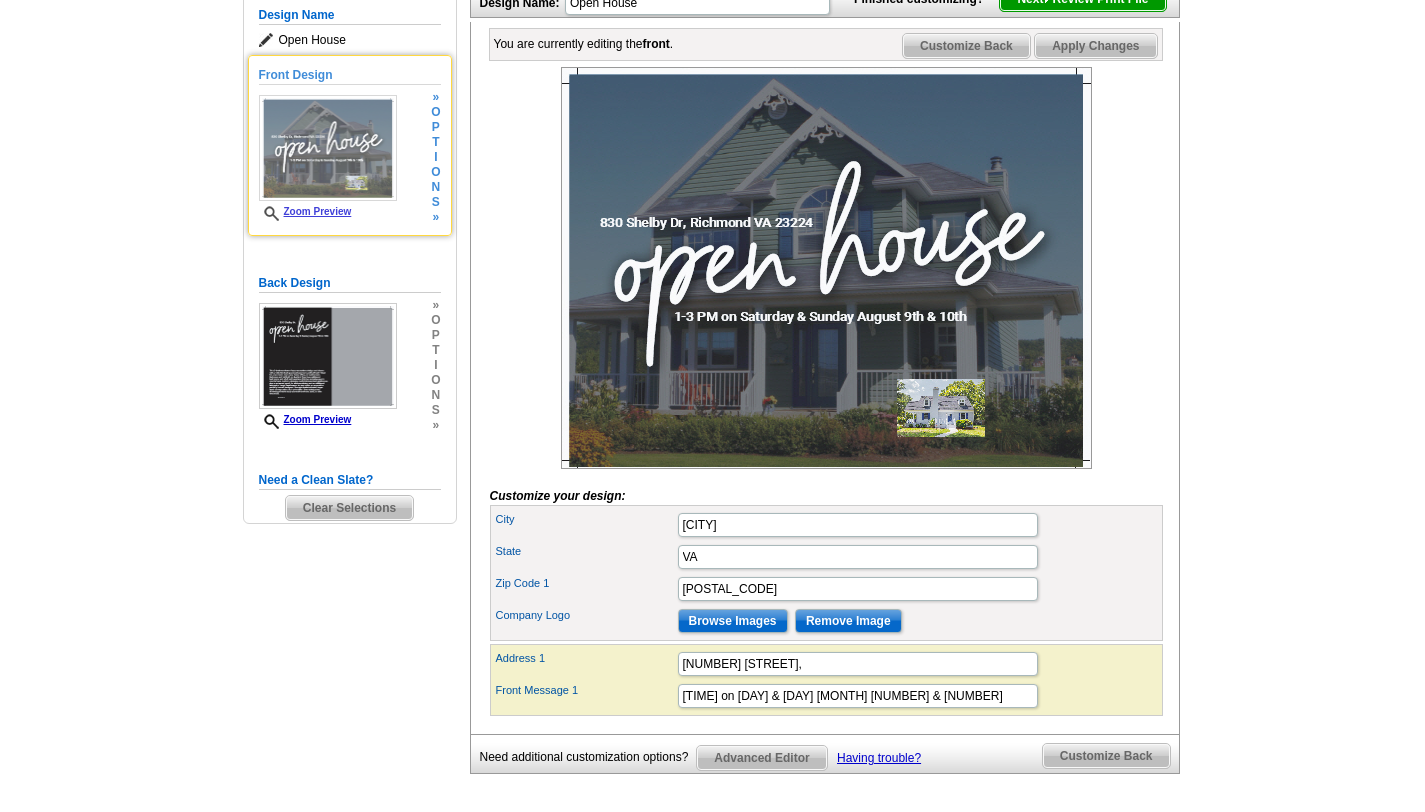 click on "Zoom Preview" at bounding box center (328, 213) 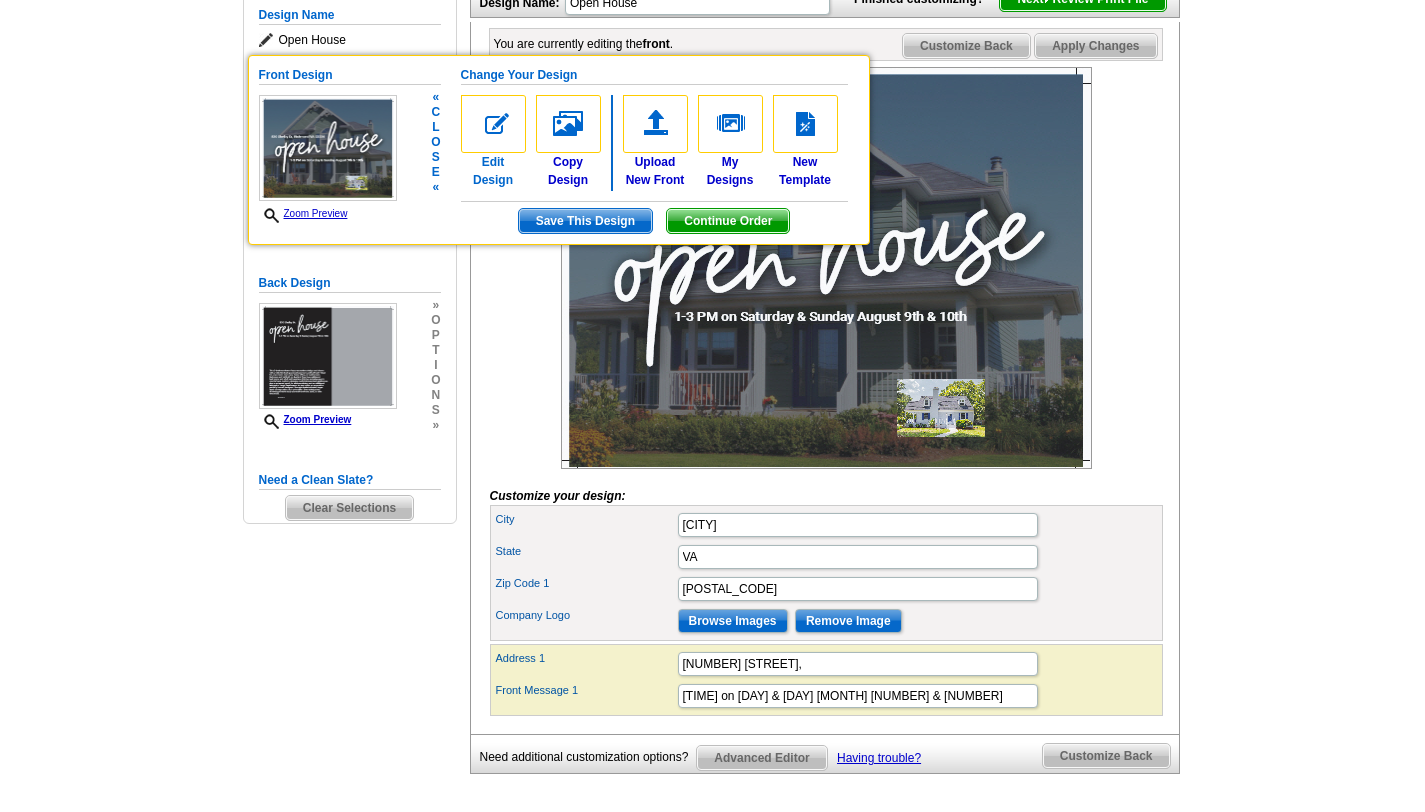 click at bounding box center [493, 124] 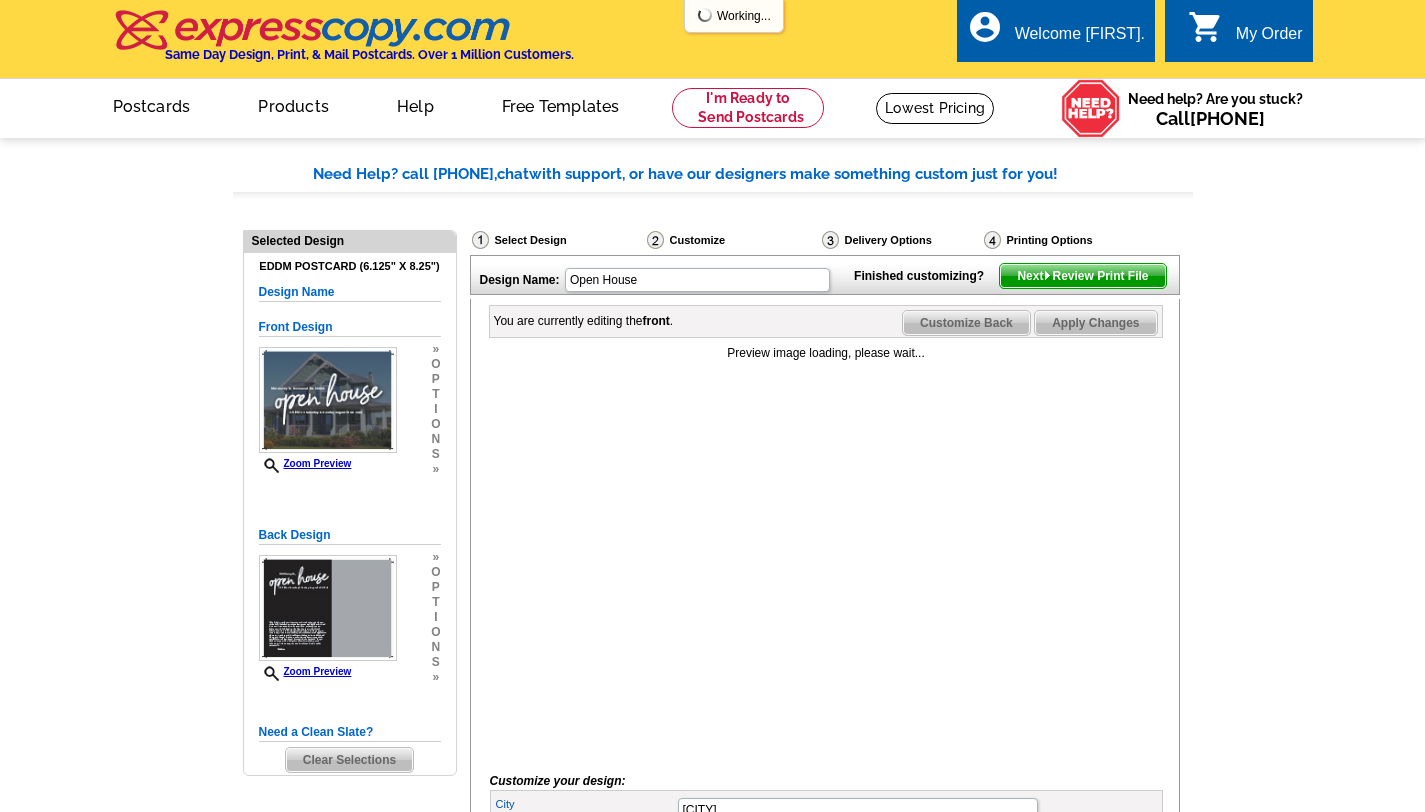 scroll, scrollTop: 0, scrollLeft: 0, axis: both 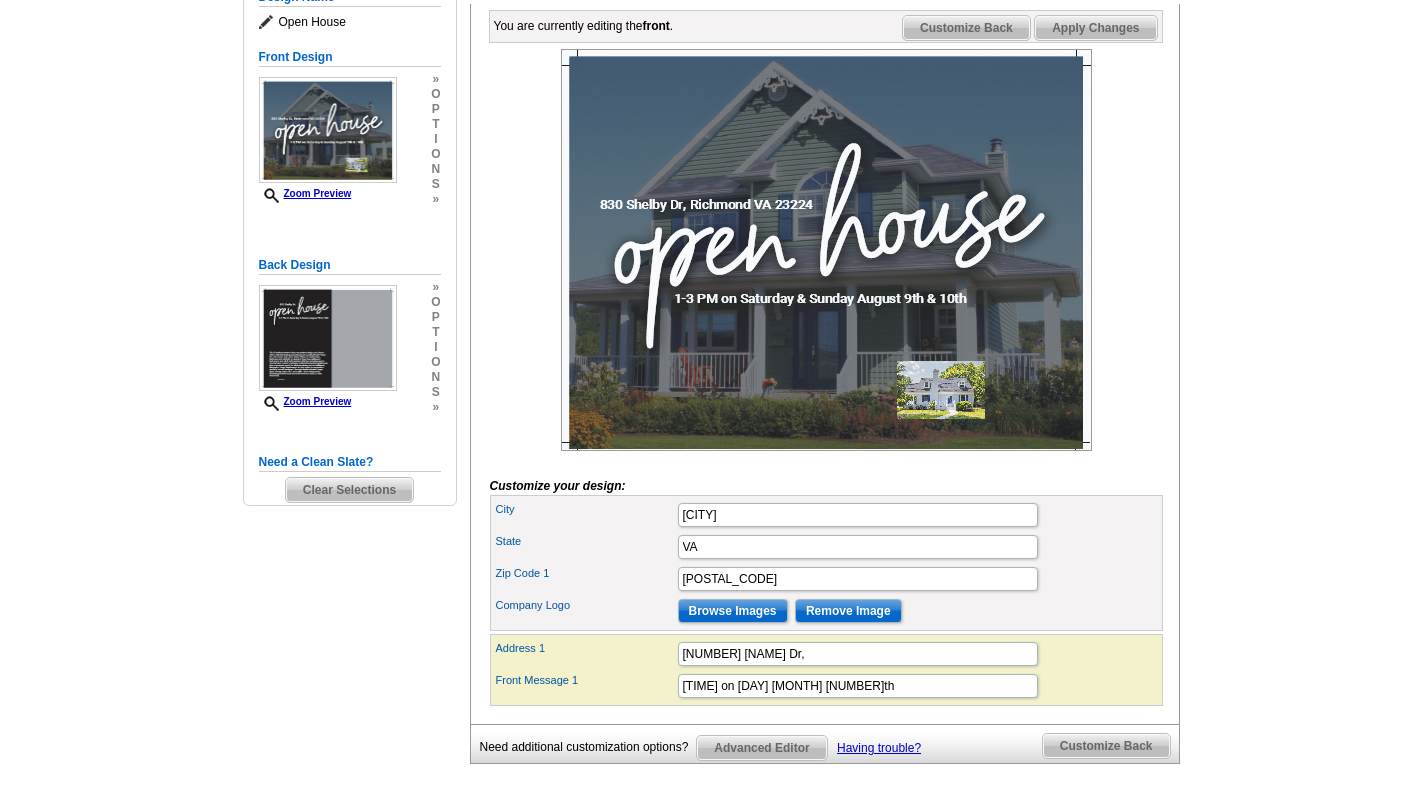 click at bounding box center (826, 250) 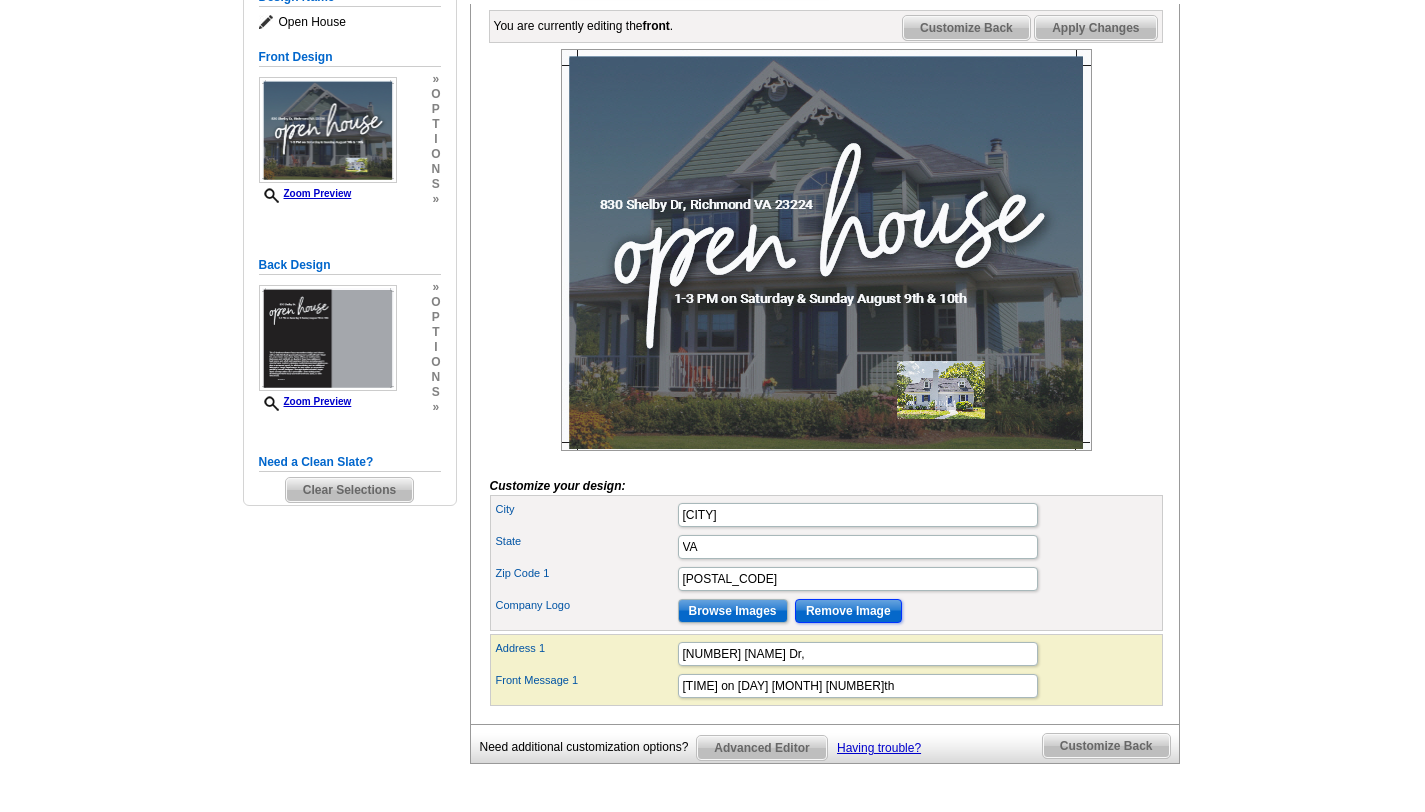 click on "Remove Image" at bounding box center [848, 611] 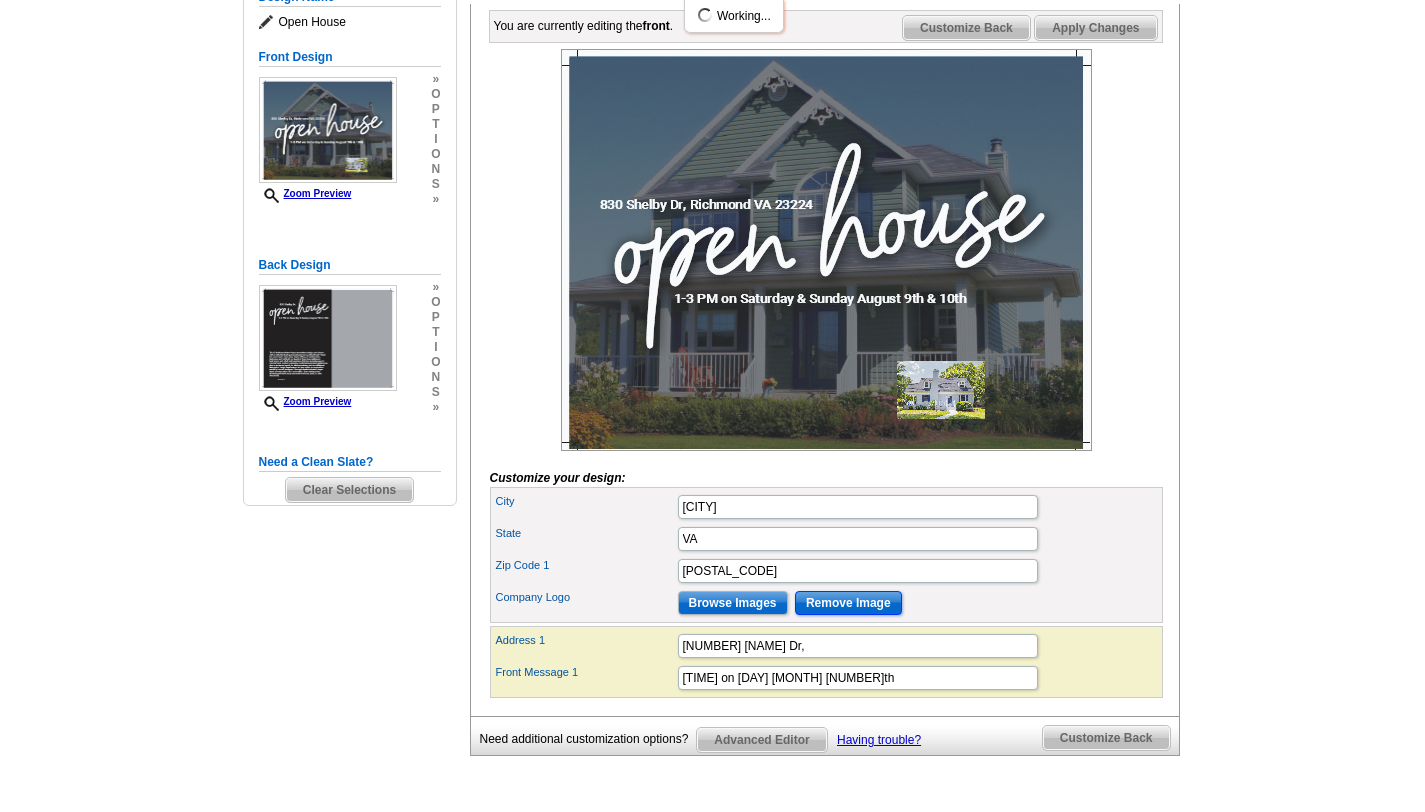 click on "Remove Image" at bounding box center [848, 603] 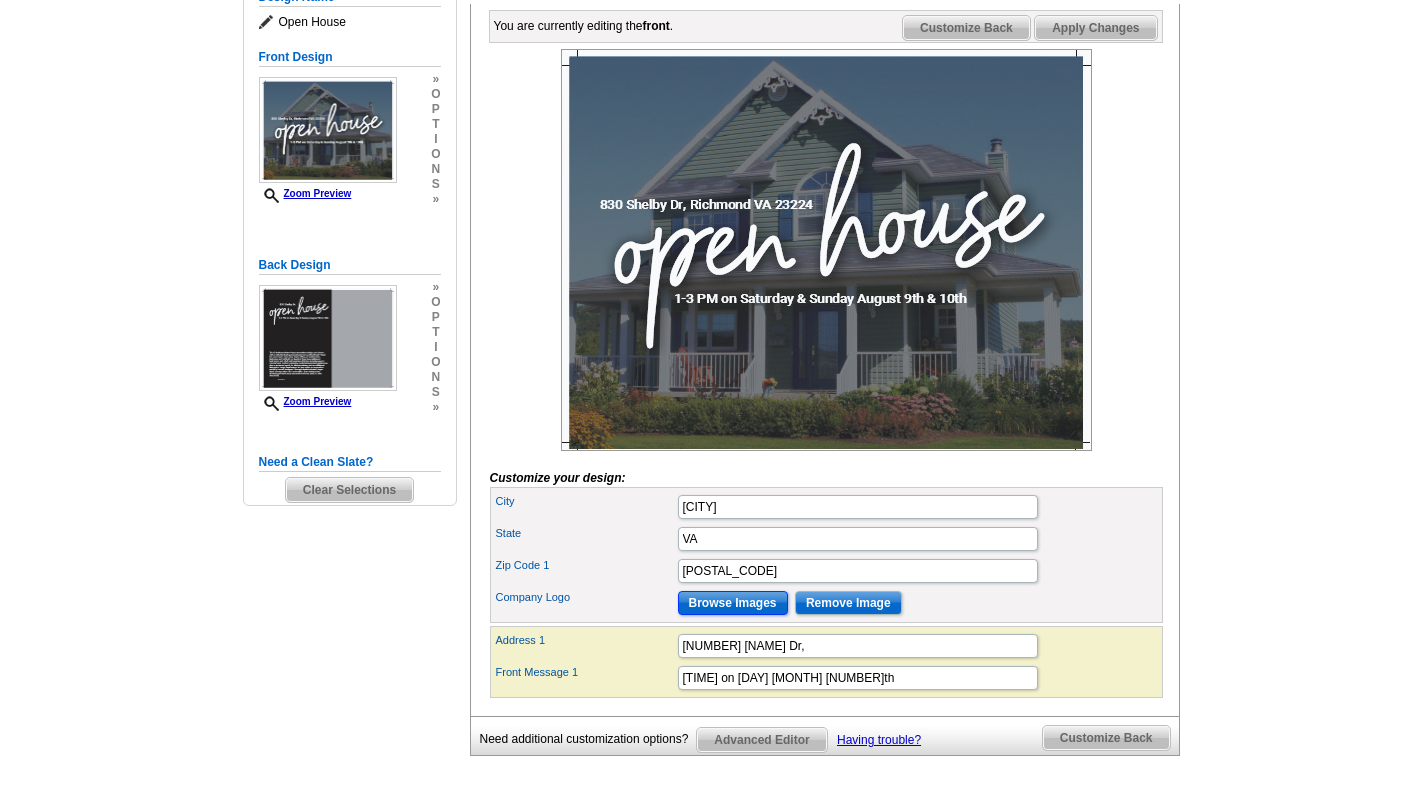 click on "Browse Images" at bounding box center (733, 603) 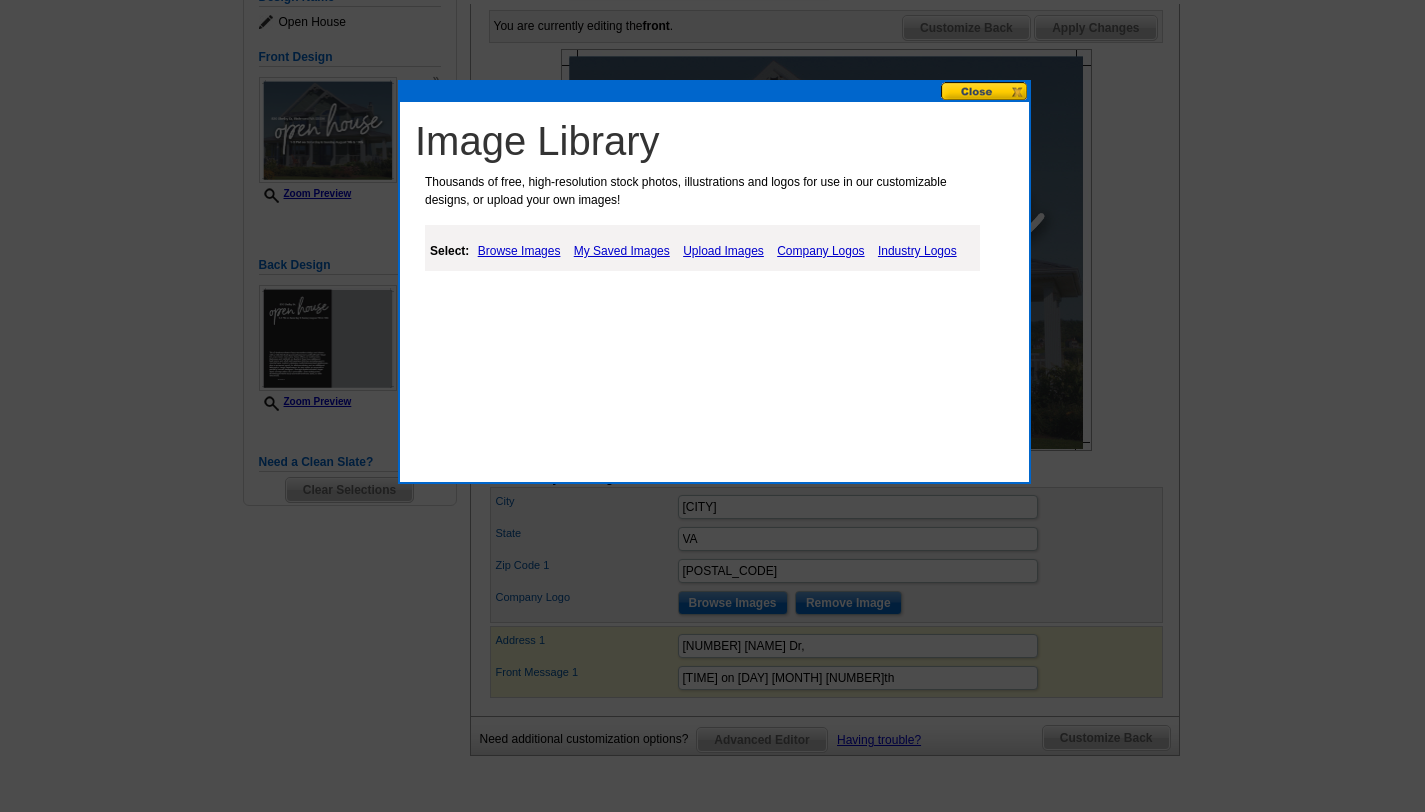 click on "Company Logos" at bounding box center (820, 251) 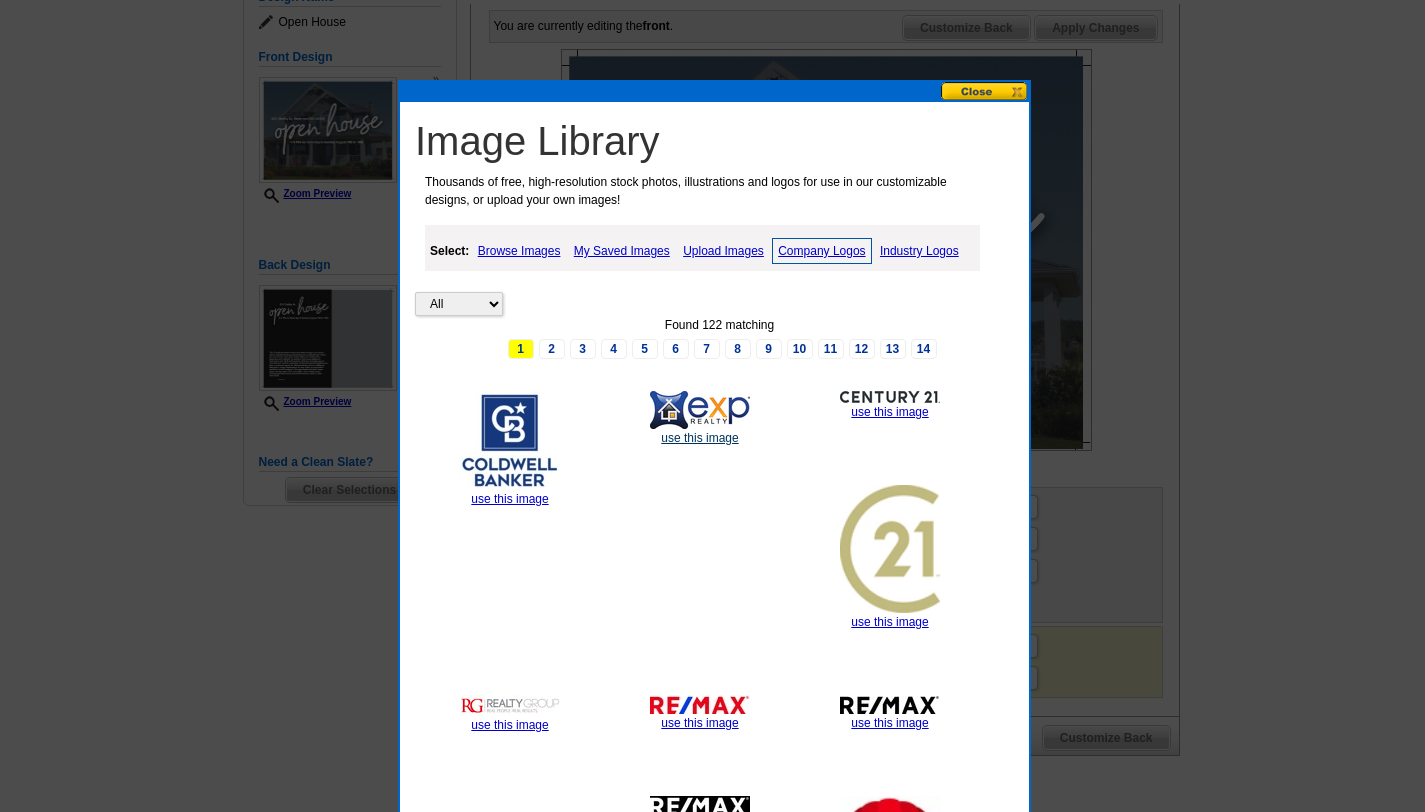 click on "use this image" at bounding box center [699, 438] 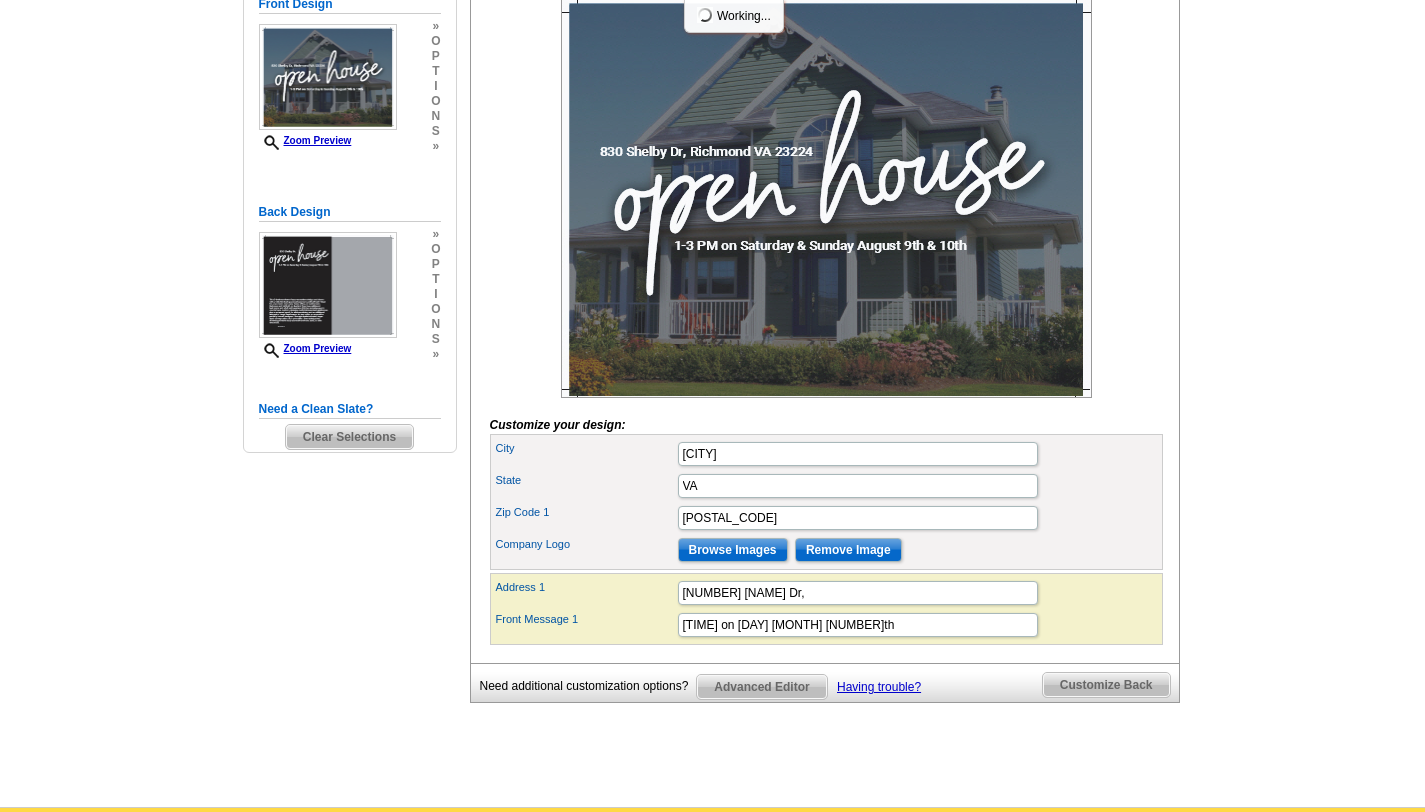 scroll, scrollTop: 346, scrollLeft: 0, axis: vertical 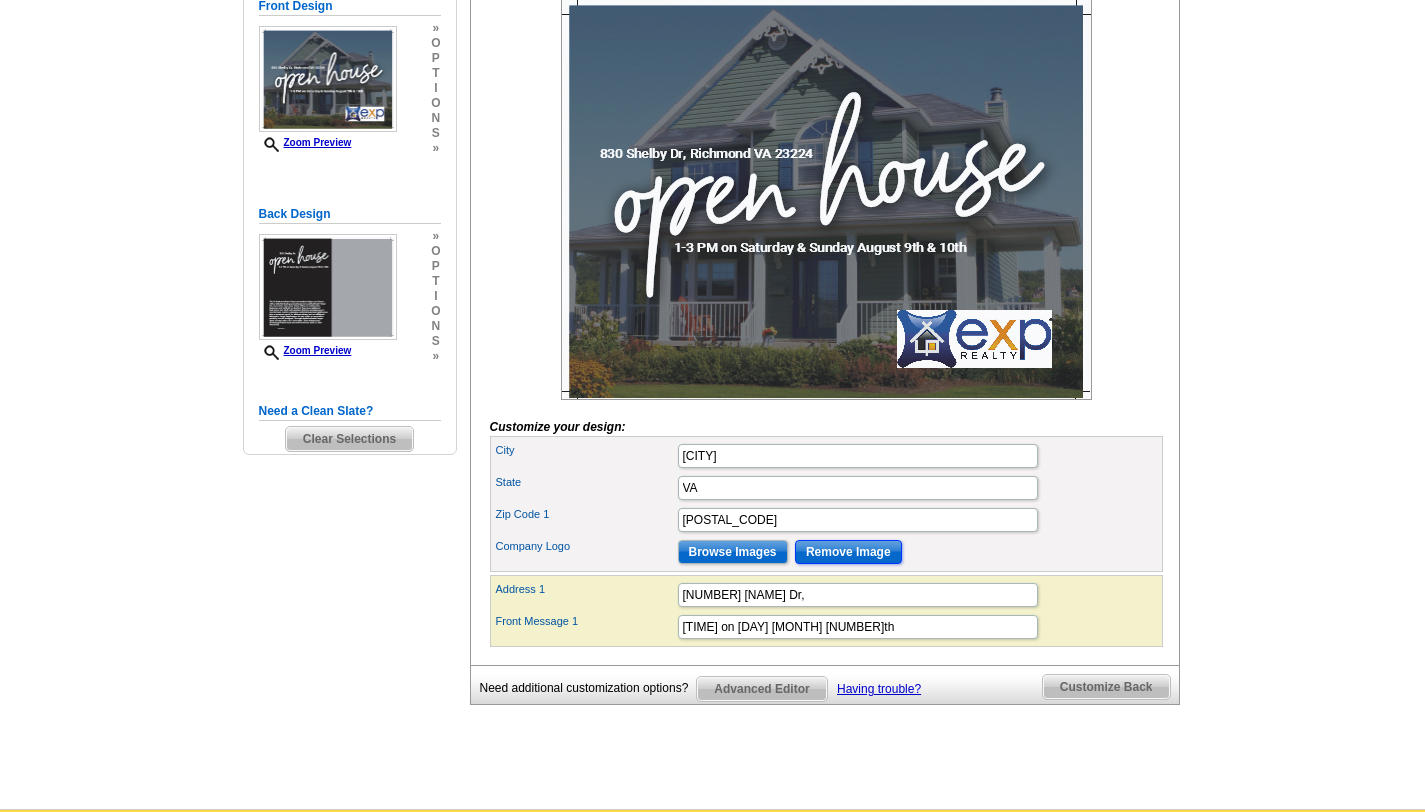 click on "Remove Image" at bounding box center (848, 552) 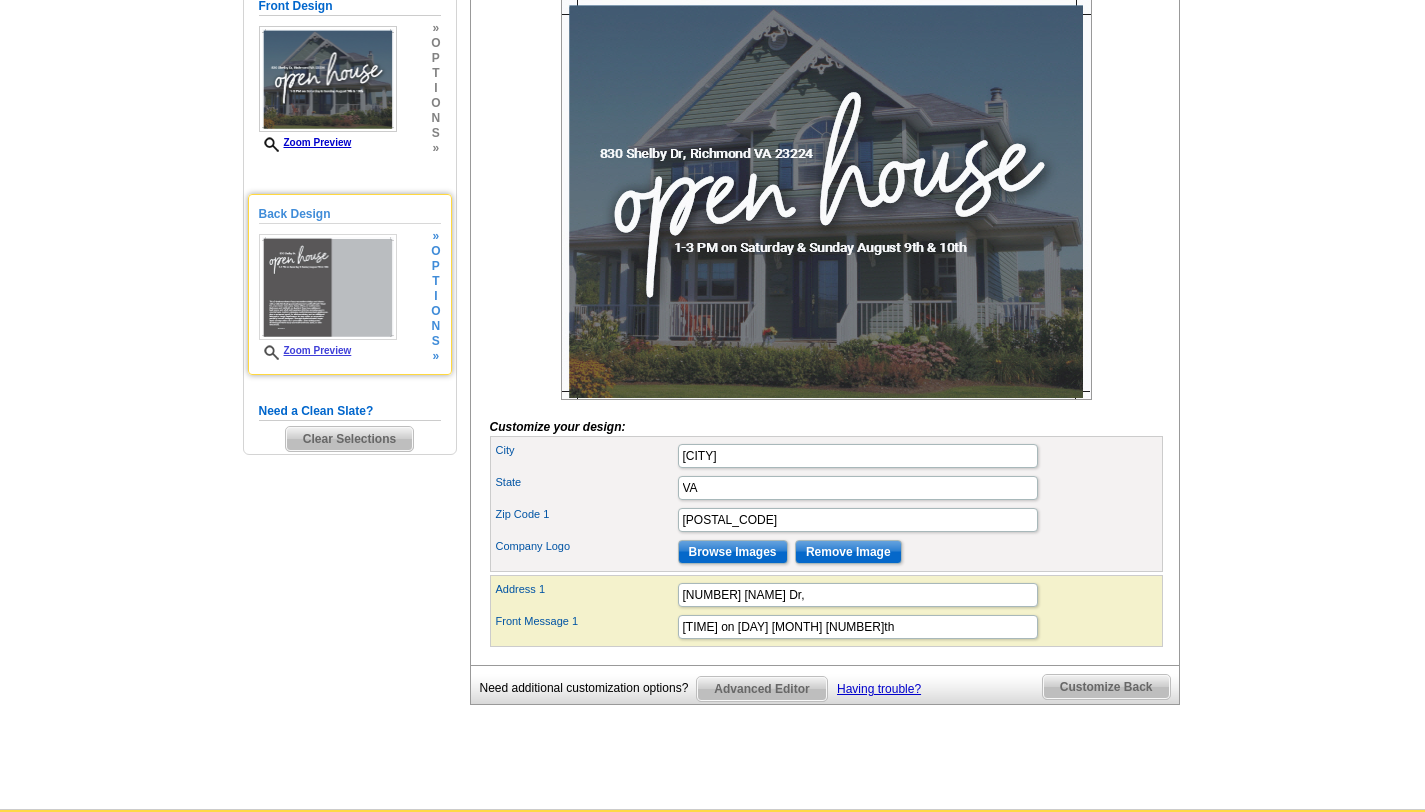 click at bounding box center [328, 287] 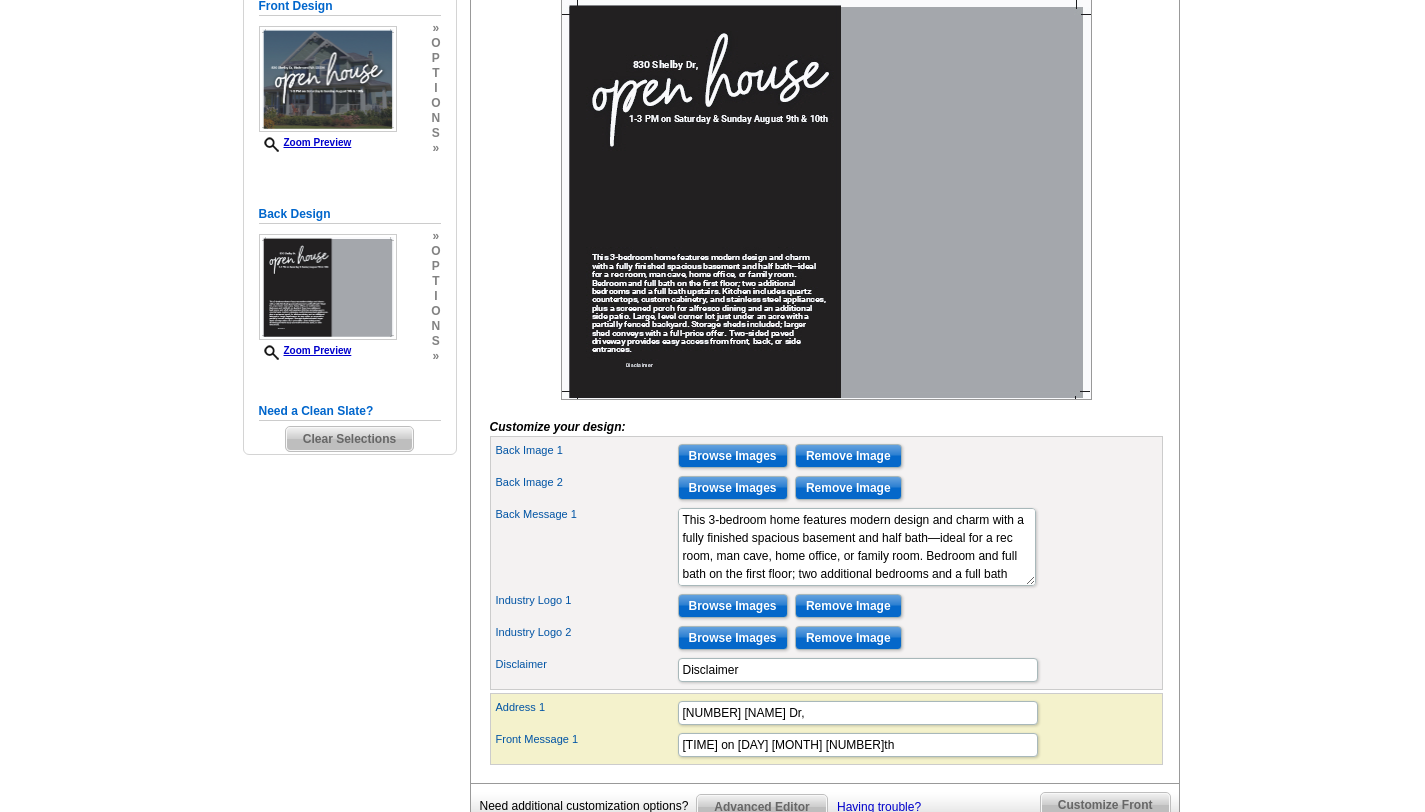 click at bounding box center [826, 199] 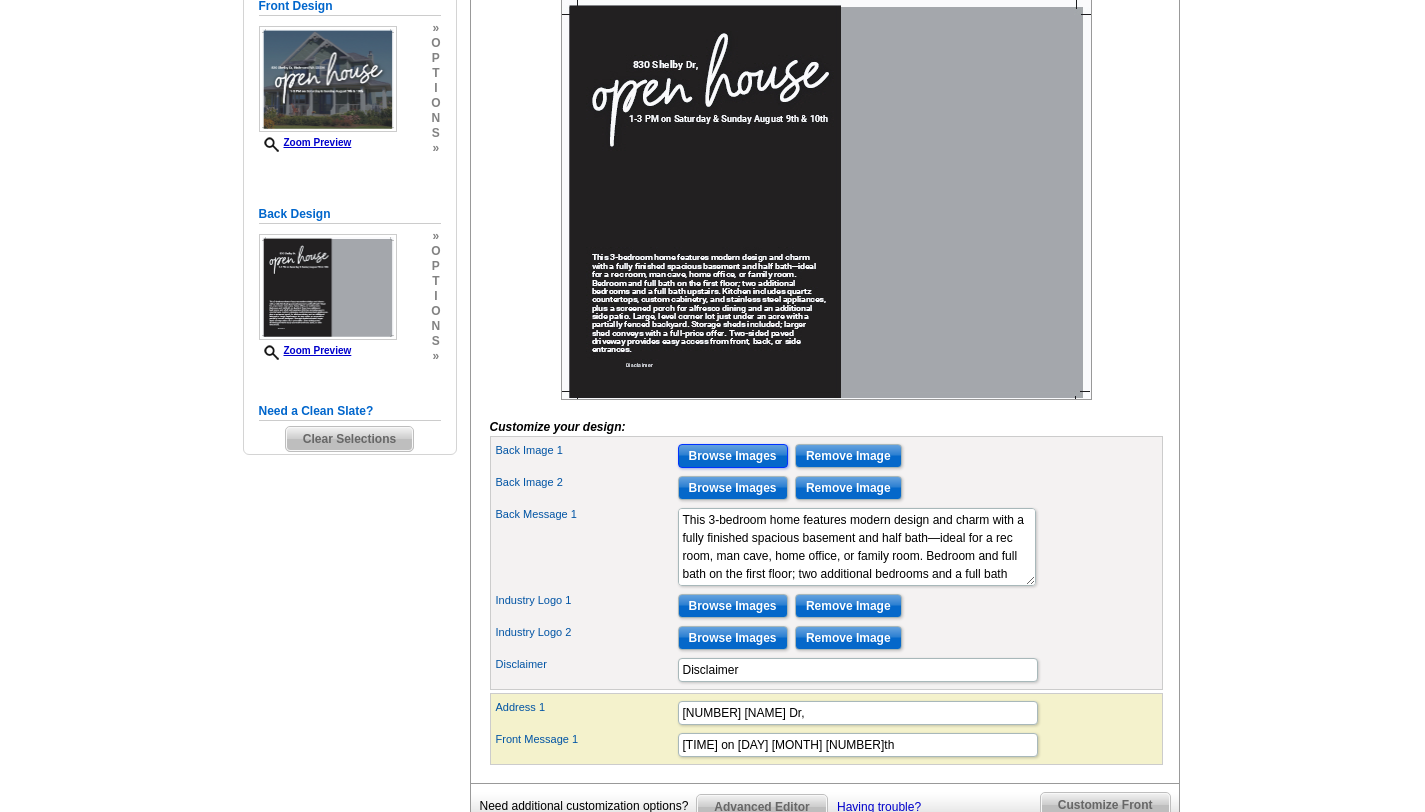 click on "Browse Images" at bounding box center [733, 456] 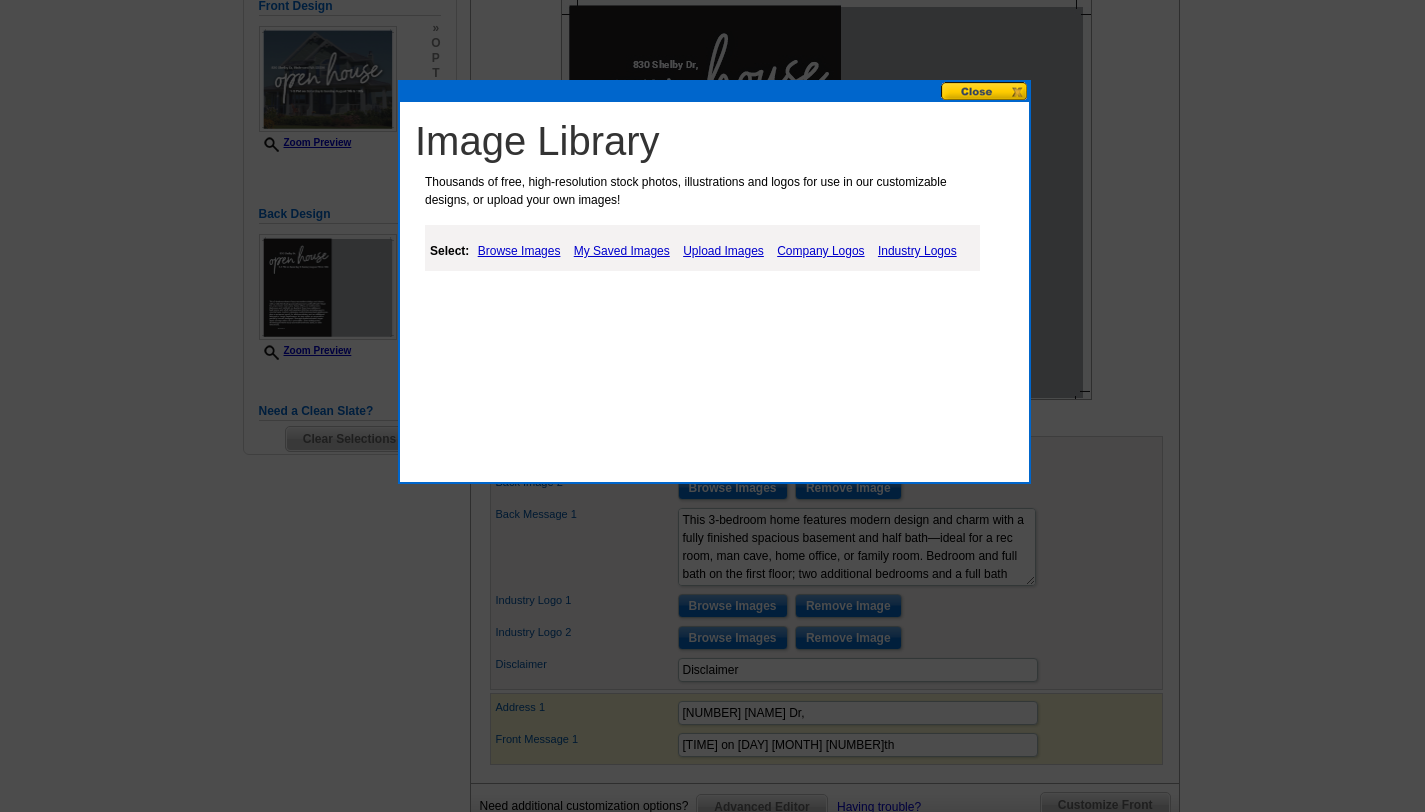 click on "Upload Images" at bounding box center [723, 251] 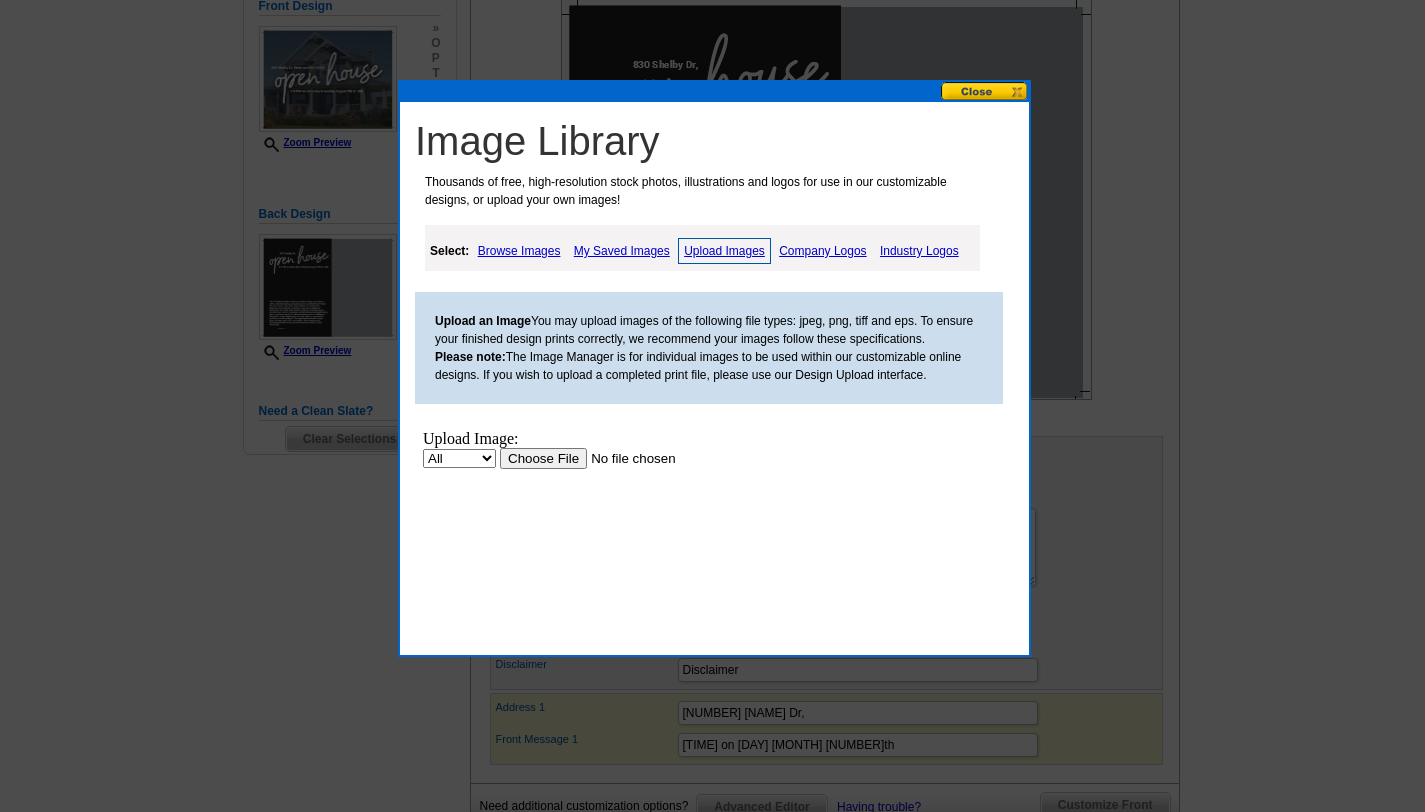 scroll, scrollTop: 0, scrollLeft: 0, axis: both 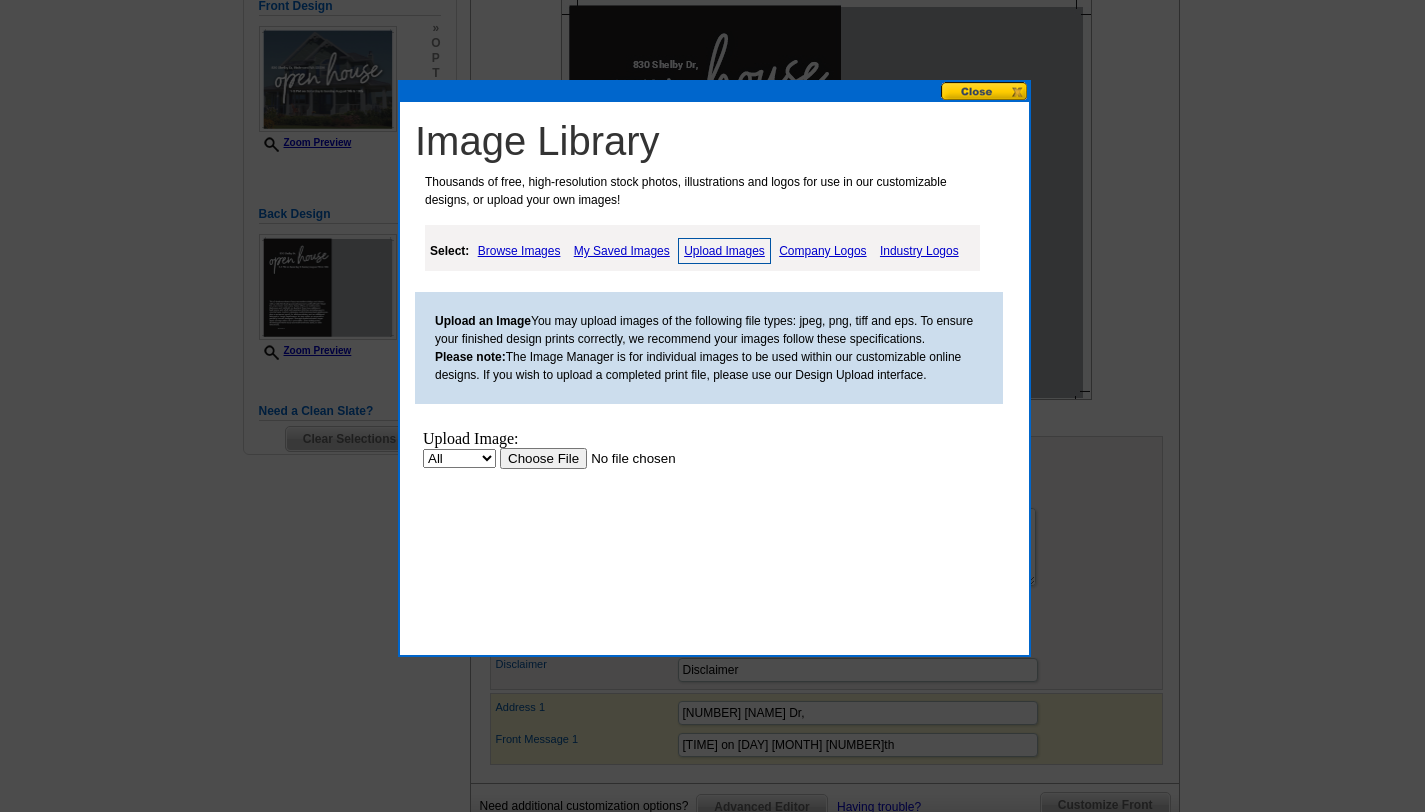 click at bounding box center [626, 458] 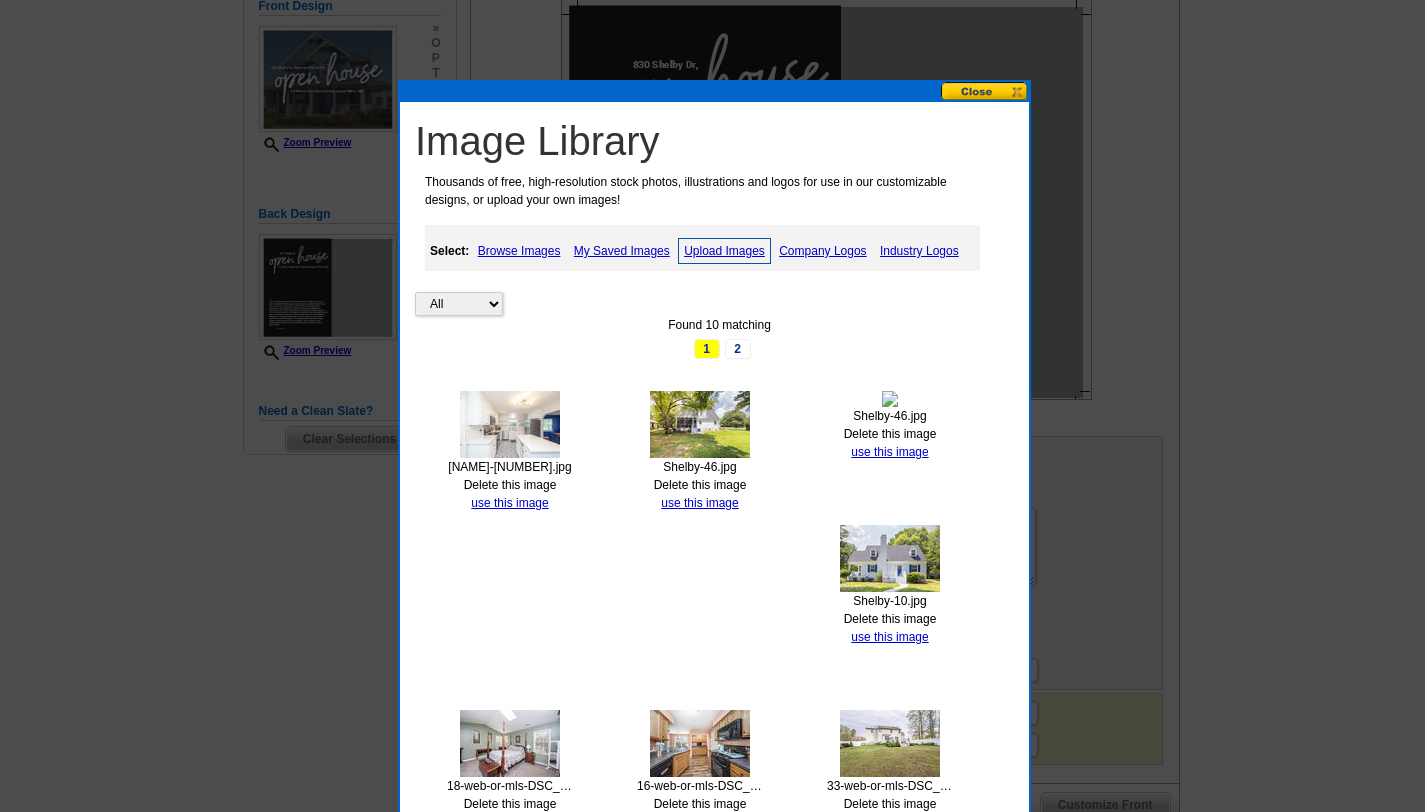 click on "Upload Images" at bounding box center (724, 251) 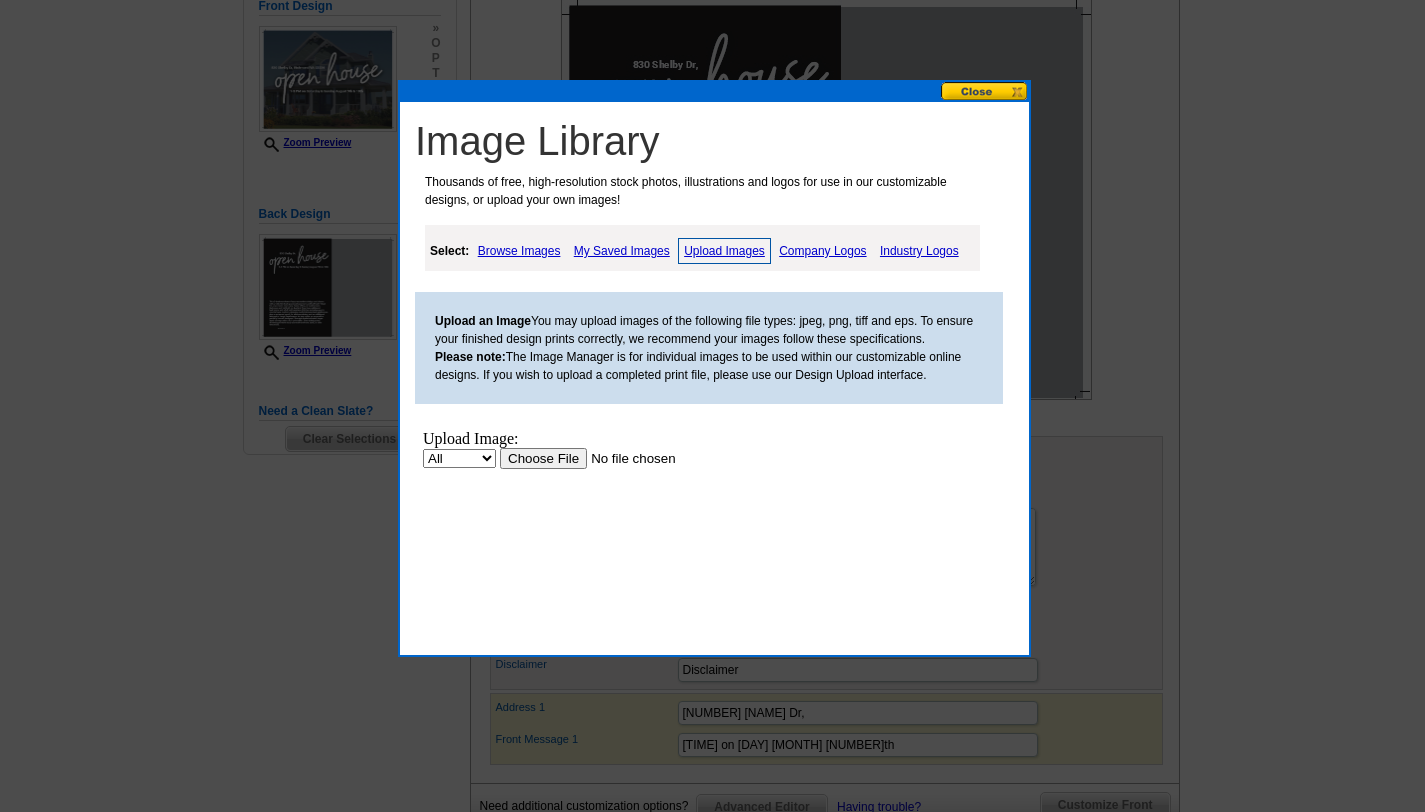 scroll, scrollTop: 0, scrollLeft: 0, axis: both 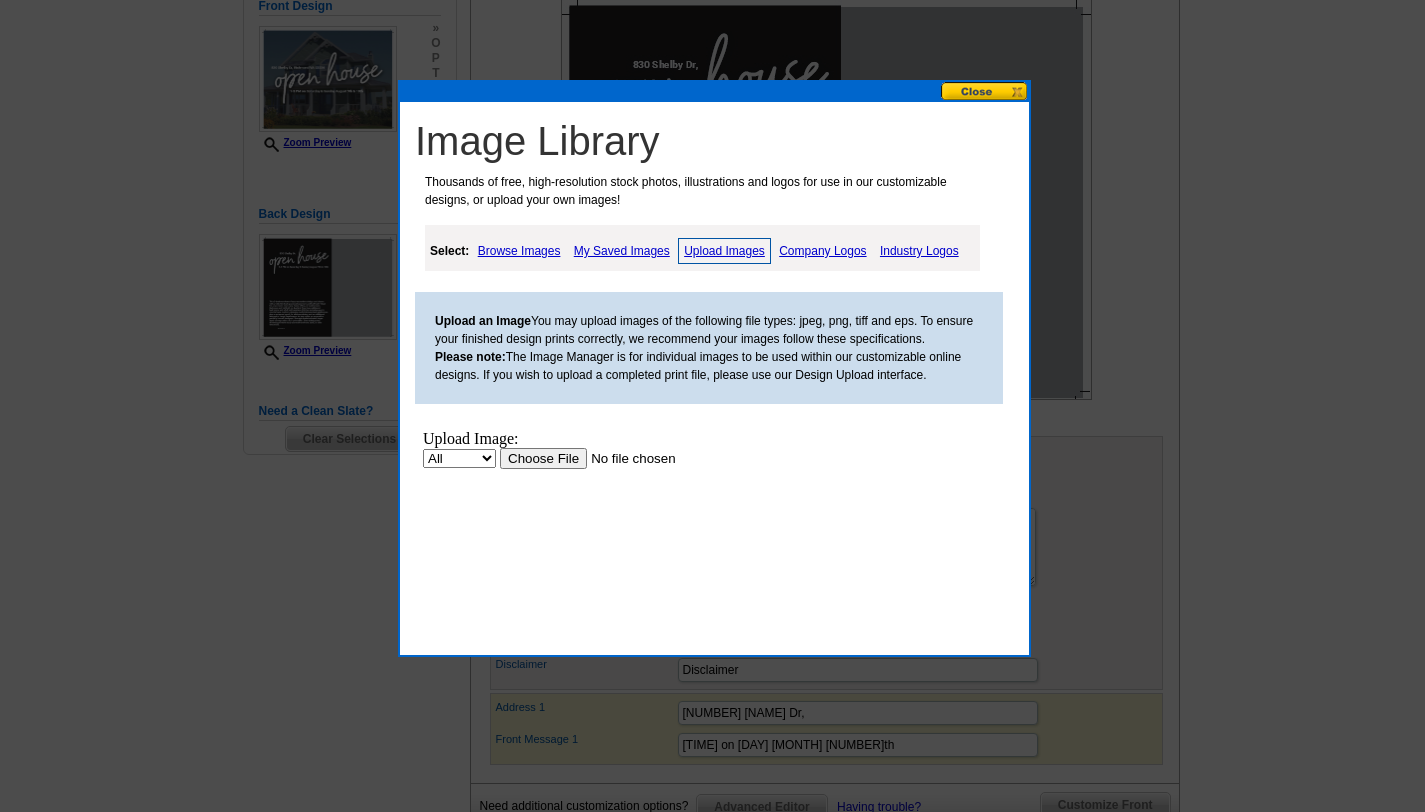 click at bounding box center (626, 458) 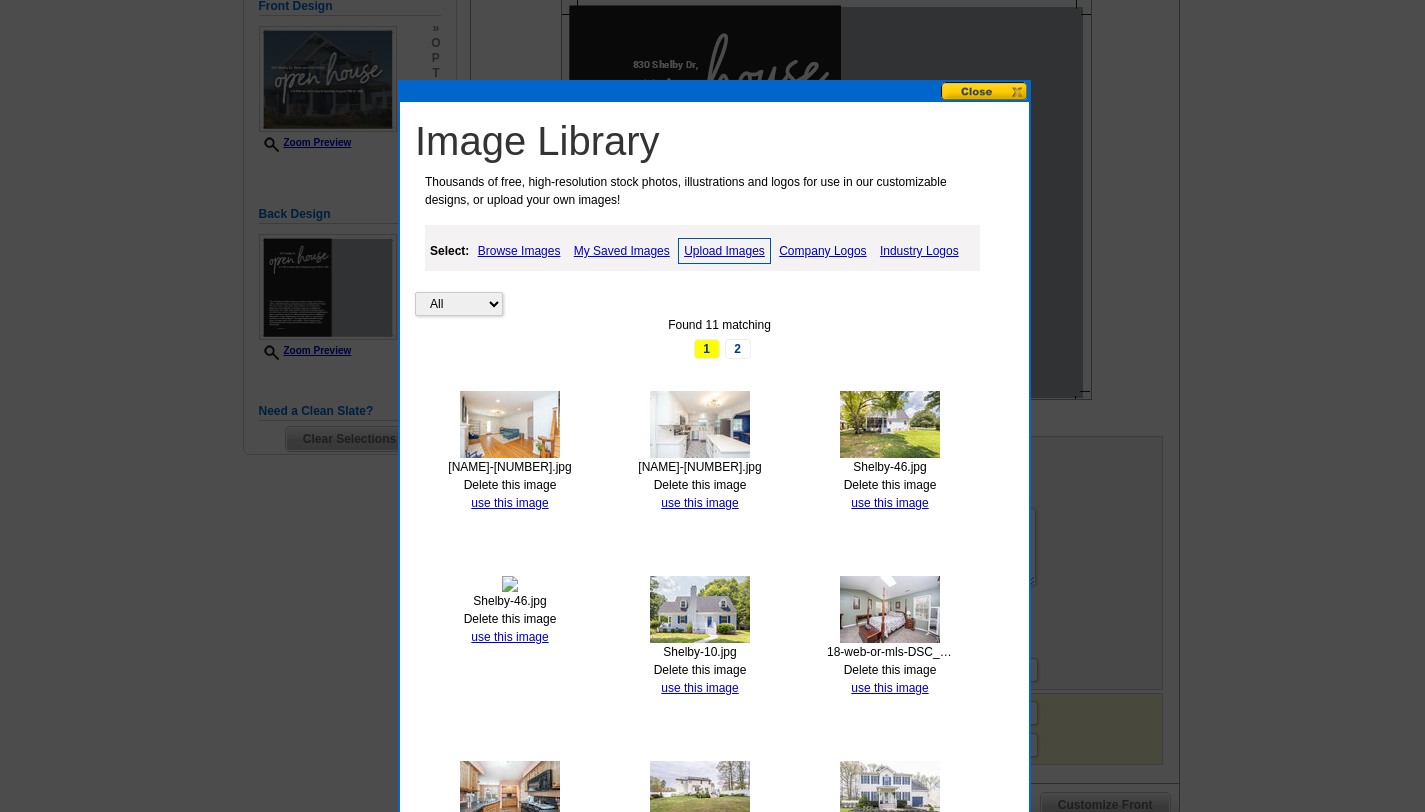 click on "Upload Images" at bounding box center [724, 251] 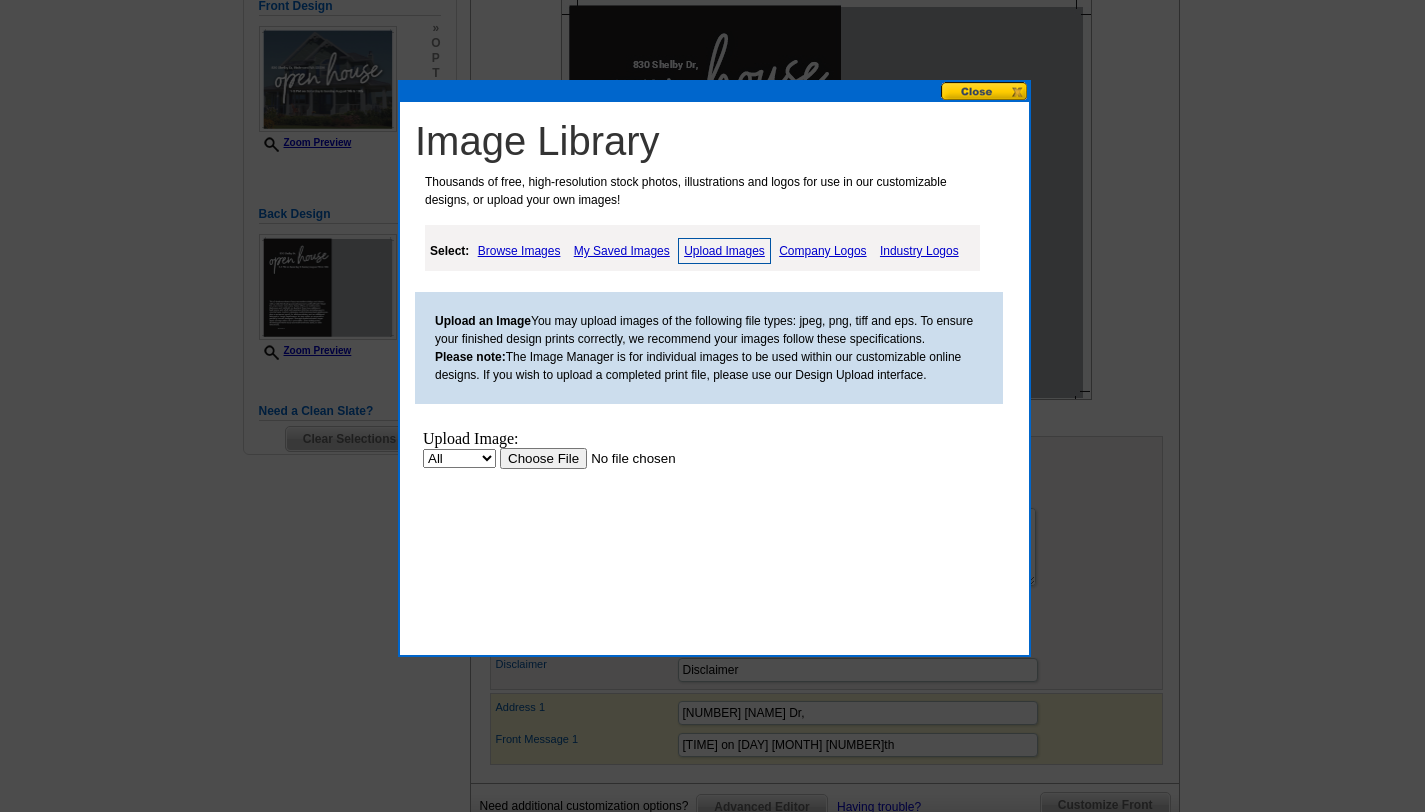 scroll, scrollTop: 0, scrollLeft: 0, axis: both 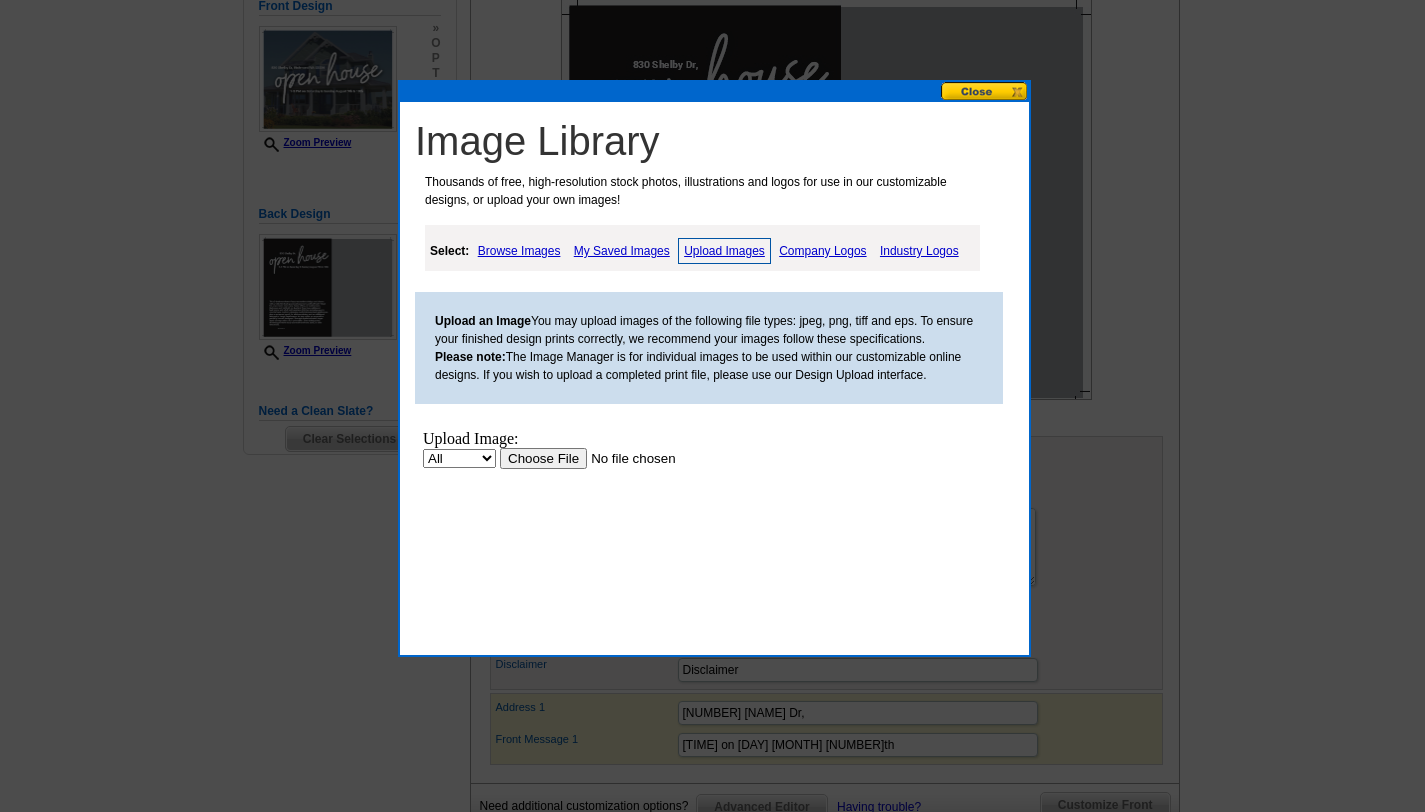 click on "Upload Image:" at bounding box center [605, 439] 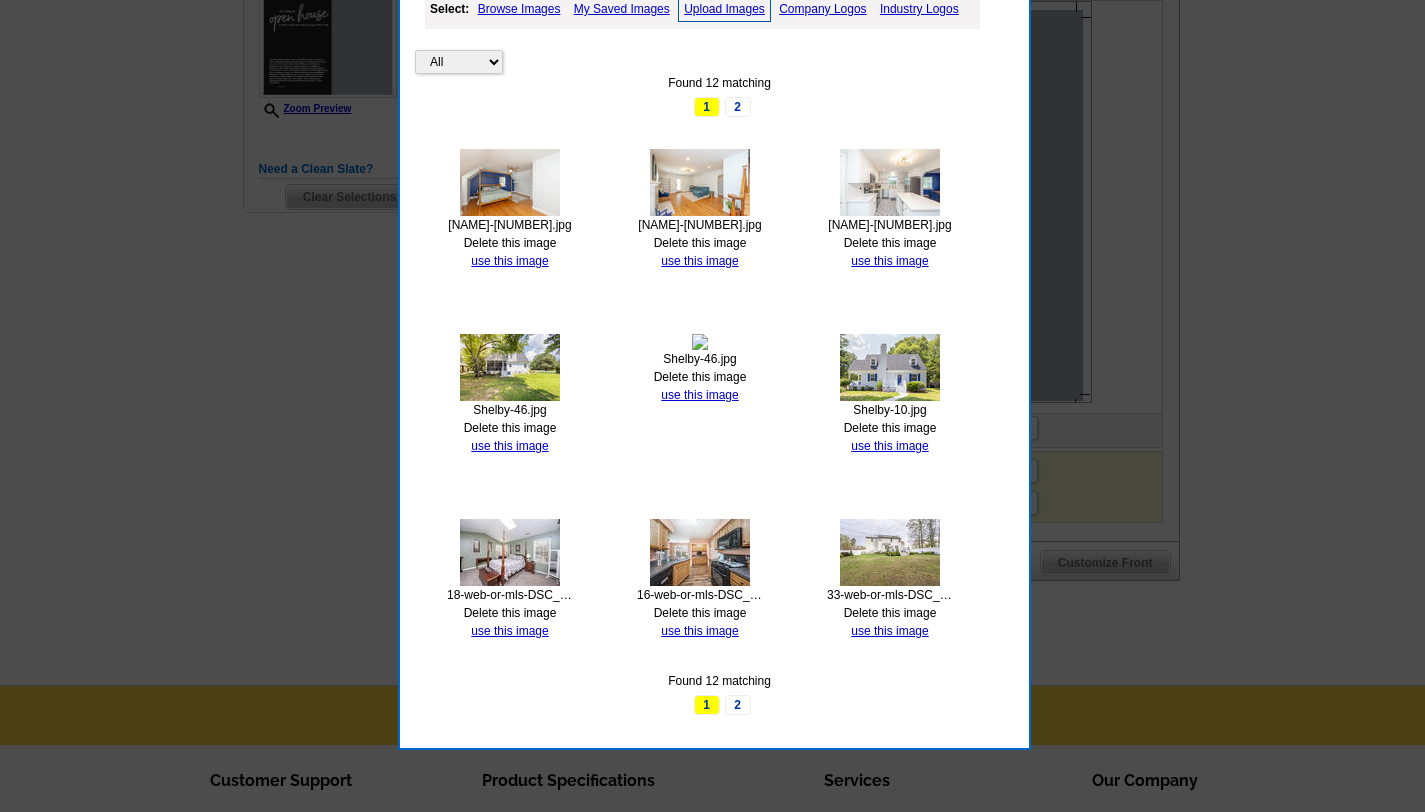 scroll, scrollTop: 591, scrollLeft: 0, axis: vertical 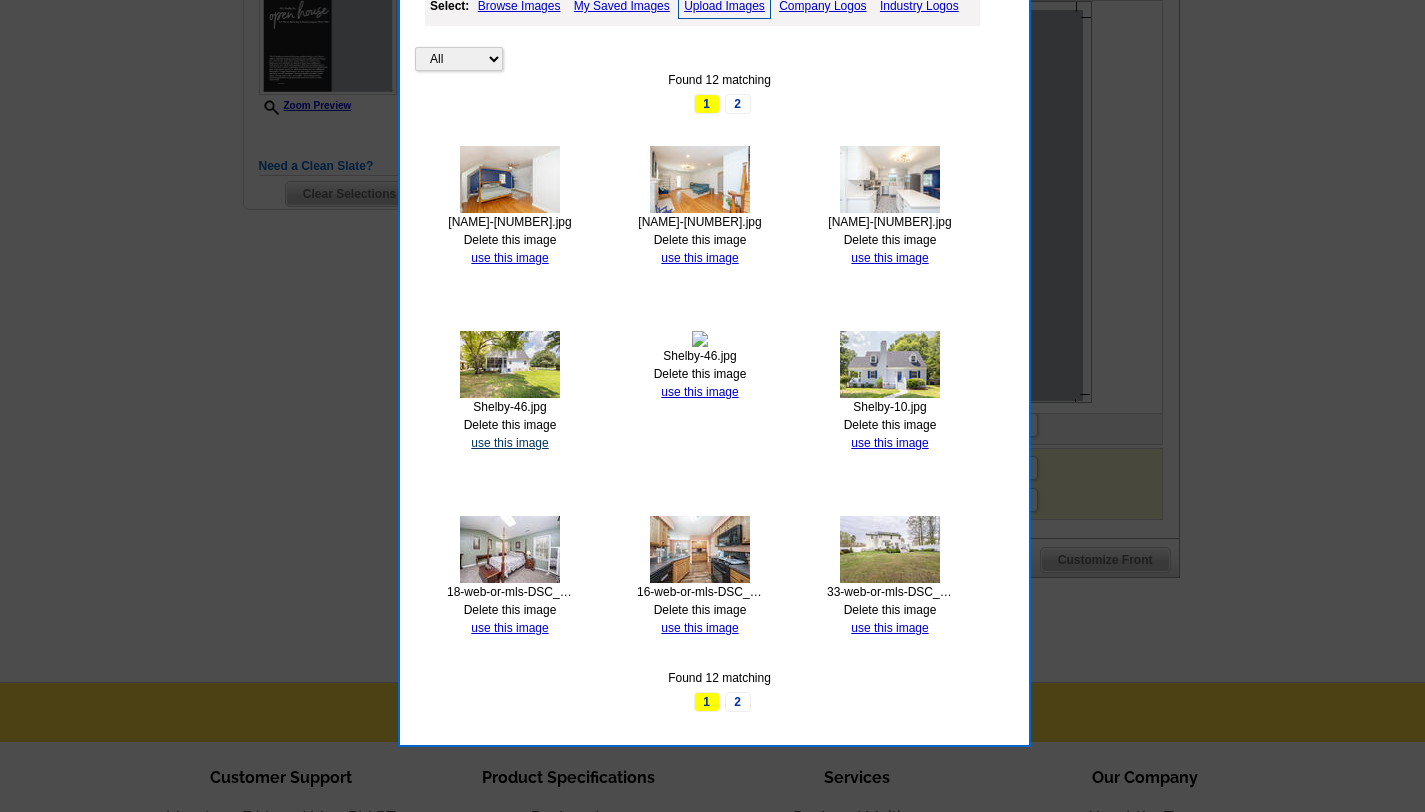 click on "use this image" at bounding box center [509, 443] 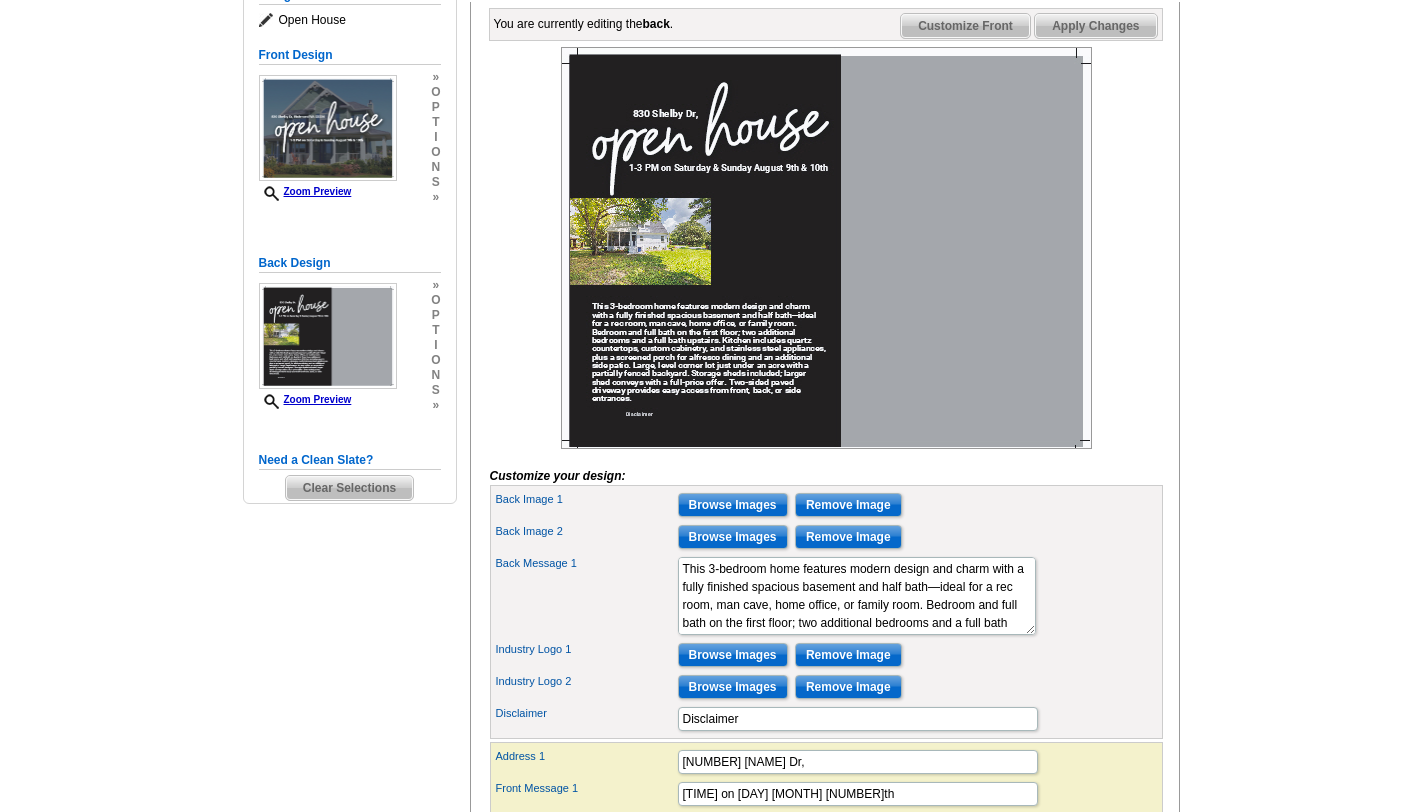 scroll, scrollTop: 304, scrollLeft: 0, axis: vertical 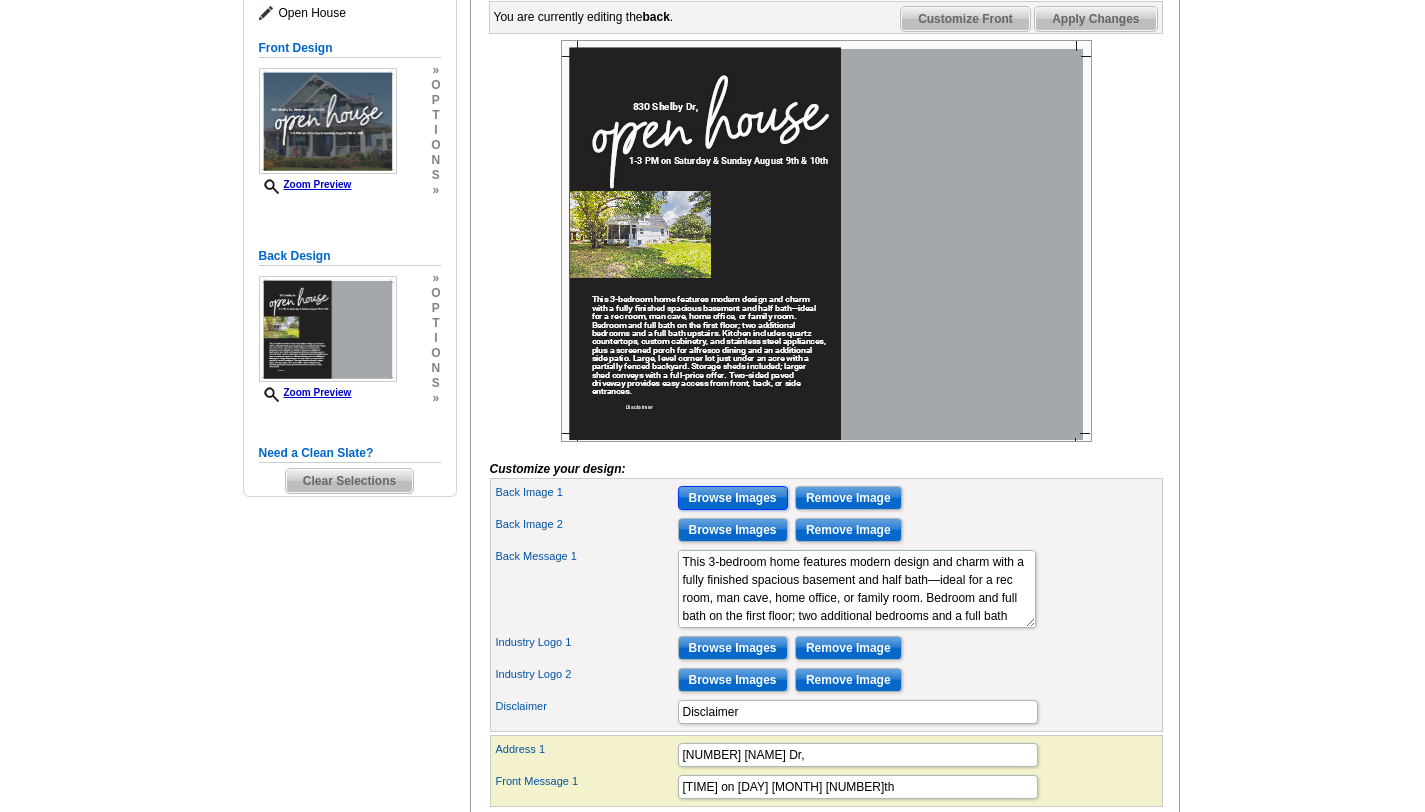 click on "Browse Images" at bounding box center [733, 498] 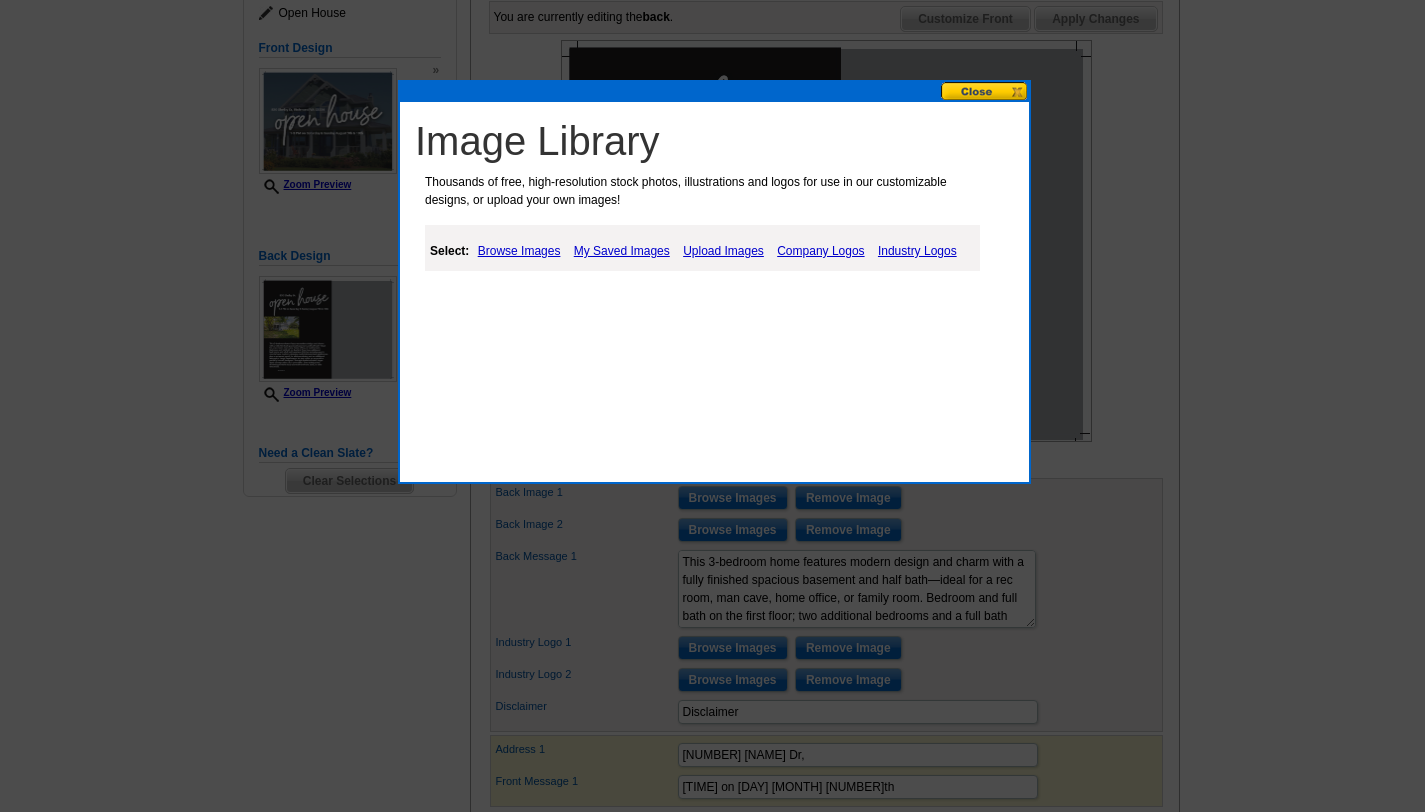 click on "My Saved Images" at bounding box center [622, 251] 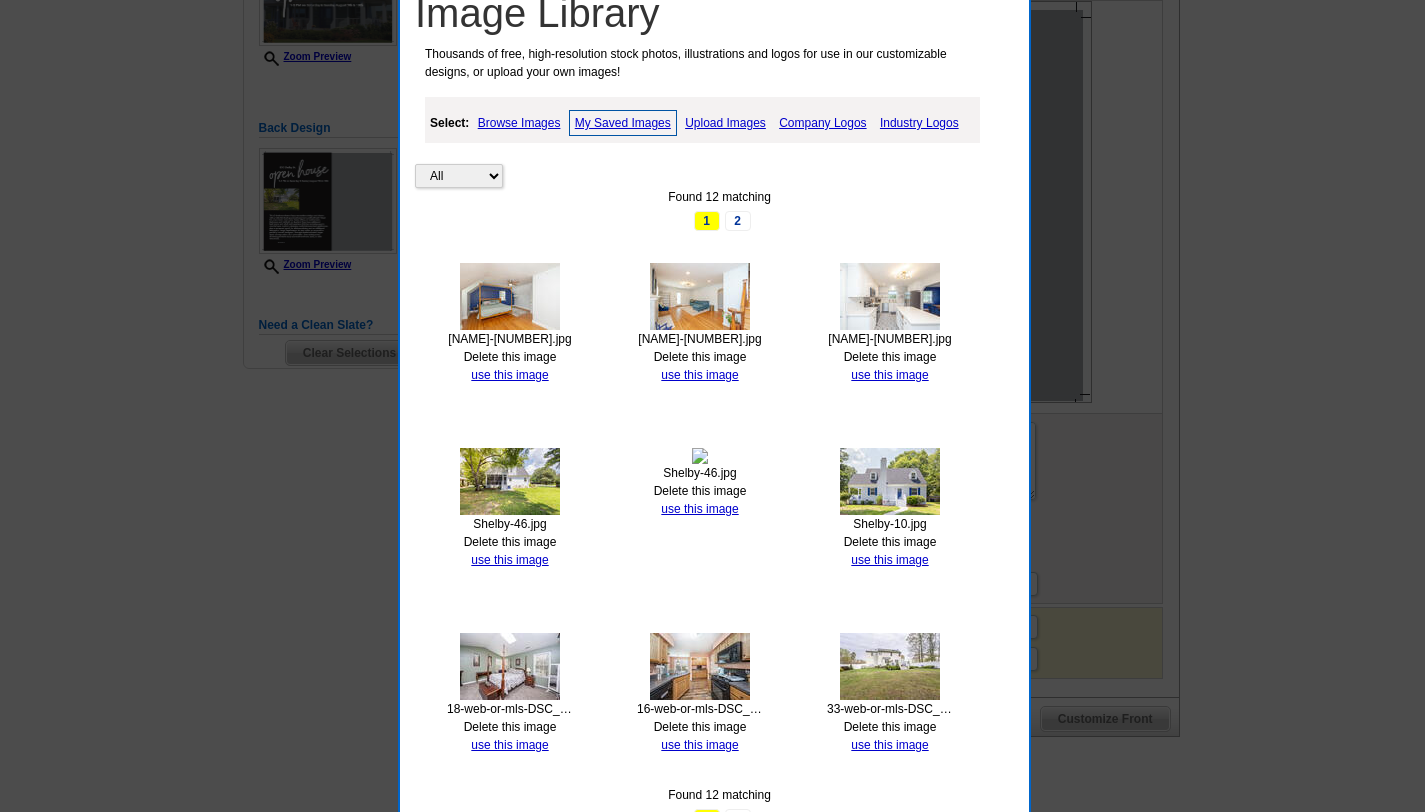scroll, scrollTop: 437, scrollLeft: 0, axis: vertical 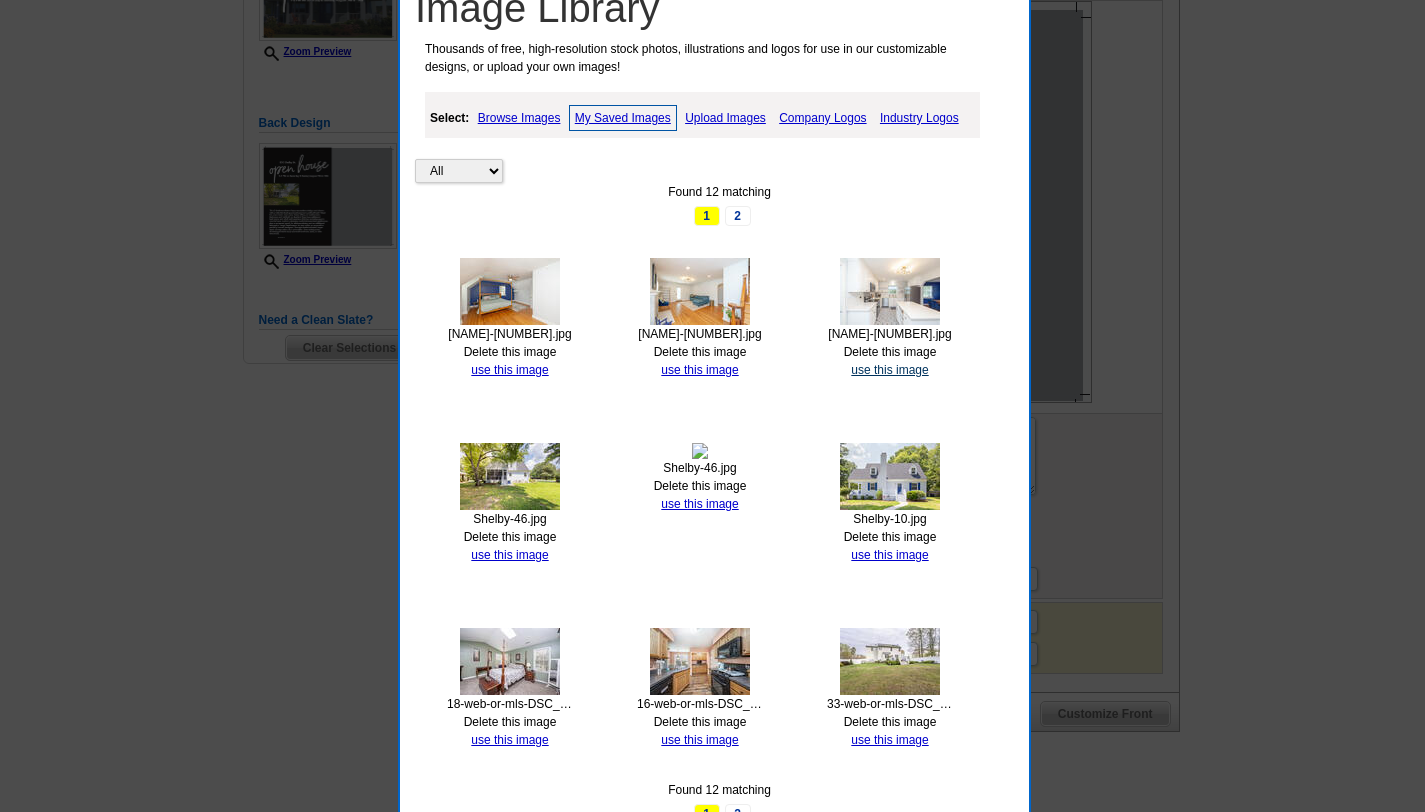 click on "use this image" at bounding box center (889, 370) 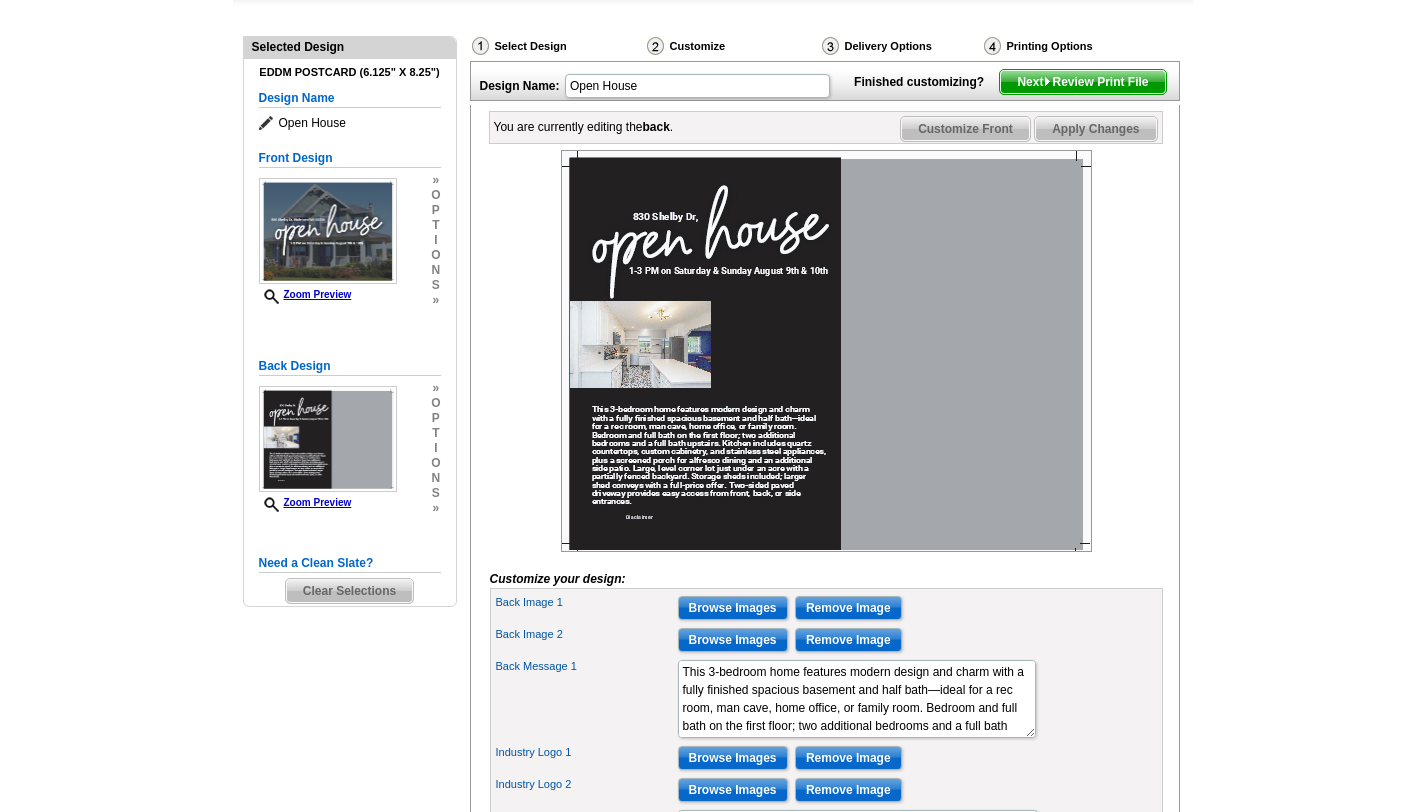 scroll, scrollTop: 201, scrollLeft: 0, axis: vertical 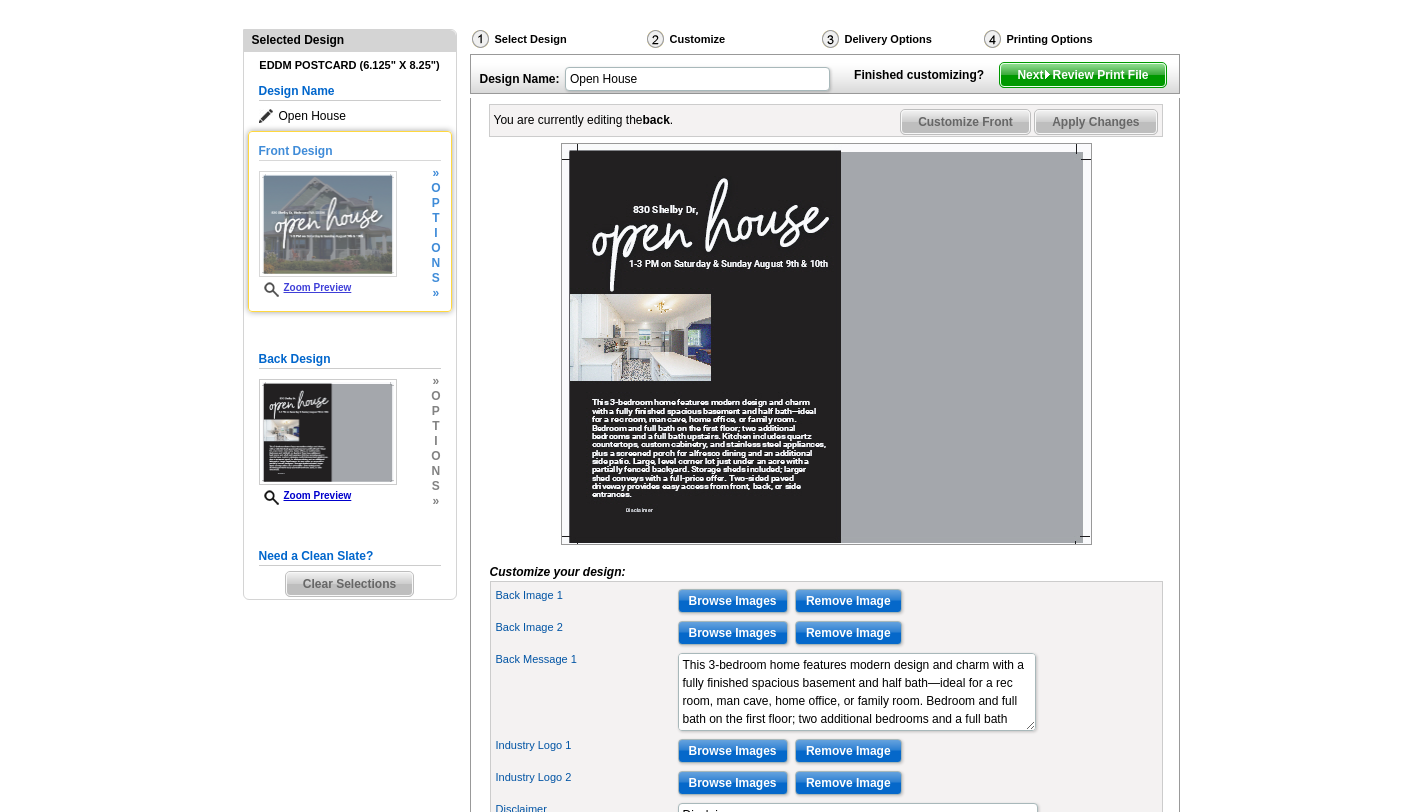click at bounding box center [328, 224] 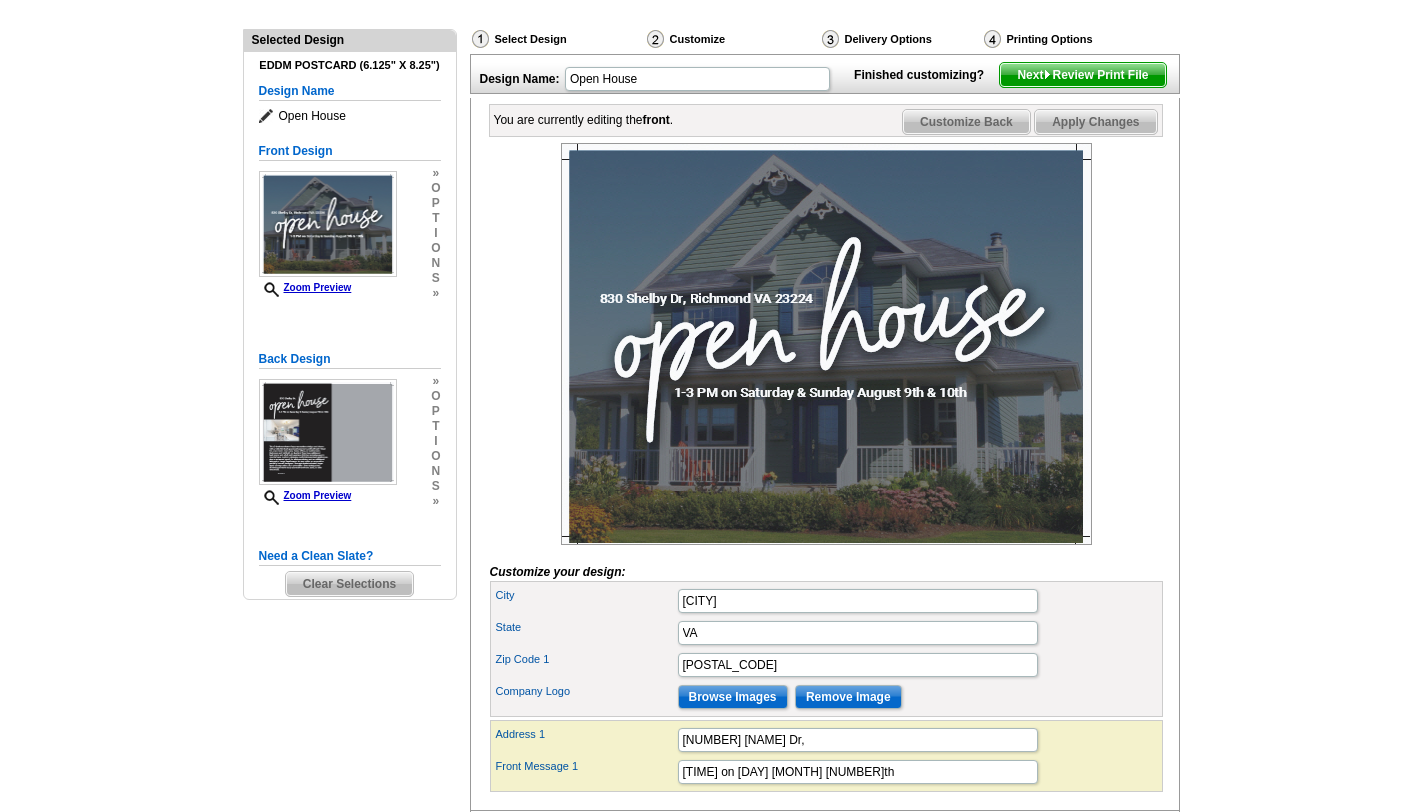 click at bounding box center [826, 344] 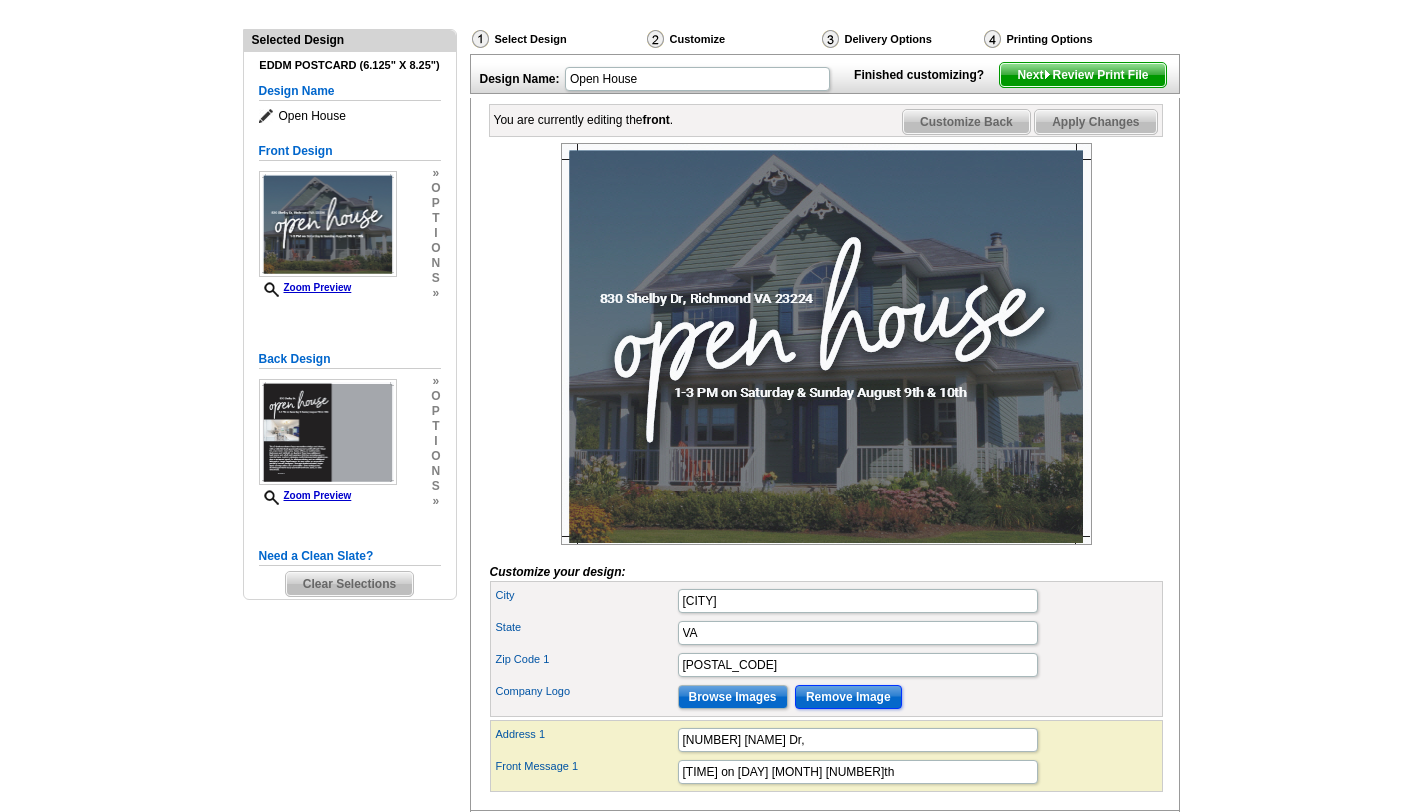 click on "Remove Image" at bounding box center (848, 697) 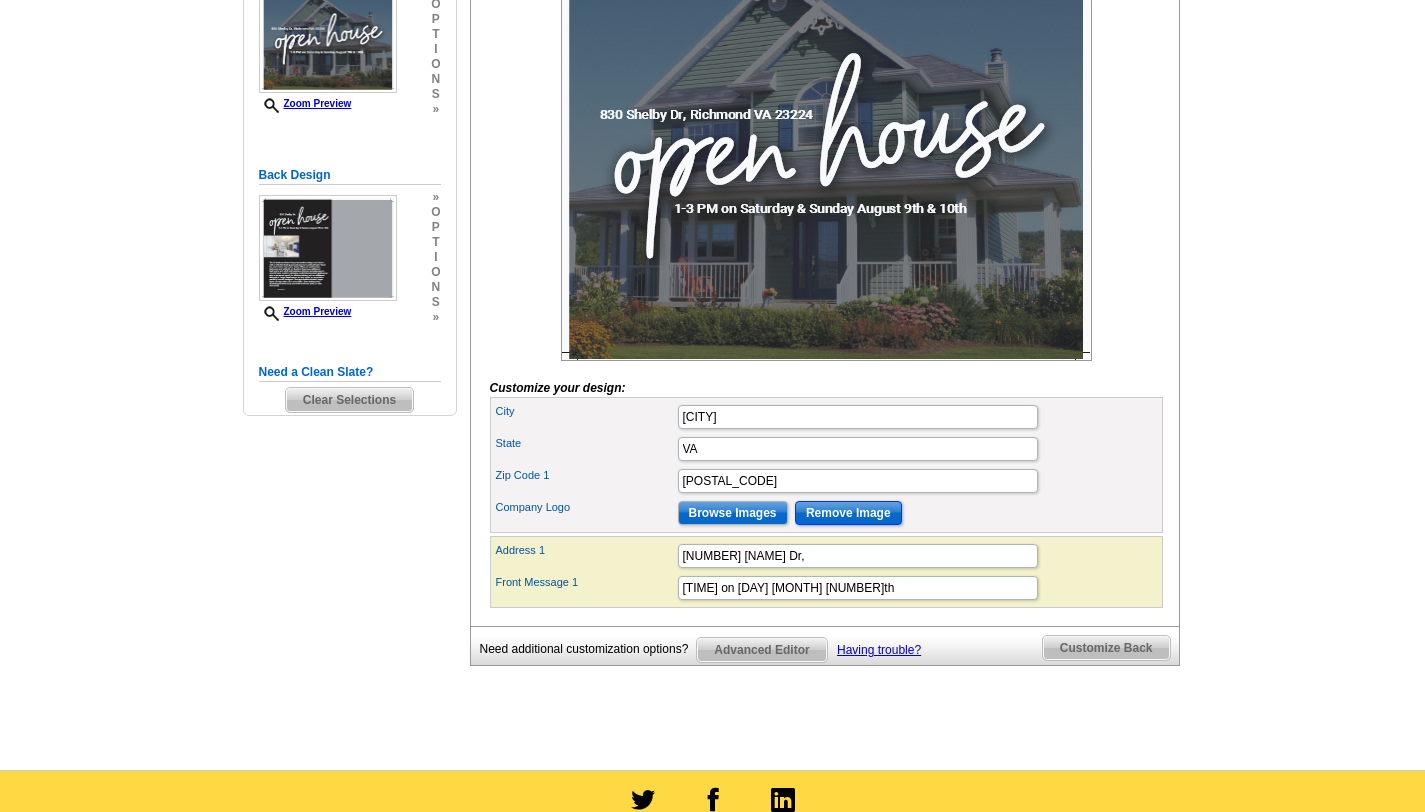 scroll, scrollTop: 407, scrollLeft: 0, axis: vertical 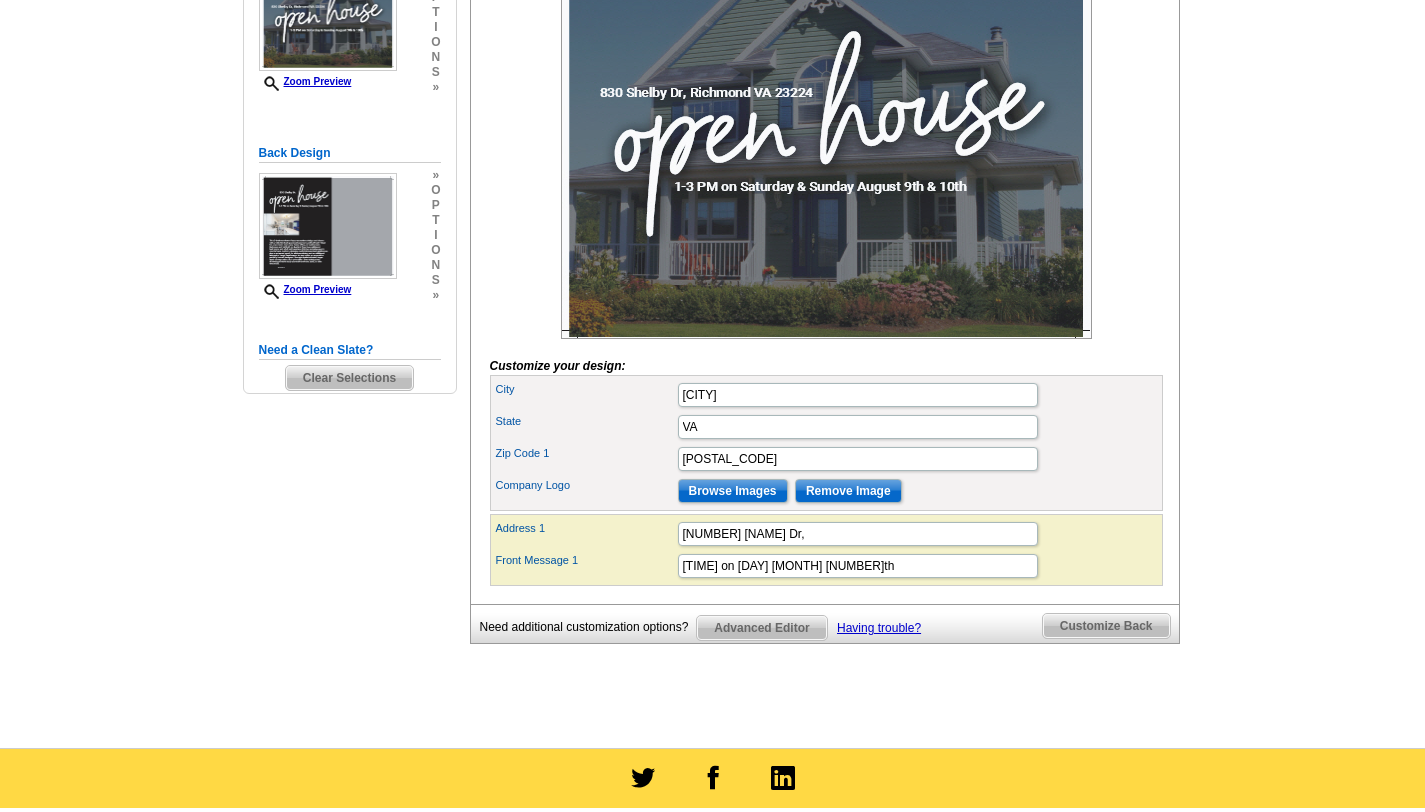 click on "Advanced Editor" at bounding box center (761, 628) 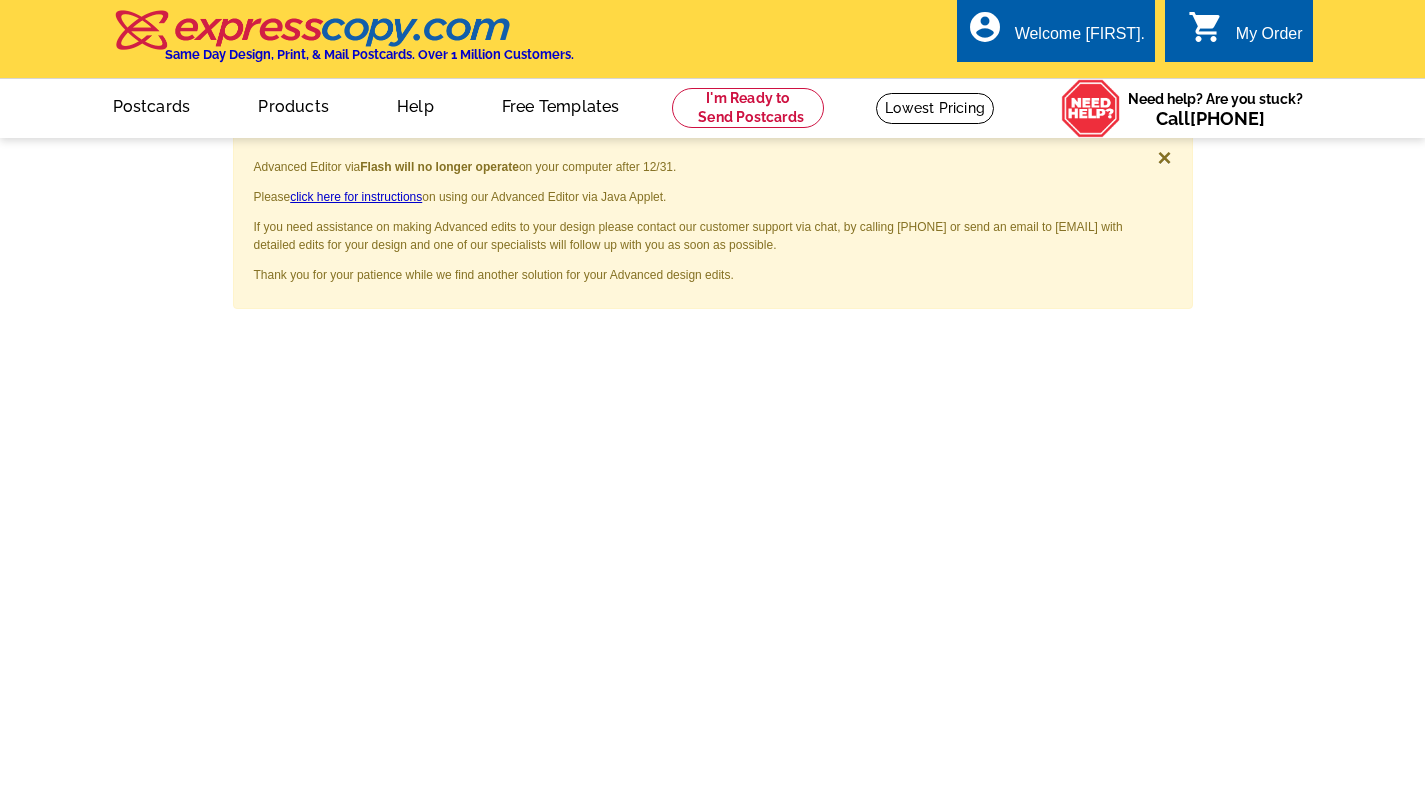 scroll, scrollTop: 0, scrollLeft: 0, axis: both 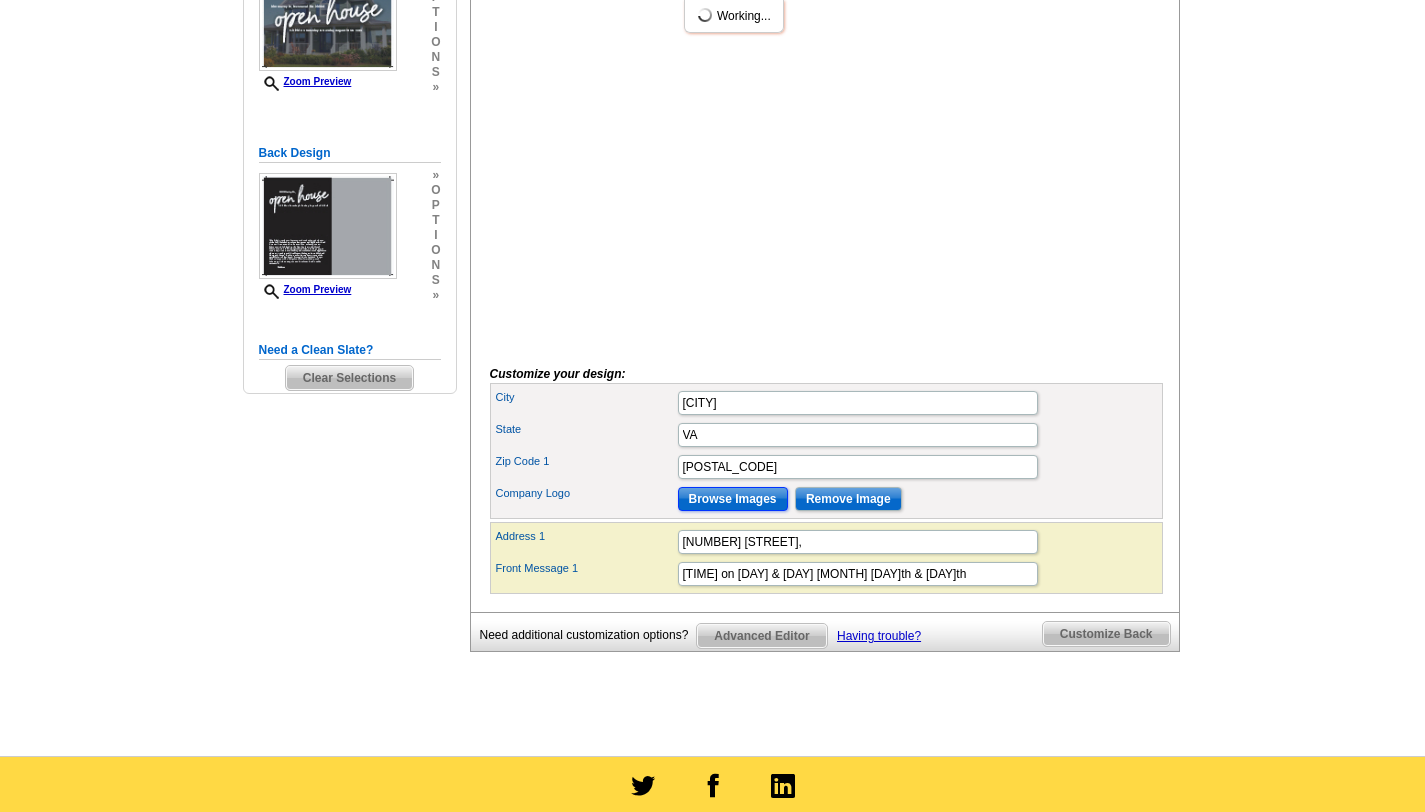 click on "Browse Images" at bounding box center (733, 499) 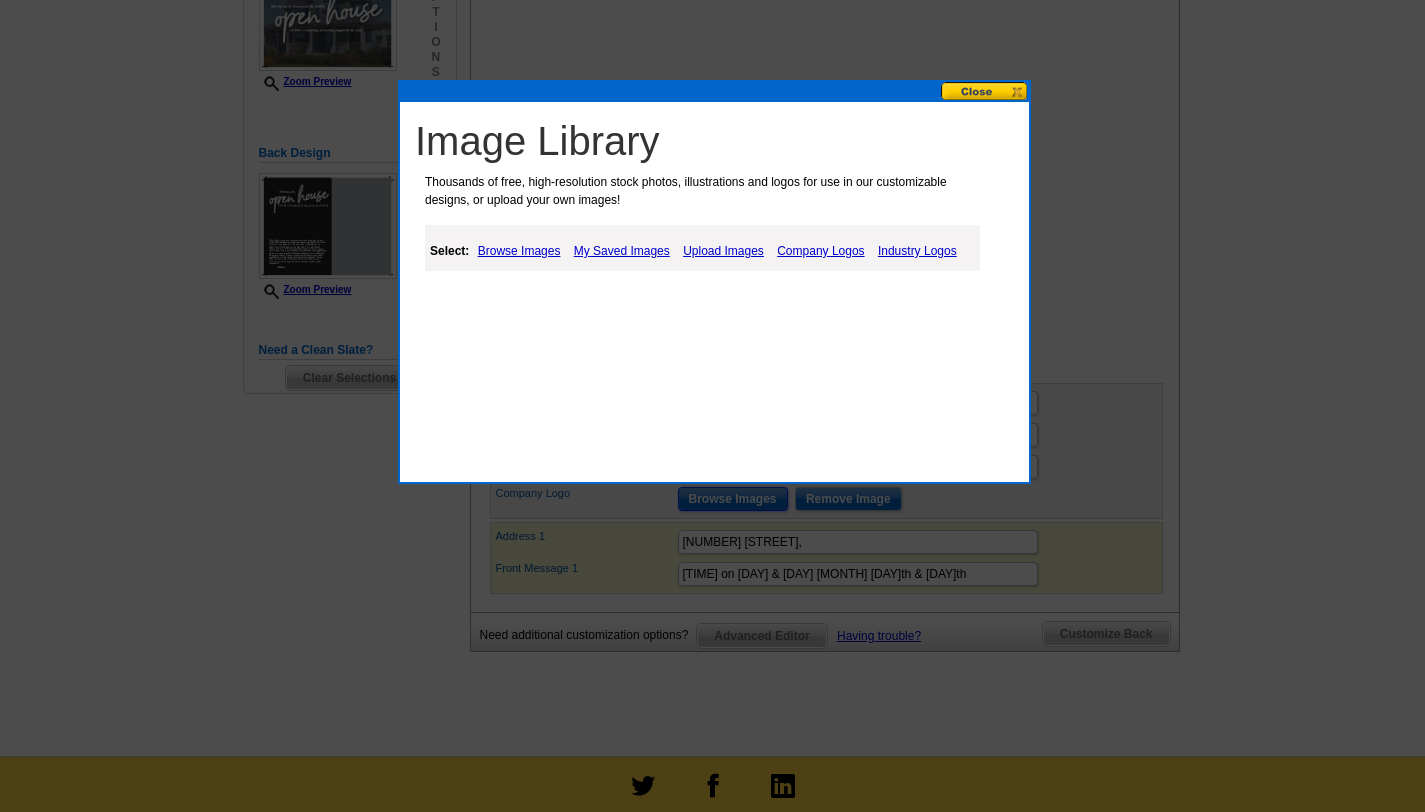 click at bounding box center (985, 91) 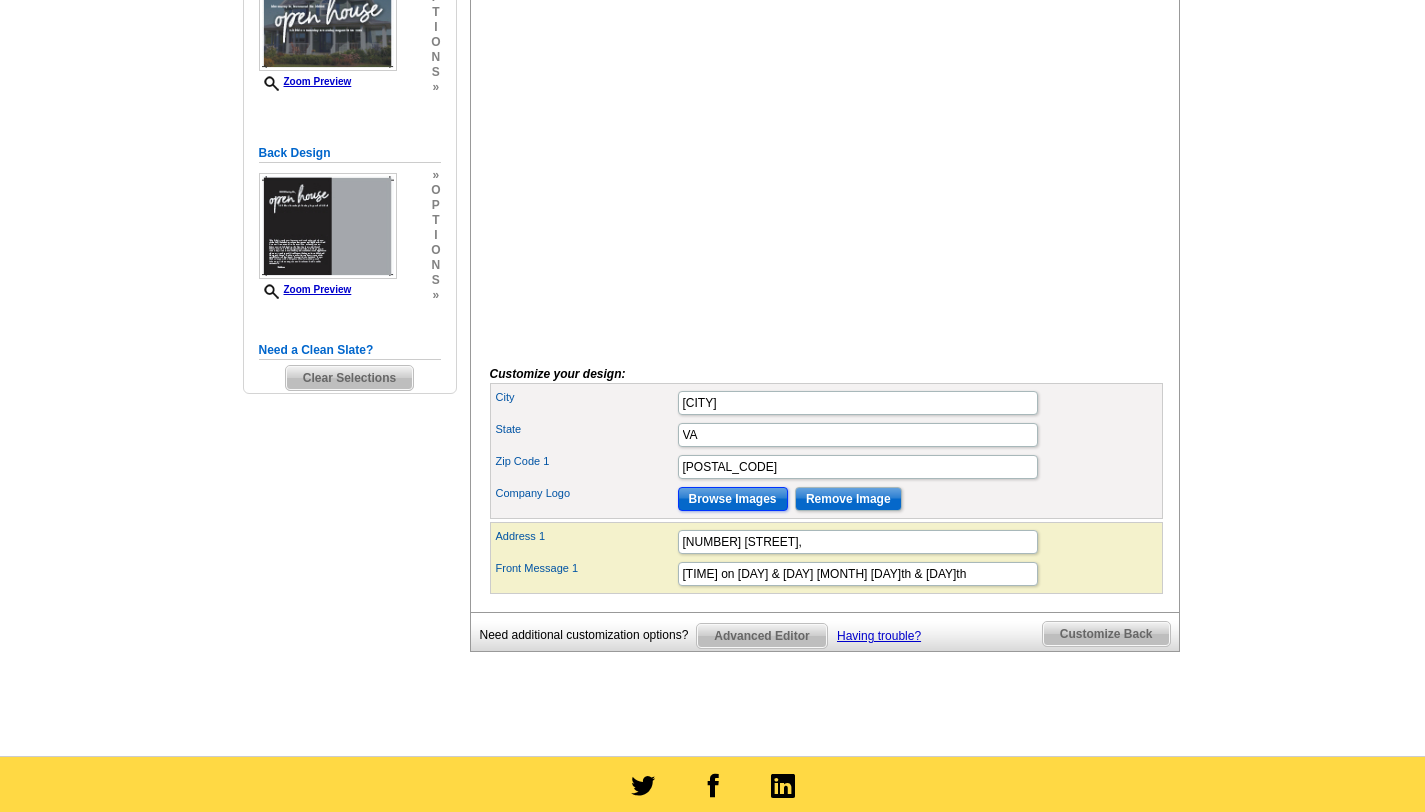 scroll, scrollTop: 0, scrollLeft: 0, axis: both 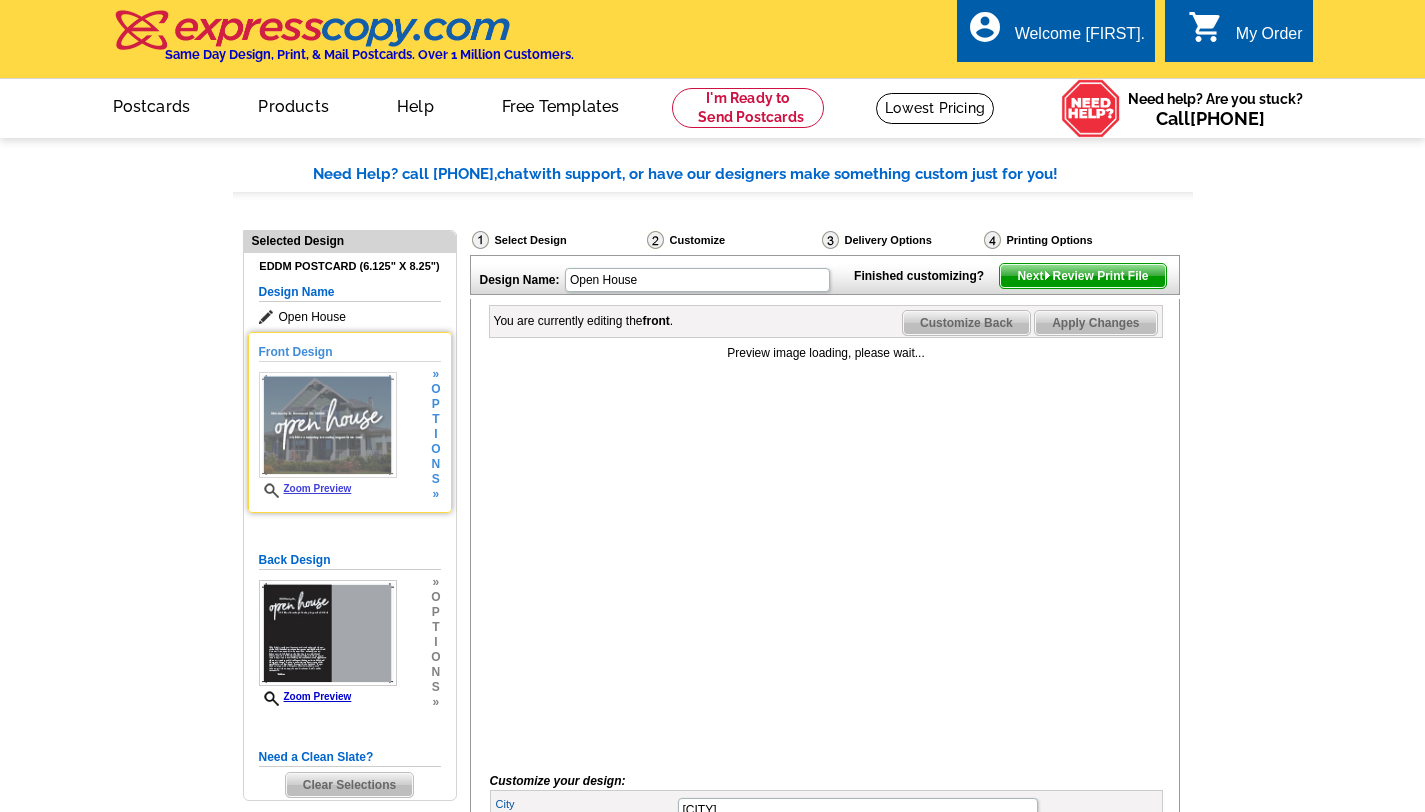 click at bounding box center (328, 425) 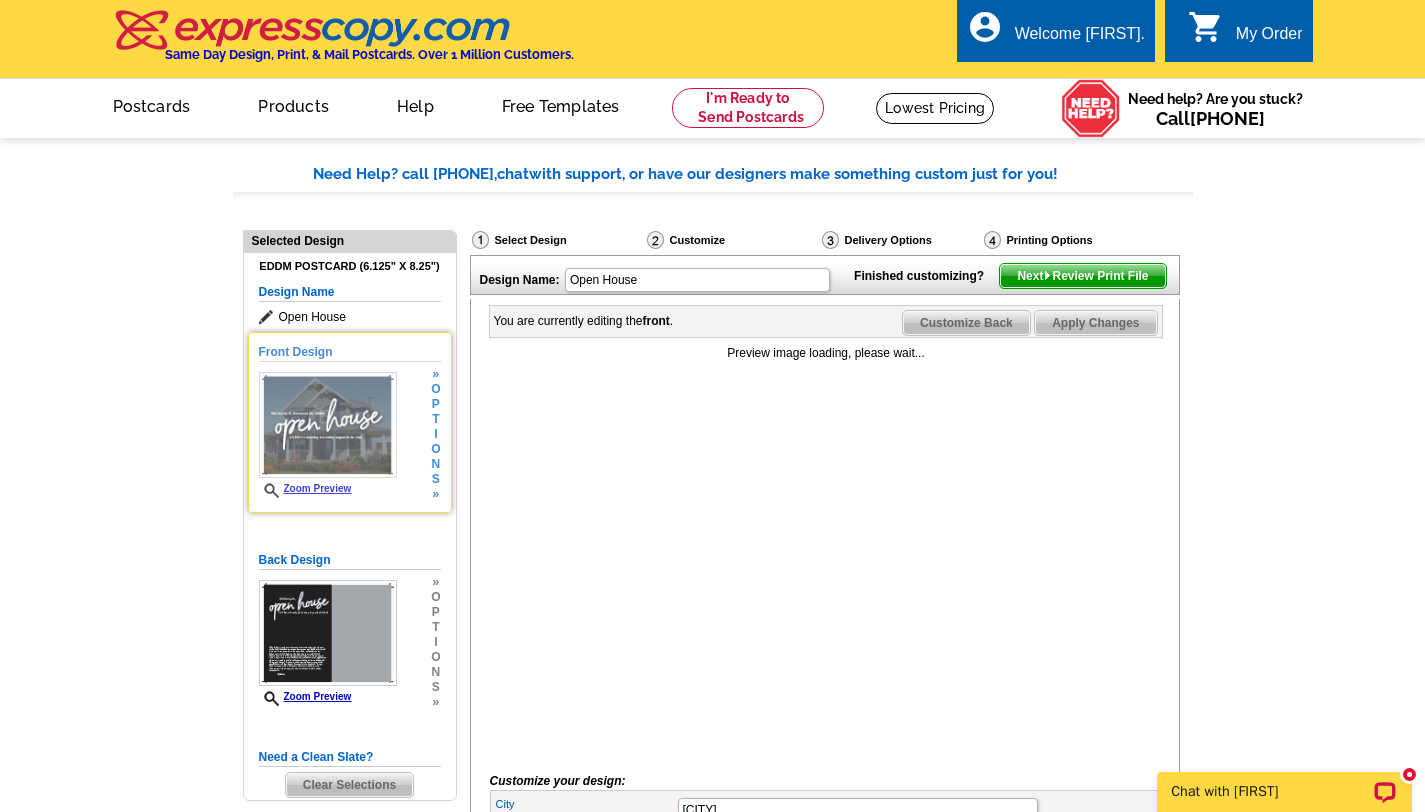 click at bounding box center [328, 425] 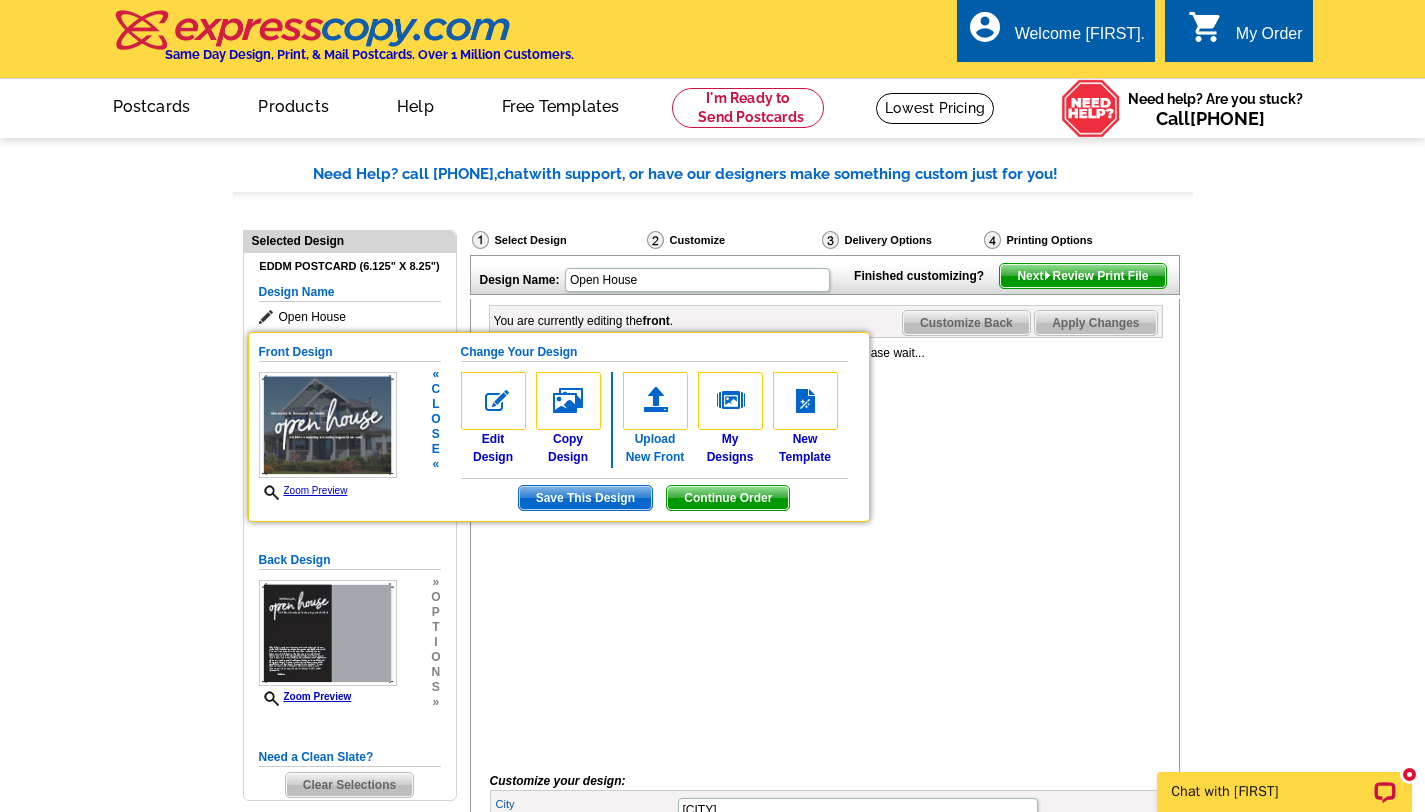 click at bounding box center (655, 401) 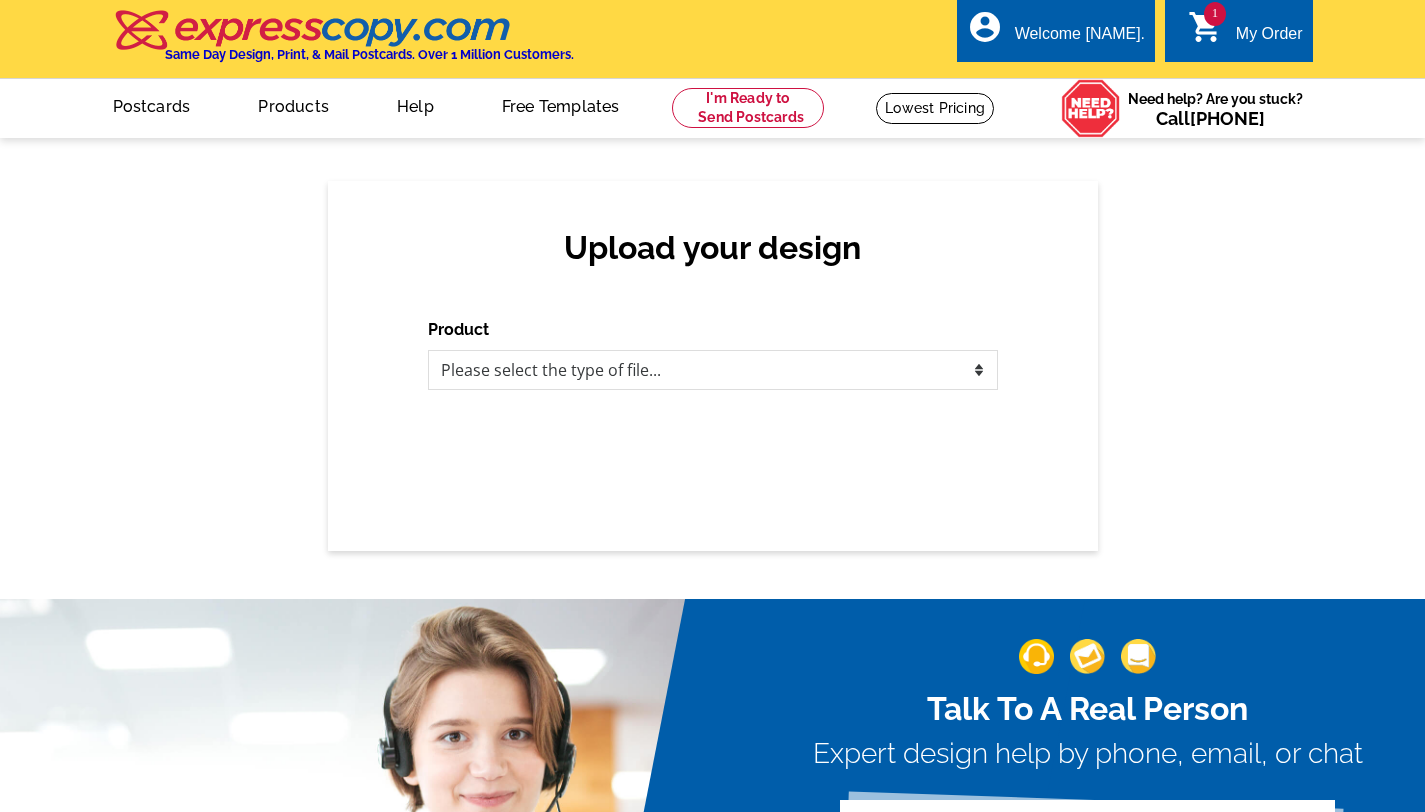 scroll, scrollTop: 0, scrollLeft: 0, axis: both 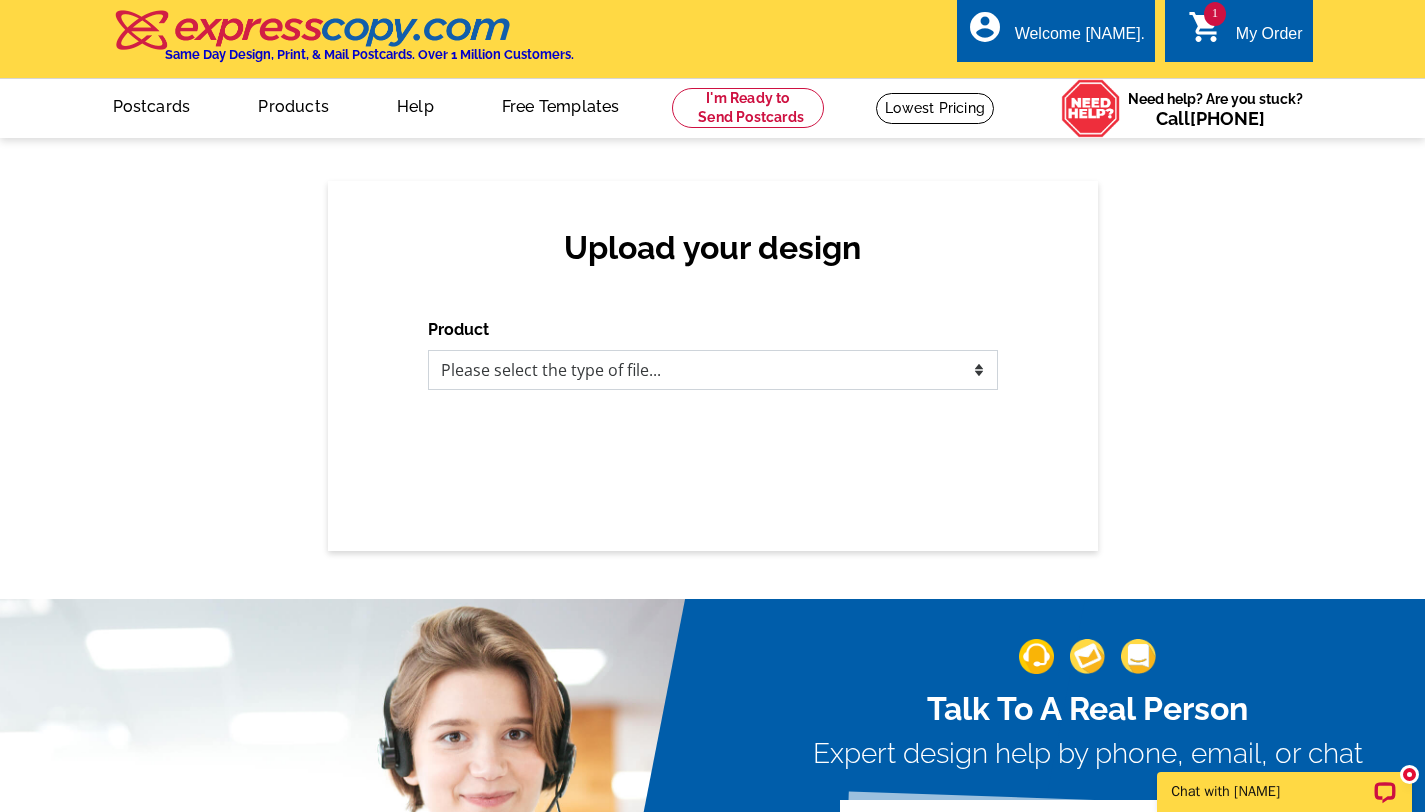 click on "Please select the type of file...
Postcards
Business Cards
Letters and flyers
Greeting Cards
Door Hangers" at bounding box center (713, 370) 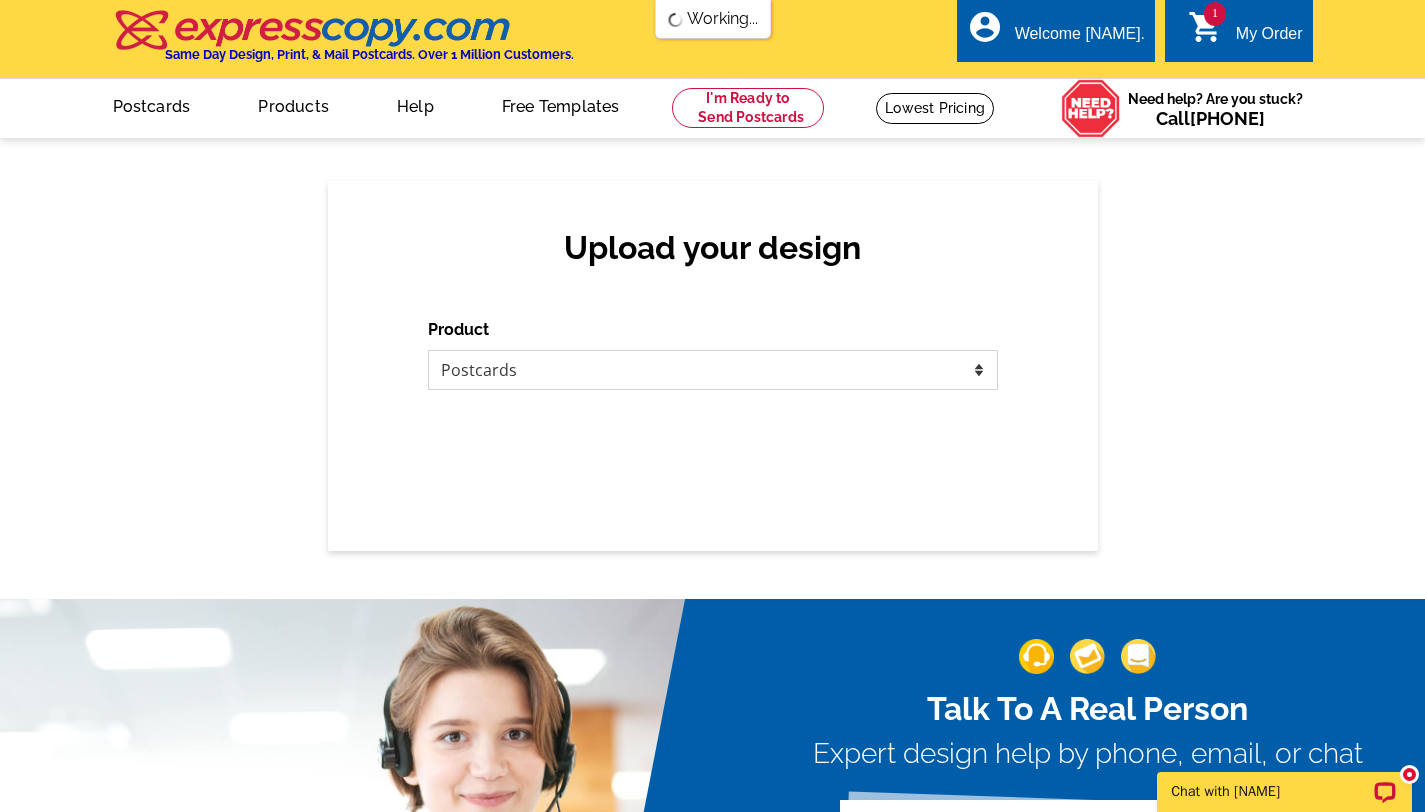 scroll, scrollTop: 0, scrollLeft: 0, axis: both 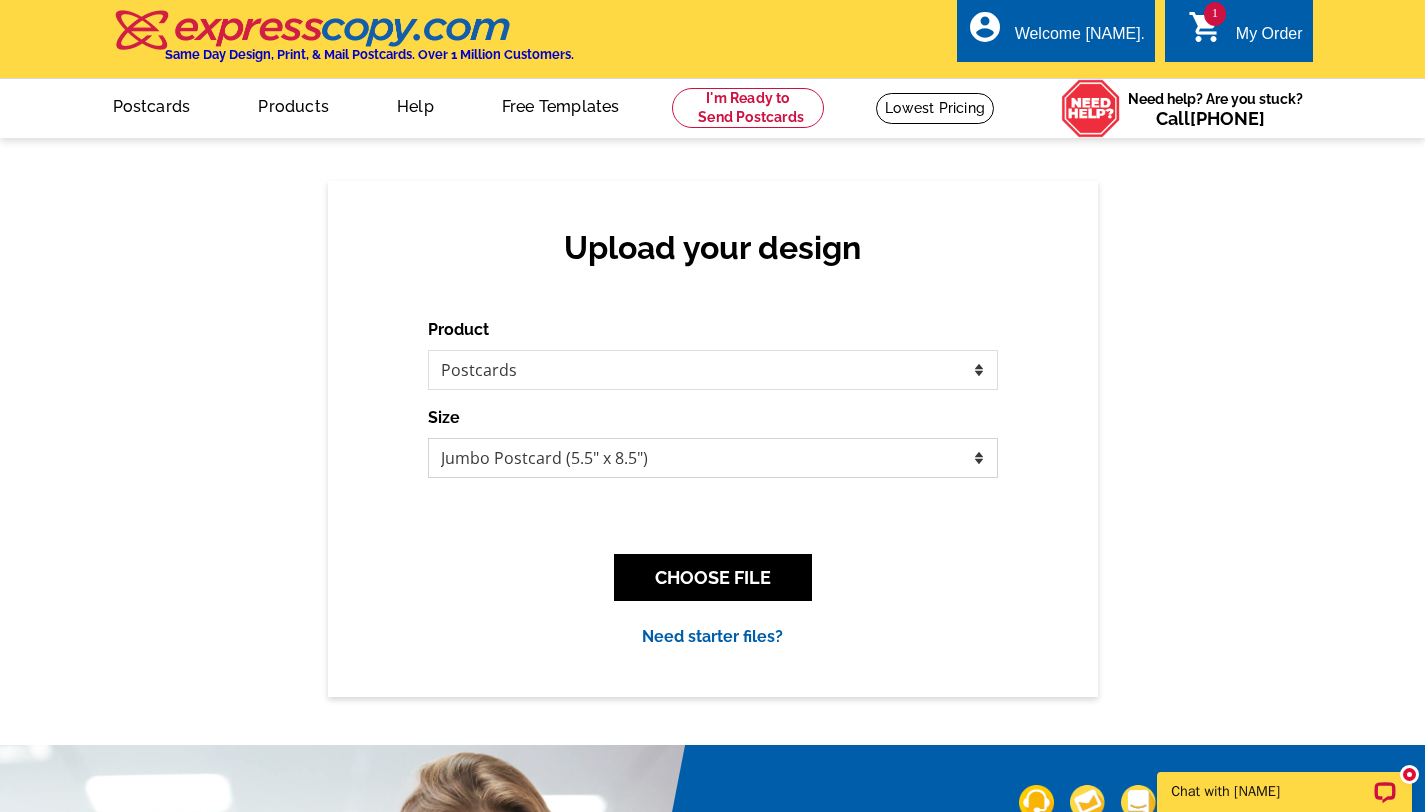 click on "Jumbo Postcard (5.5" x 8.5") Regular Postcard (4.25" x 5.6") Panoramic Postcard (5.75" x 11.25") Giant Postcard (8.5" x 11") EDDM Postcard (6.125" x 8.25")" at bounding box center (713, 458) 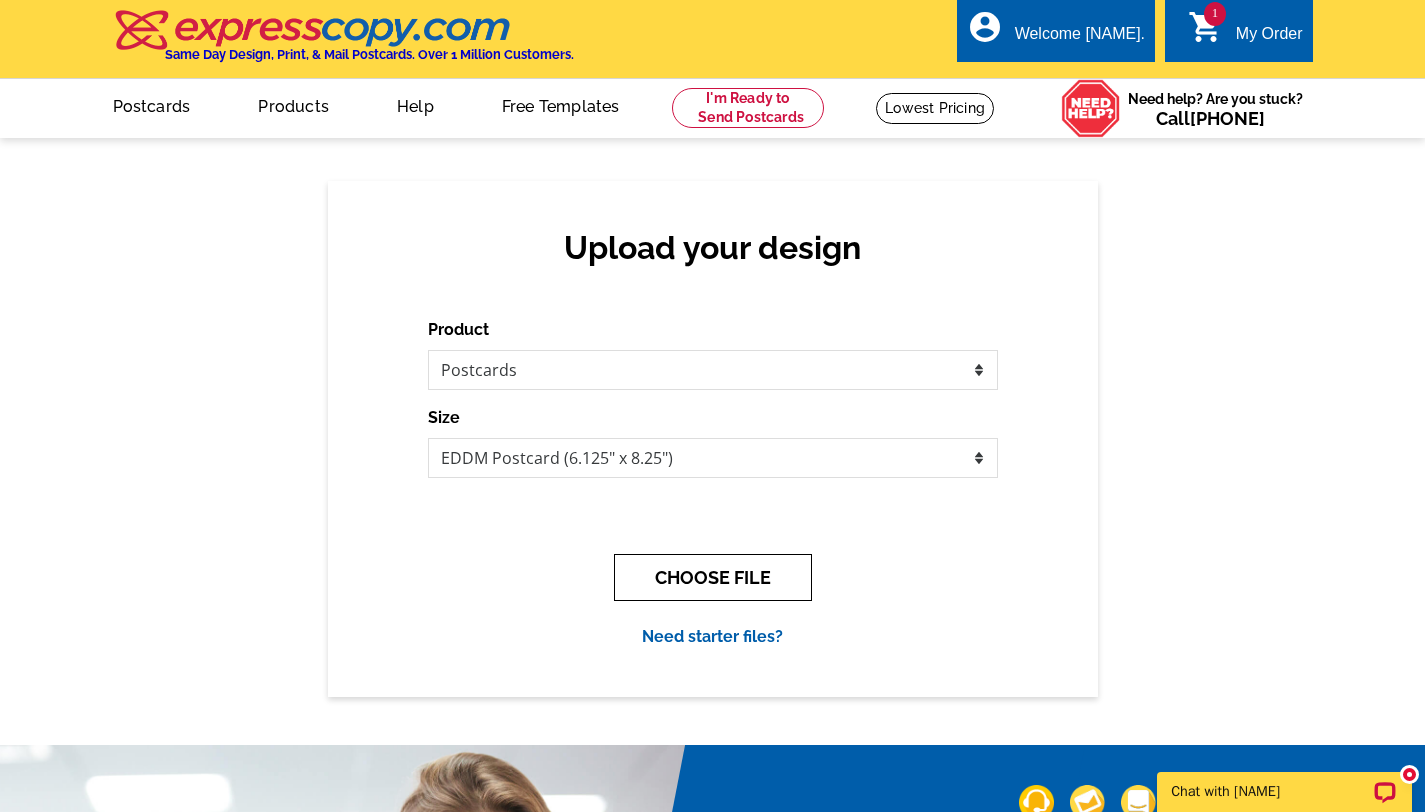 click on "CHOOSE FILE" at bounding box center [713, 577] 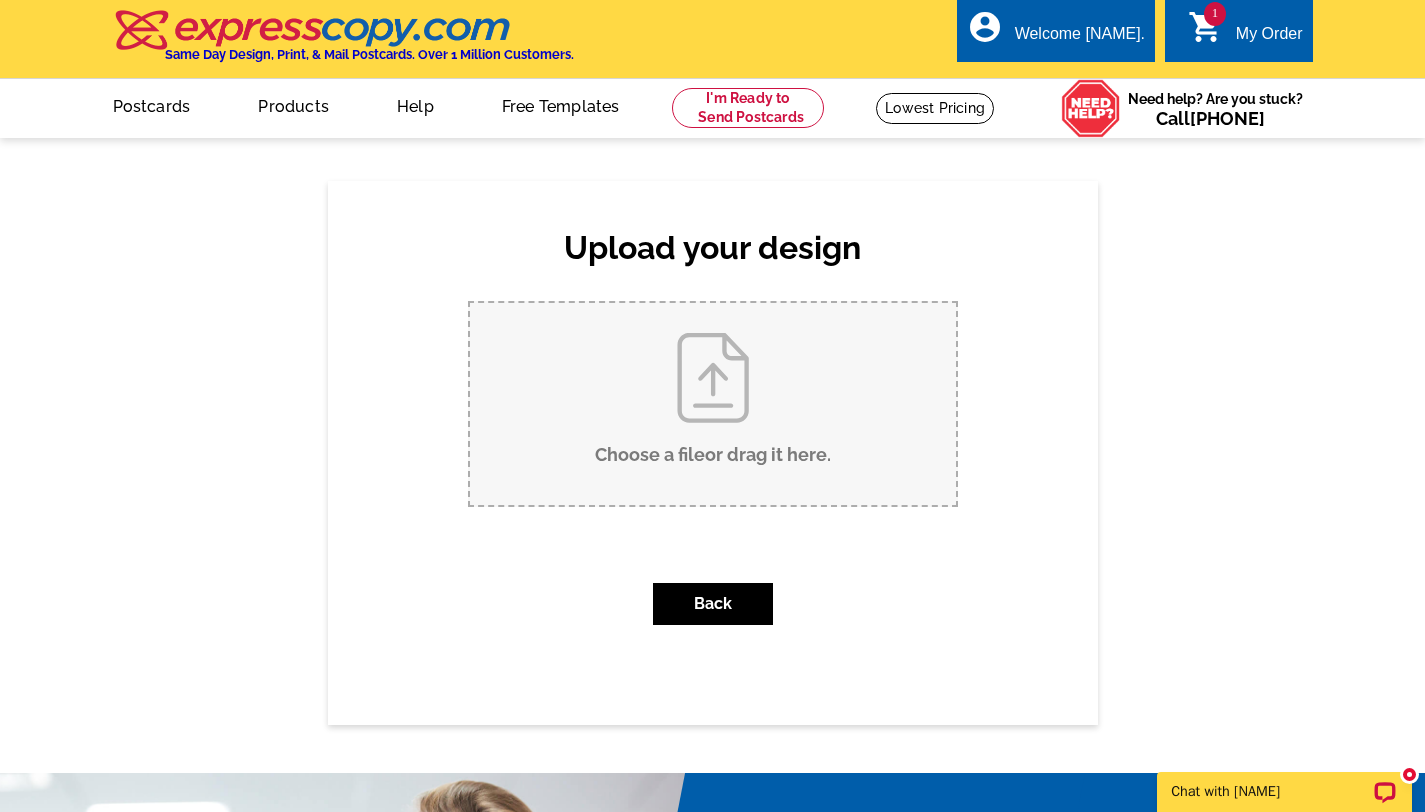 click on "Choose a file  or drag it here ." at bounding box center [713, 404] 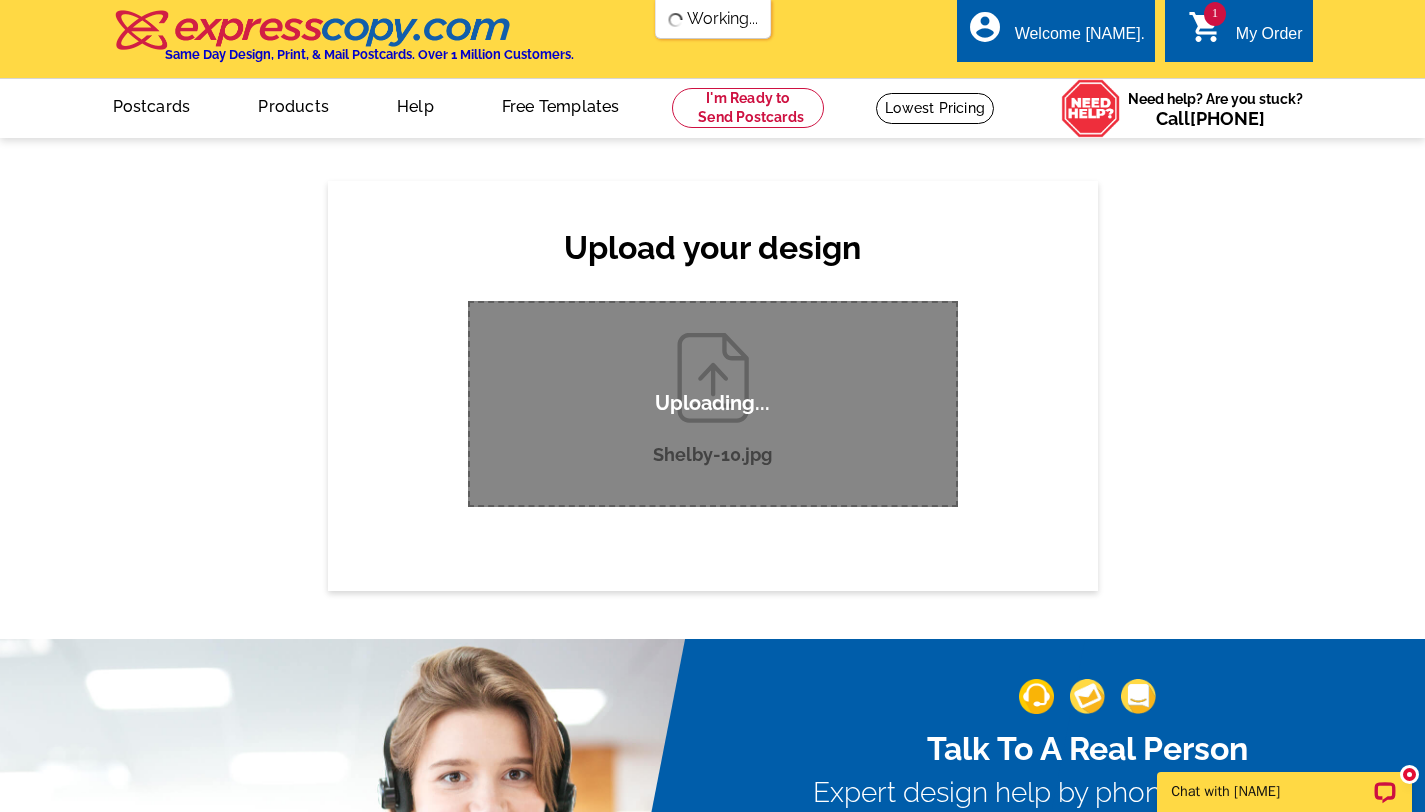 type 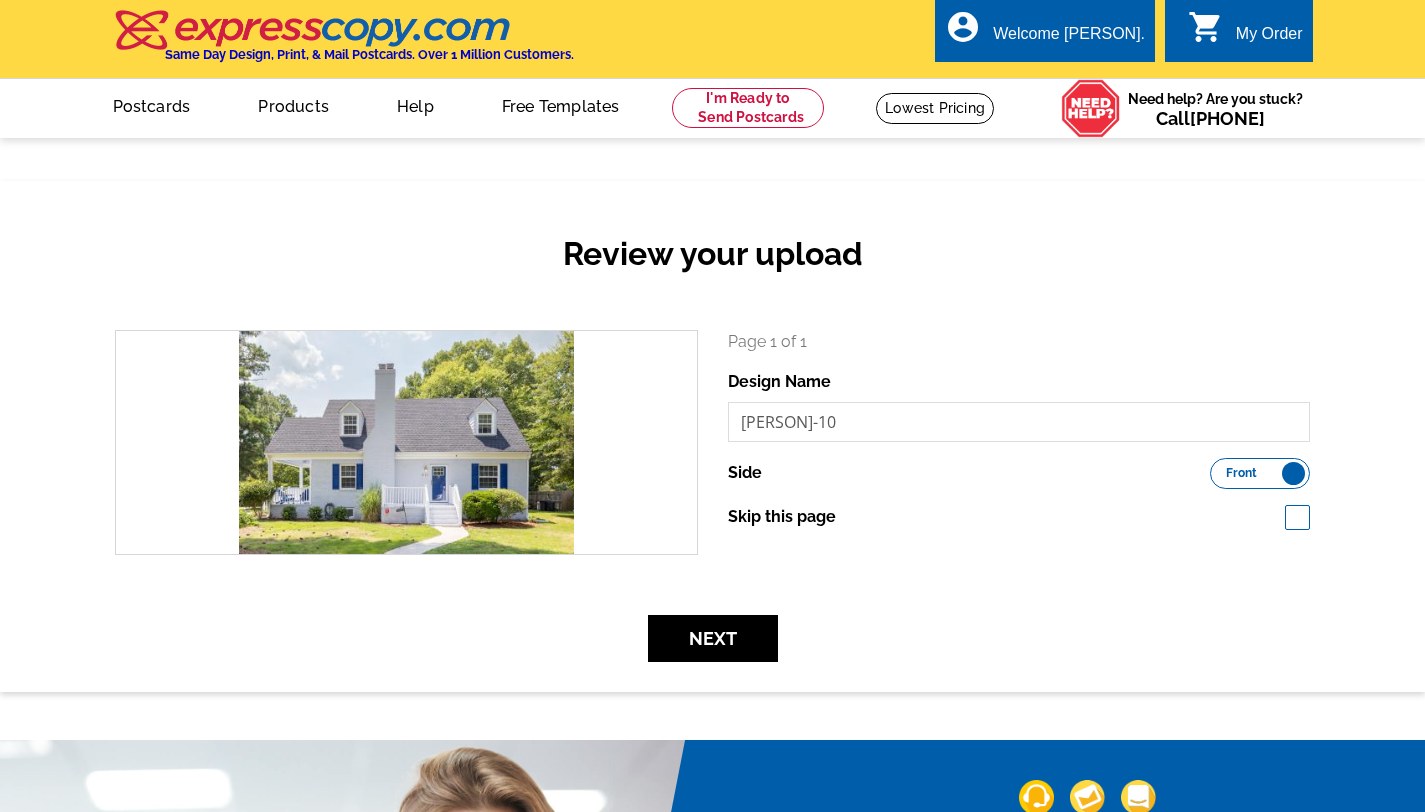 scroll, scrollTop: 0, scrollLeft: 0, axis: both 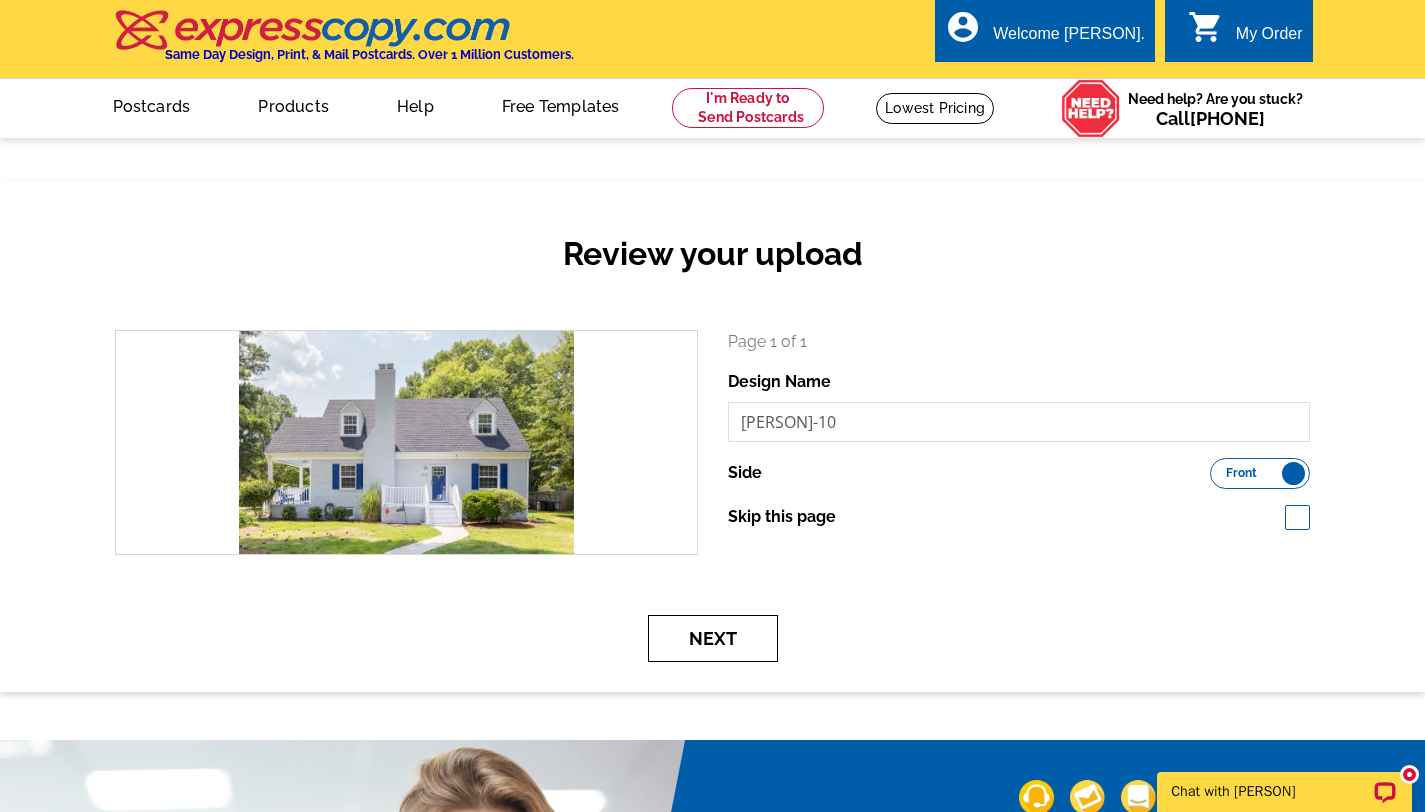 click on "Next" at bounding box center (713, 638) 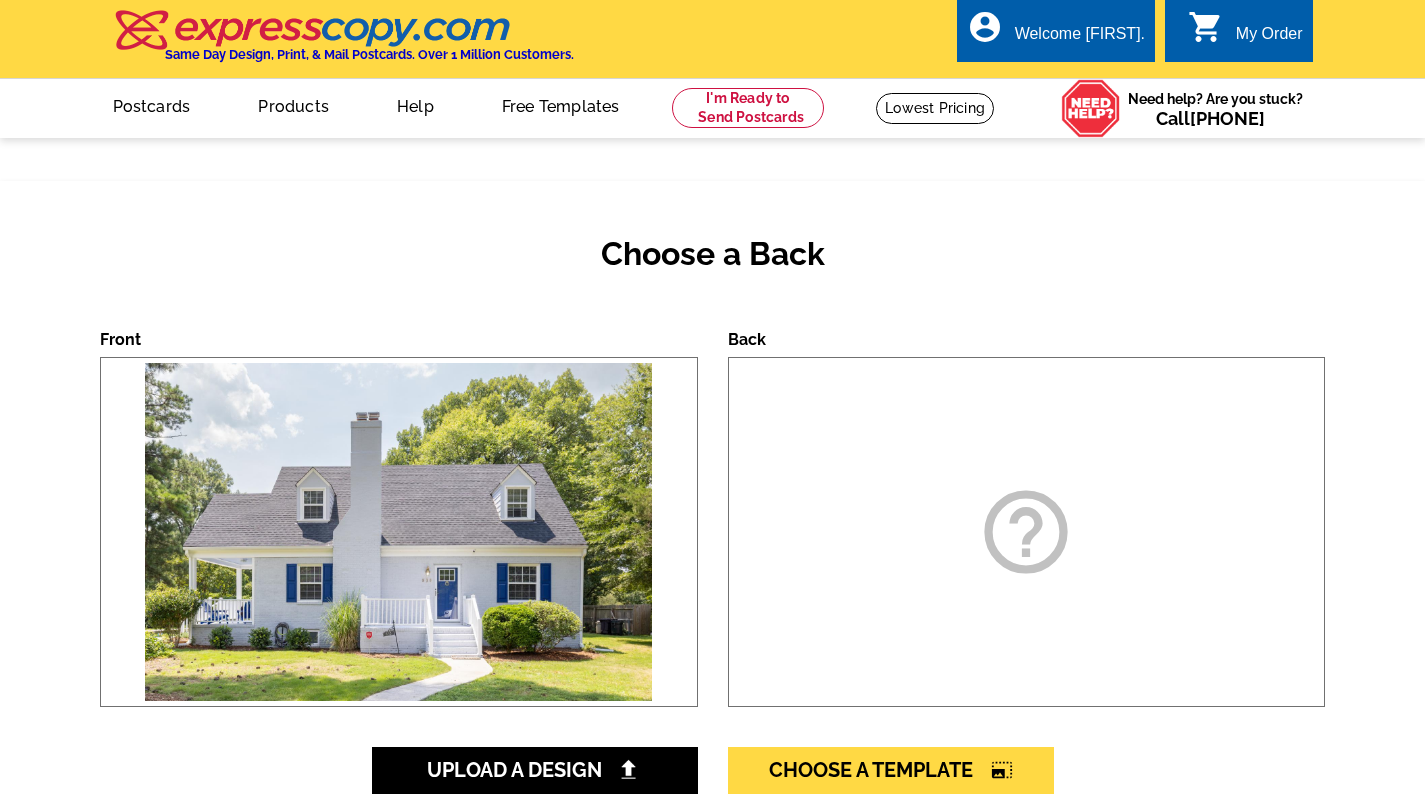 scroll, scrollTop: 0, scrollLeft: 0, axis: both 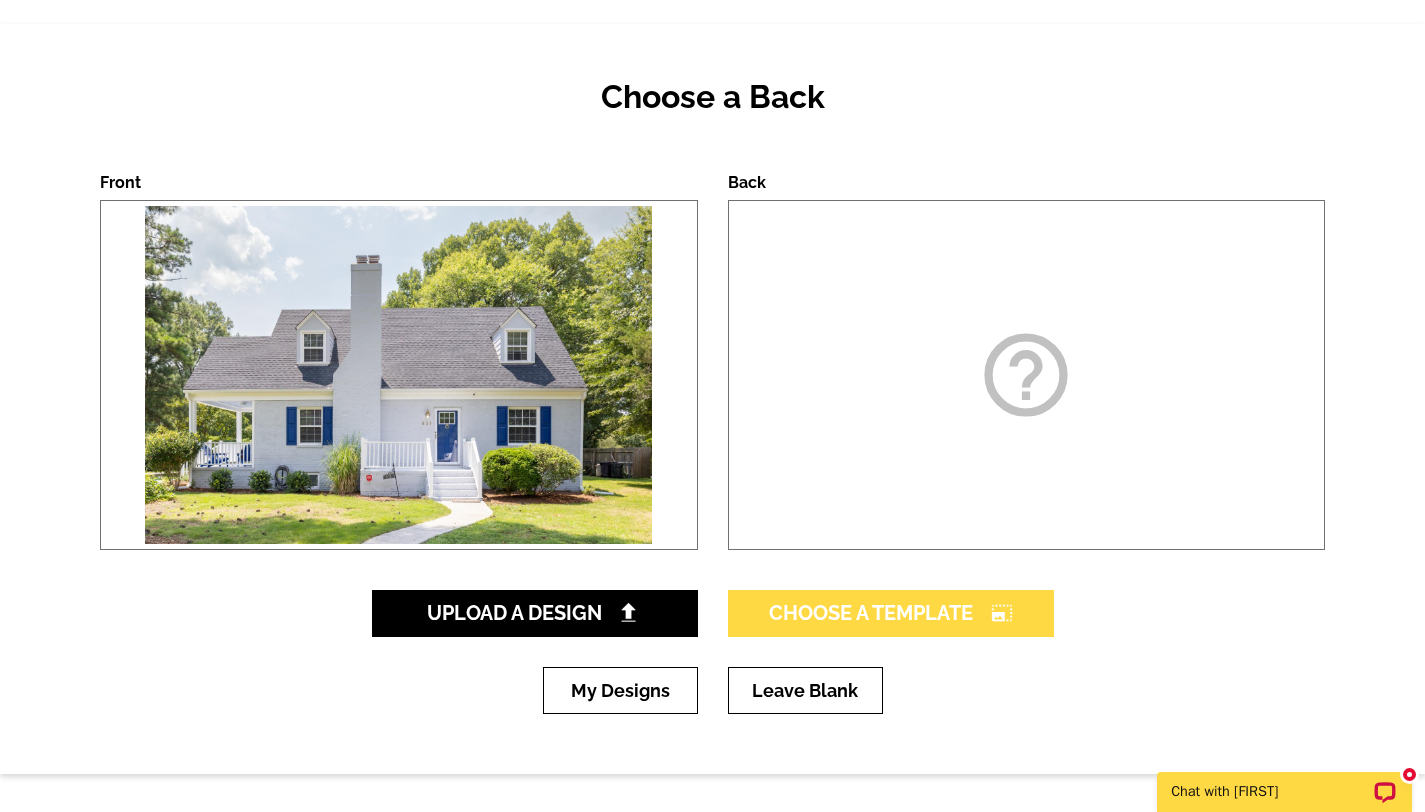 click on "Choose A Template                     photo_size_select_large" at bounding box center (891, 613) 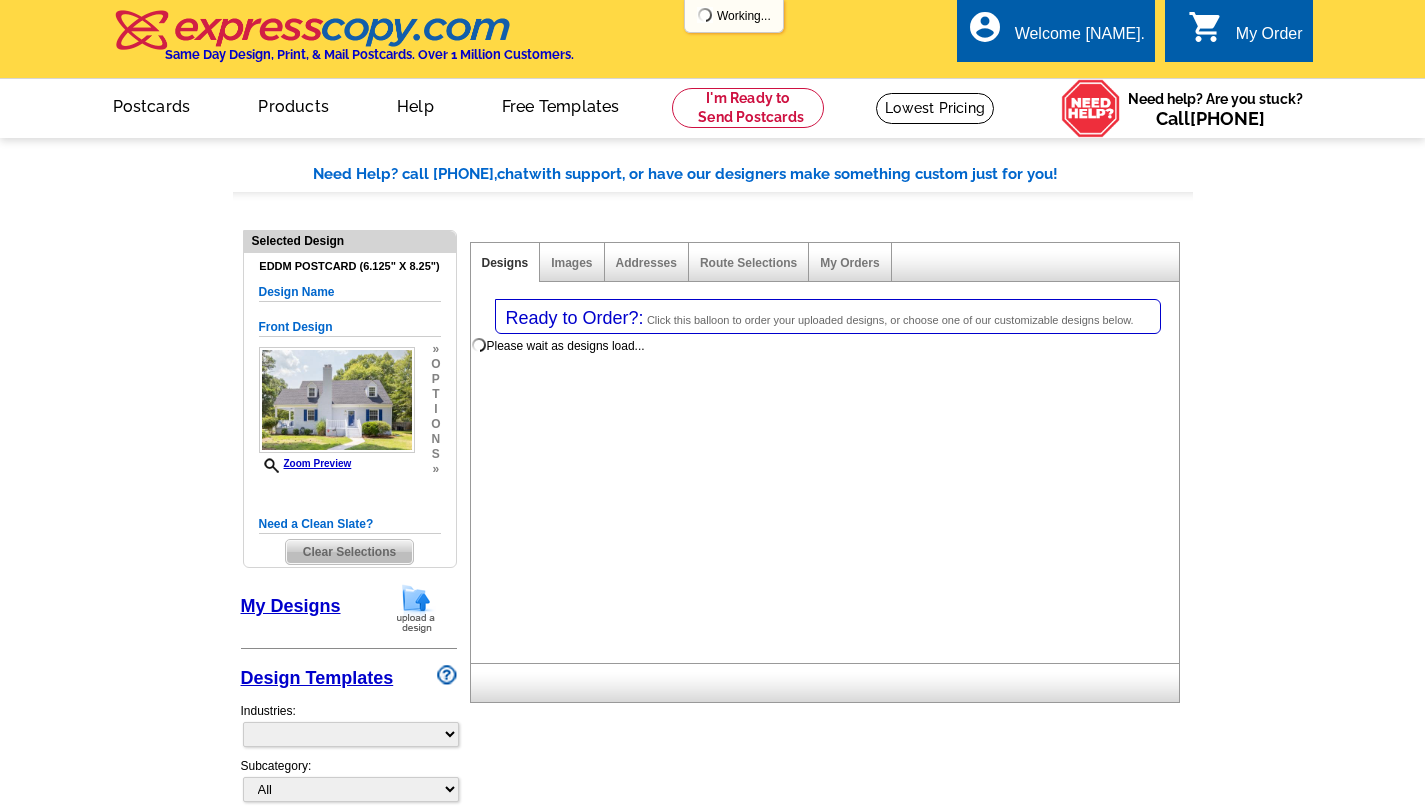 select on "1" 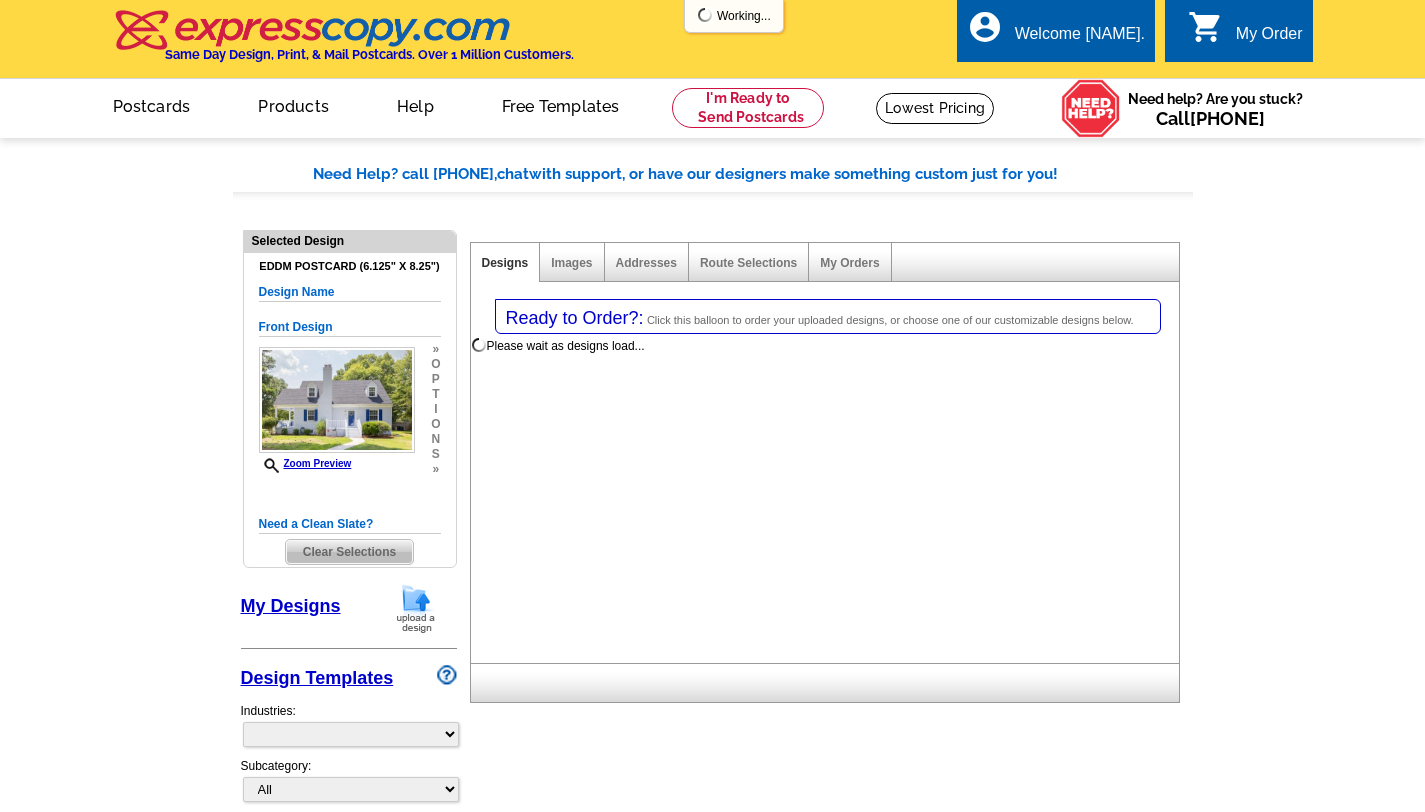 select on "14" 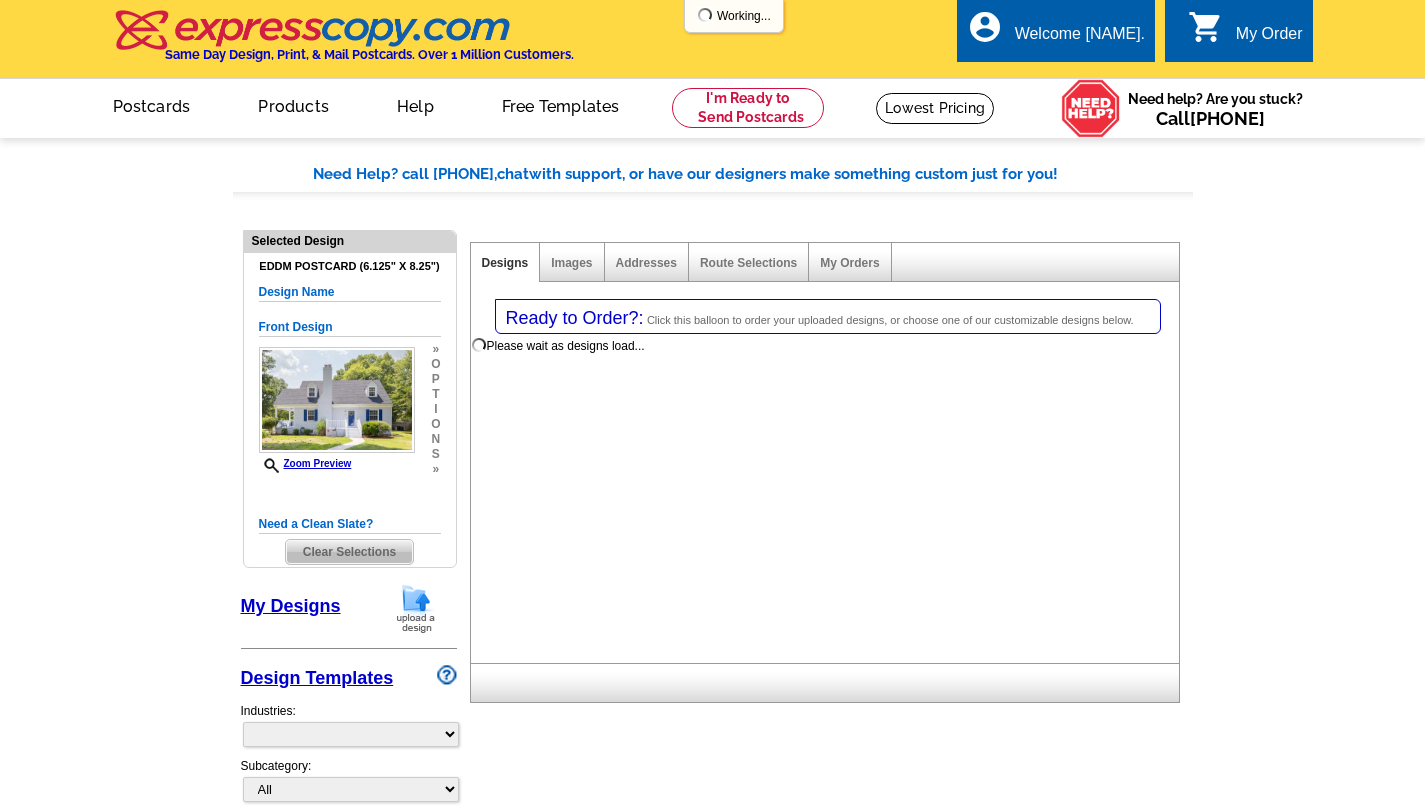 select on "back" 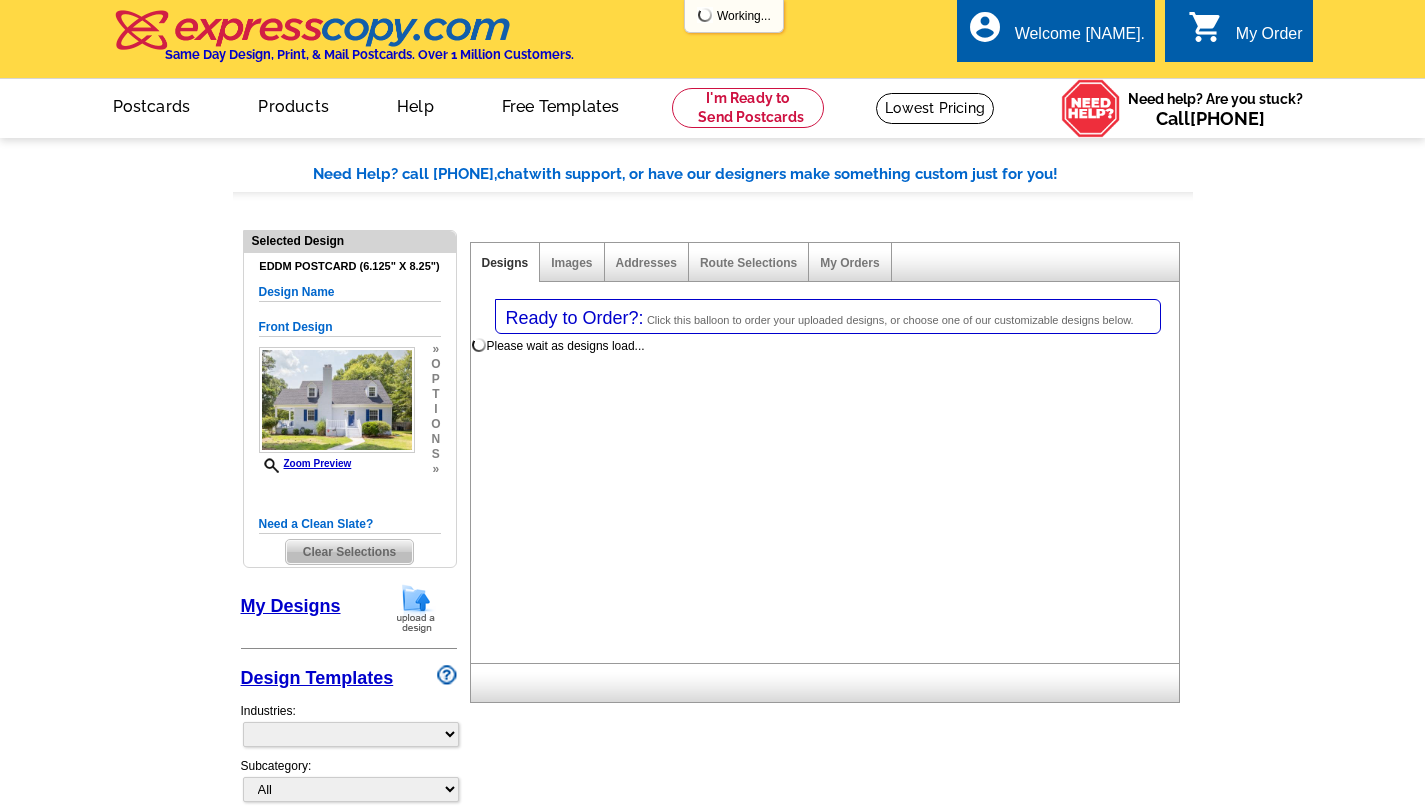scroll, scrollTop: 0, scrollLeft: 0, axis: both 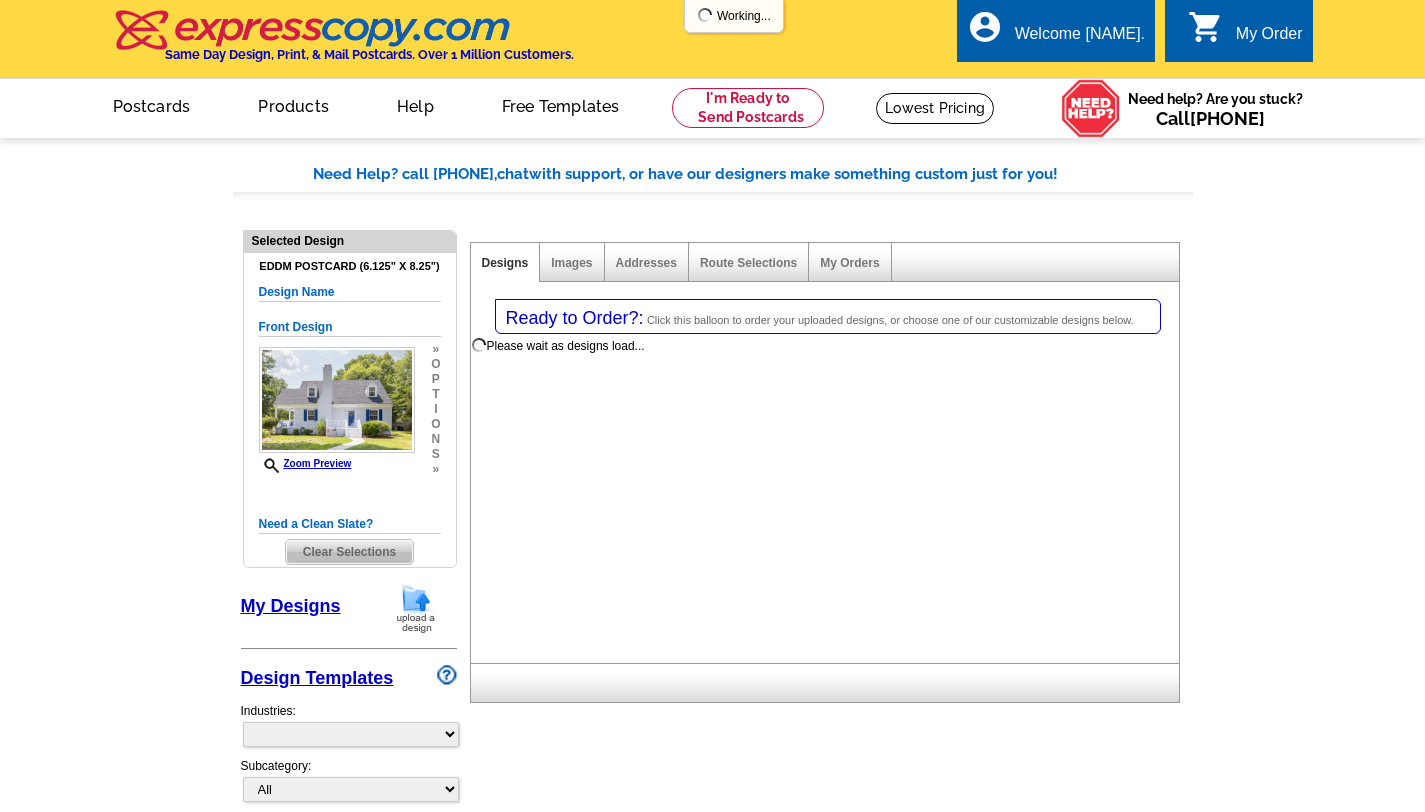 select on "785" 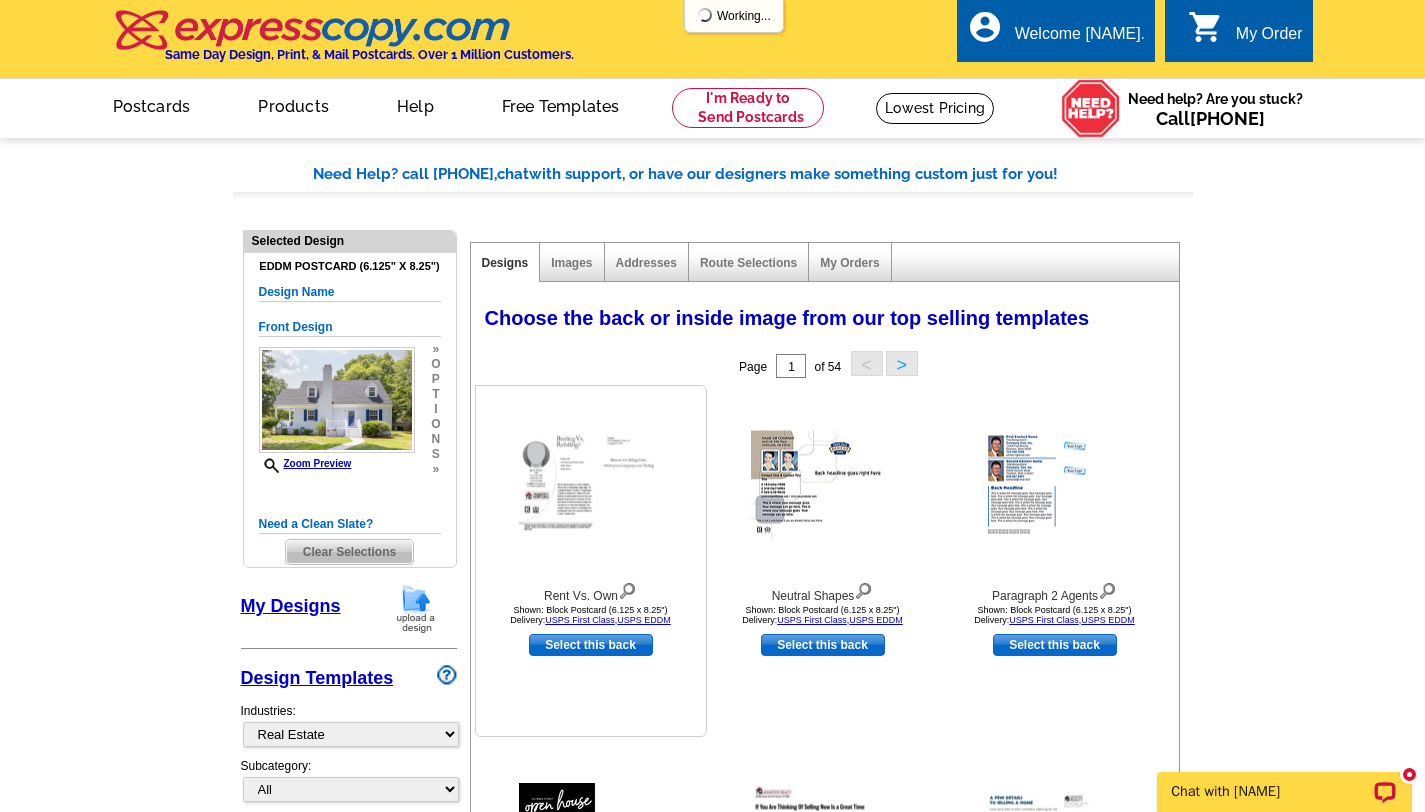 scroll, scrollTop: 0, scrollLeft: 0, axis: both 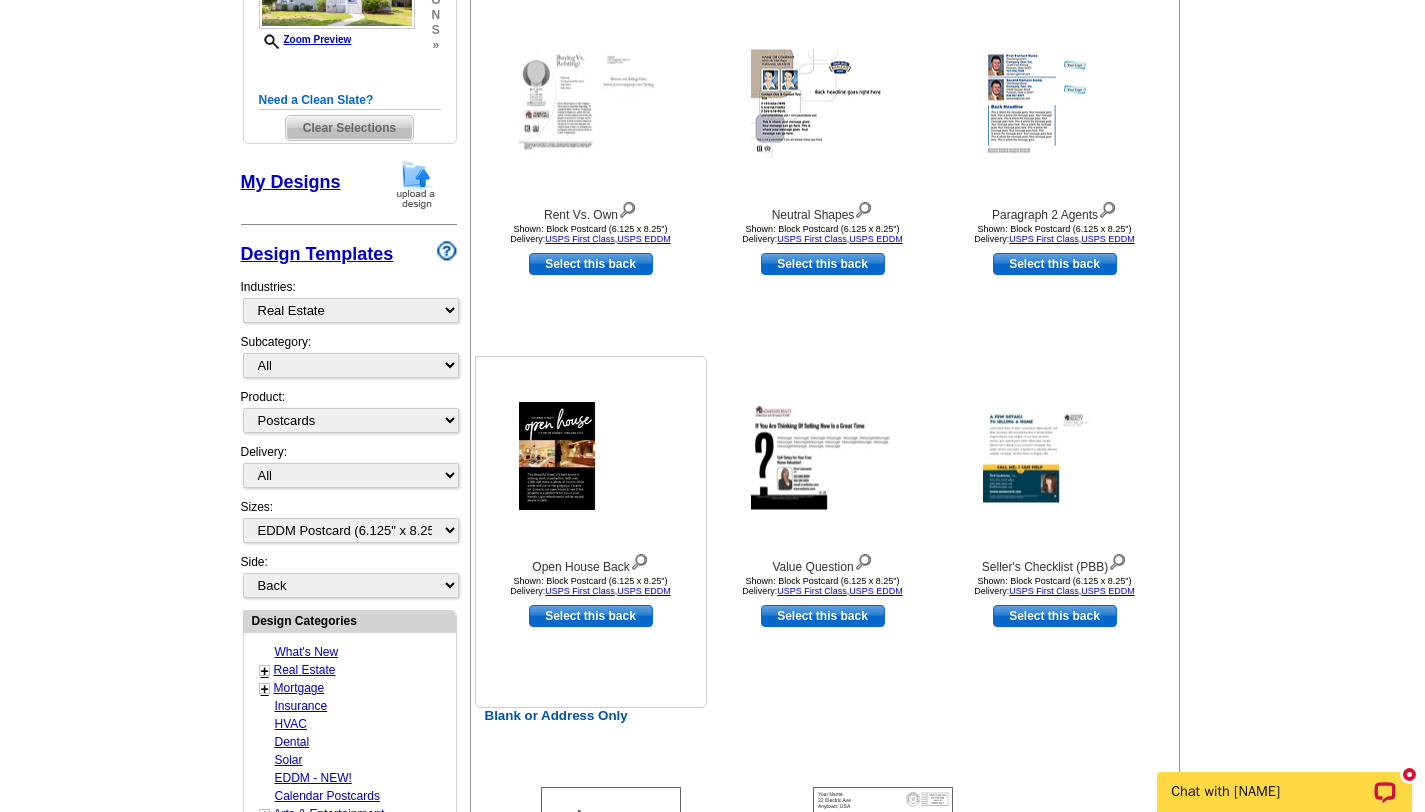 click at bounding box center [591, 456] 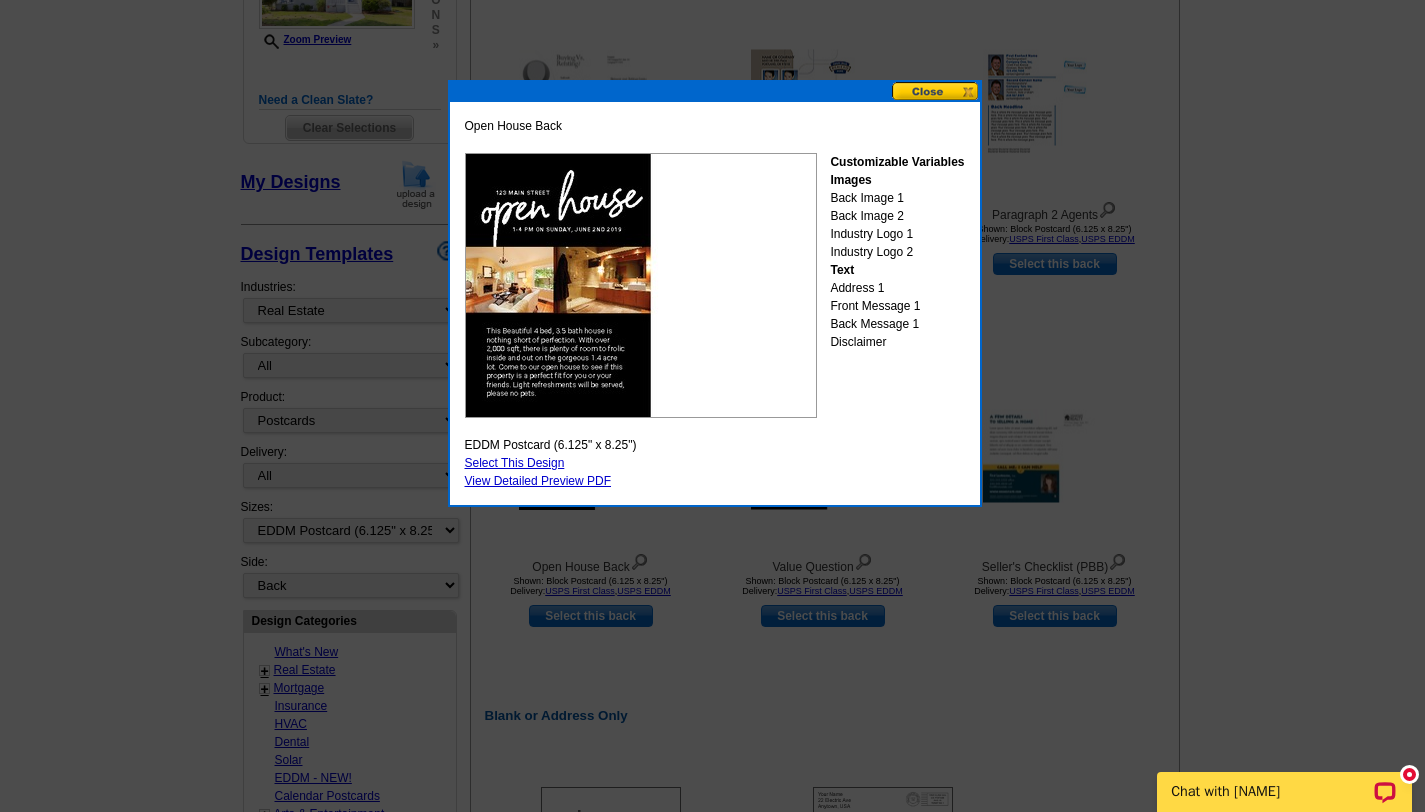 click on "Select This Design" at bounding box center (515, 463) 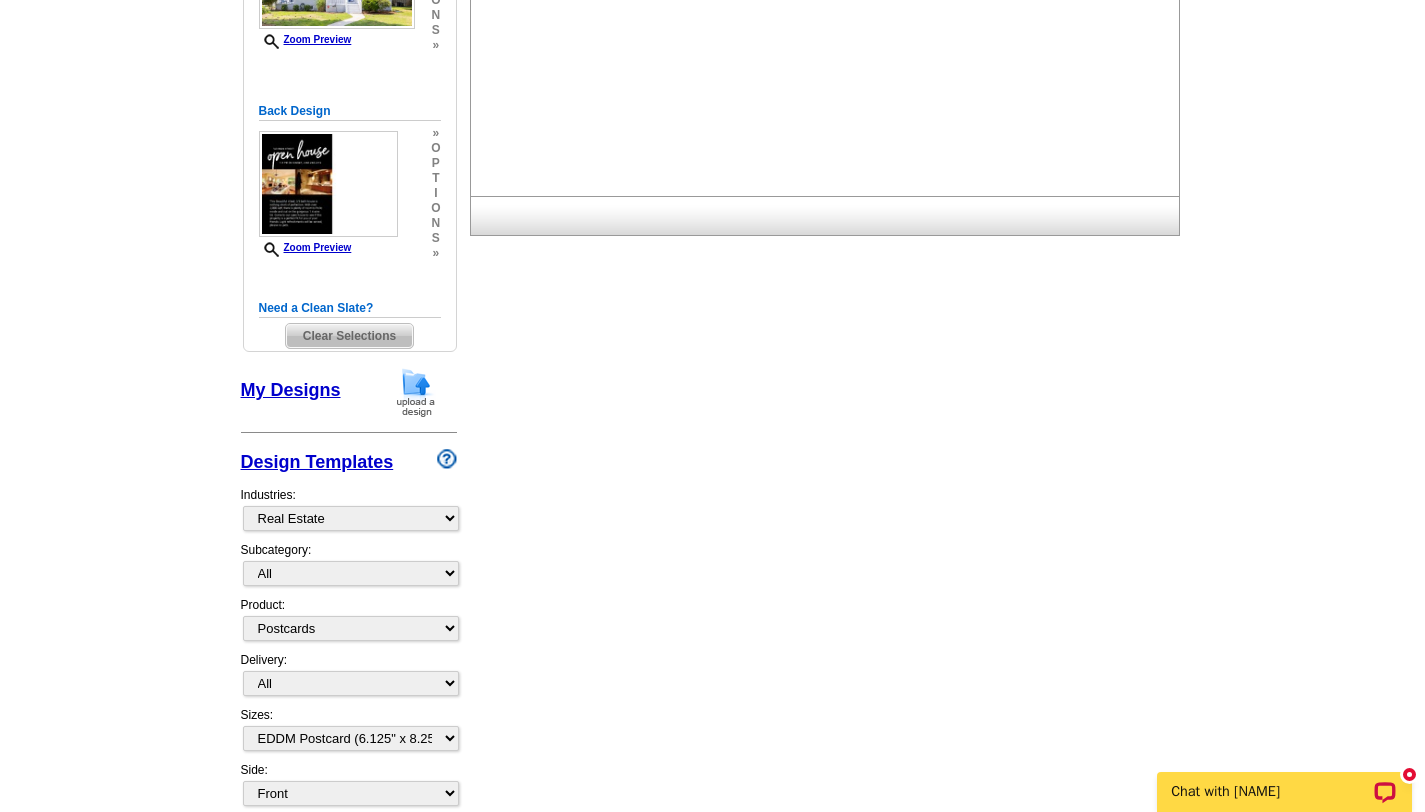 scroll, scrollTop: 0, scrollLeft: 0, axis: both 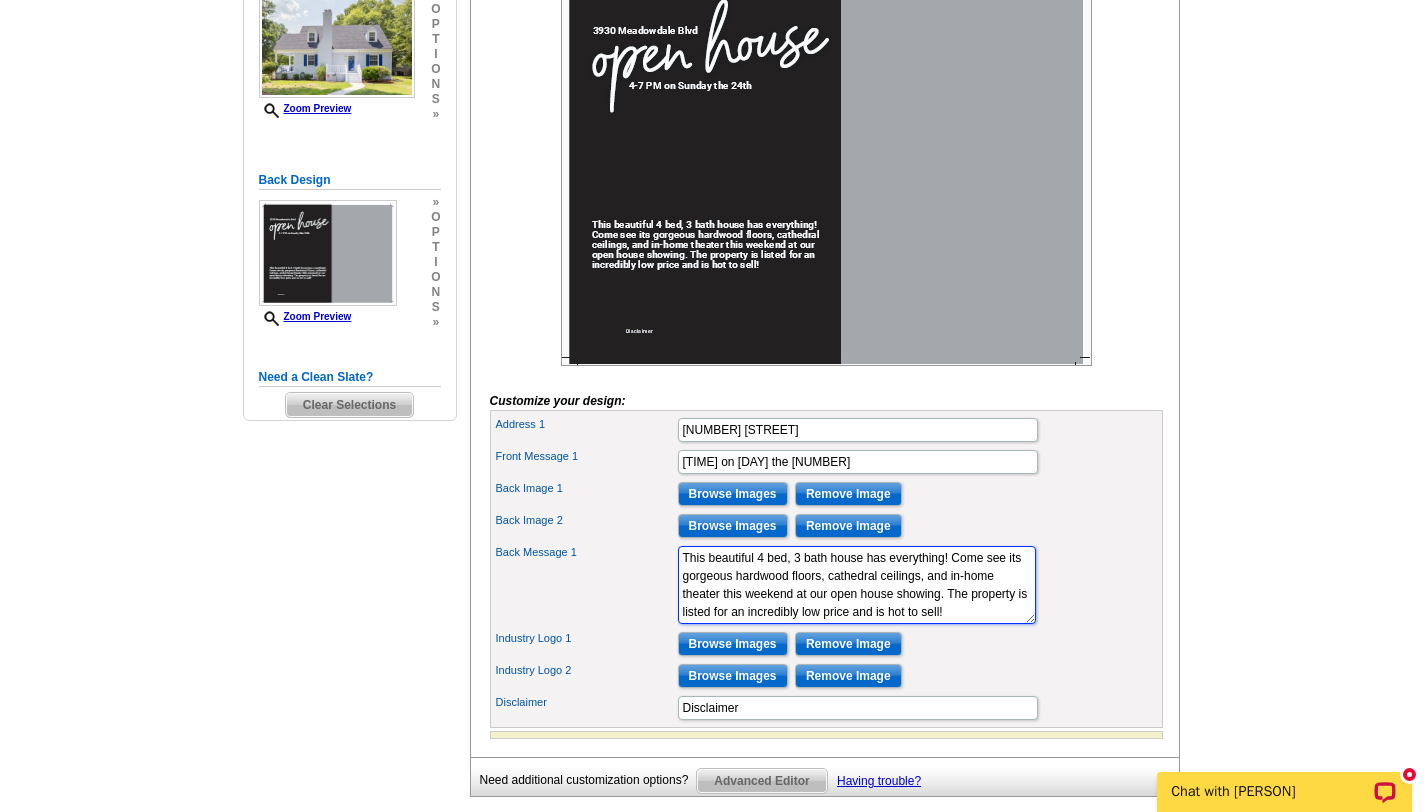 click on "This beautiful 4 bed, 3 bath house has everything! Come see its gorgeous hardwood floors, cathedral ceilings, and in-home theater this weekend at our open house showing. The property is listed for an incredibly low price and is hot to sell!" at bounding box center [857, 585] 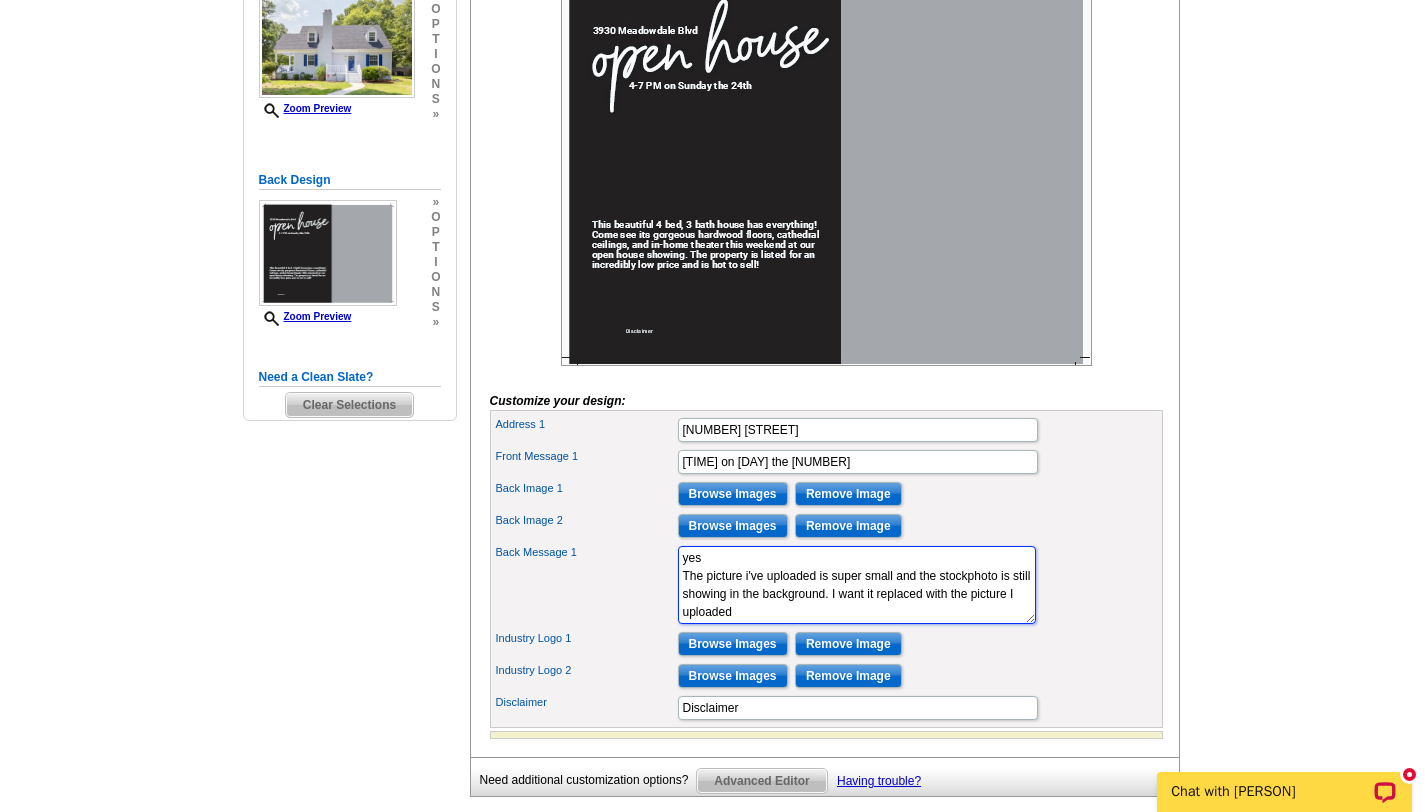 drag, startPoint x: 875, startPoint y: 637, endPoint x: 668, endPoint y: 588, distance: 212.72047 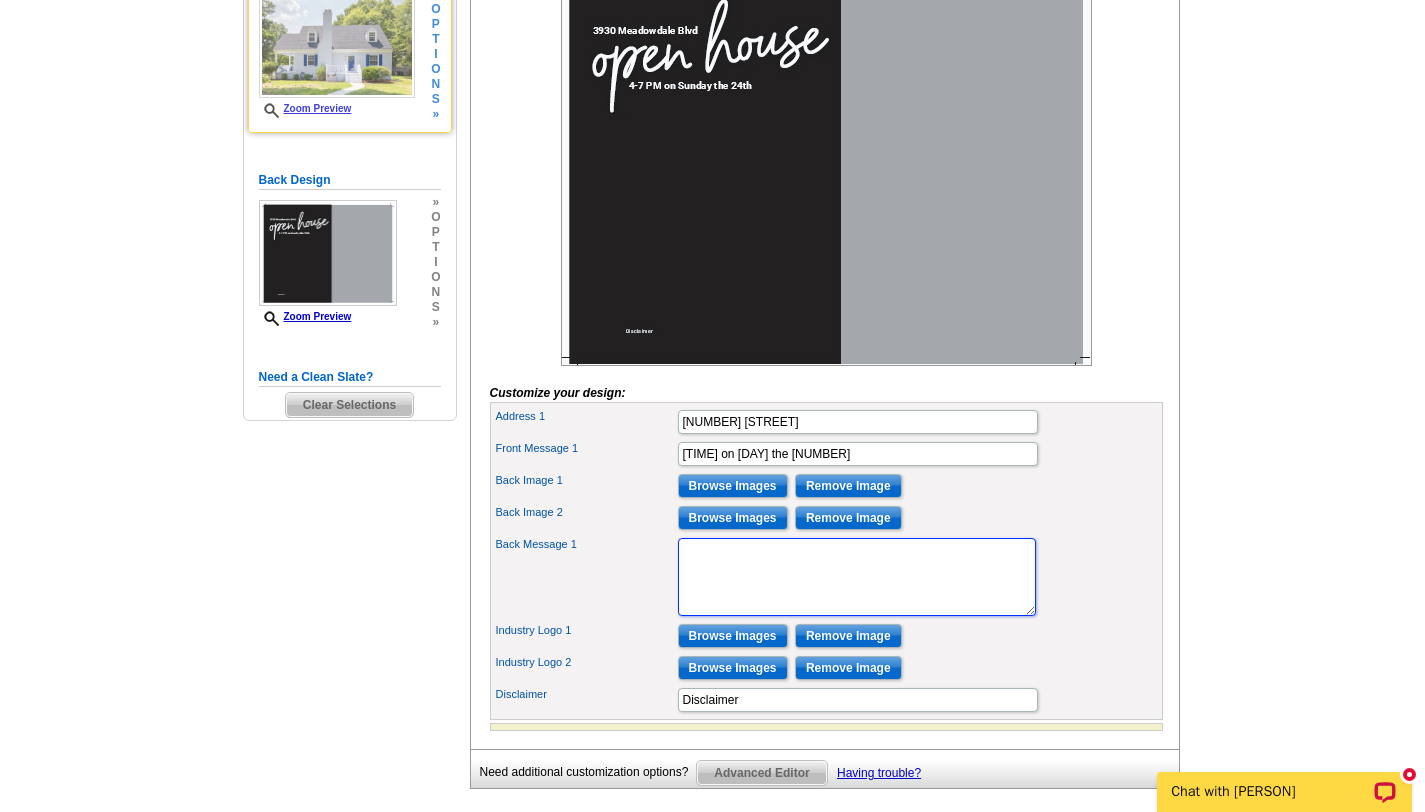 scroll, scrollTop: 0, scrollLeft: 0, axis: both 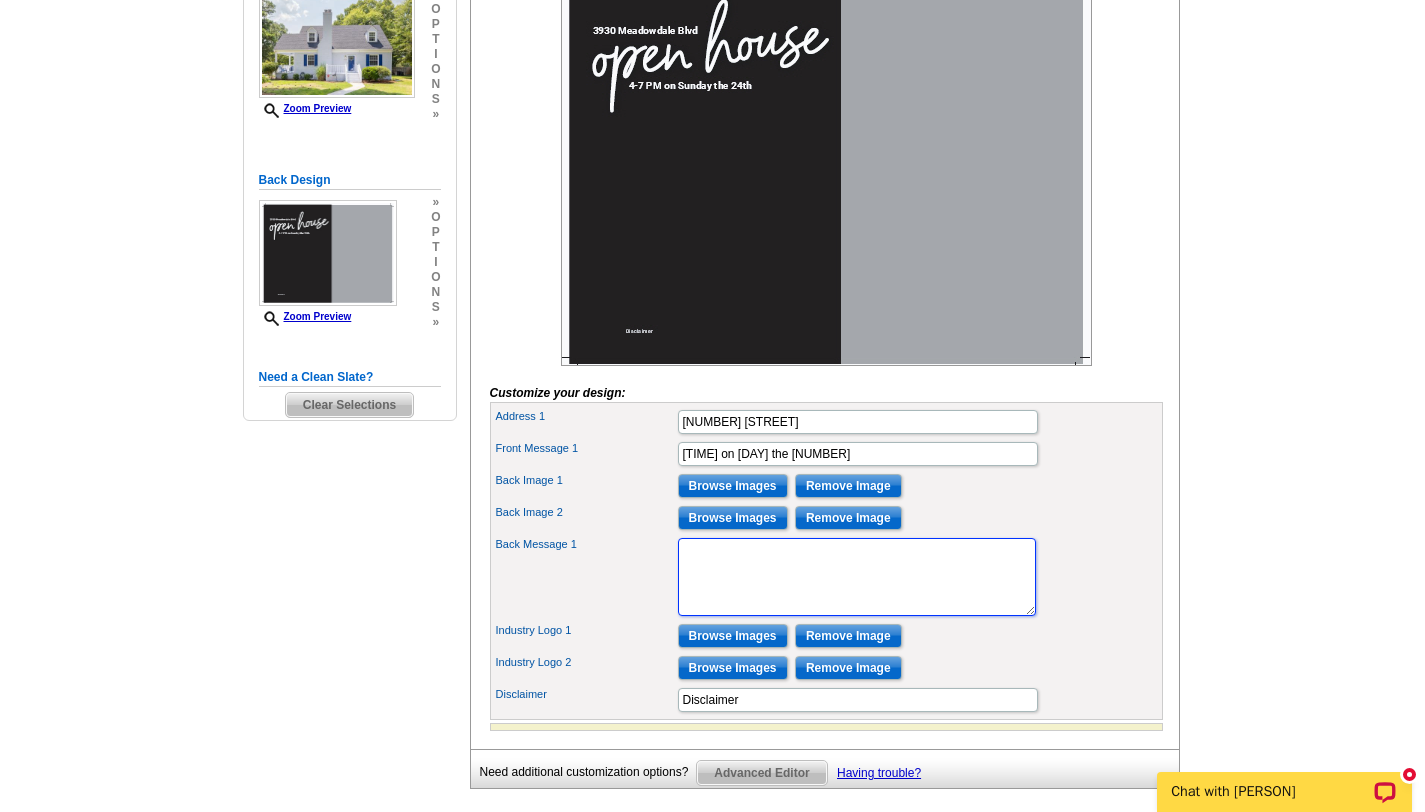 paste on "This 3-bedroom home features modern design and charm with a fully finished spacious basement and half bath—ideal for a rec room, man cave, home office, or family room. Bedroom and full bath on the first floor; two additional bedrooms and a full bath upstairs. Kitchen includes quartz countertops, custom cabinetry, and stainless steel appliances, plus a screened porch for alfresco dining and an additional side patio. Large, level corner lot just under an acre with a partially fenced backyard. Storage sheds included; larger shed conveys with a full-price offer. Two-sided paved driveway provides easy access from front, back, or side entrances." 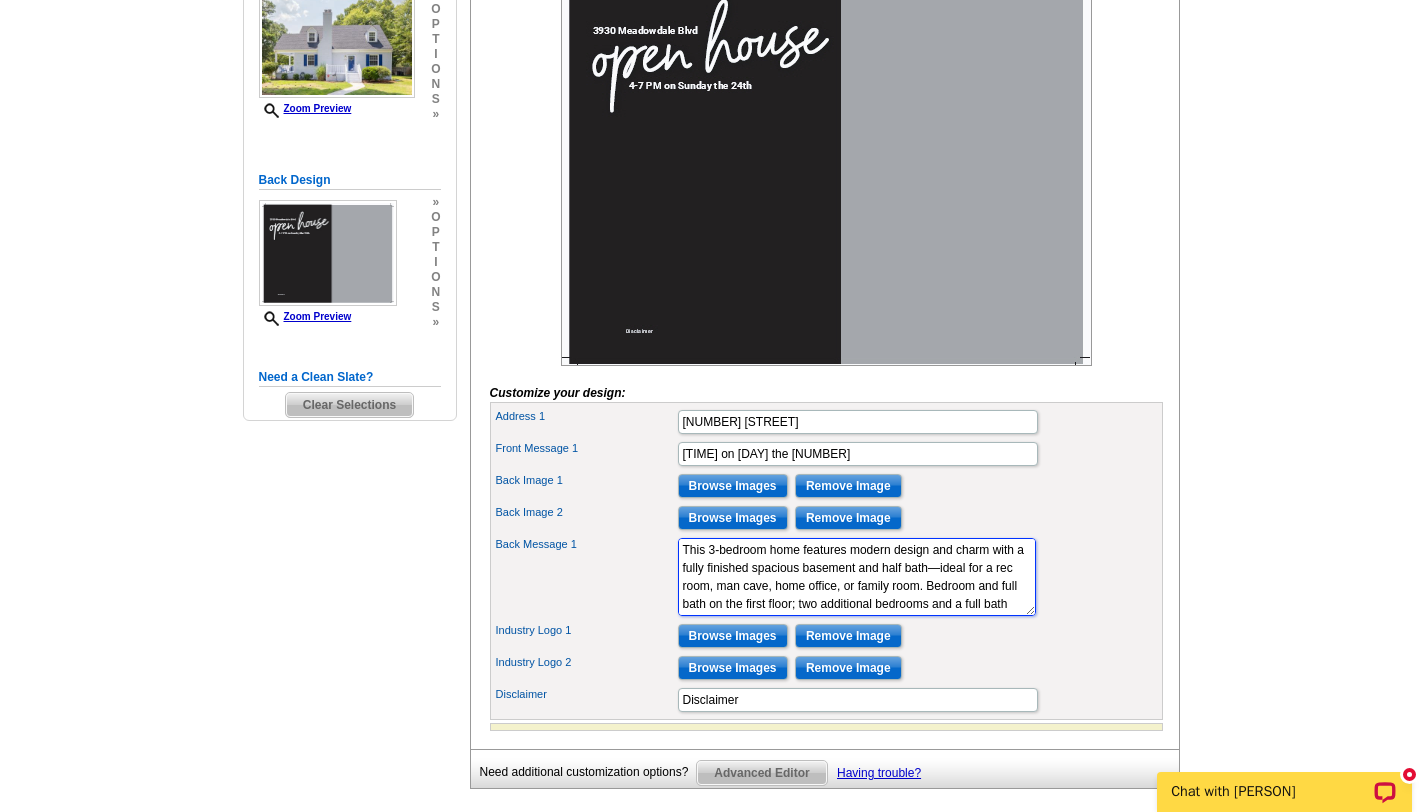 scroll, scrollTop: 157, scrollLeft: 0, axis: vertical 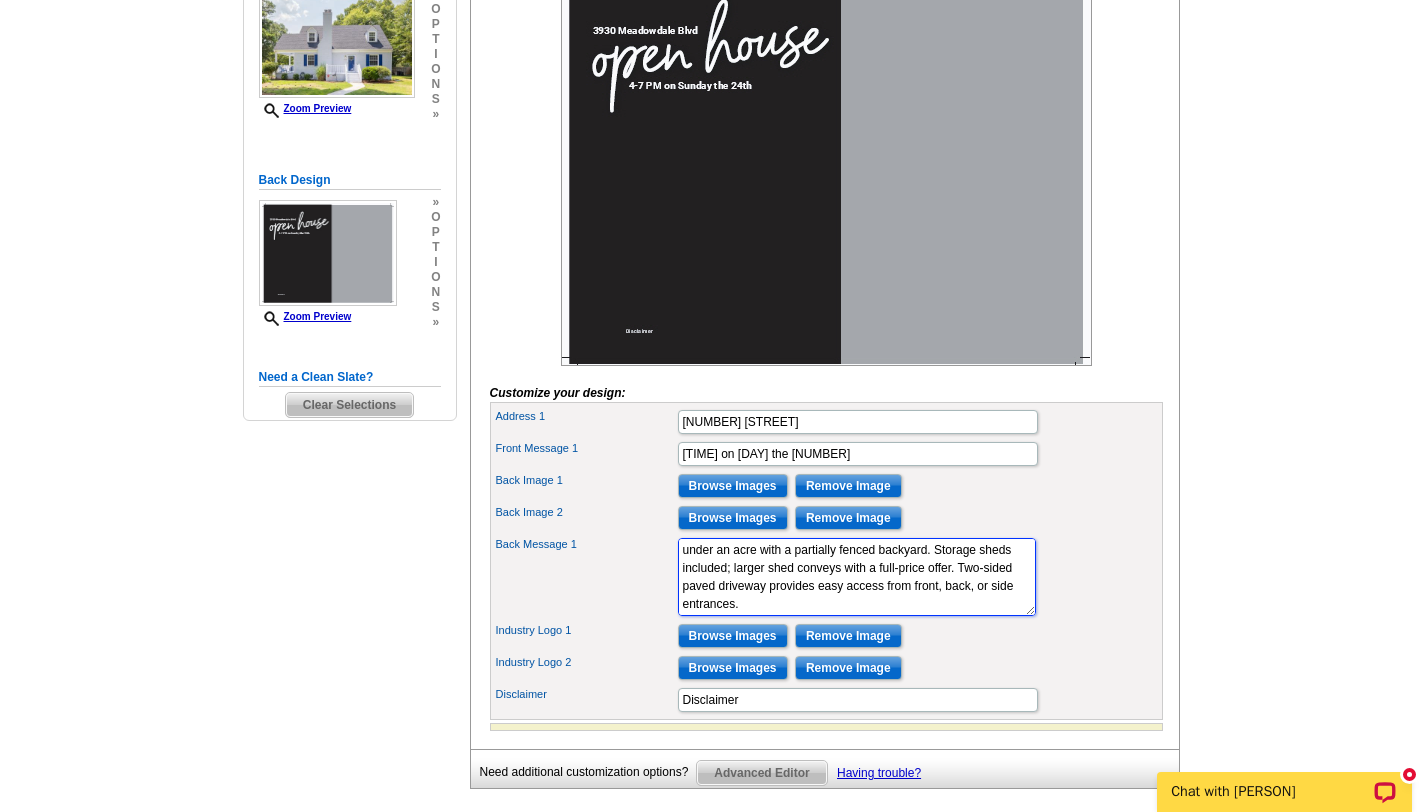 type on "This 3-bedroom home features modern design and charm with a fully finished spacious basement and half bath—ideal for a rec room, man cave, home office, or family room. Bedroom and full bath on the first floor; two additional bedrooms and a full bath upstairs. Kitchen includes quartz countertops, custom cabinetry, and stainless steel appliances, plus a screened porch for alfresco dining and an additional side patio. Large, level corner lot just under an acre with a partially fenced backyard. Storage sheds included; larger shed conveys with a full-price offer. Two-sided paved driveway provides easy access from front, back, or side entrances." 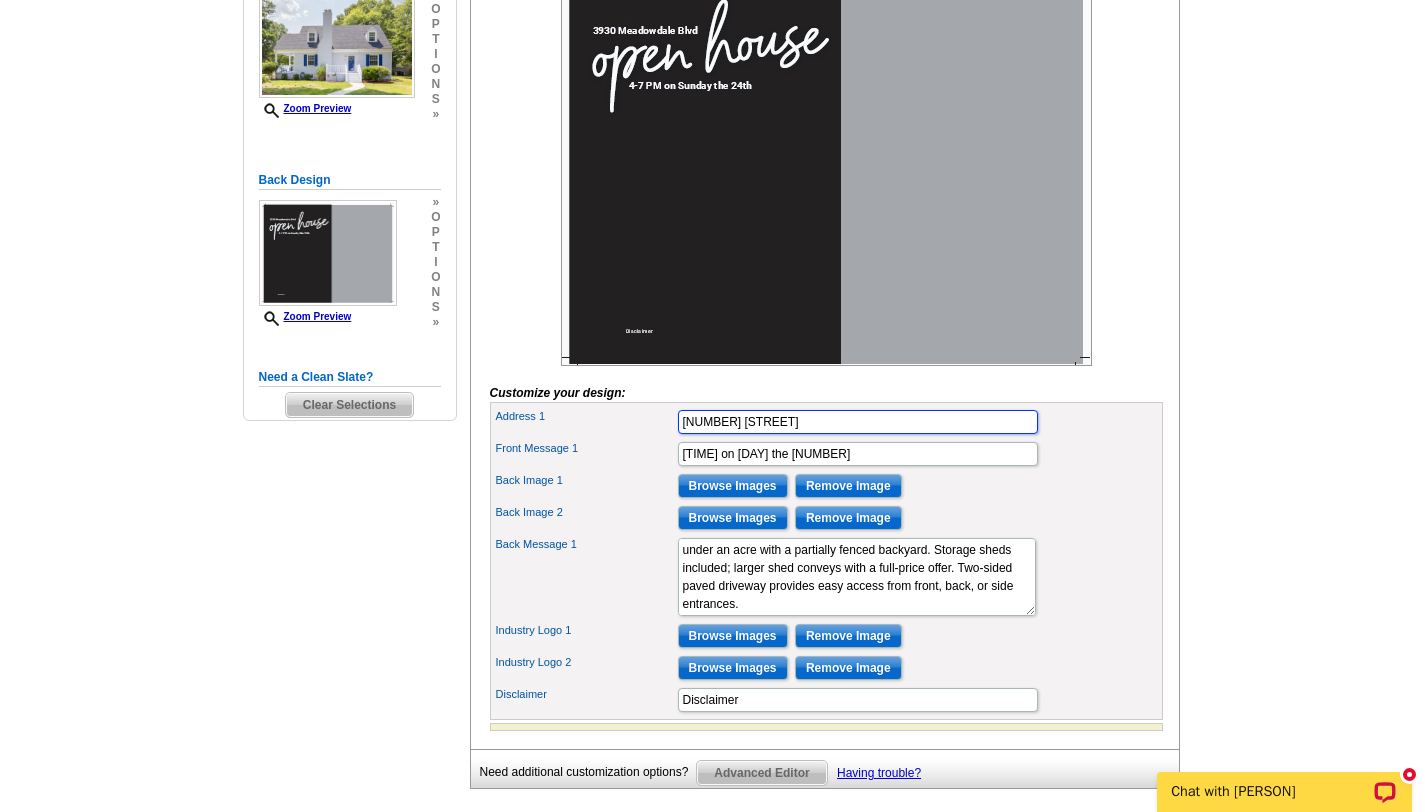 click on "[NUMBER] [STREET]" at bounding box center [858, 422] 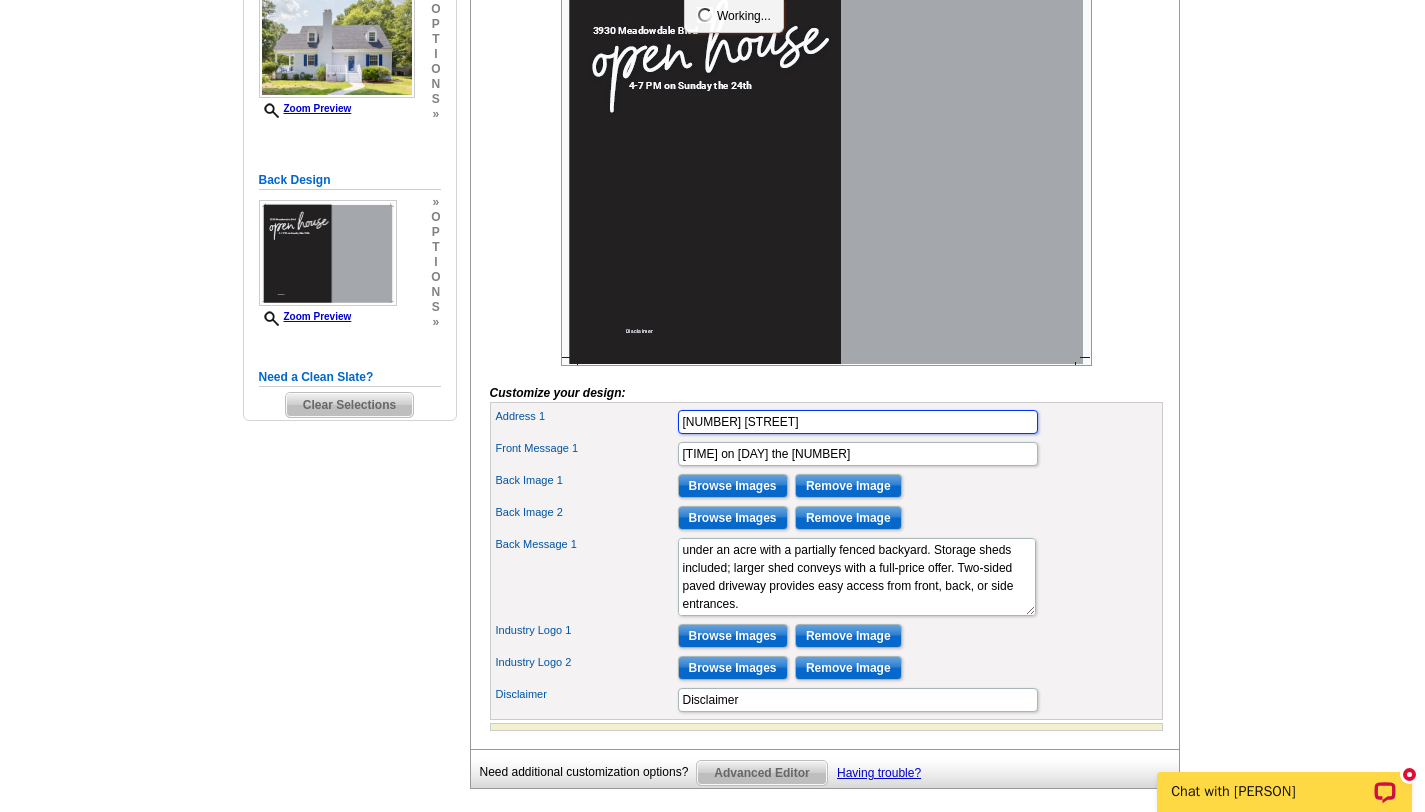 click on "[NUMBER] [STREET]" at bounding box center (858, 422) 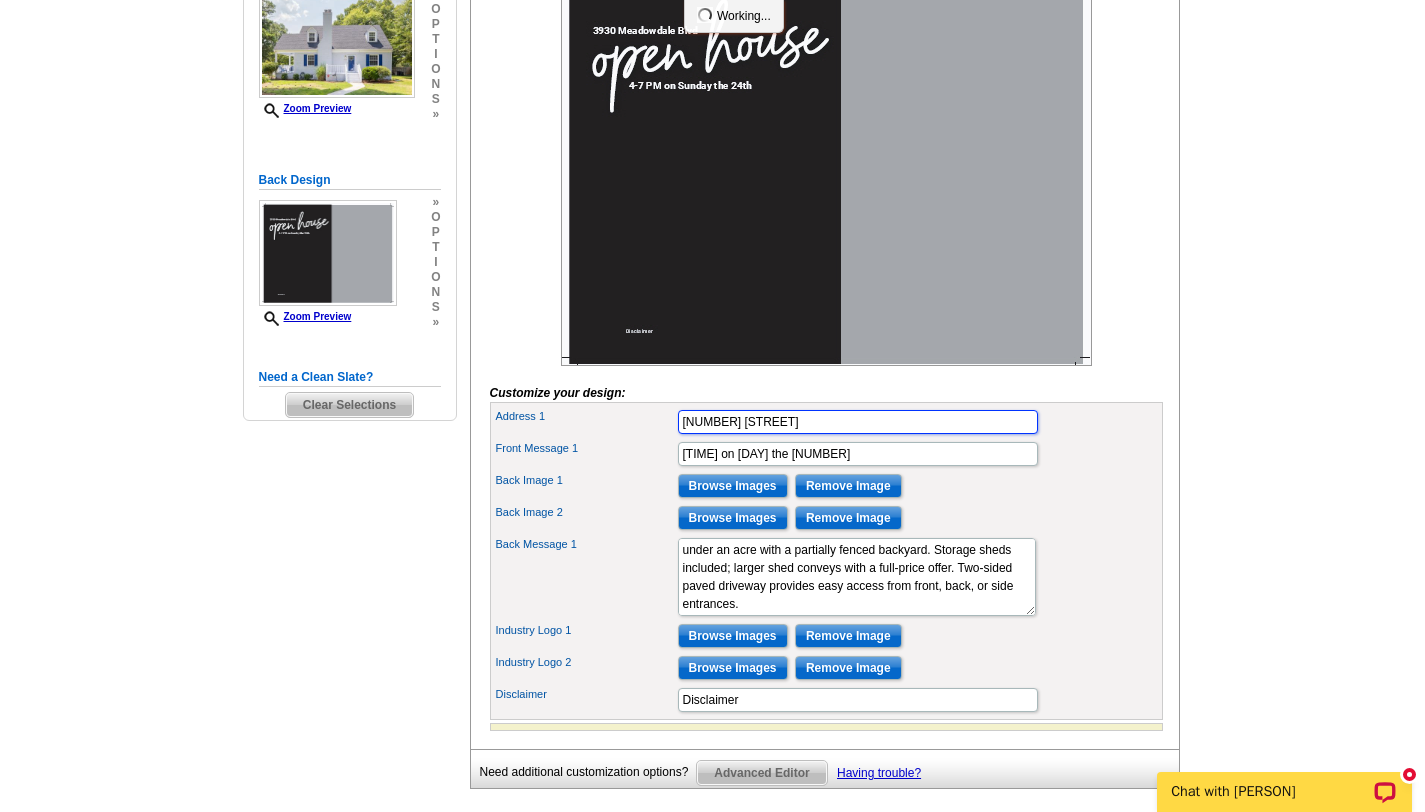 click on "[NUMBER] [STREET]" at bounding box center [858, 422] 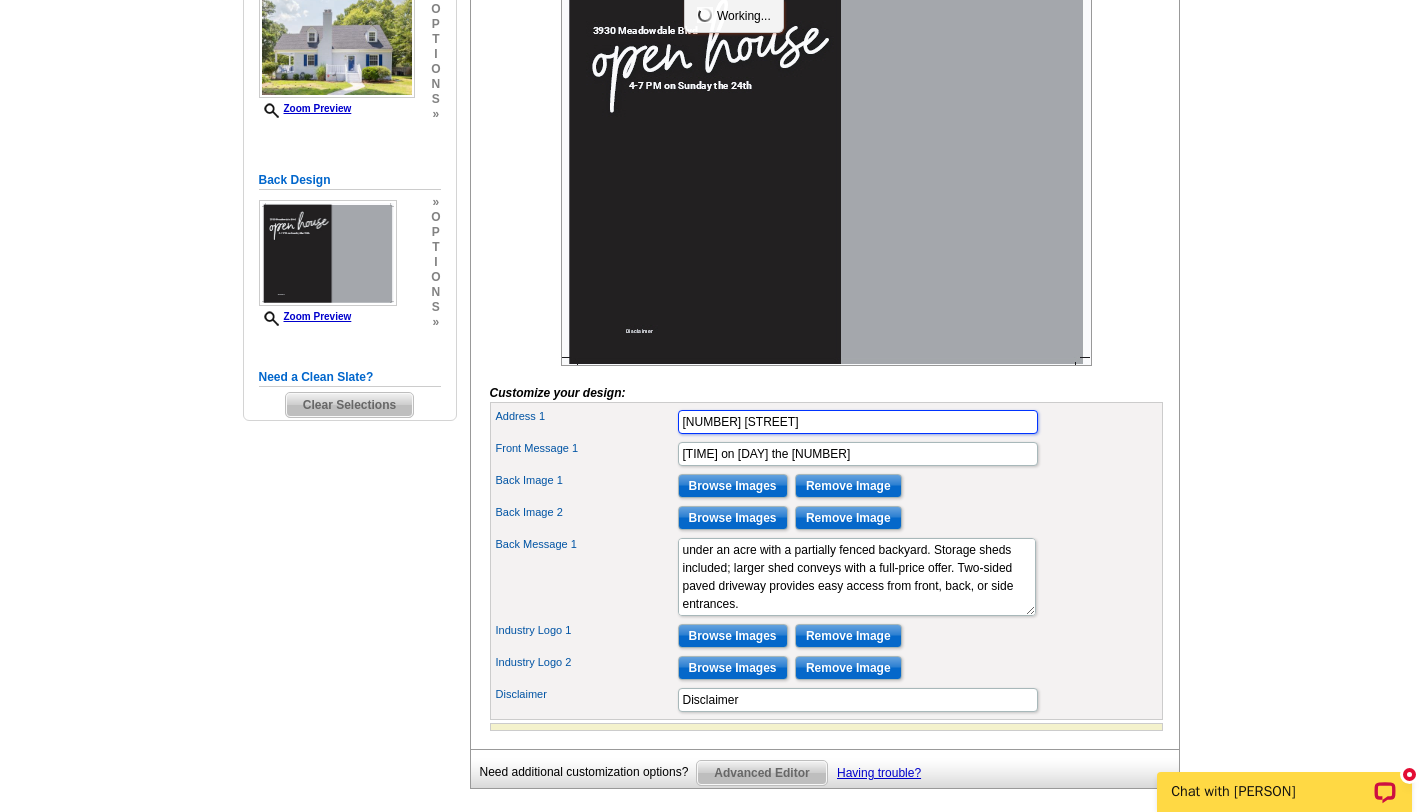 click on "[NUMBER] [STREET]" at bounding box center [858, 422] 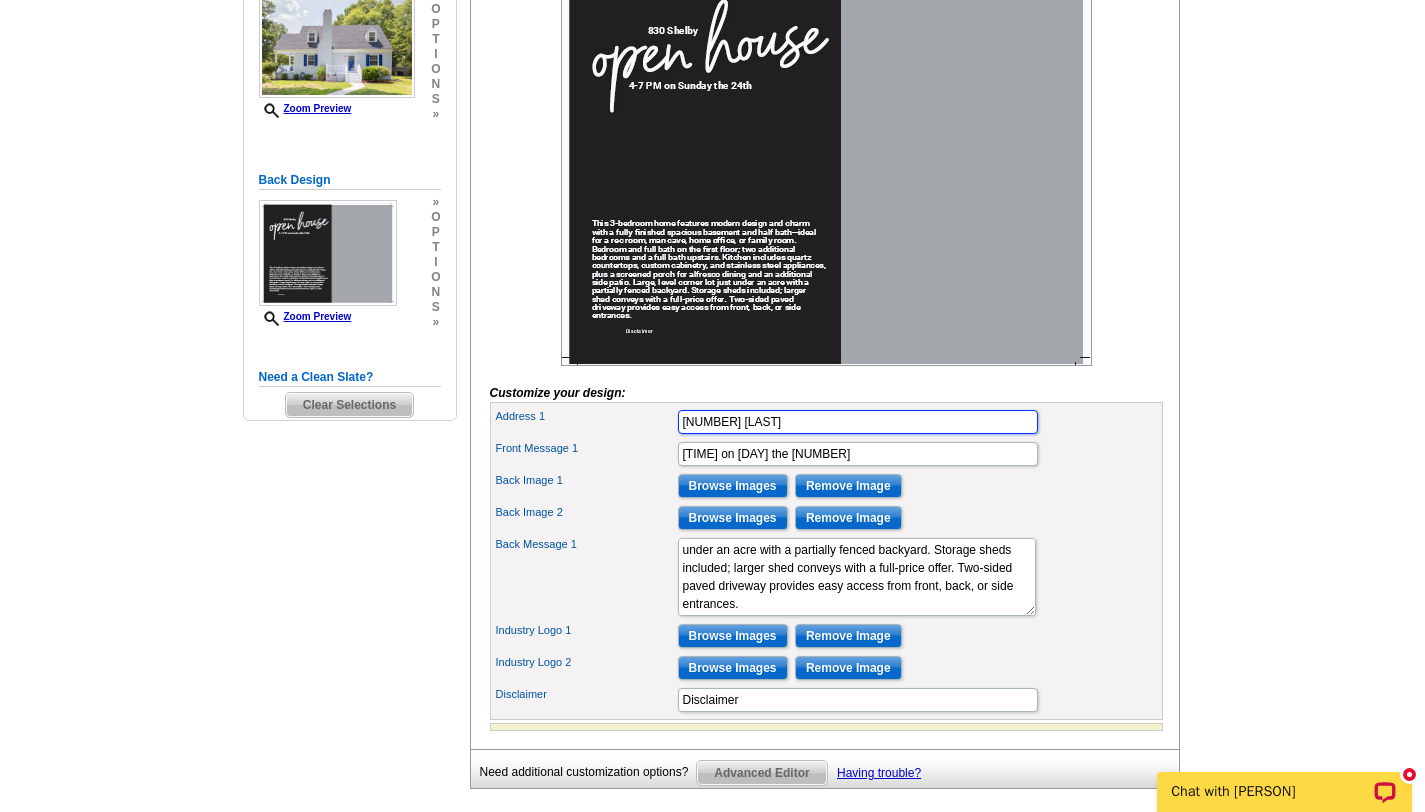 click on "[NUMBER] [LAST]" at bounding box center [858, 422] 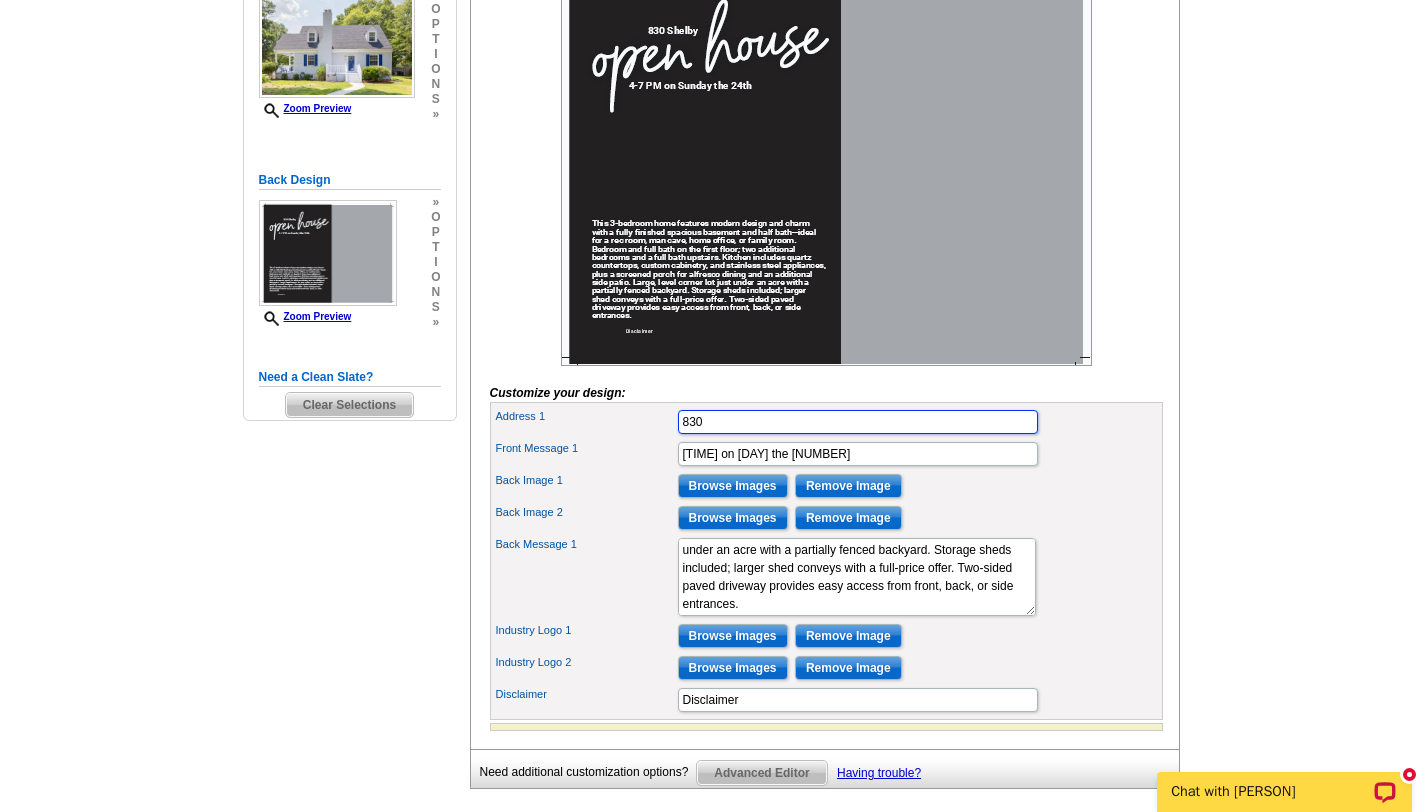 paste on "[LAST] Dr, [CITY], [STATE] [POSTAL_CODE]" 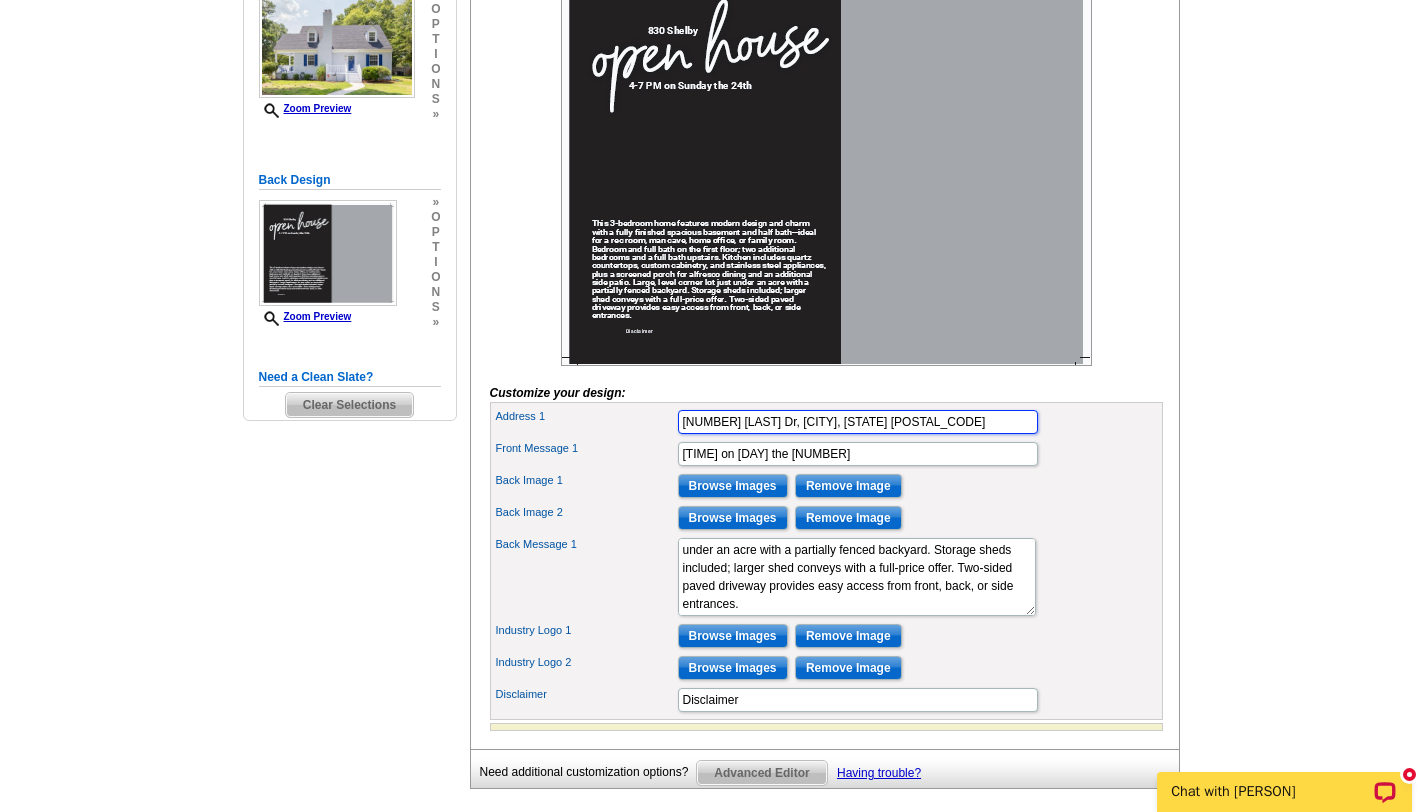 type on "[NUMBER] [STREET], [CITY], [STATE] [POSTAL_CODE]" 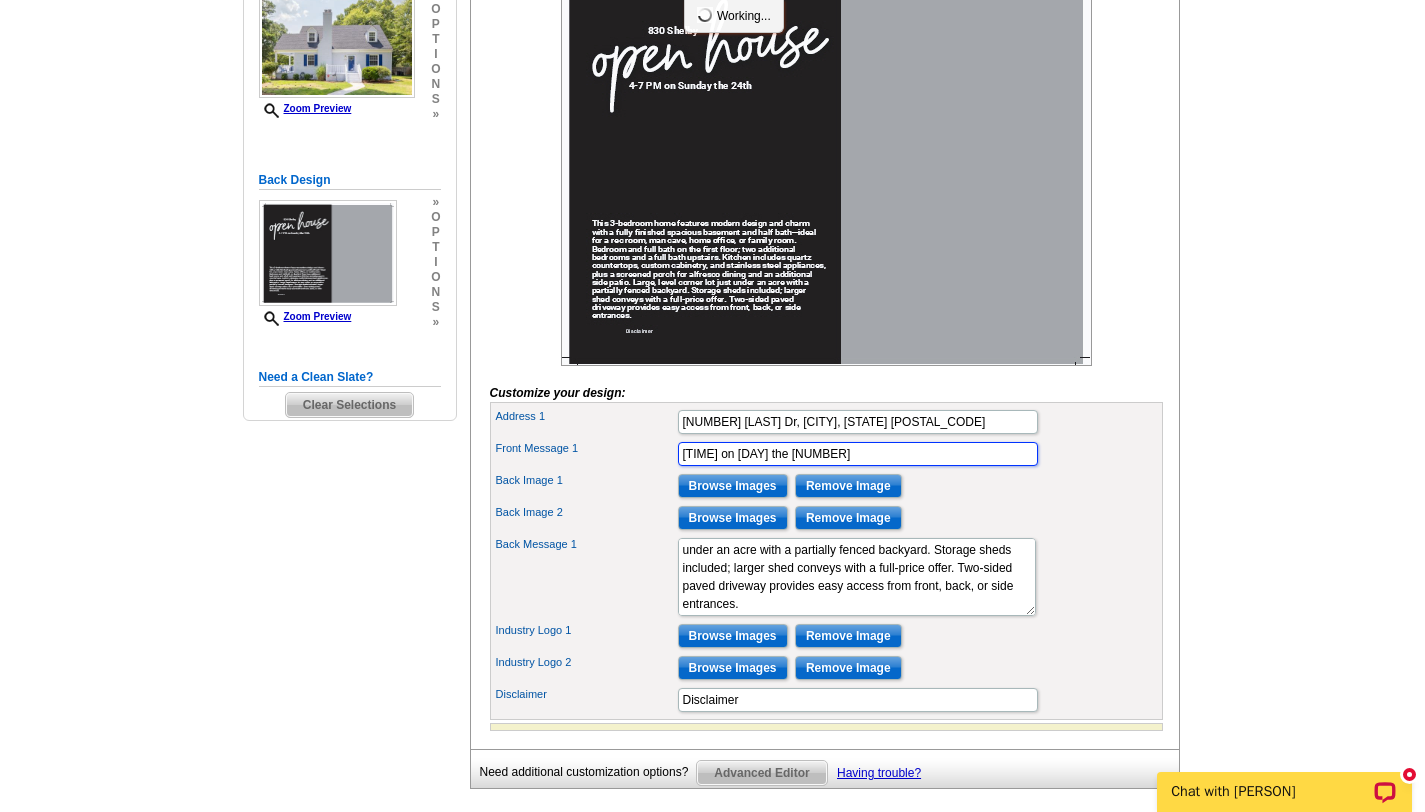 drag, startPoint x: 703, startPoint y: 486, endPoint x: 642, endPoint y: 486, distance: 61 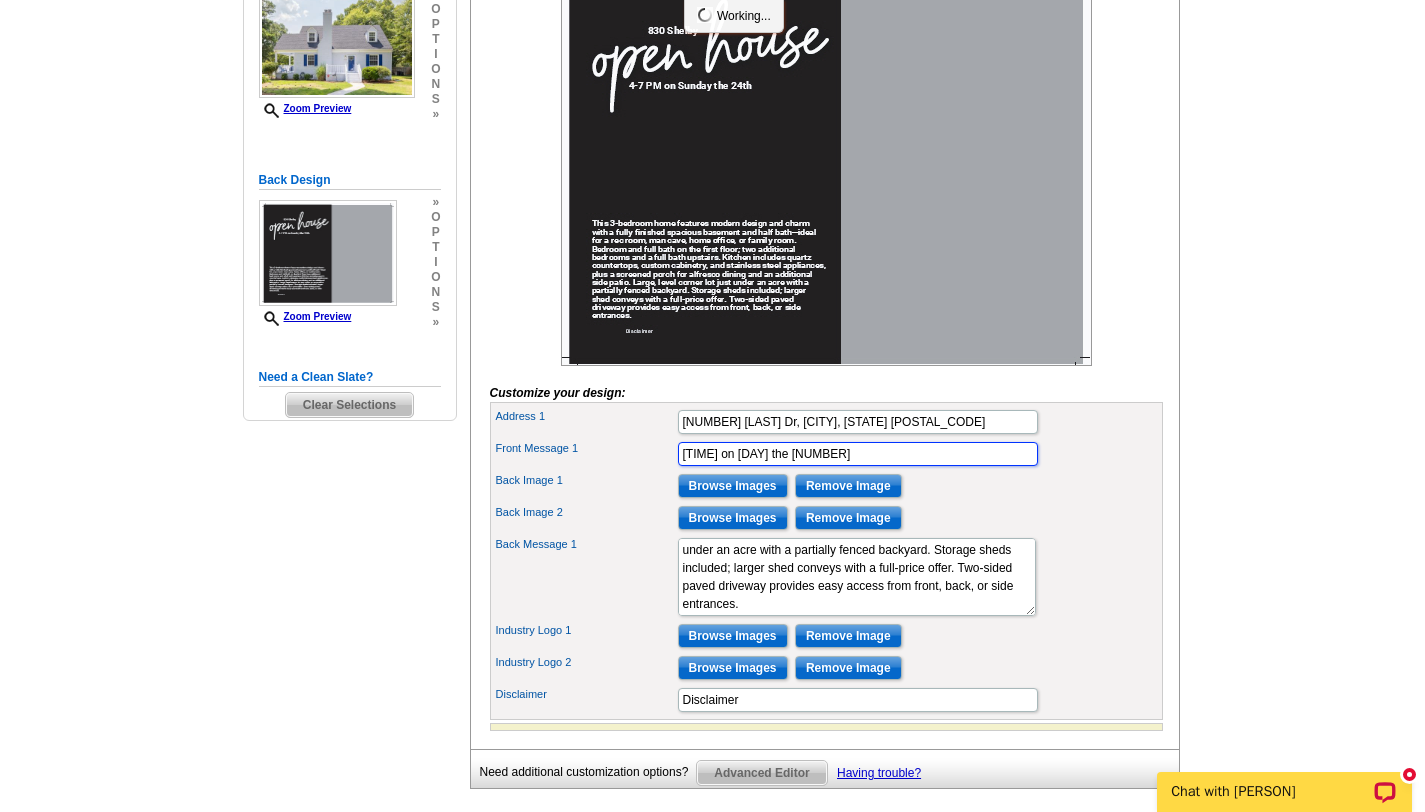 click on "Front Message 1
4-7 PM on Sunday the 24th" at bounding box center [826, 454] 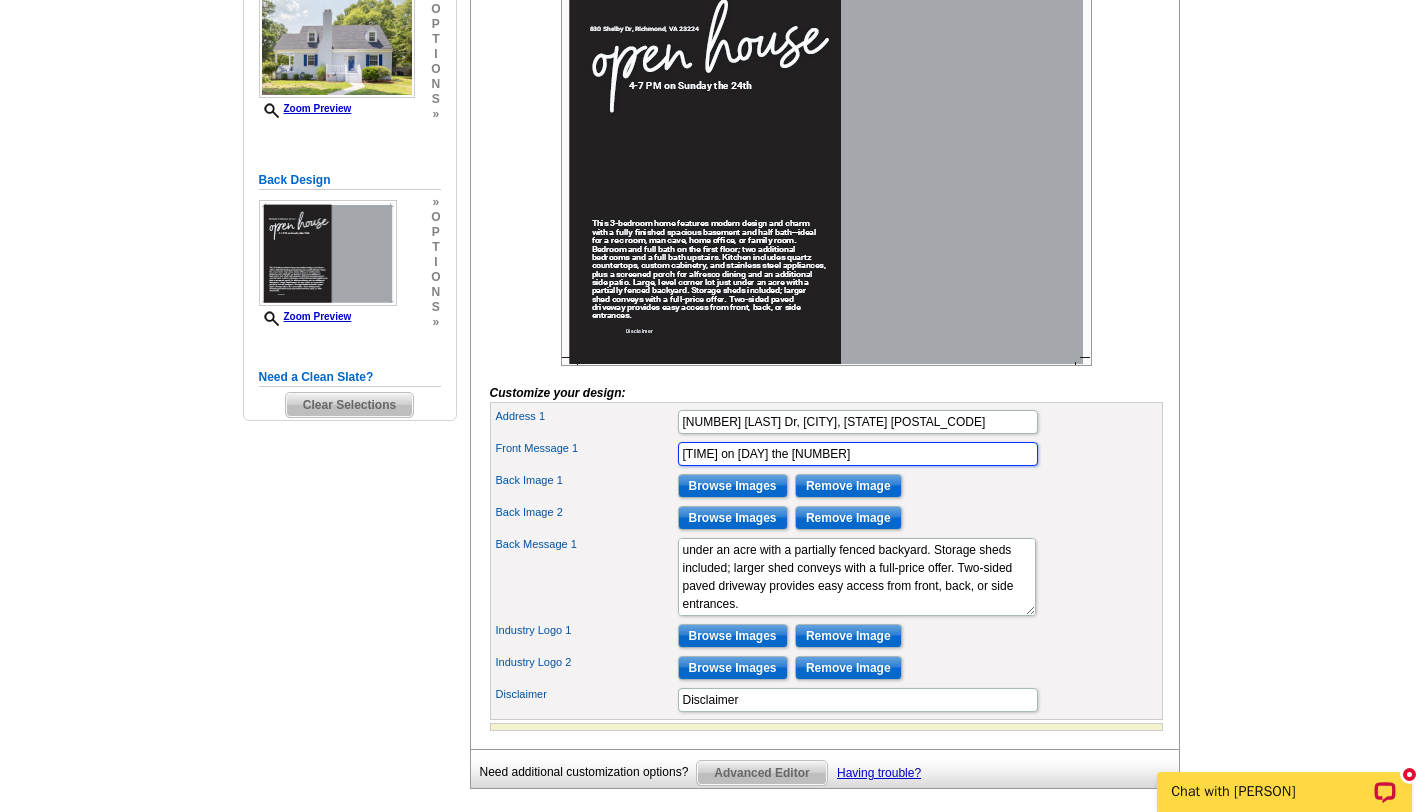 click on "1-3 PM on Sunday the 24th" at bounding box center (858, 454) 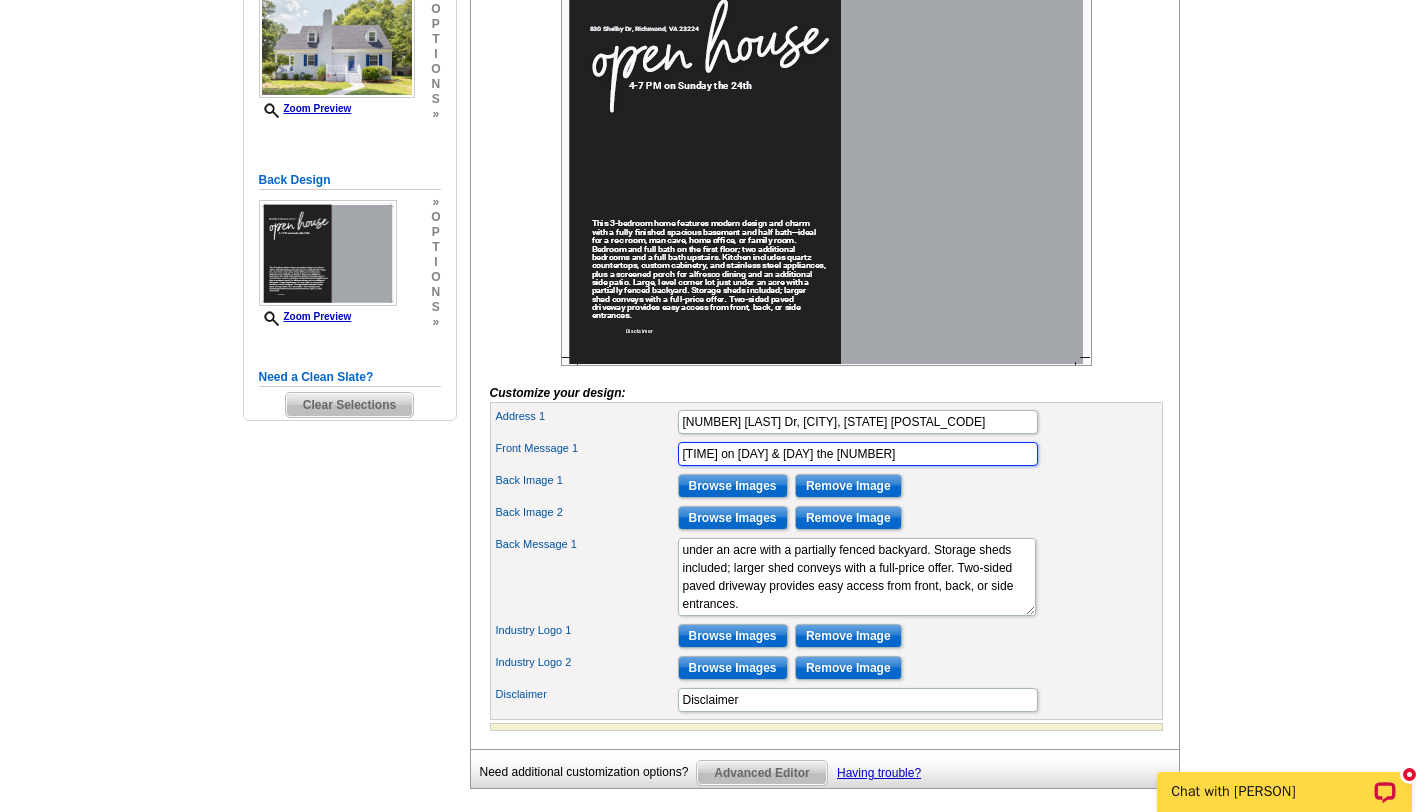 drag, startPoint x: 893, startPoint y: 486, endPoint x: 881, endPoint y: 485, distance: 12.0415945 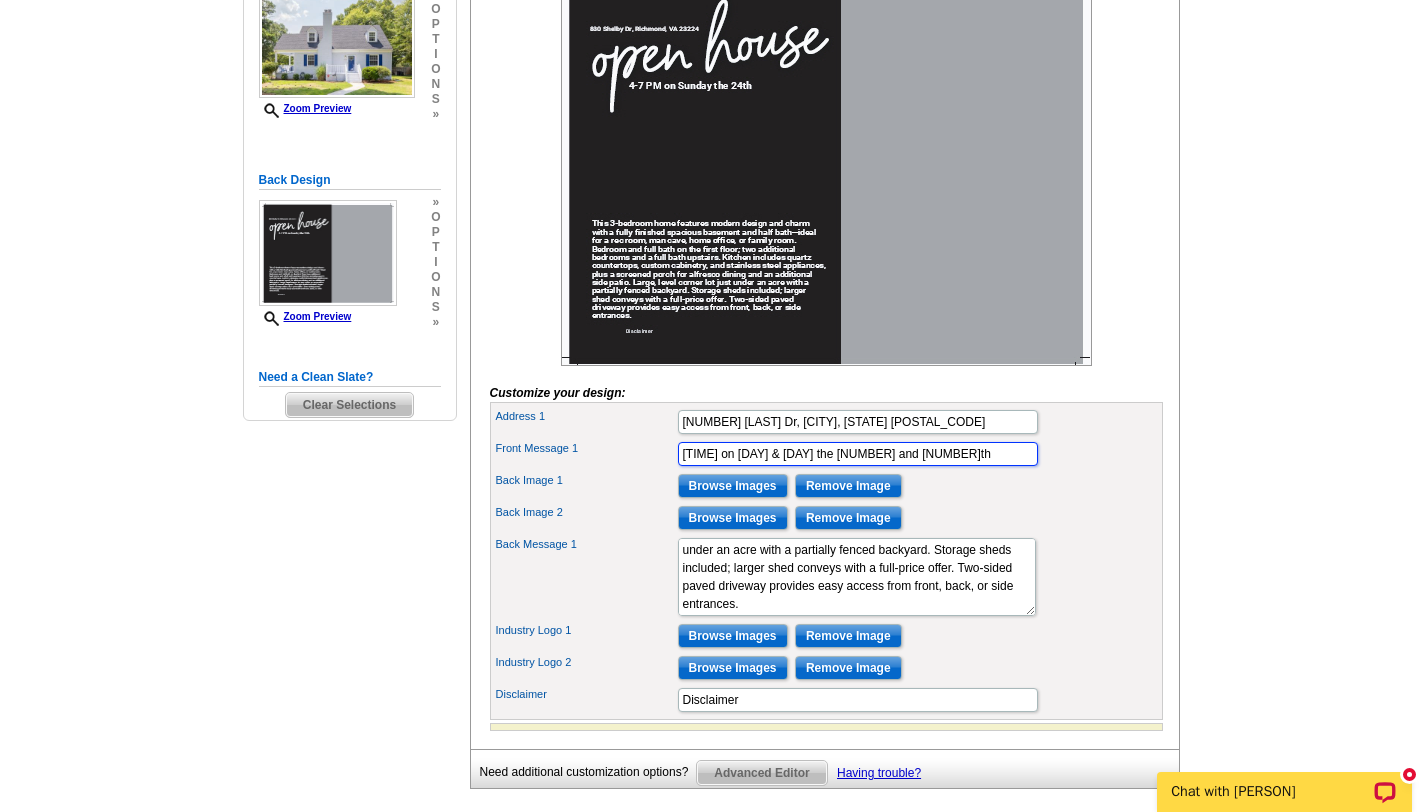 type on "1-3 PM on [DAY] [MONTH] the [DAY] and [DAY]" 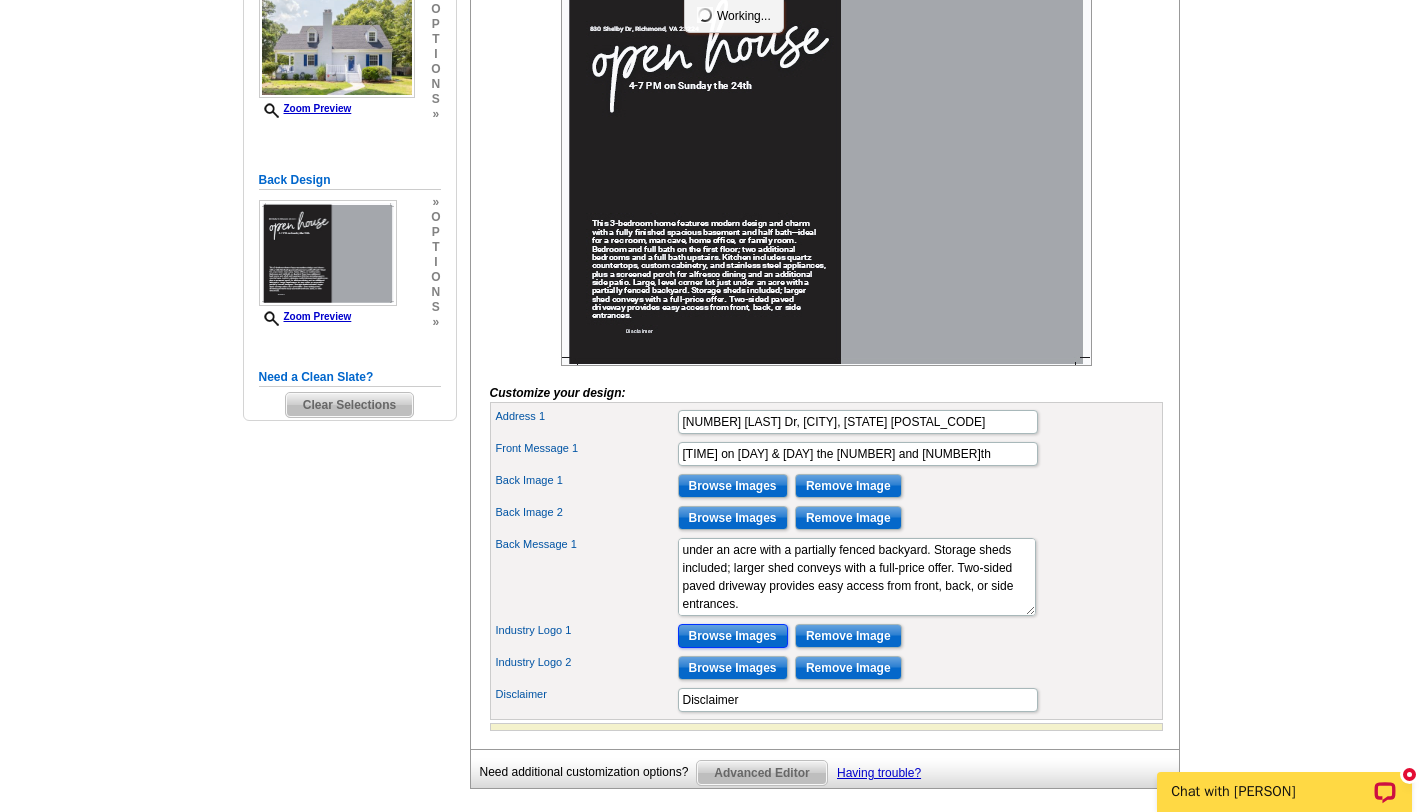 click on "Browse Images" at bounding box center [733, 636] 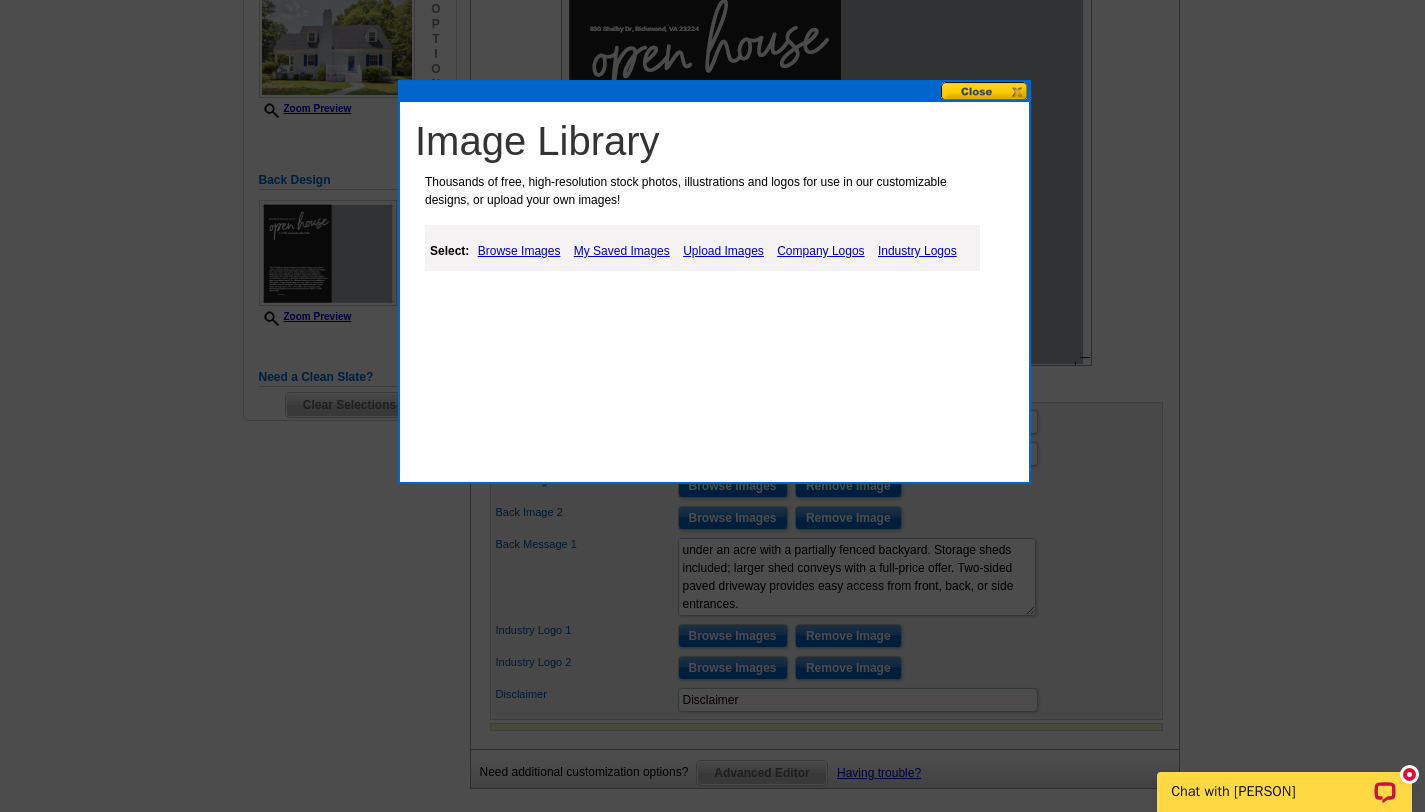 click on "Company Logos" at bounding box center [820, 251] 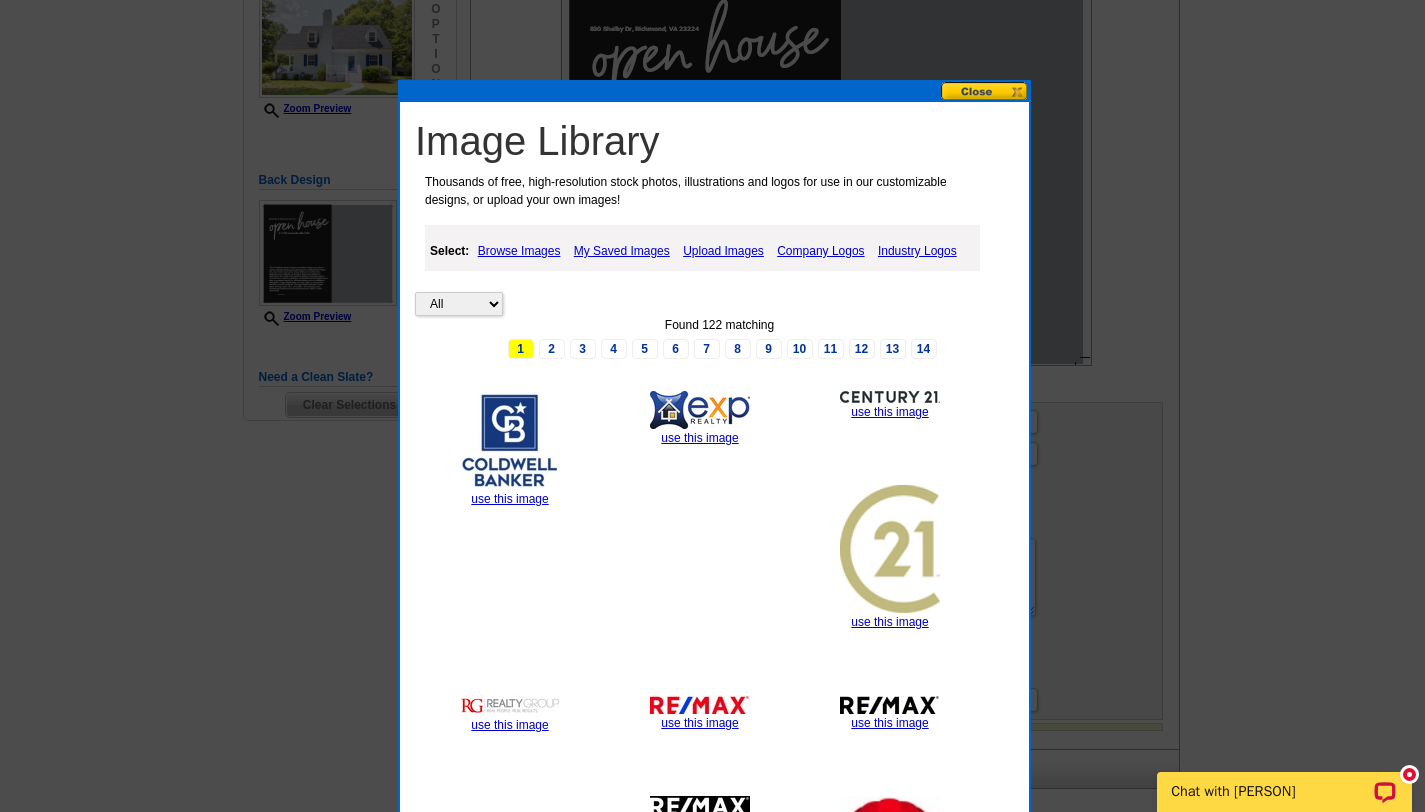 click at bounding box center [700, 410] 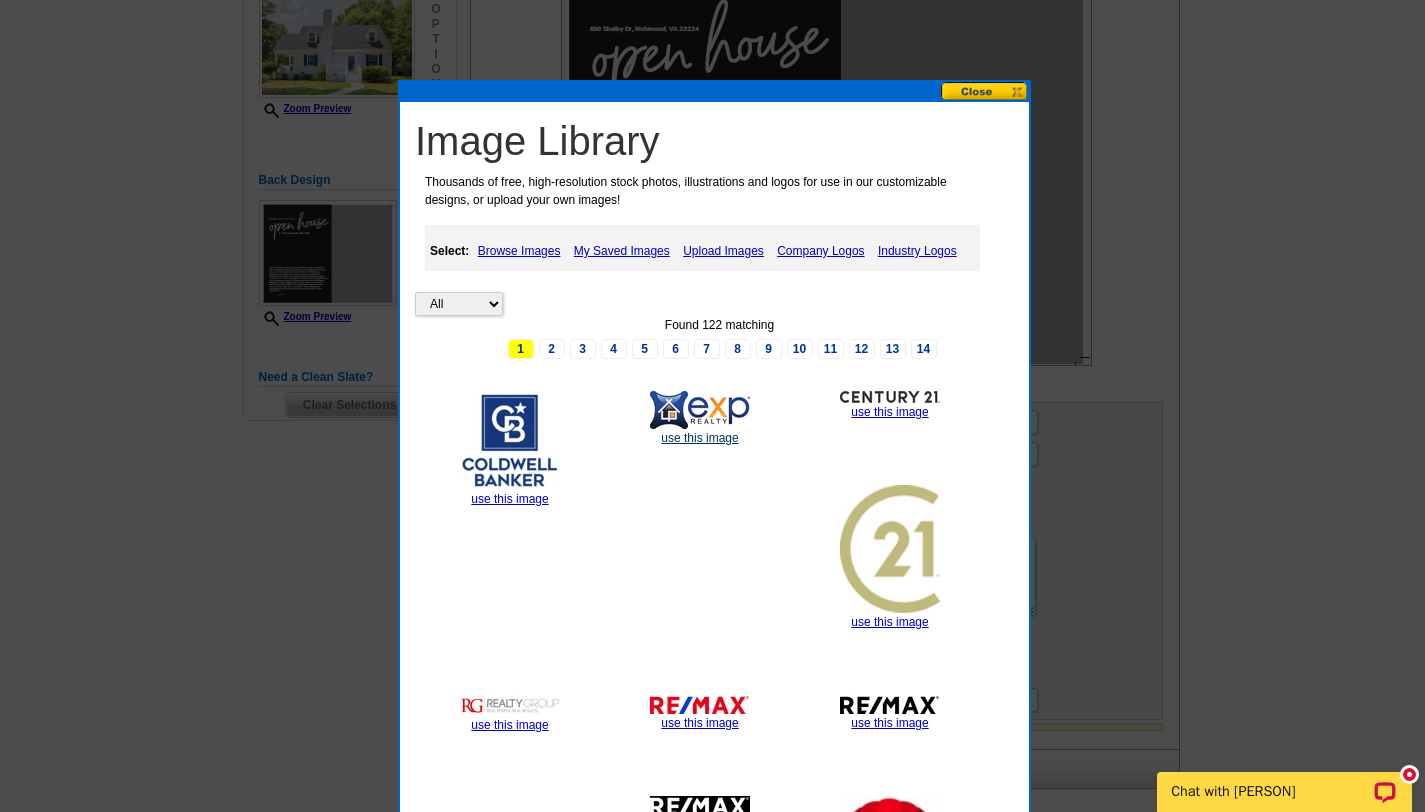 click on "use this image" at bounding box center (699, 438) 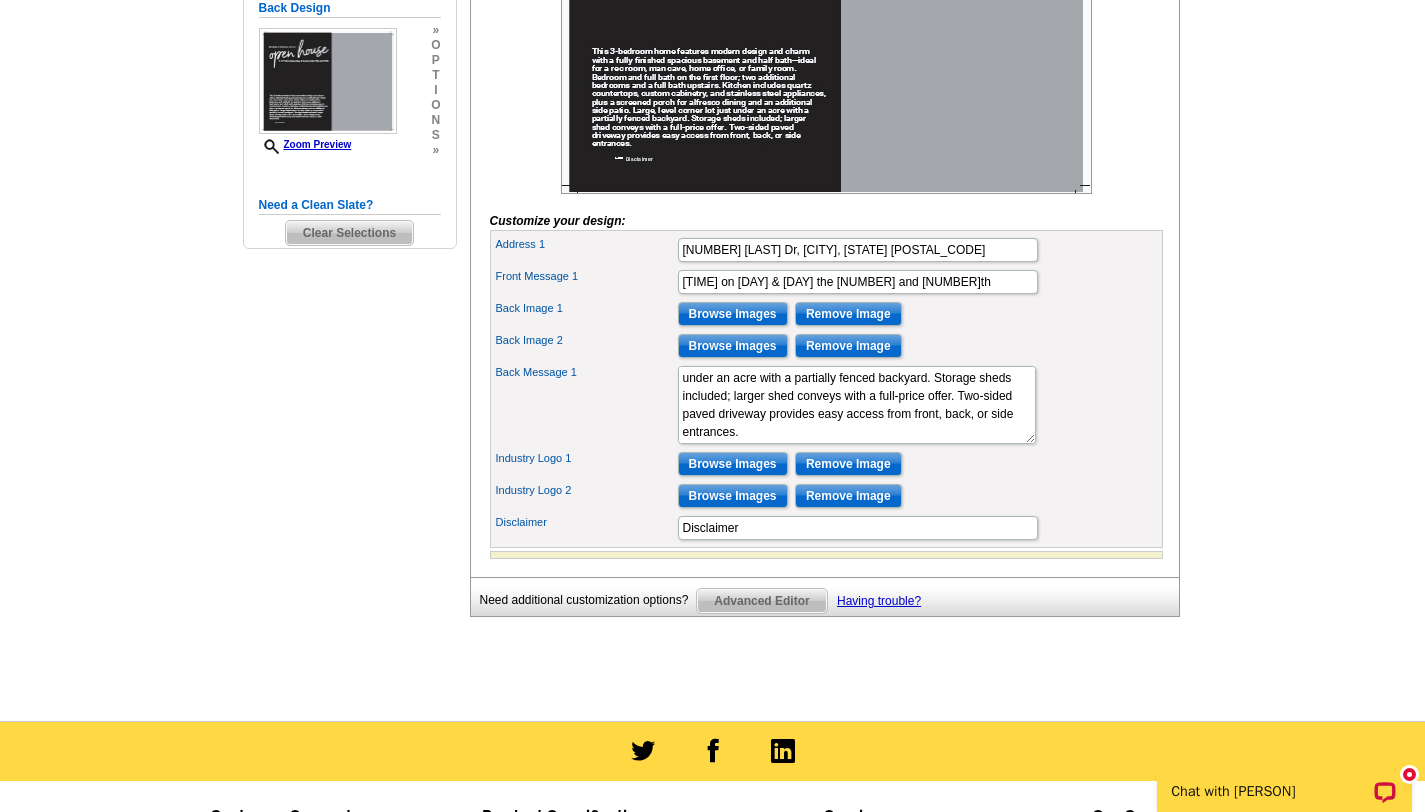 scroll, scrollTop: 555, scrollLeft: 0, axis: vertical 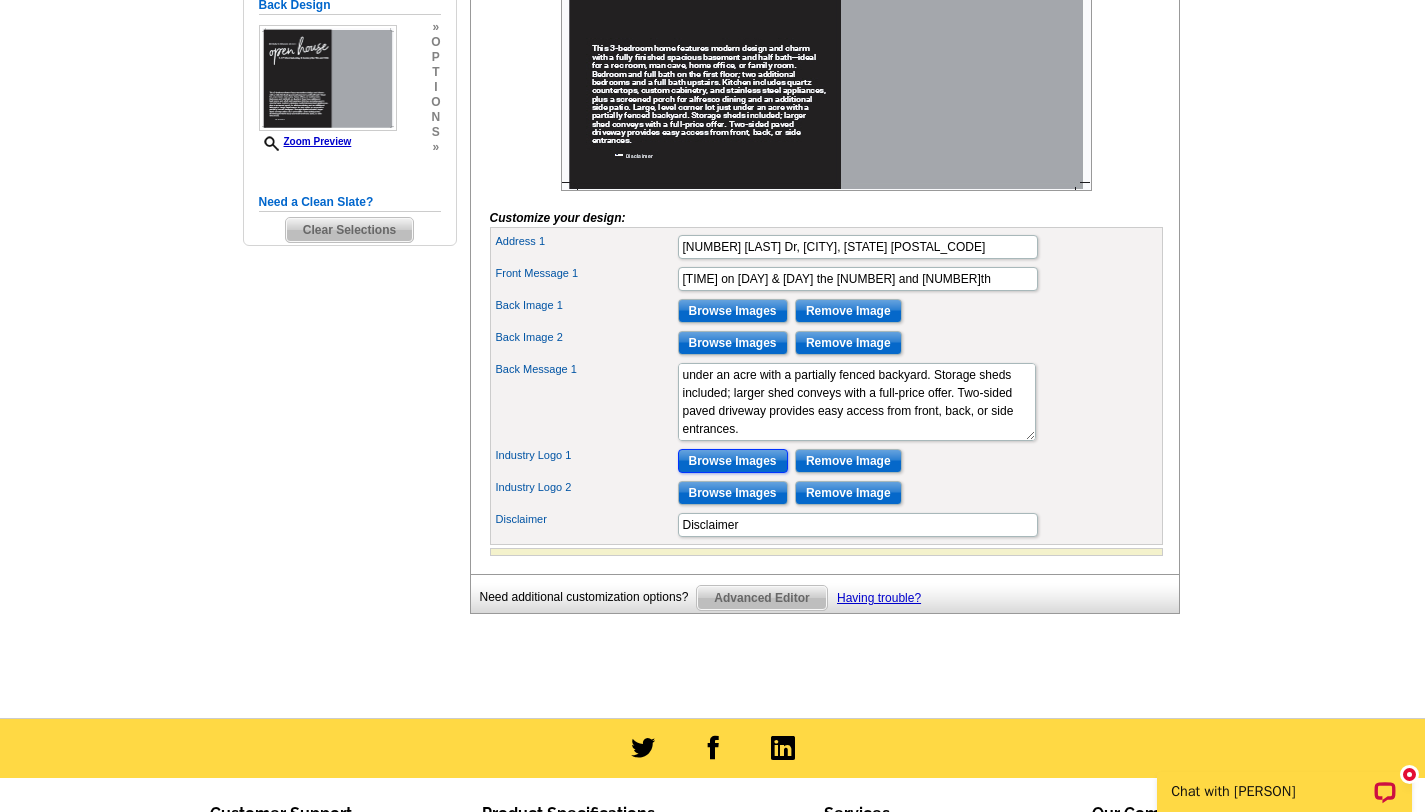 click on "Browse Images" at bounding box center (733, 461) 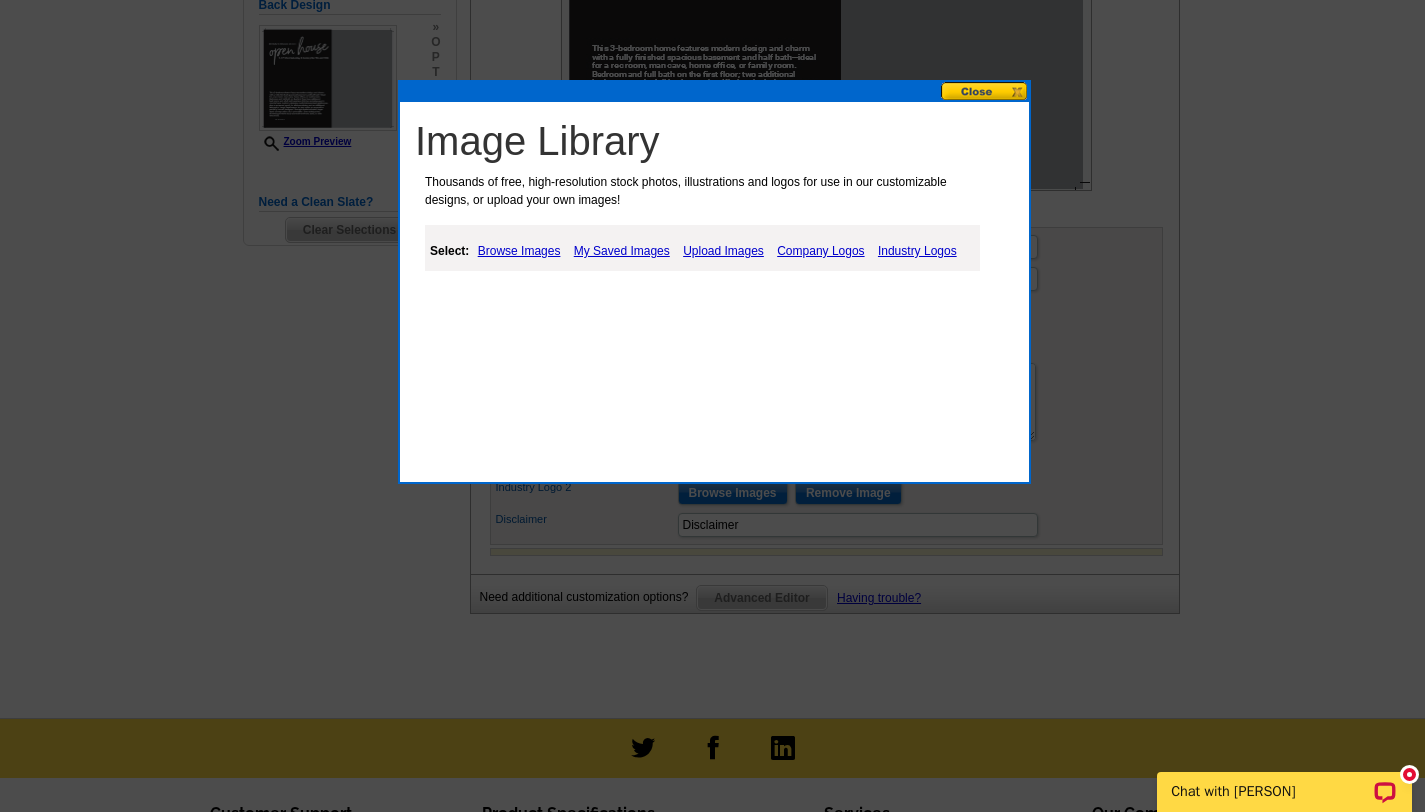 click on "Company Logos" at bounding box center (820, 251) 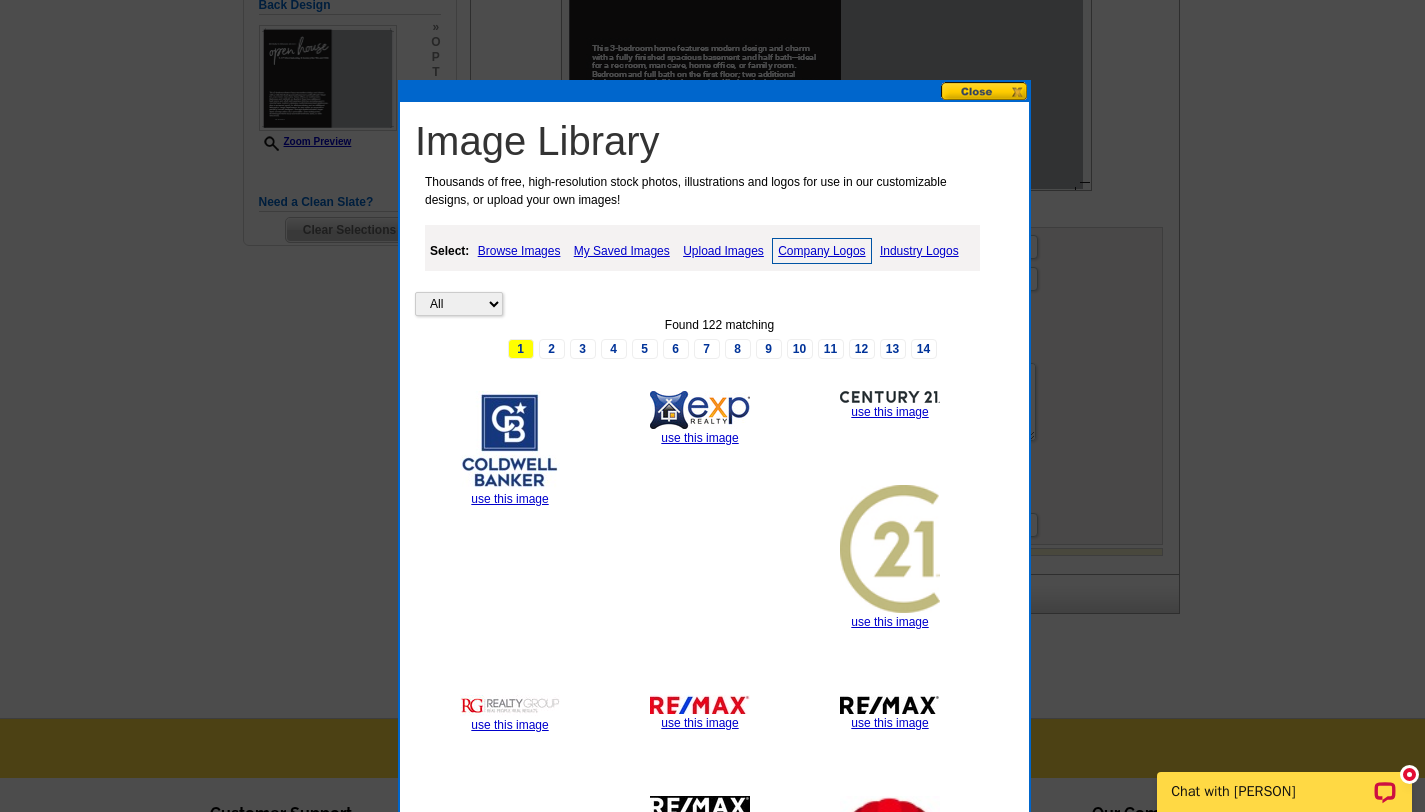 click at bounding box center [700, 410] 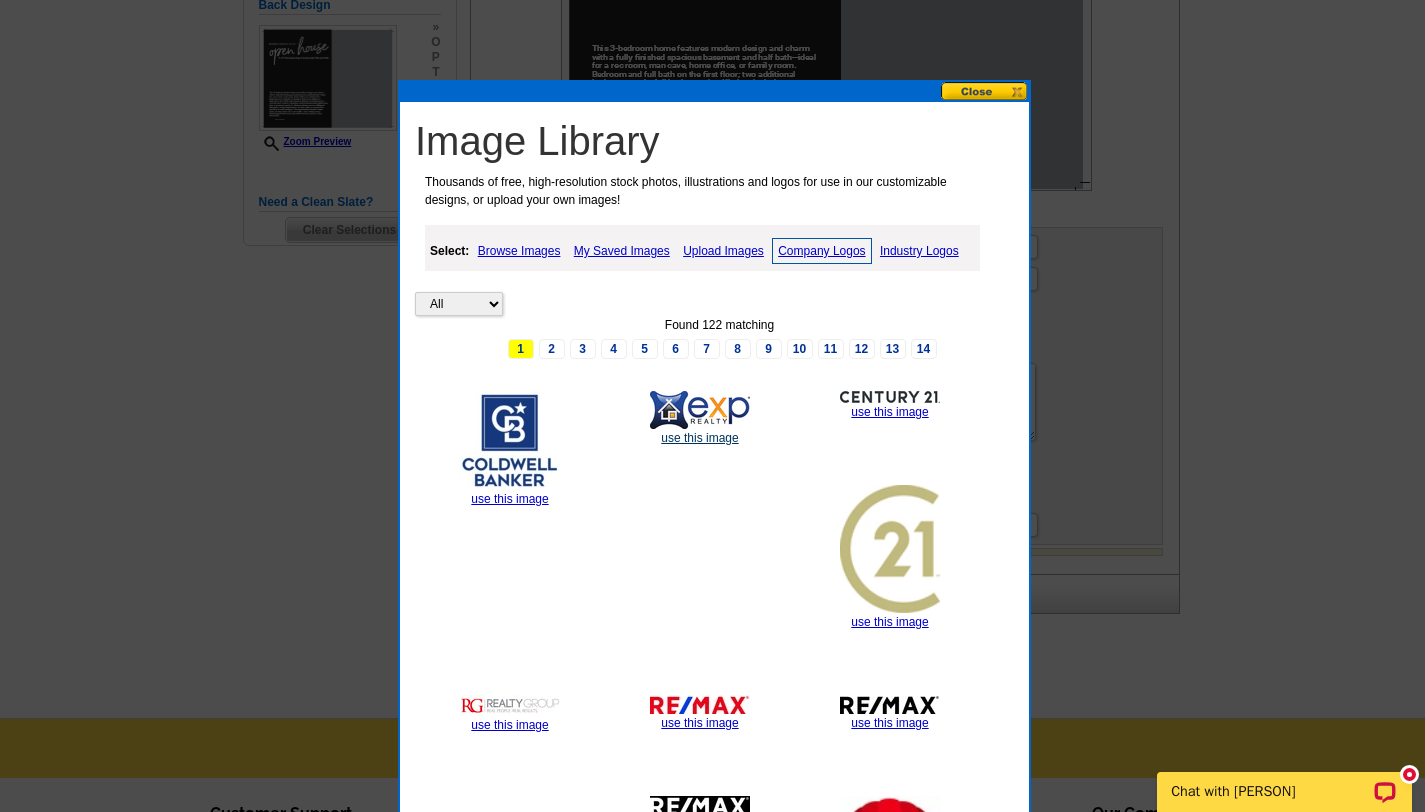 click on "use this image" at bounding box center (699, 438) 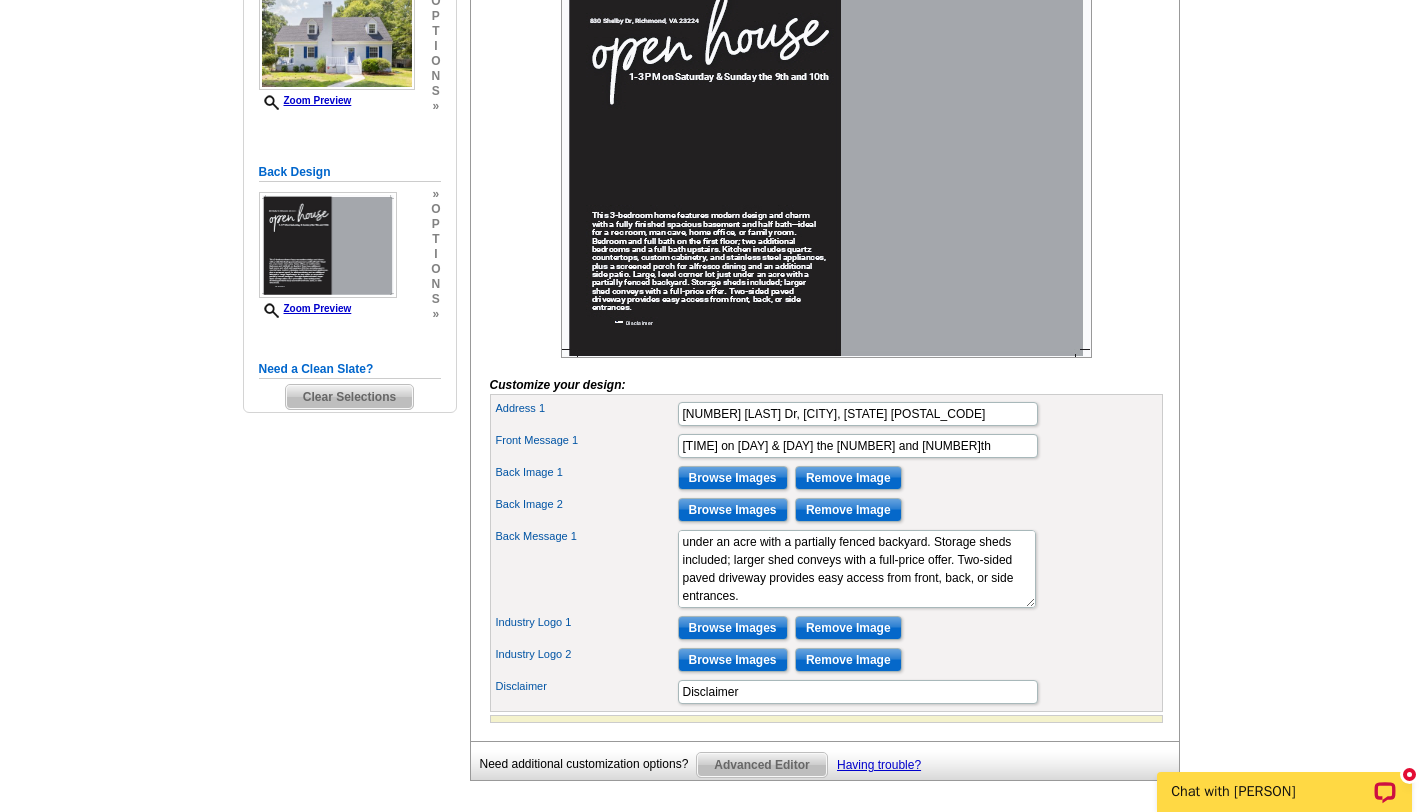 scroll, scrollTop: 393, scrollLeft: 0, axis: vertical 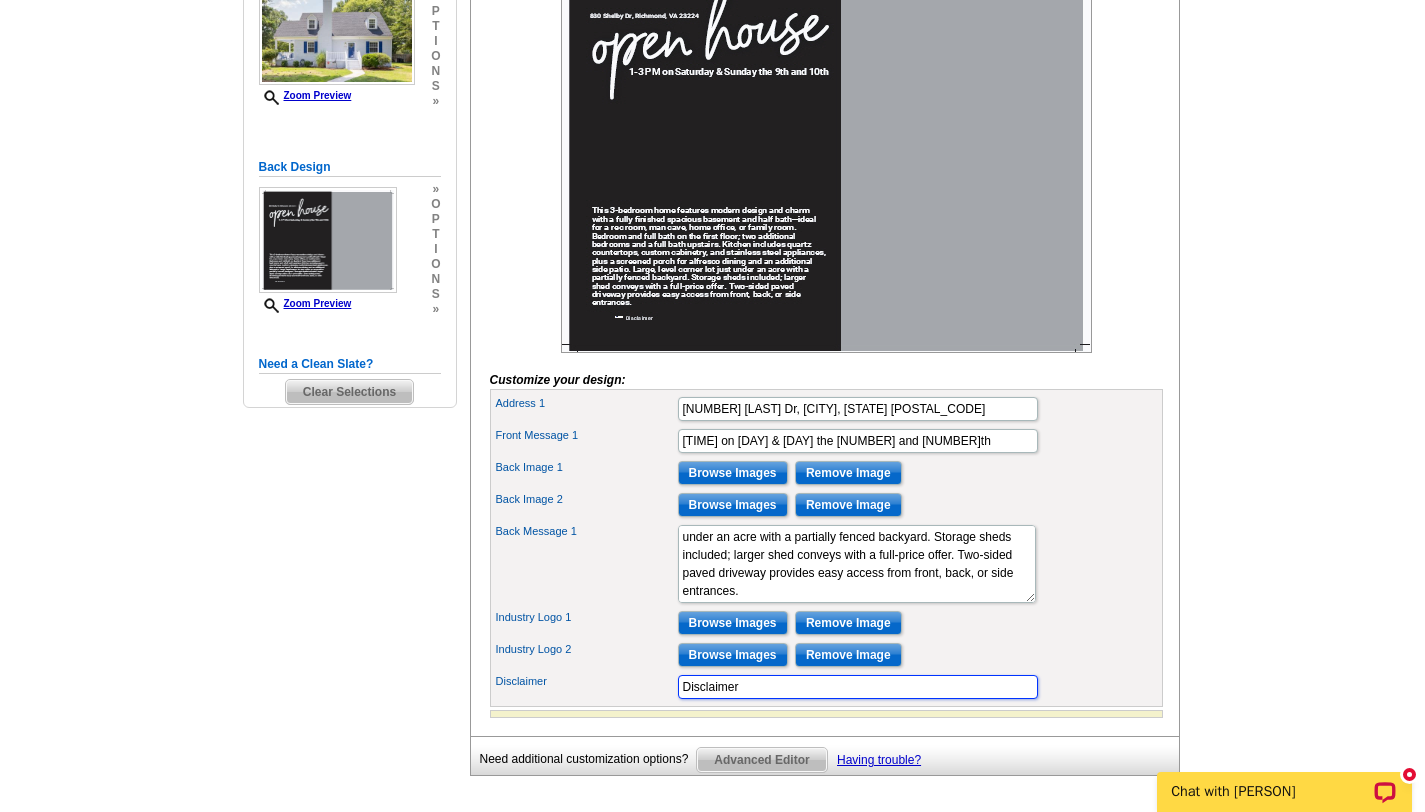 click on "Disclaimer" at bounding box center [858, 687] 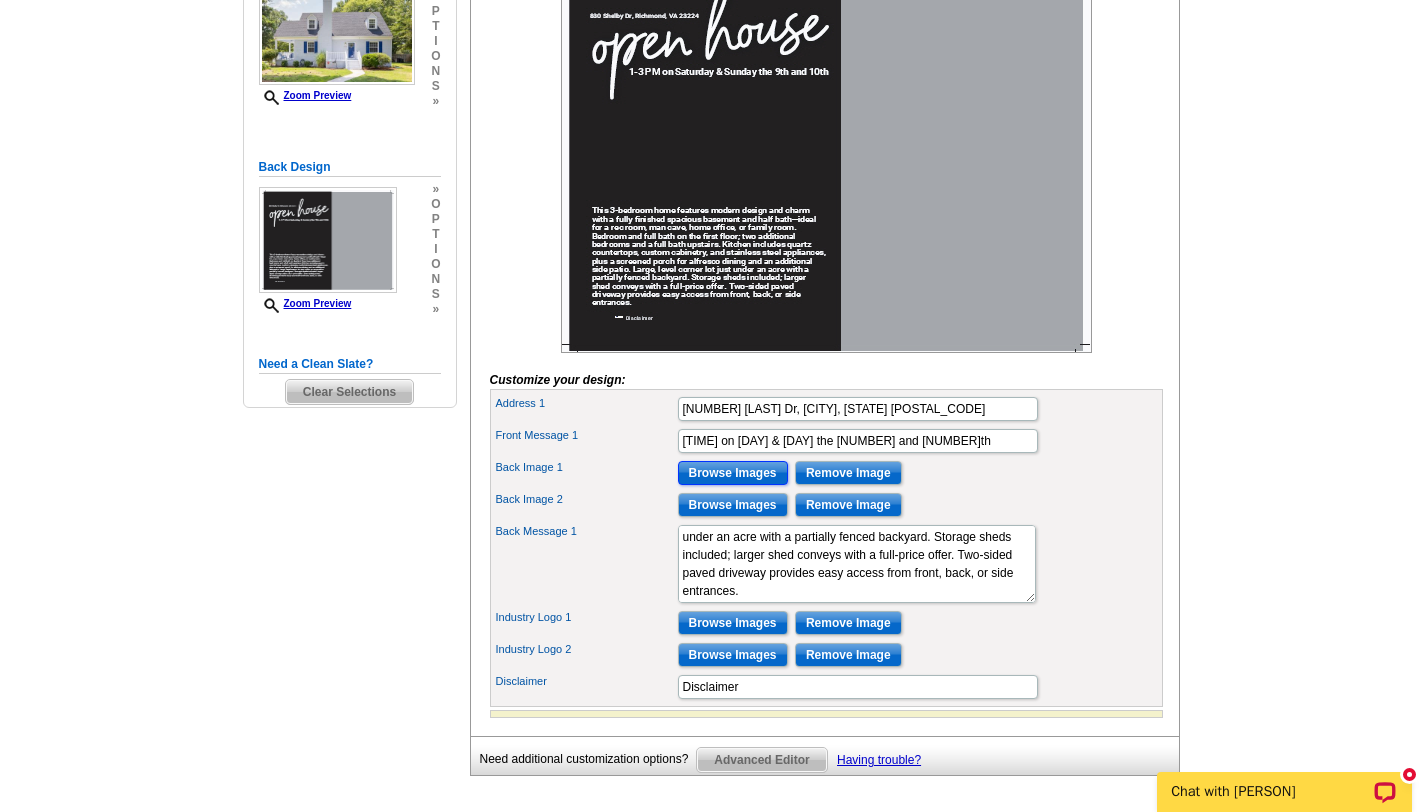 click on "Browse Images" at bounding box center (733, 473) 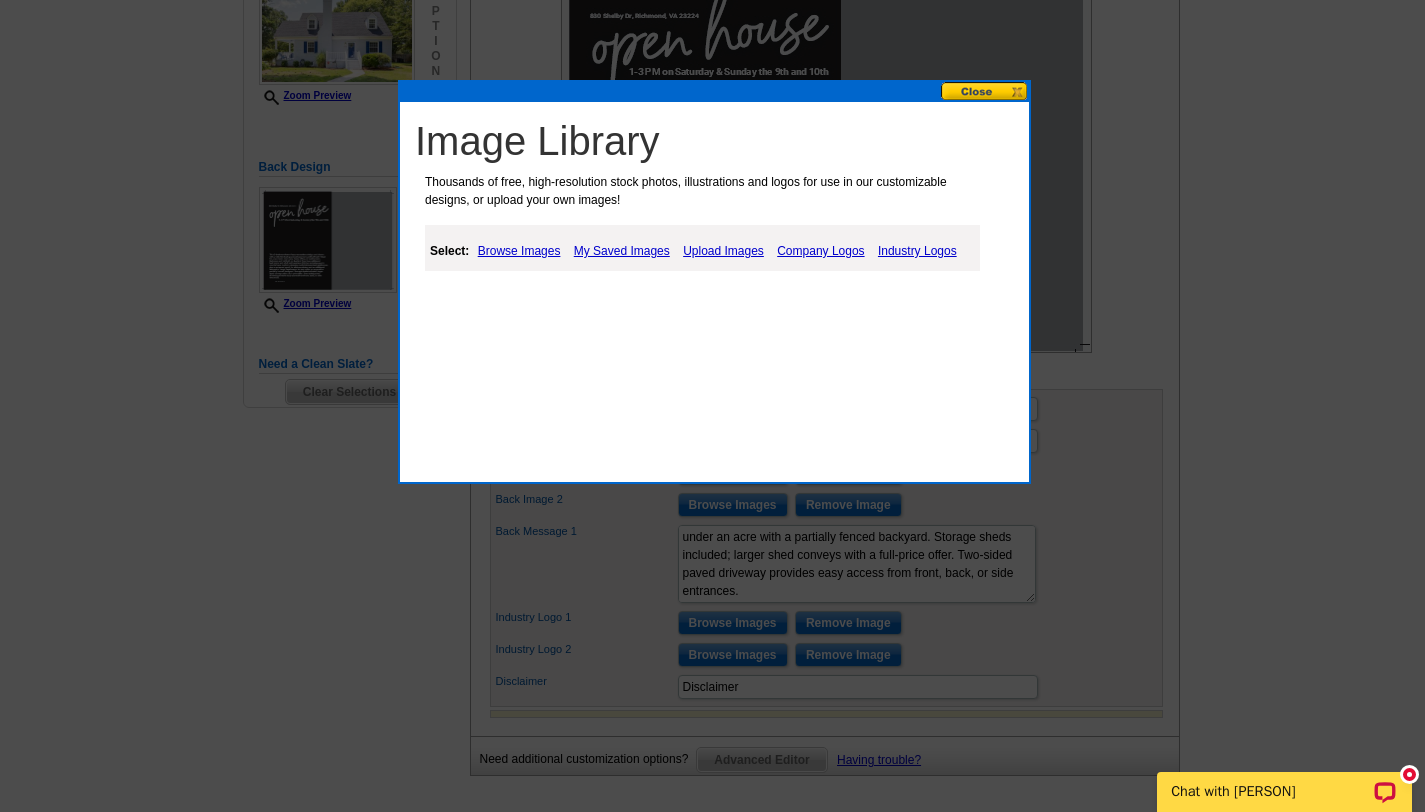 click on "Upload Images" at bounding box center [723, 251] 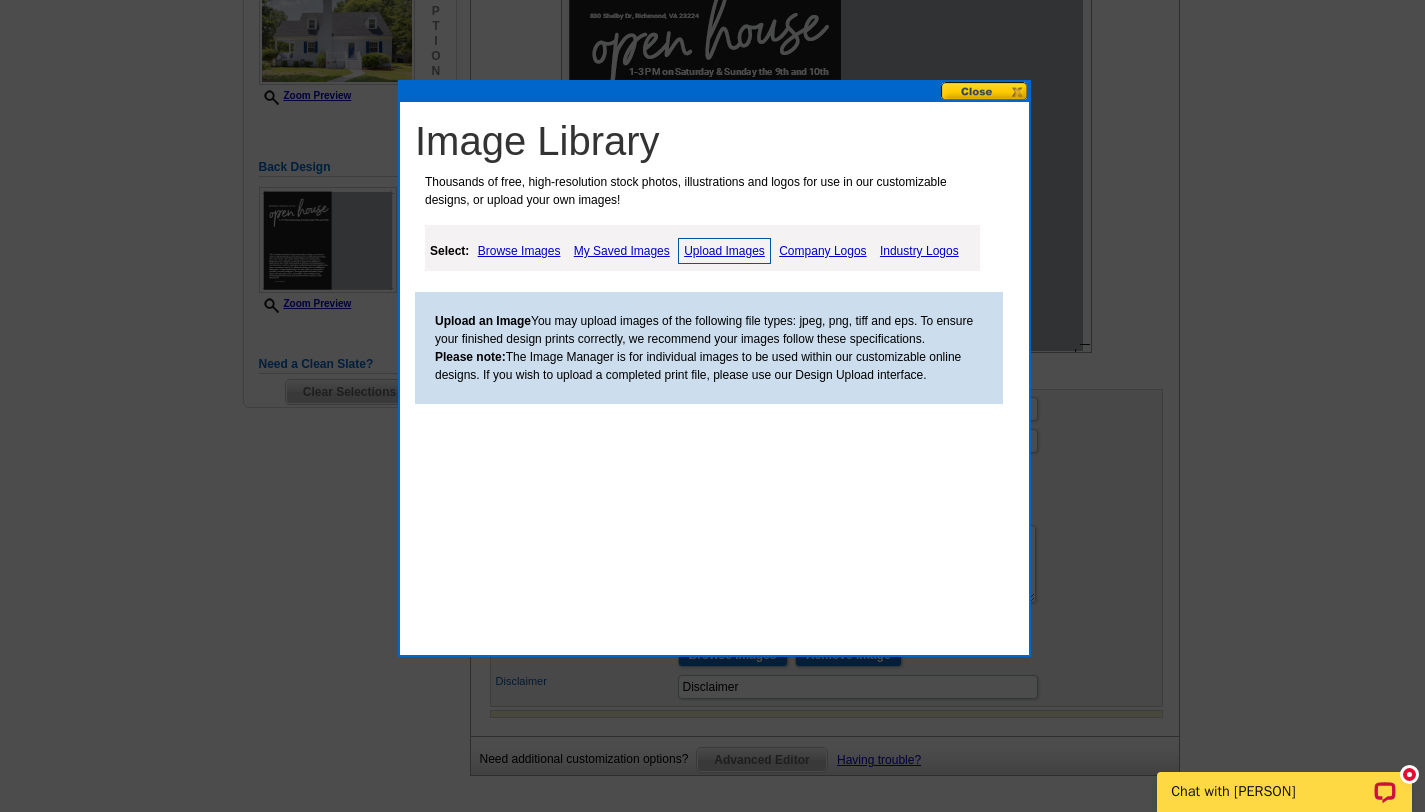 click on "My Saved Images" at bounding box center (622, 251) 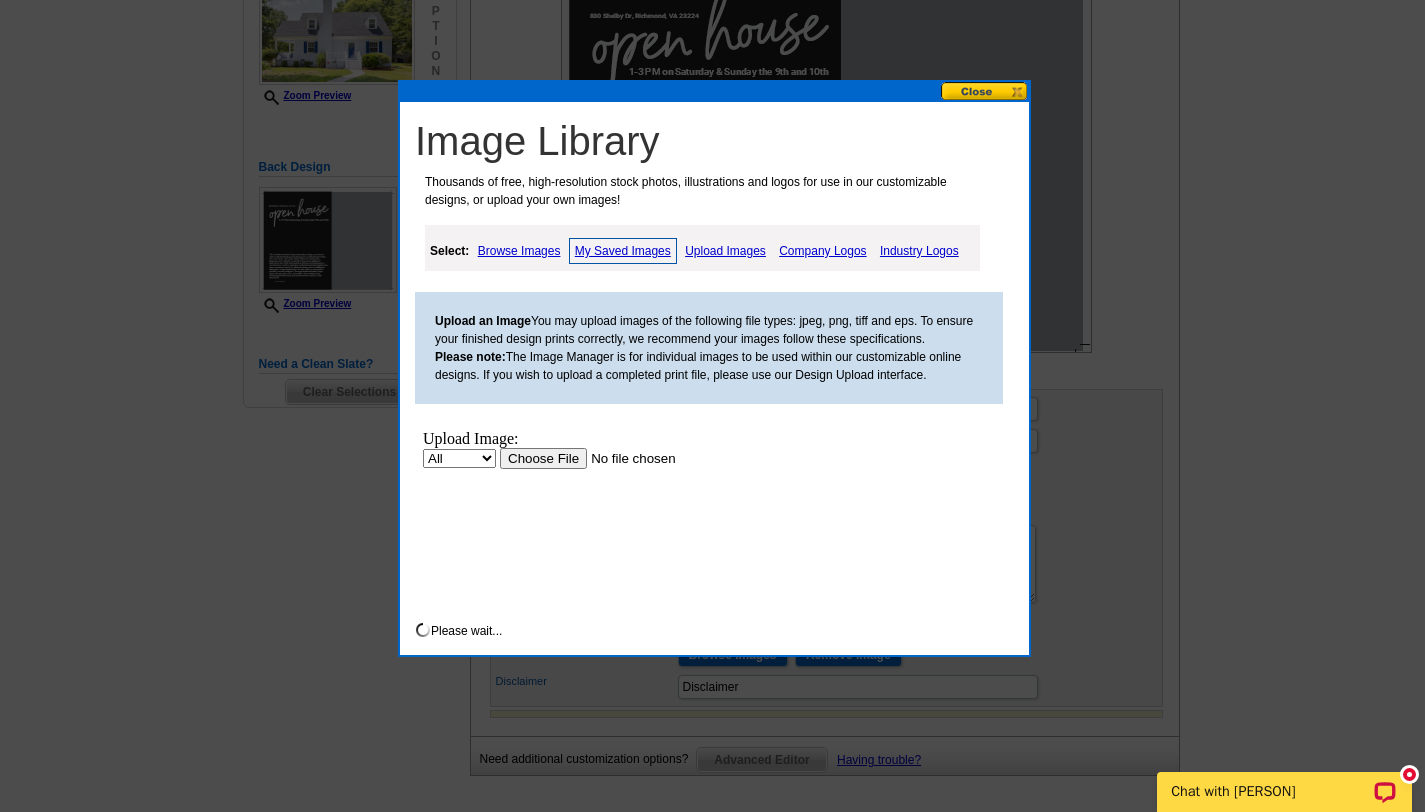 scroll, scrollTop: 0, scrollLeft: 0, axis: both 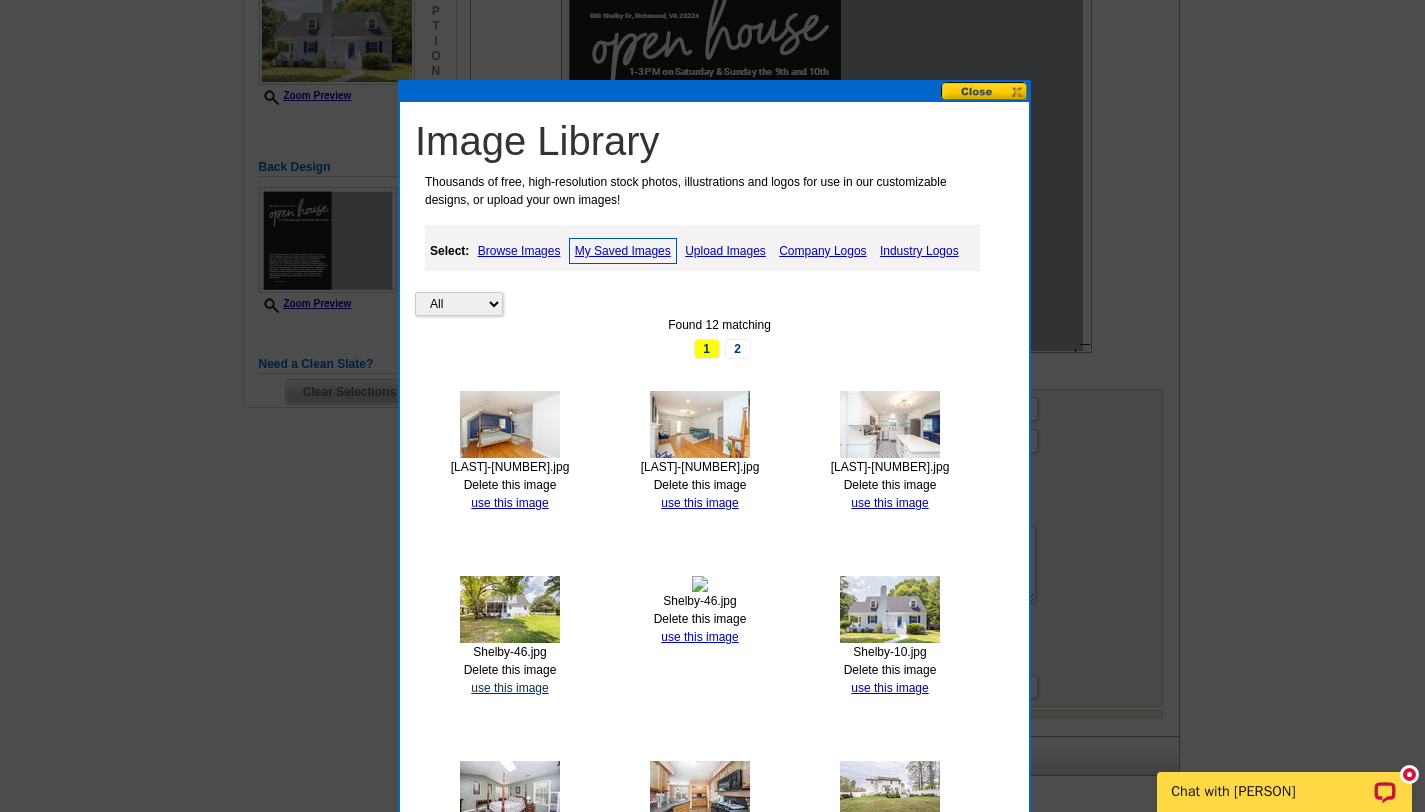 click on "use this image" at bounding box center [509, 688] 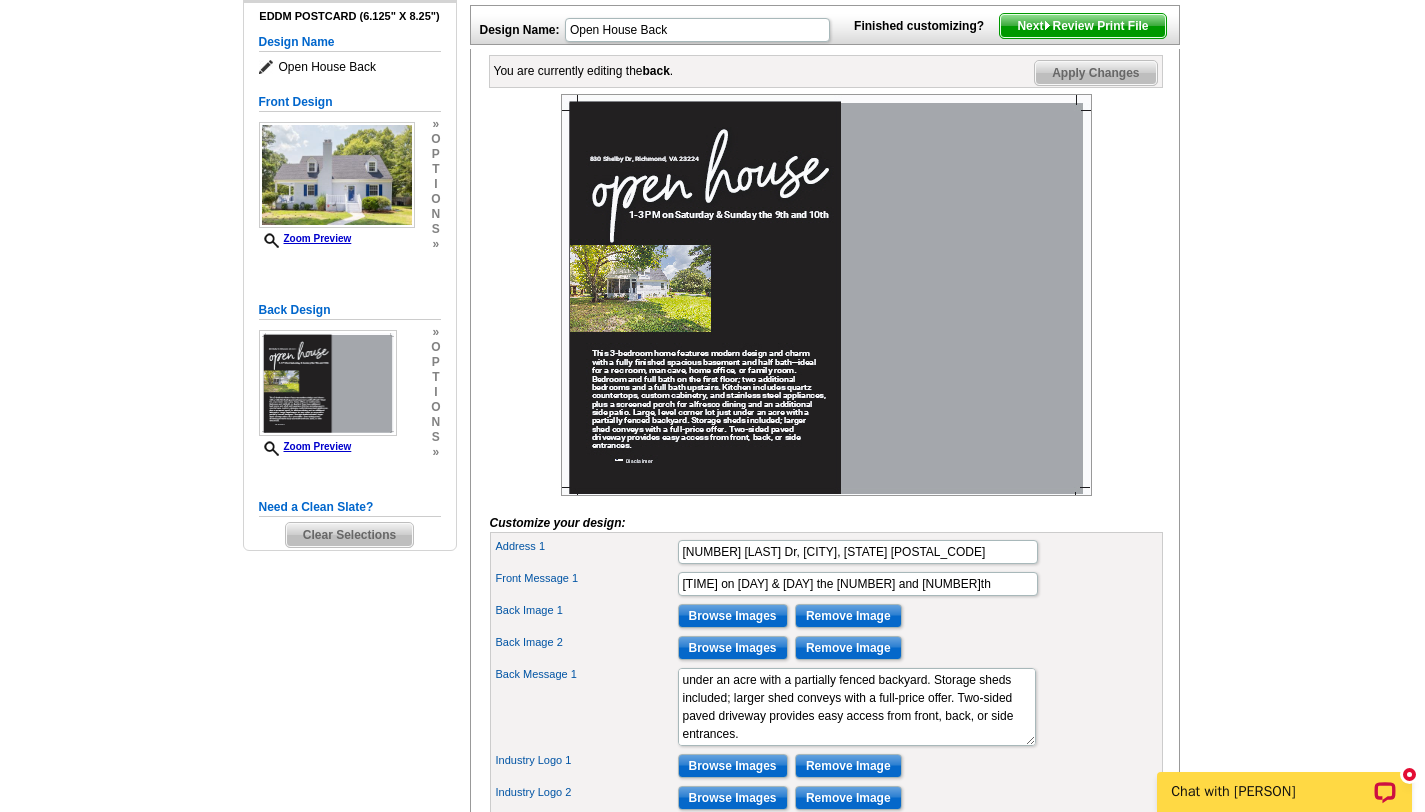 scroll, scrollTop: 353, scrollLeft: 0, axis: vertical 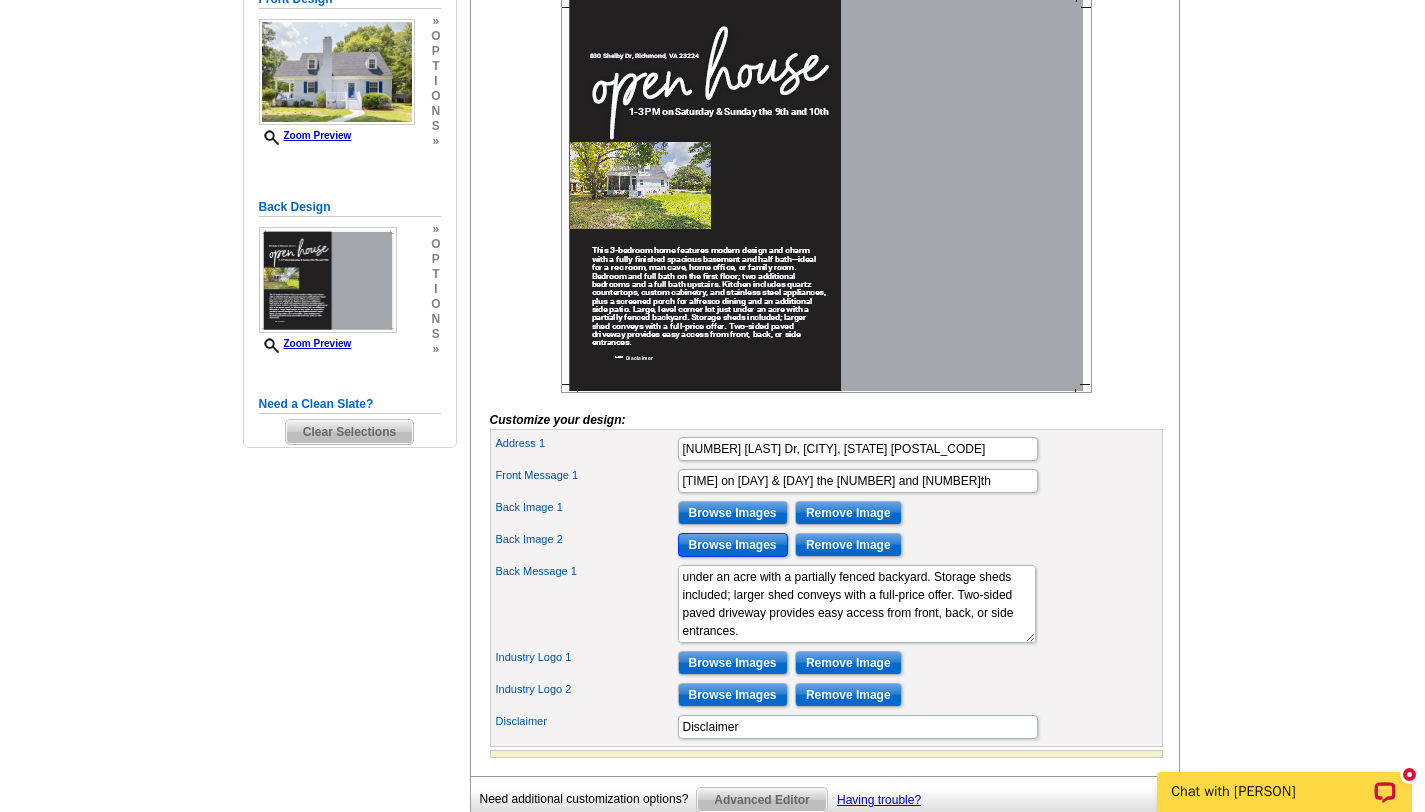 click on "Browse Images" at bounding box center [733, 545] 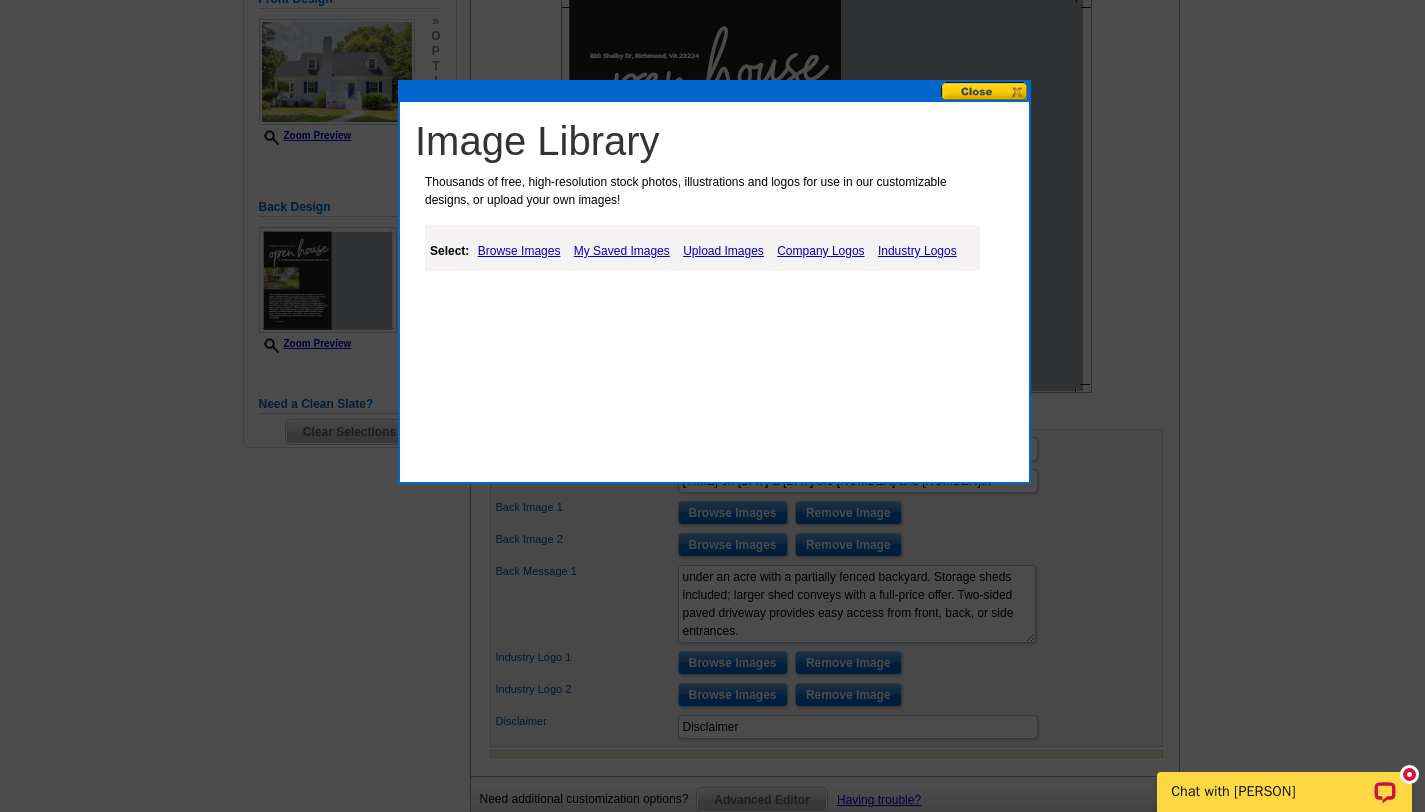 click on "My Saved Images" at bounding box center [622, 251] 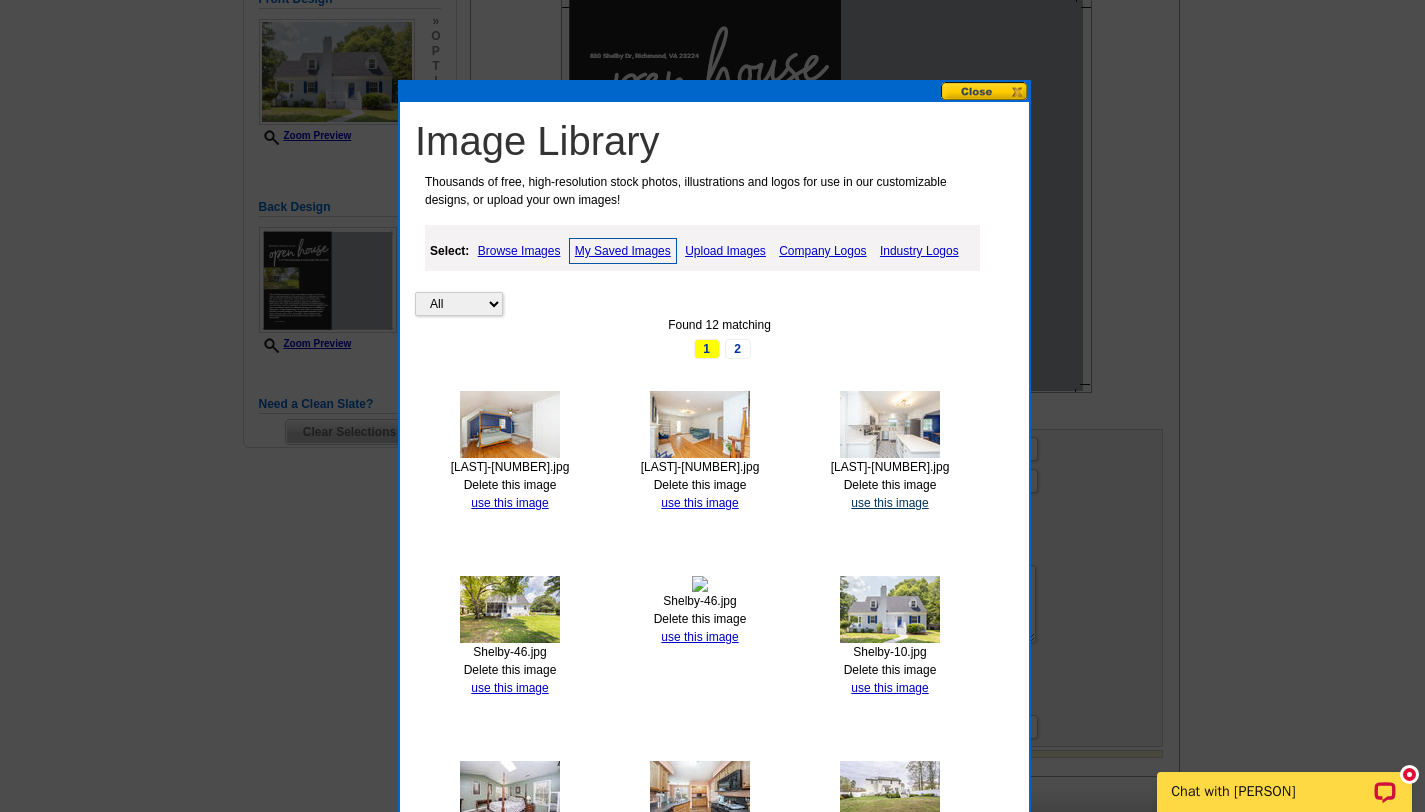 click on "use this image" at bounding box center (889, 503) 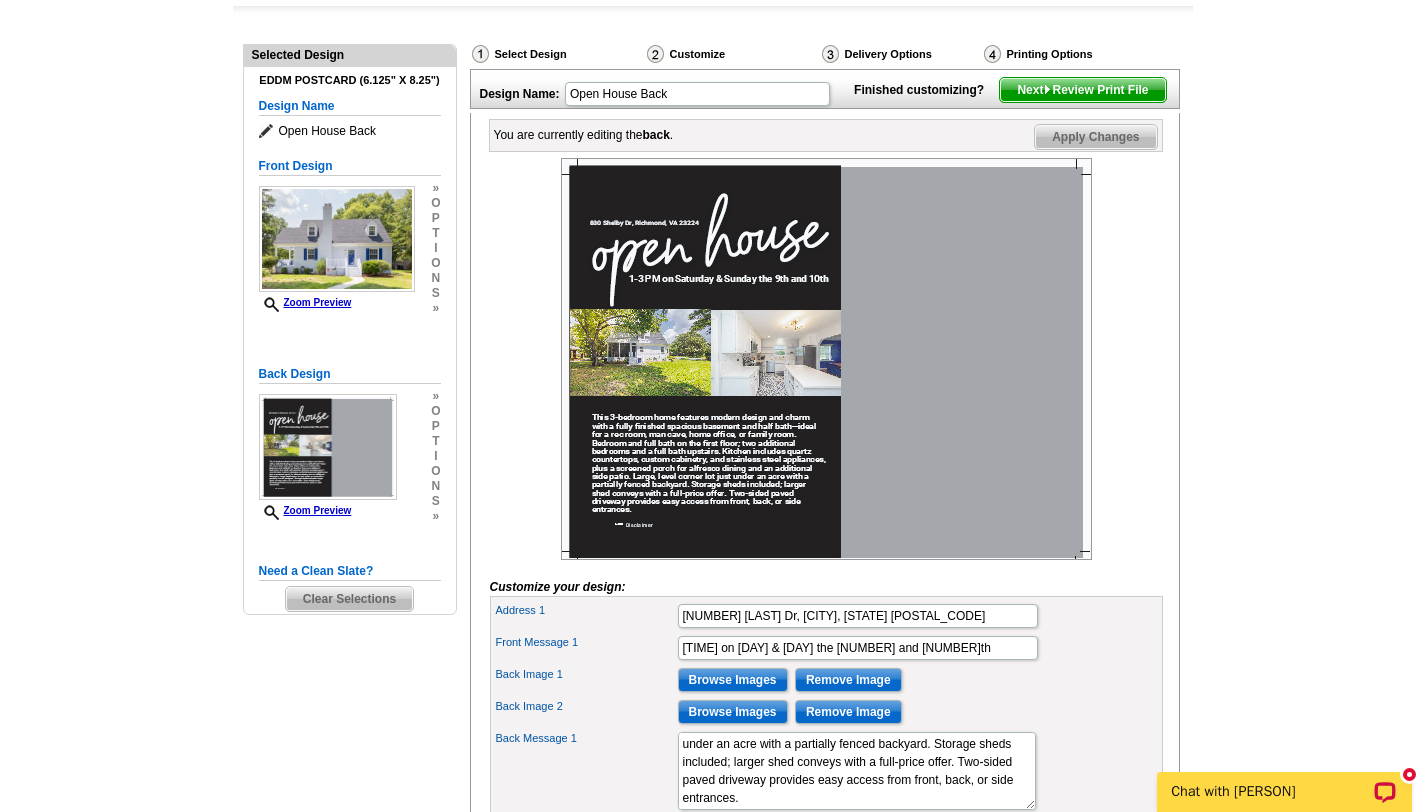scroll, scrollTop: 191, scrollLeft: 0, axis: vertical 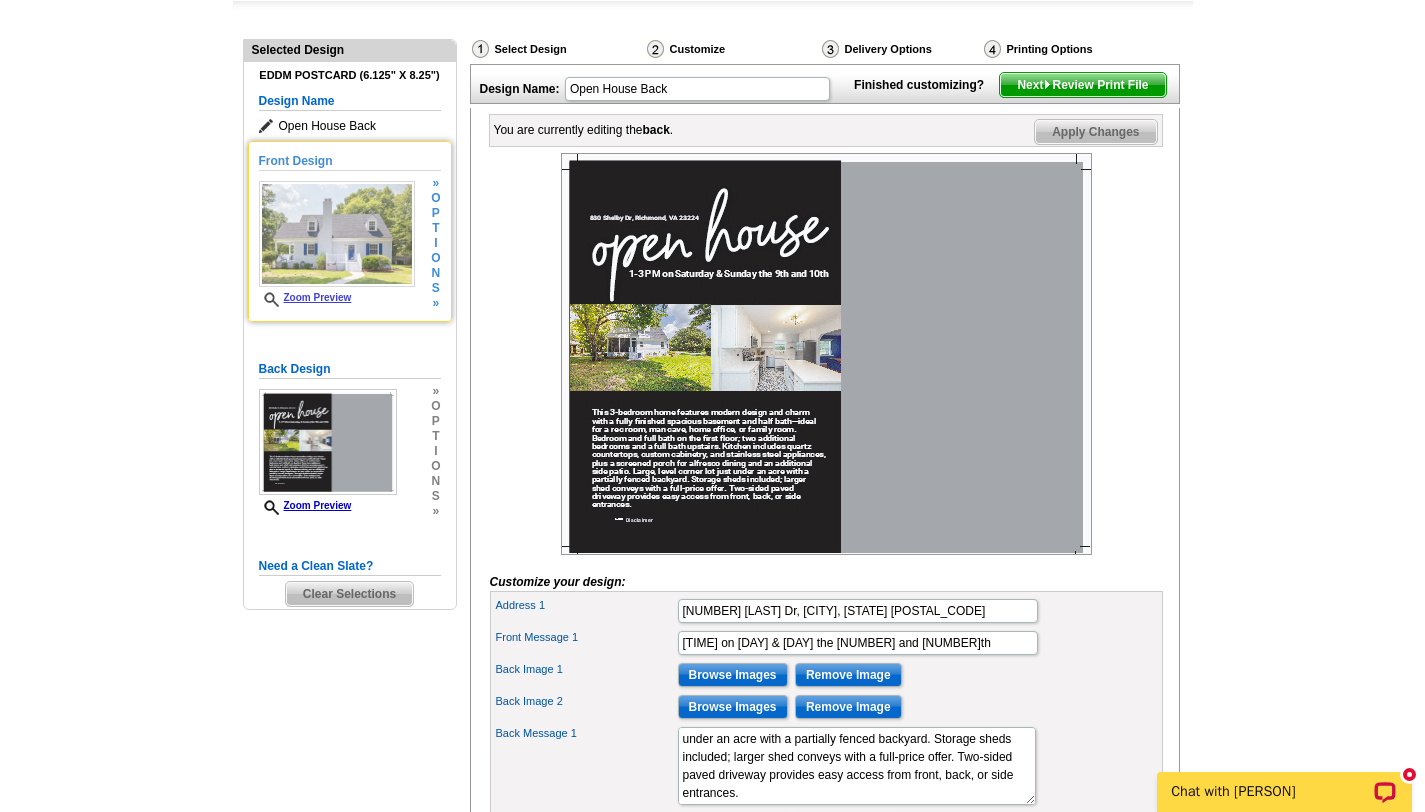 click at bounding box center [337, 234] 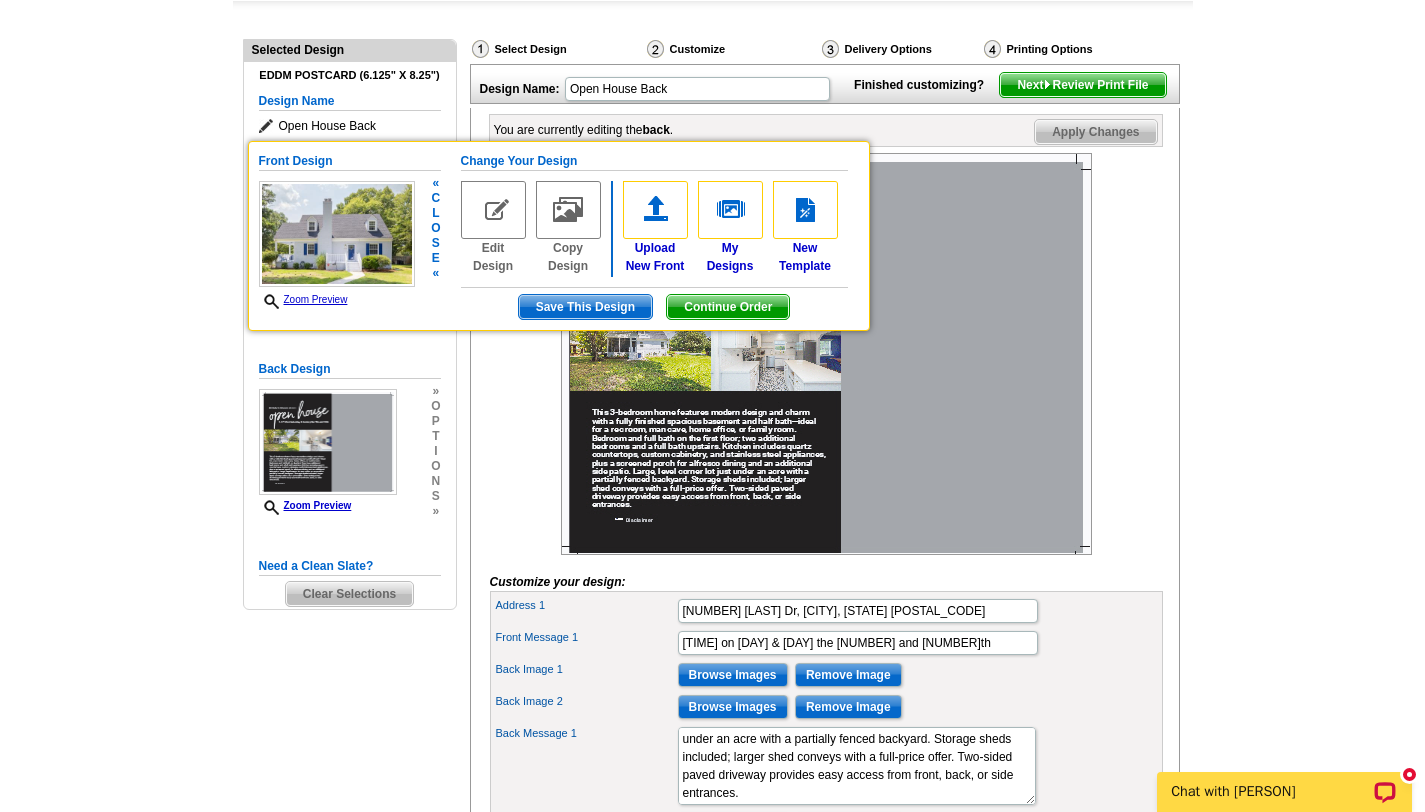 click at bounding box center [493, 210] 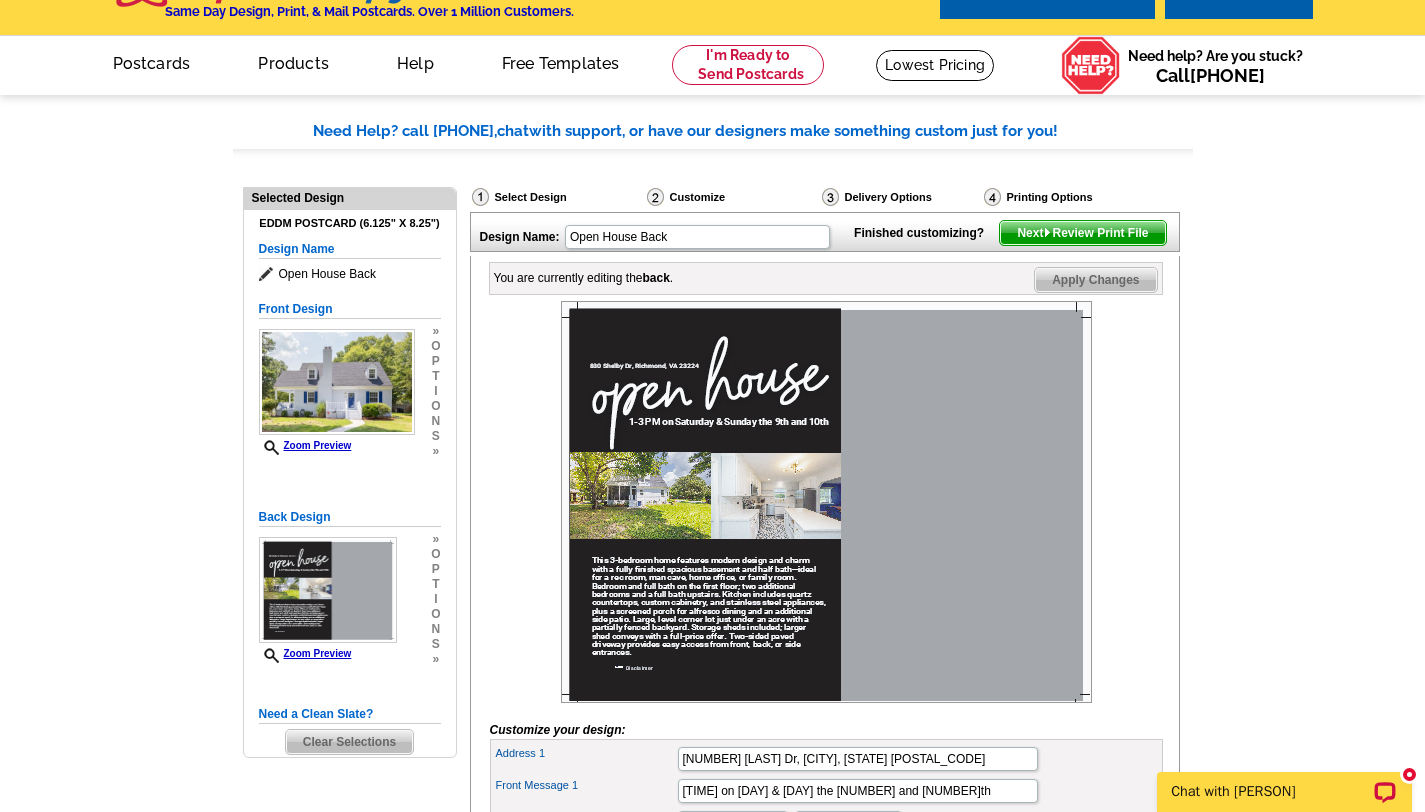 scroll, scrollTop: 42, scrollLeft: 0, axis: vertical 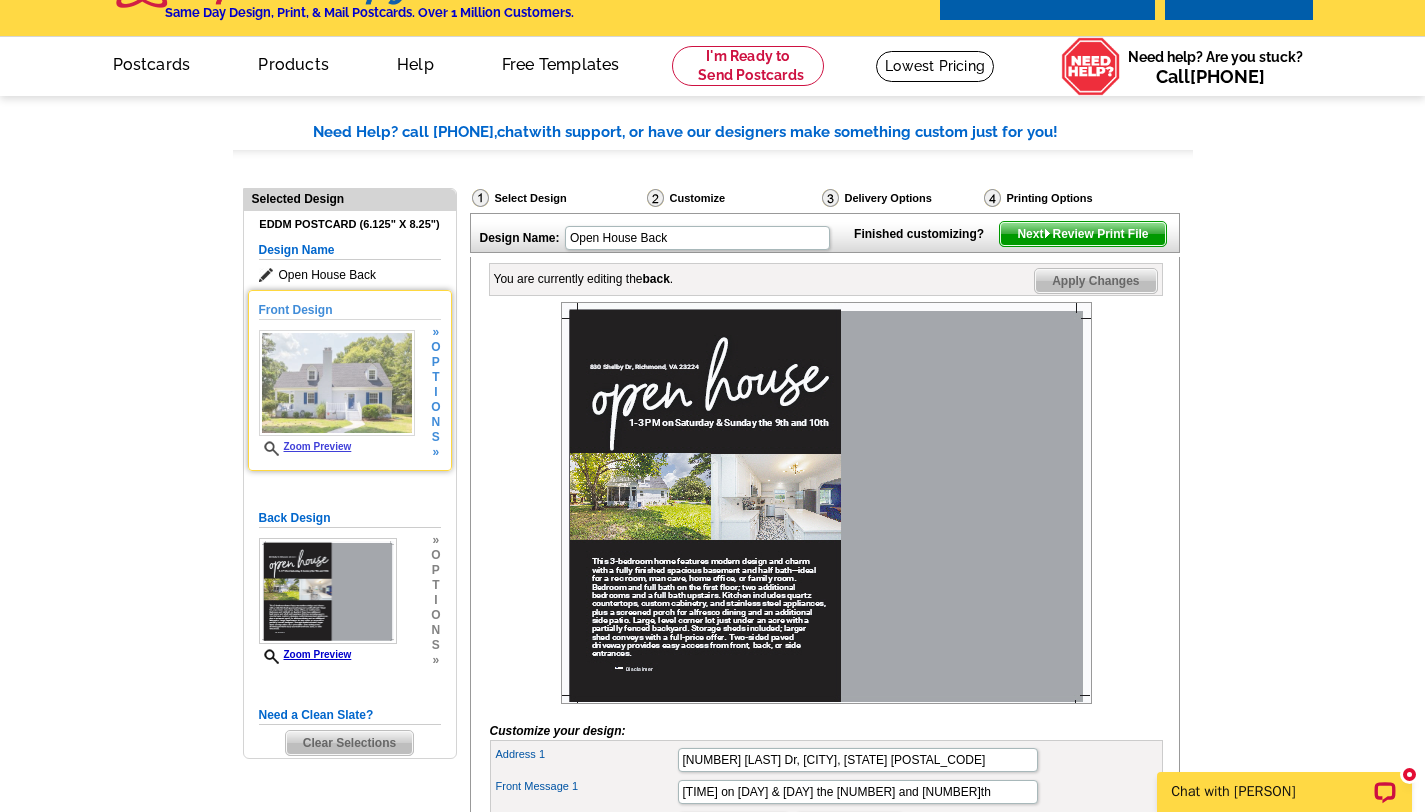 click at bounding box center (337, 383) 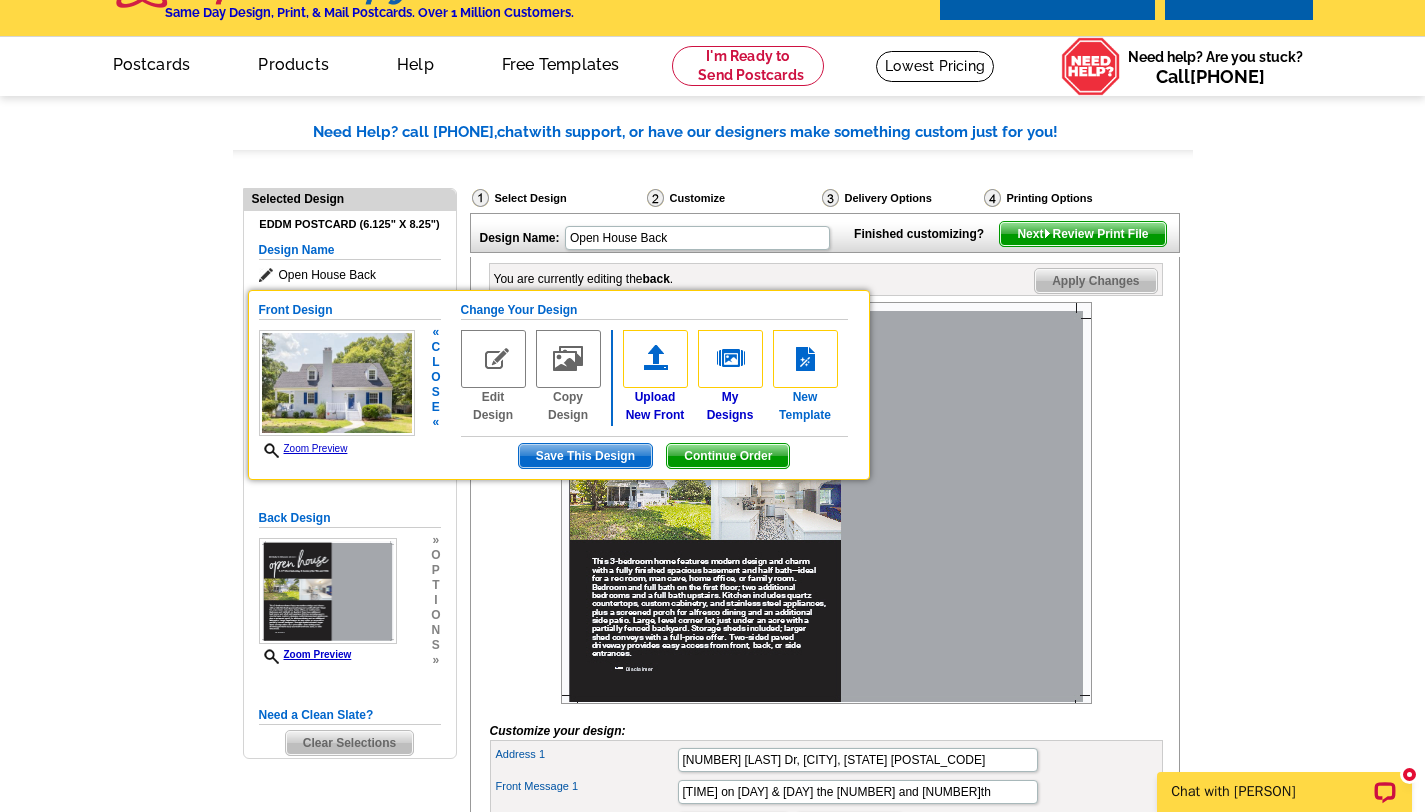 click at bounding box center [805, 359] 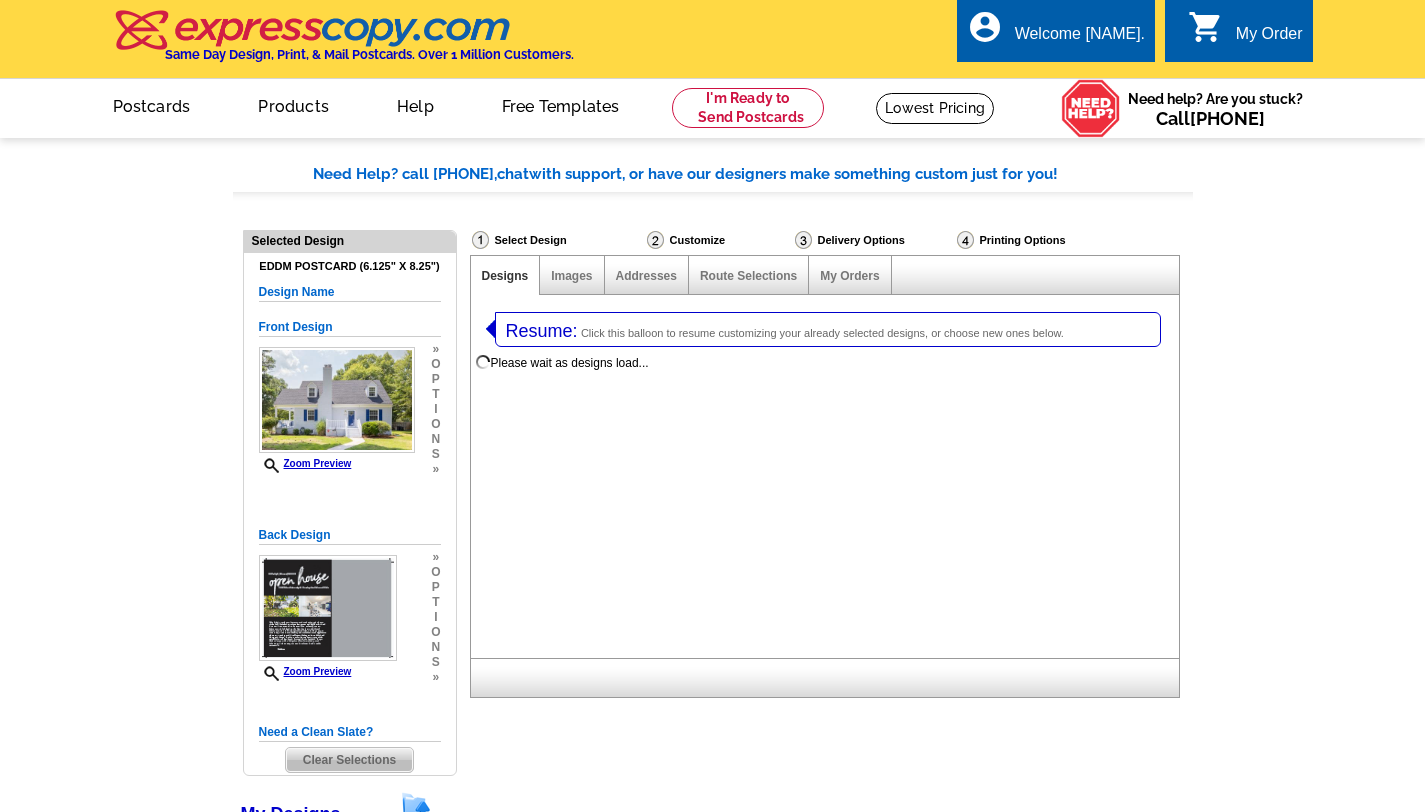 select on "1" 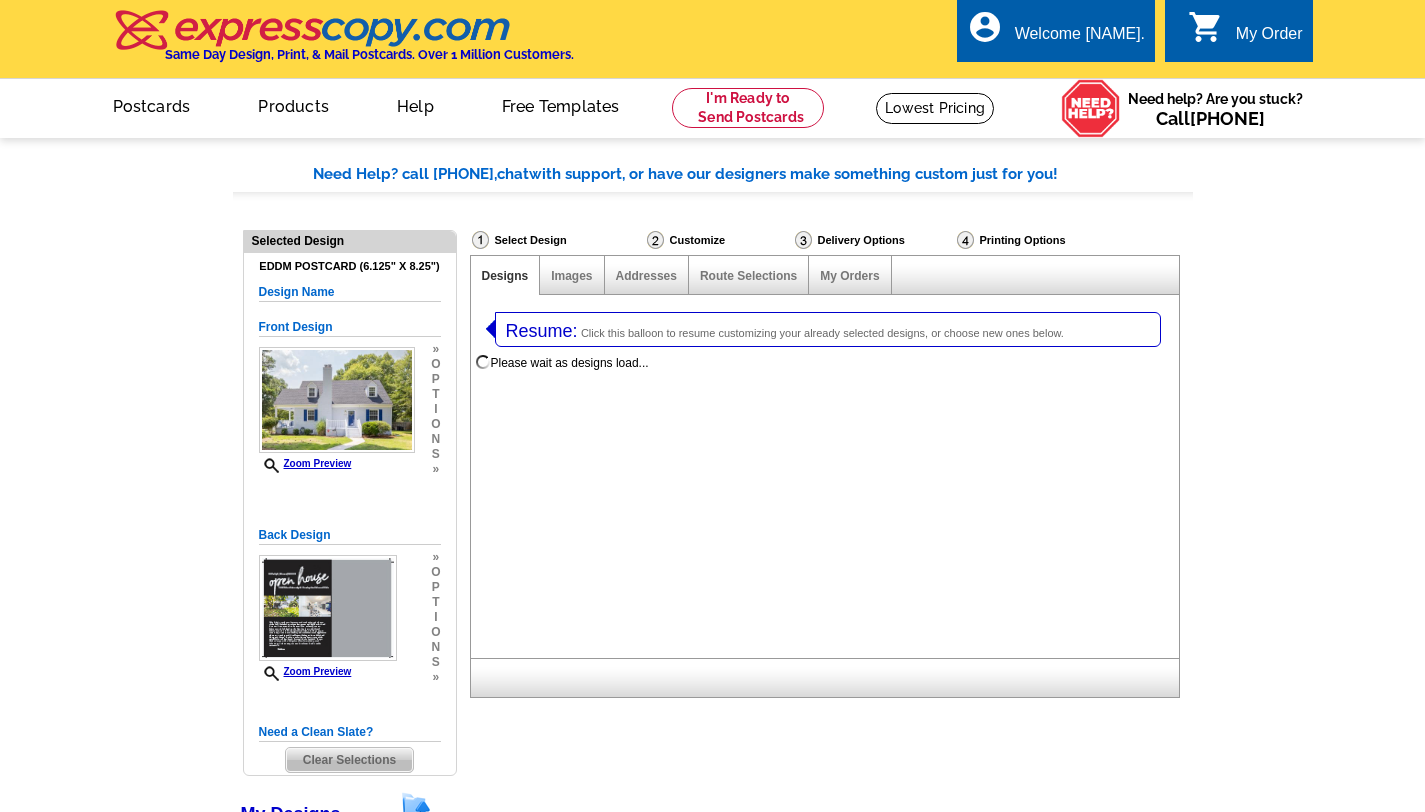select on "14" 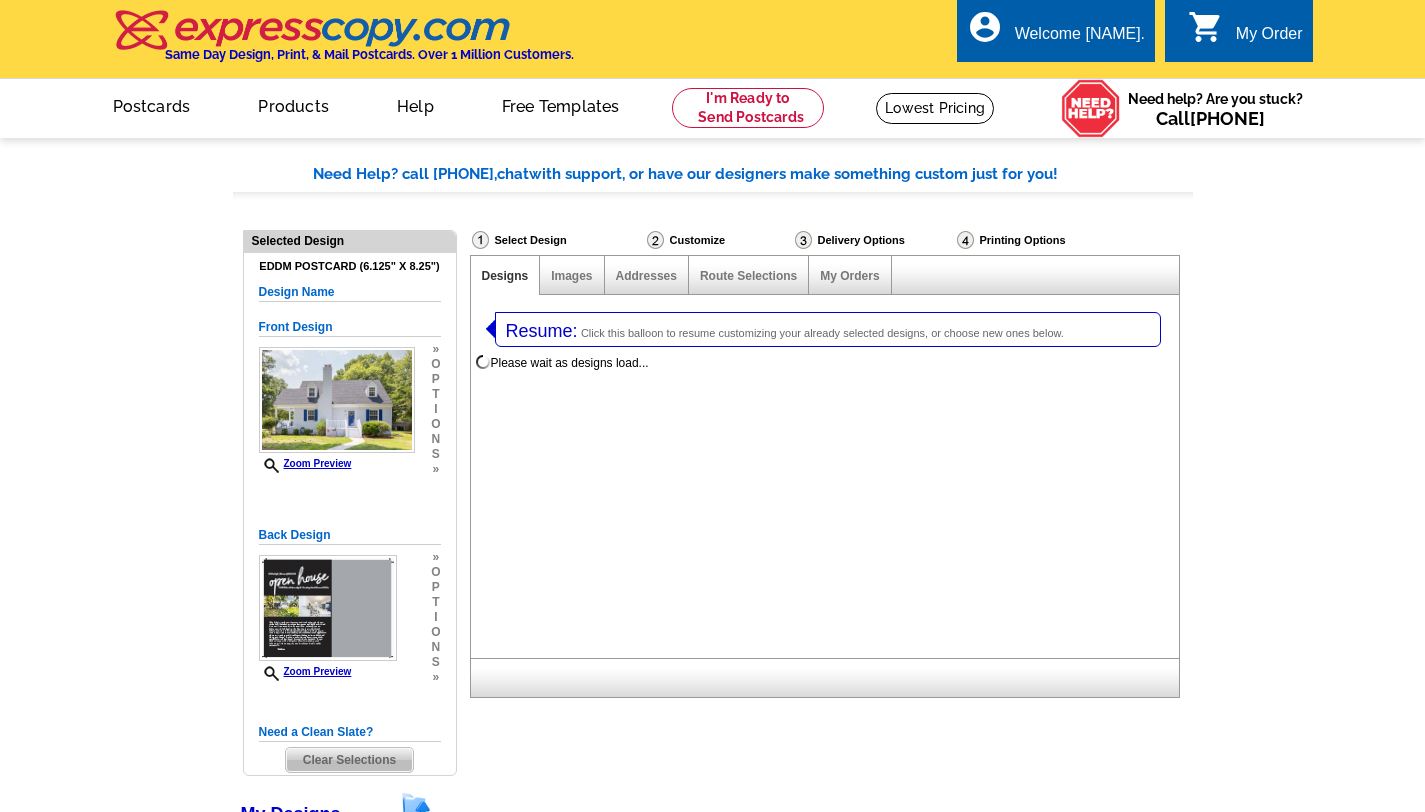 scroll, scrollTop: 0, scrollLeft: 0, axis: both 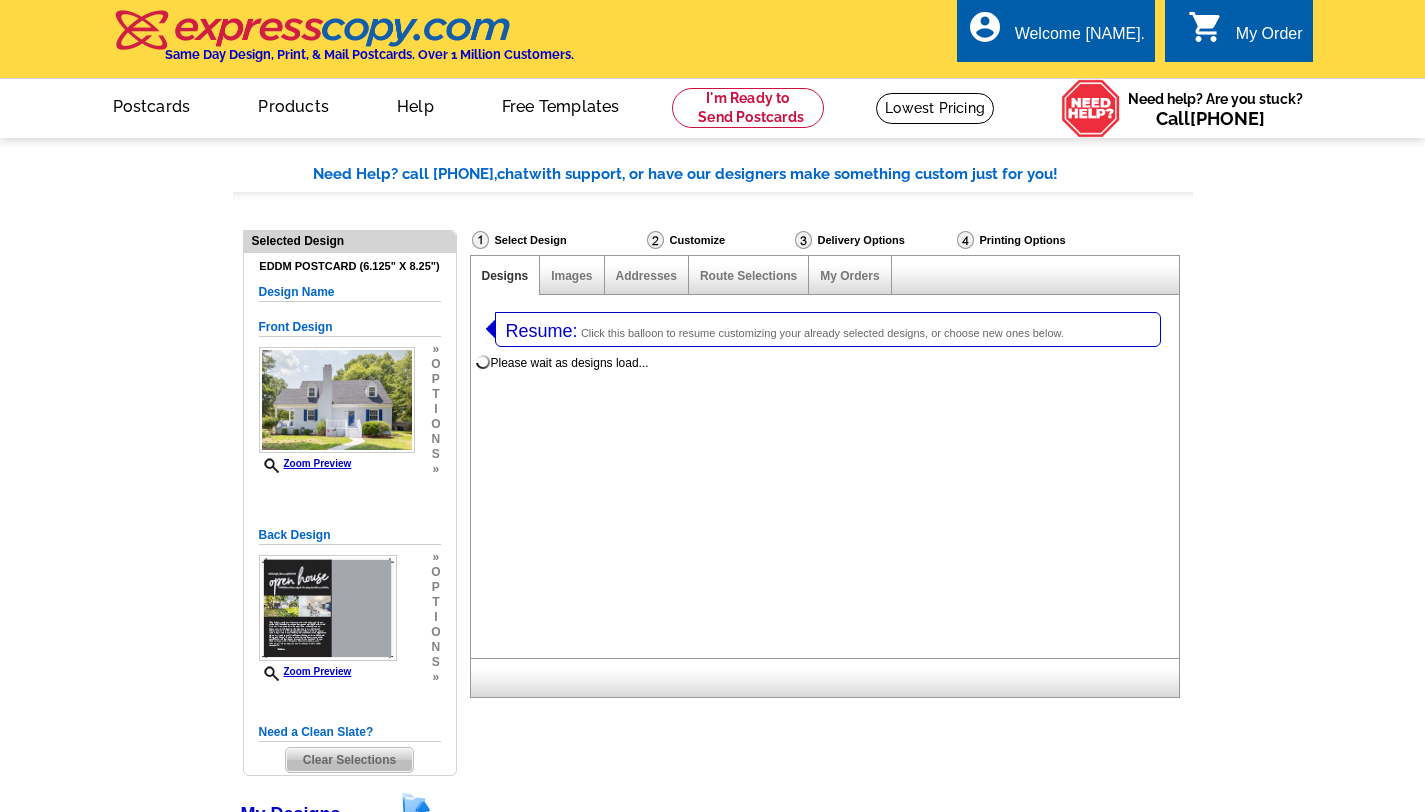 select on "785" 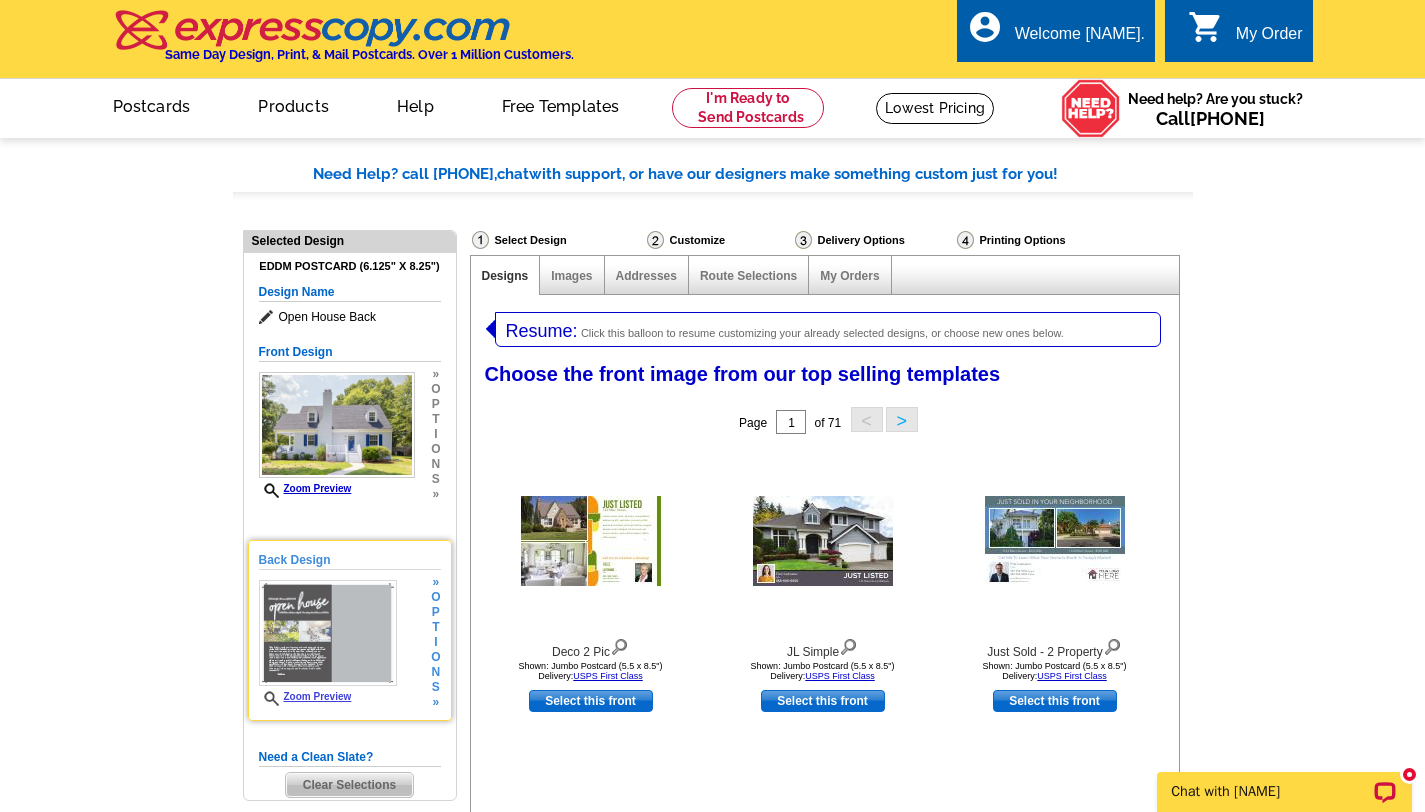 scroll, scrollTop: 0, scrollLeft: 0, axis: both 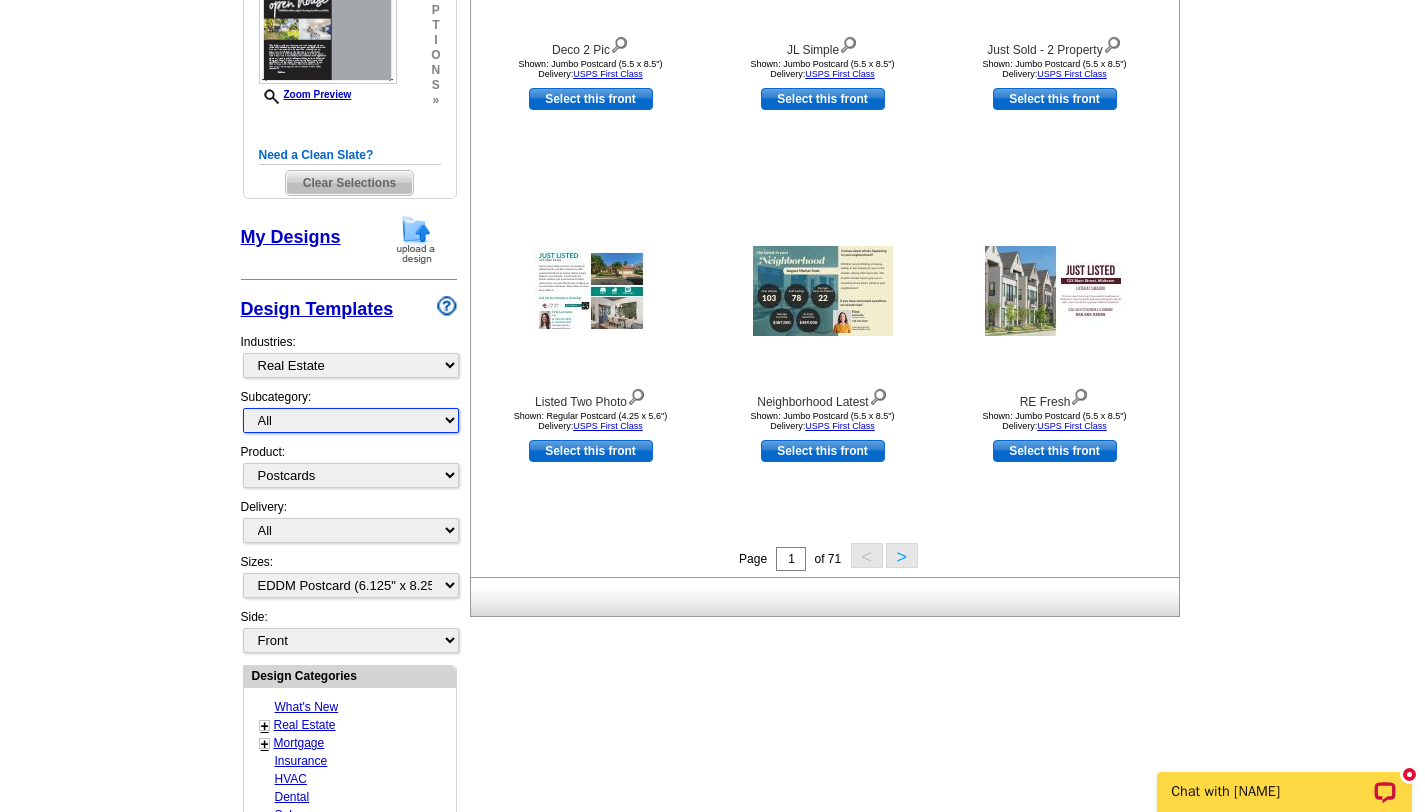 click on "All RE/MAX® Referrals Keller Williams® Berkshire Hathaway Home Services Century 21 Commercial Real Estate QR Code Cards 1st Time Home Buyer Distressed Homeowners Social Networking Farming Just Listed Just Sold Open House Market Report" at bounding box center [351, 420] 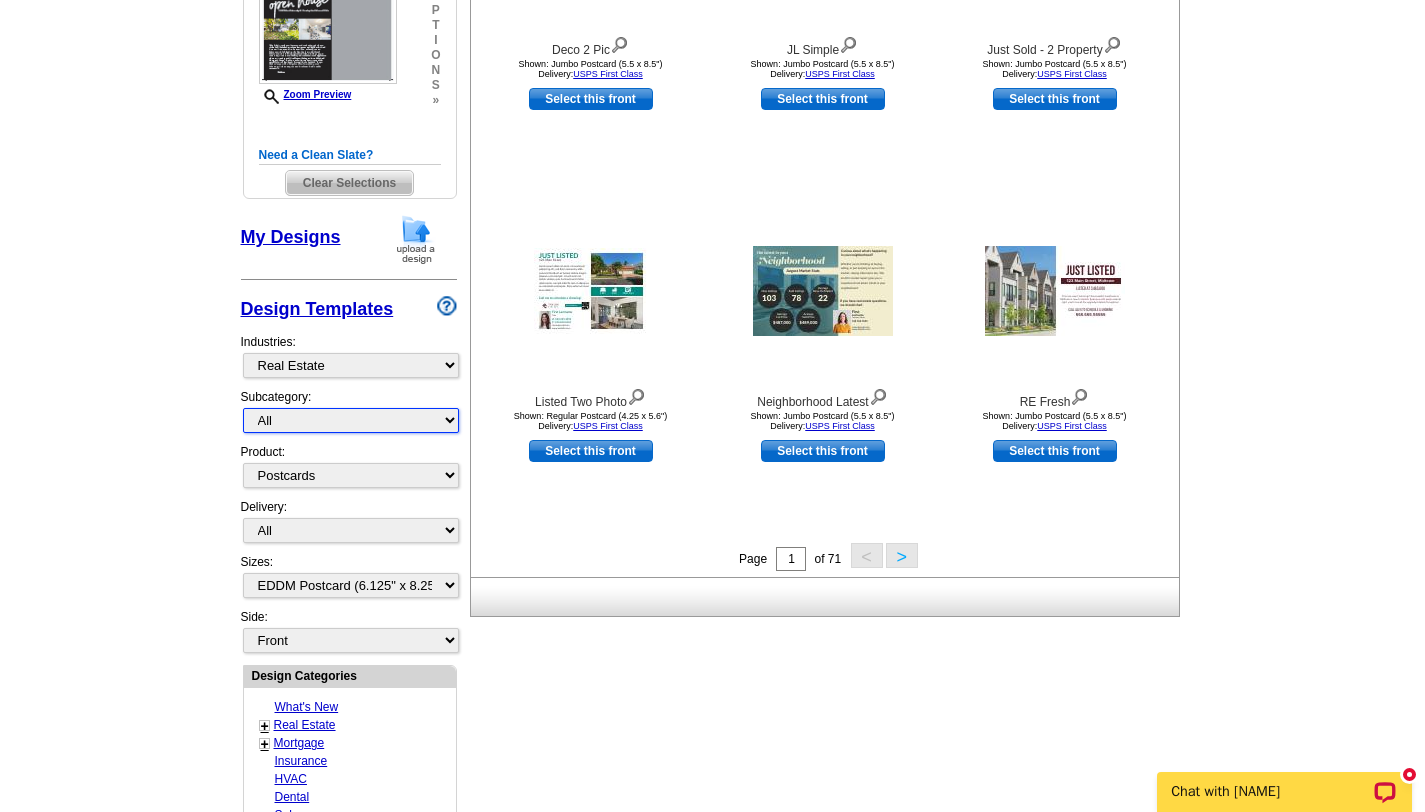 select on "792" 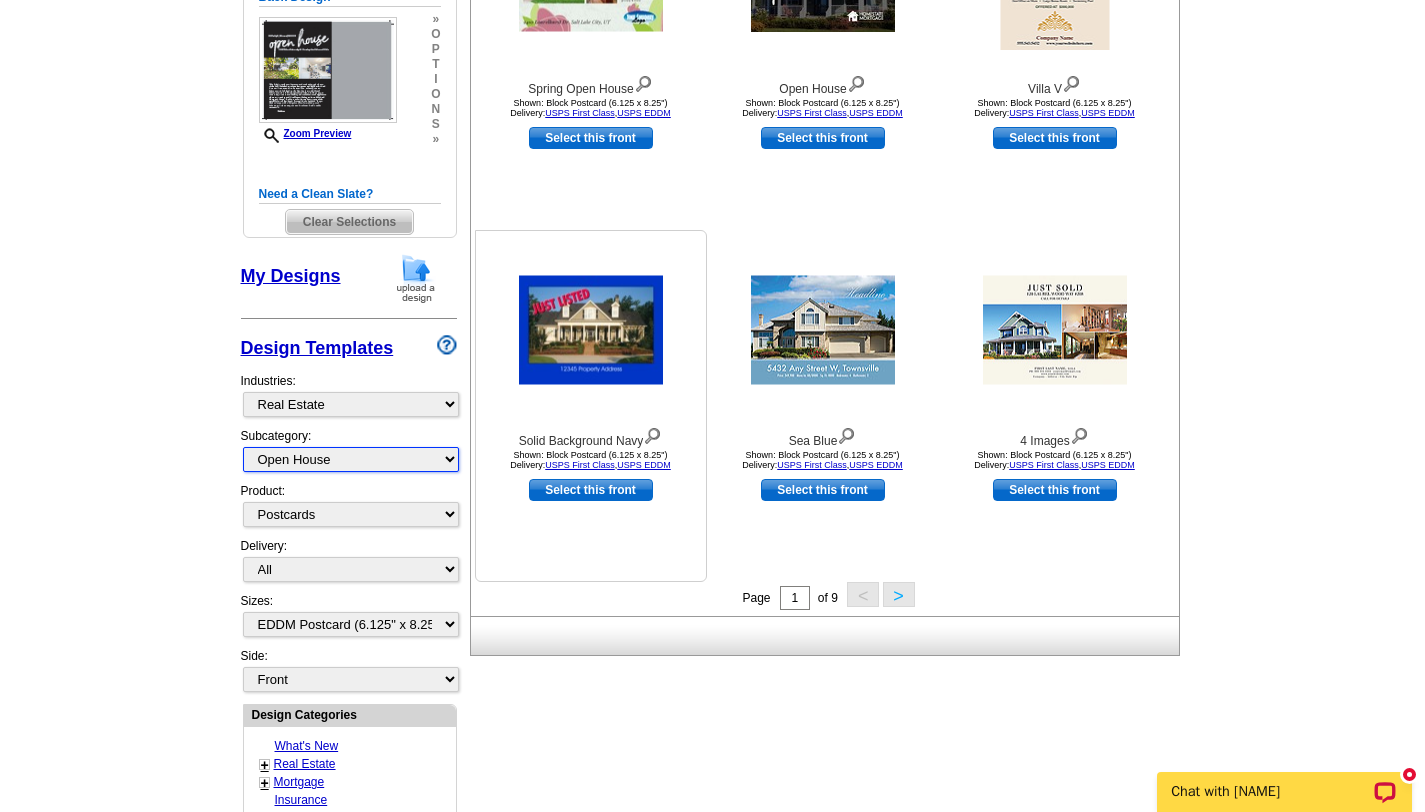 scroll, scrollTop: 608, scrollLeft: 0, axis: vertical 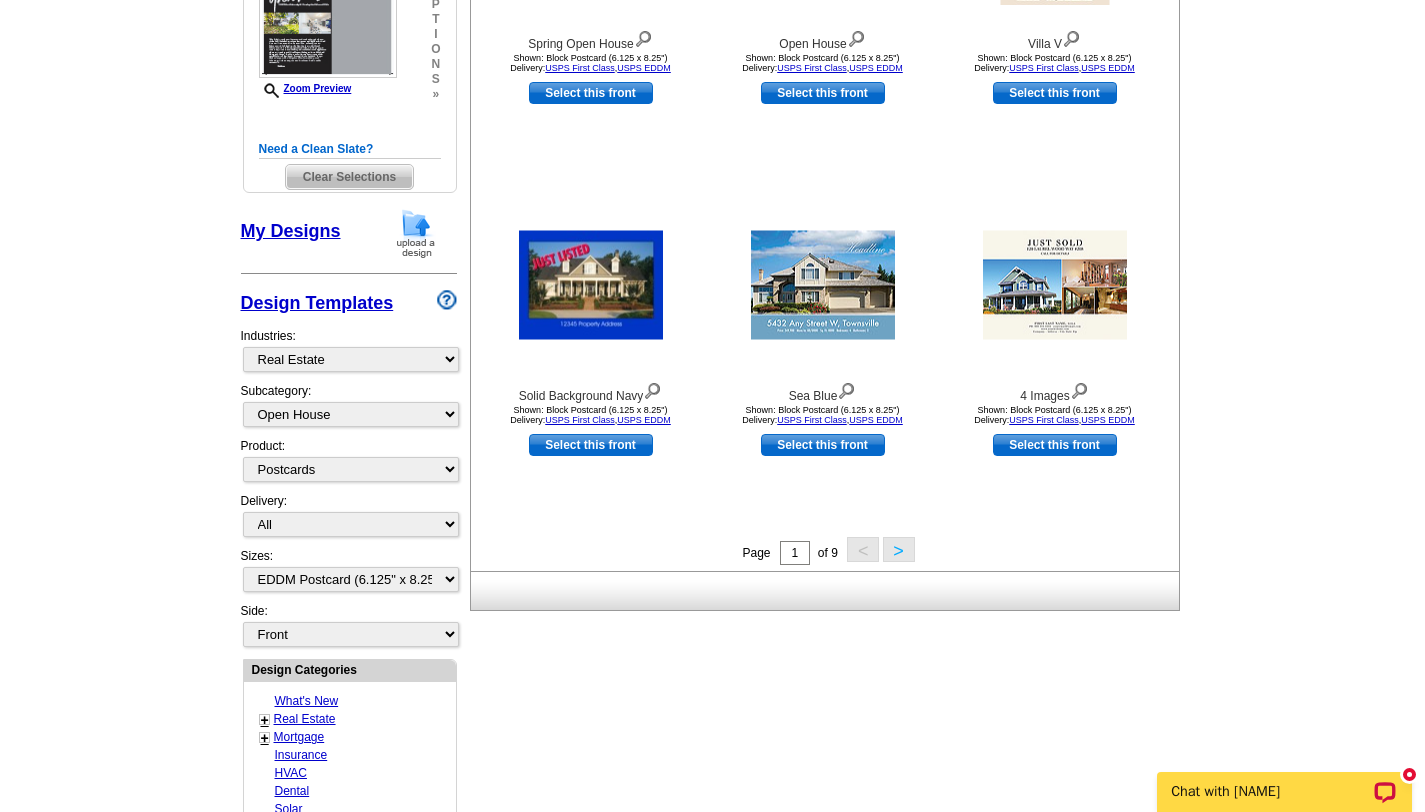 click on ">" at bounding box center (899, 549) 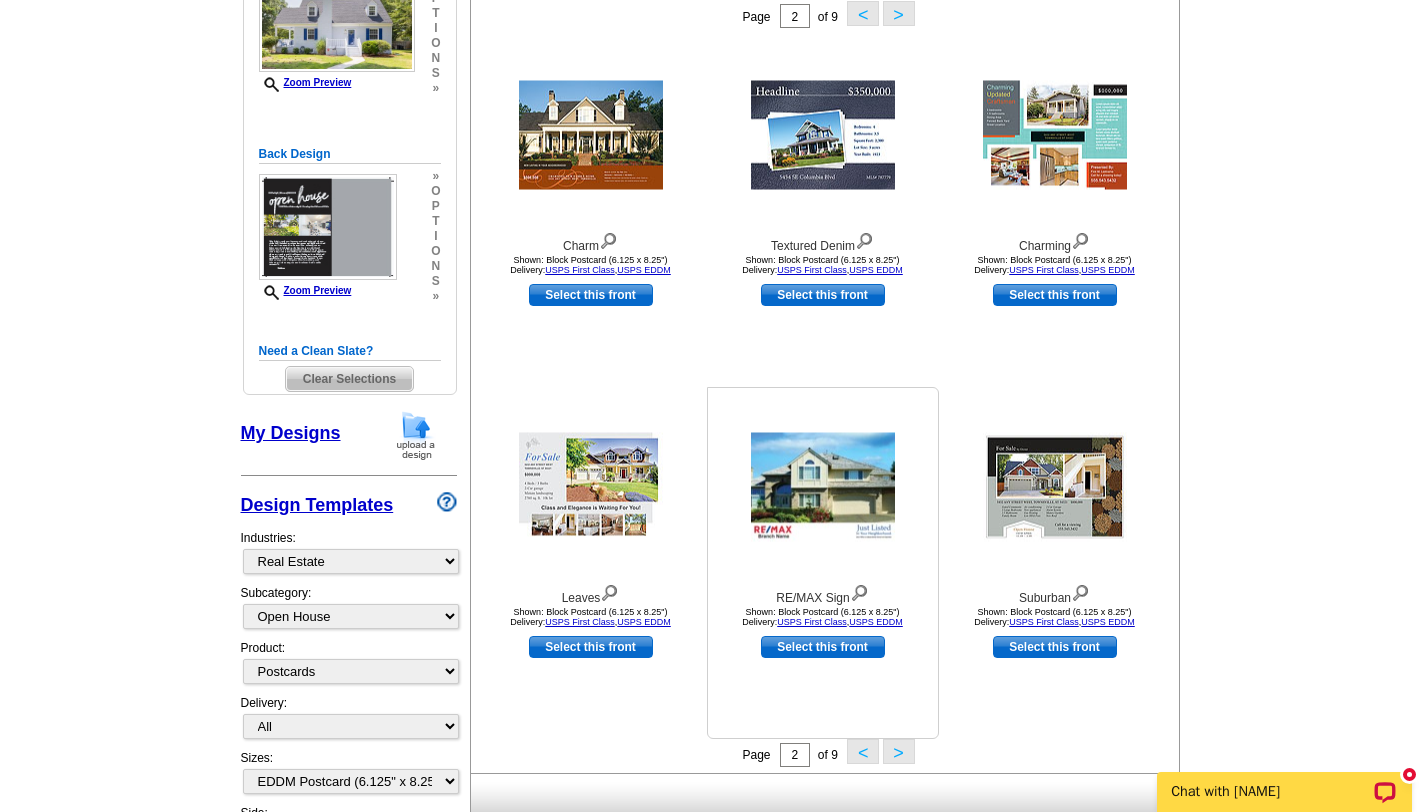 scroll, scrollTop: 409, scrollLeft: 0, axis: vertical 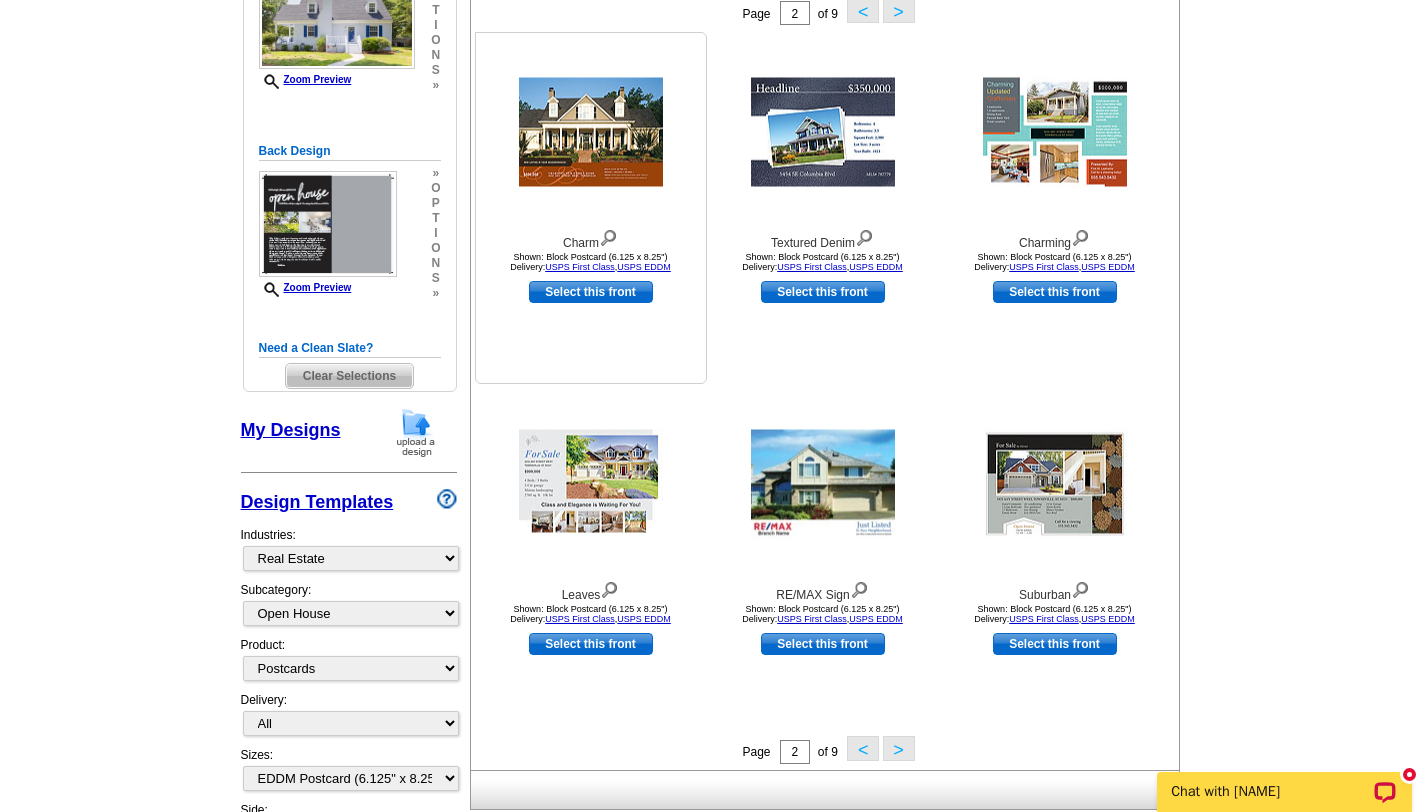 click on "Select this front" at bounding box center (591, 292) 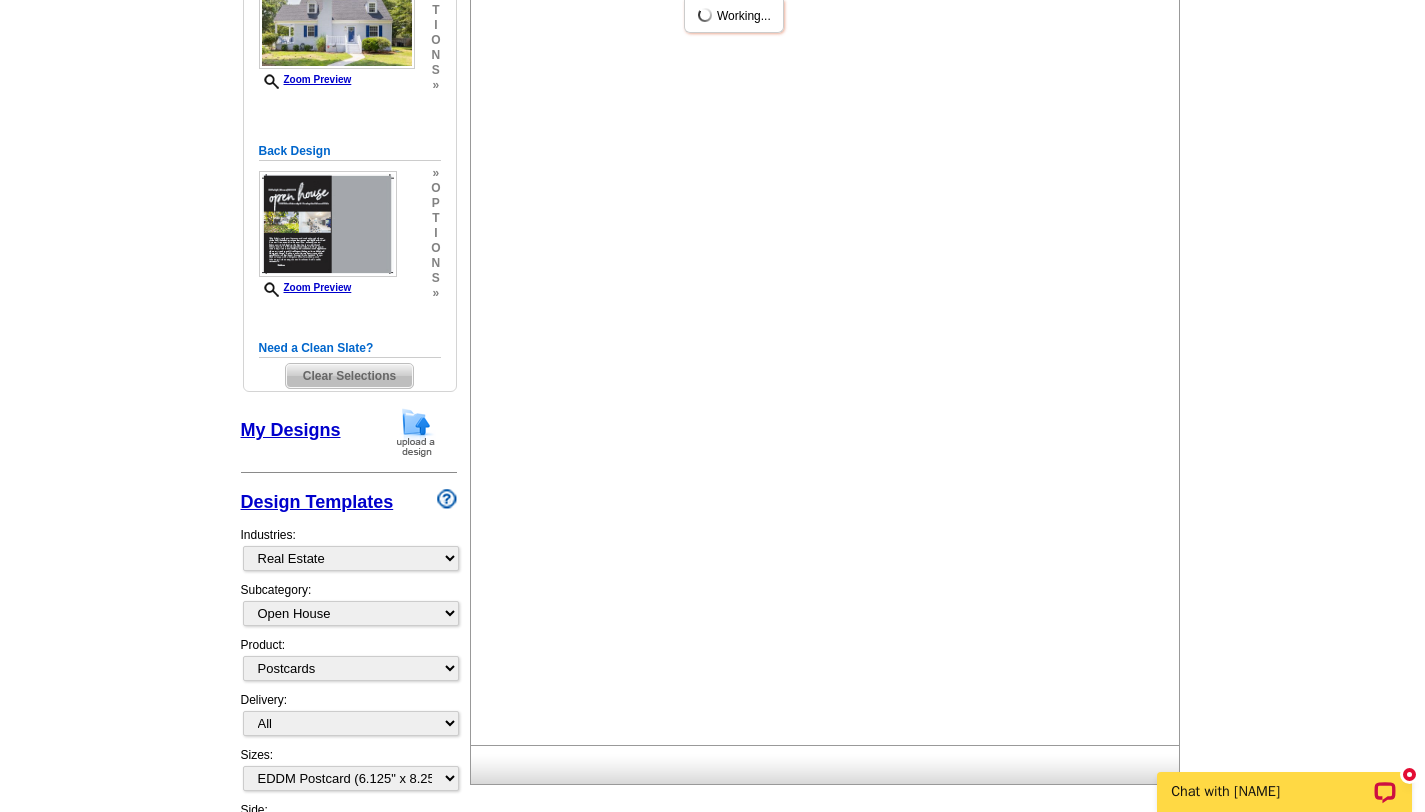 scroll, scrollTop: 0, scrollLeft: 0, axis: both 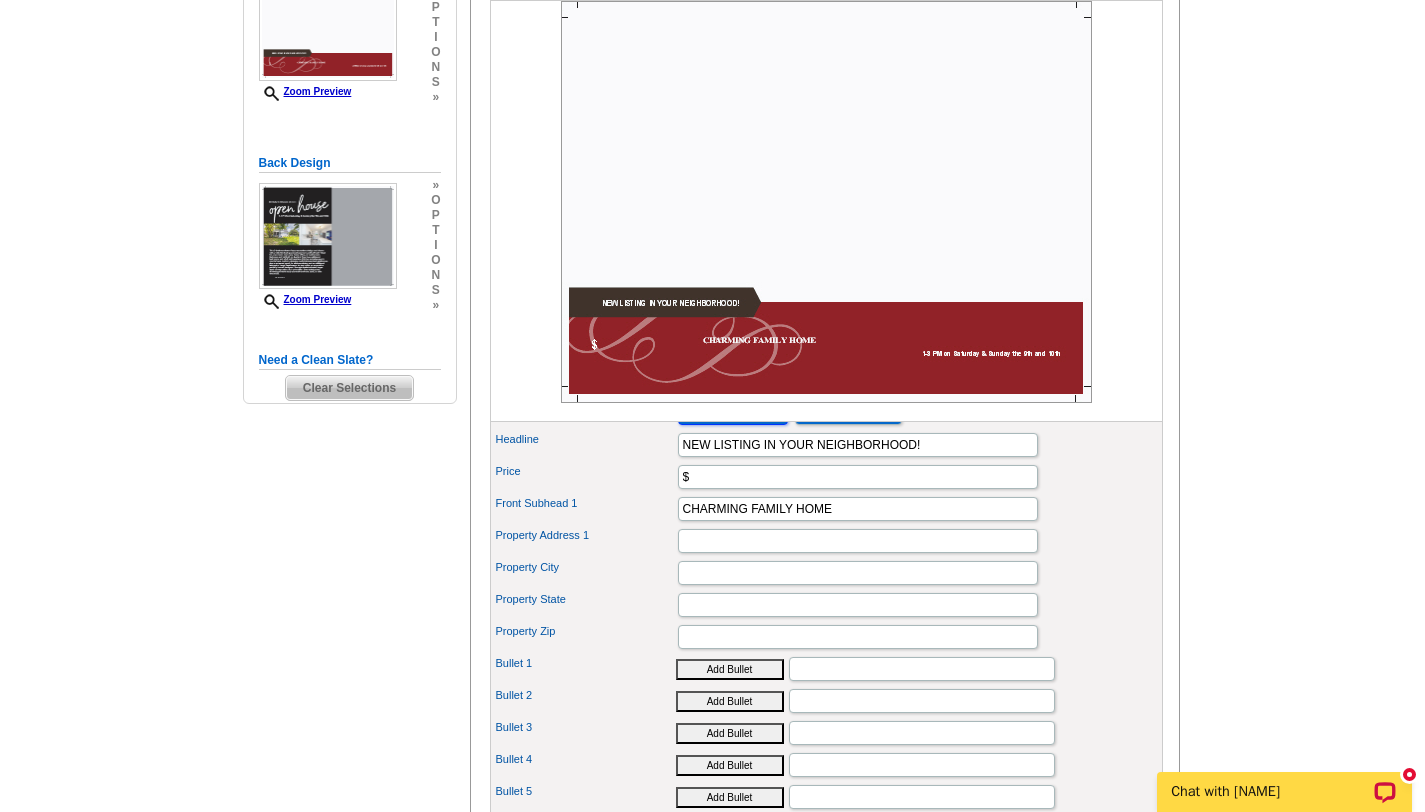 click on "Browse Images" at bounding box center (733, 413) 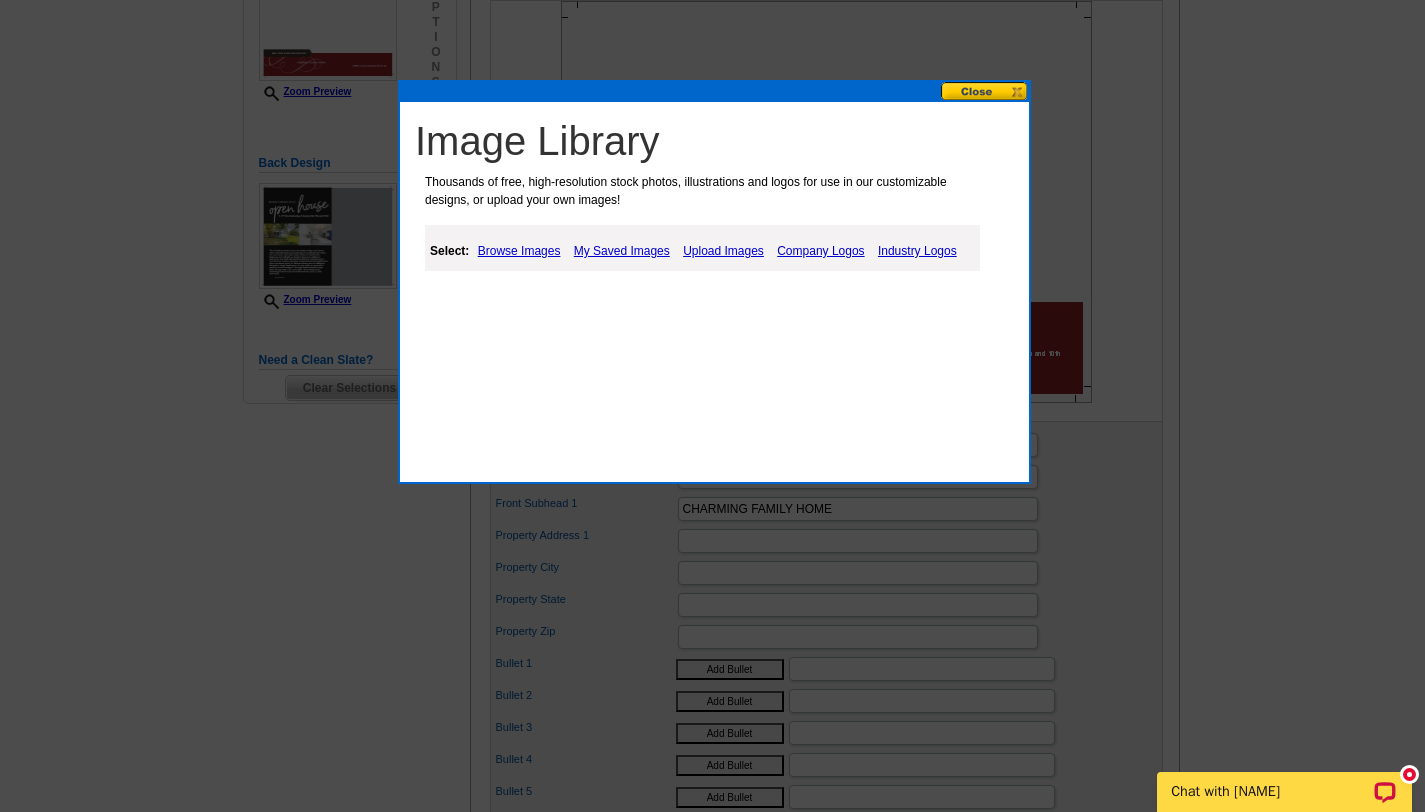 click on "My Saved Images" at bounding box center (622, 251) 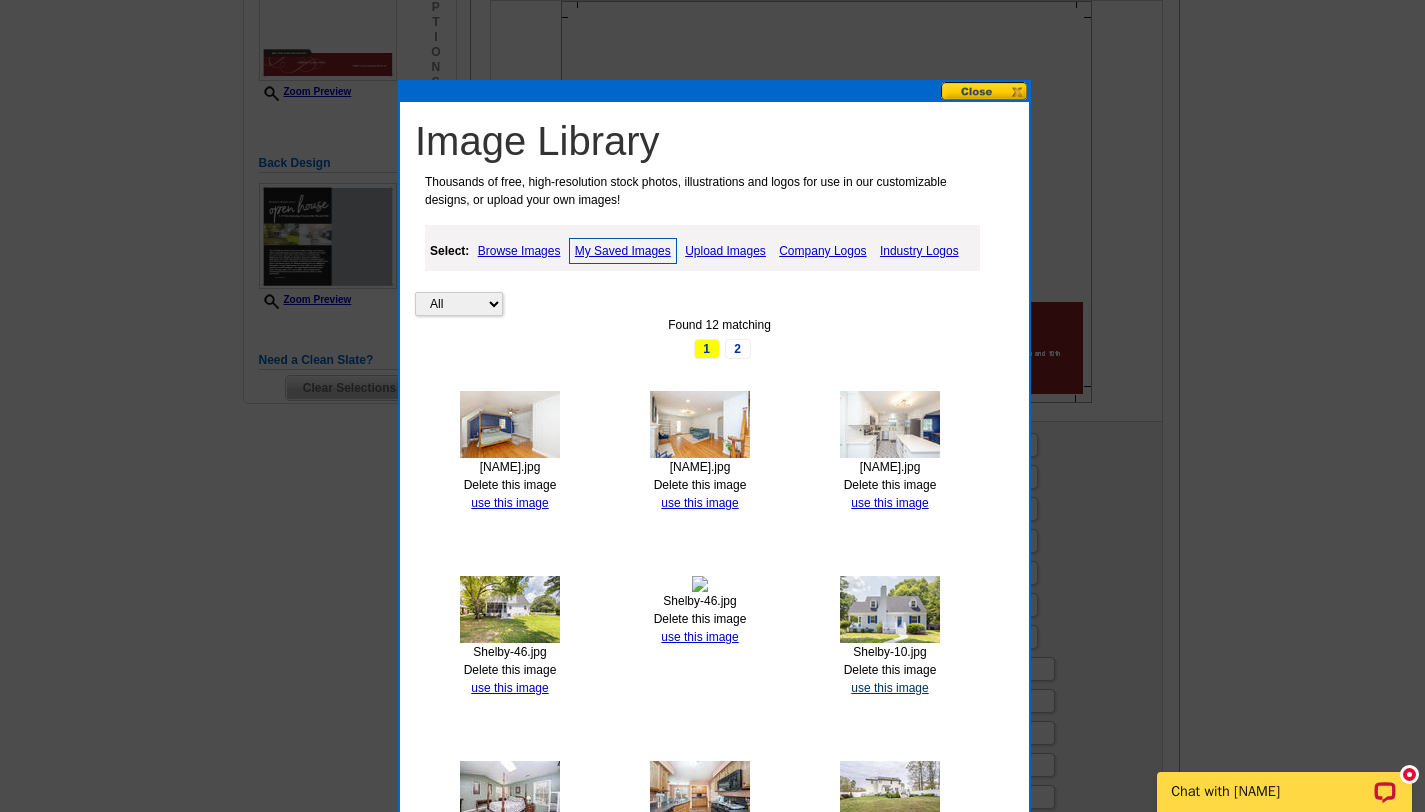 click on "use this image" at bounding box center [889, 688] 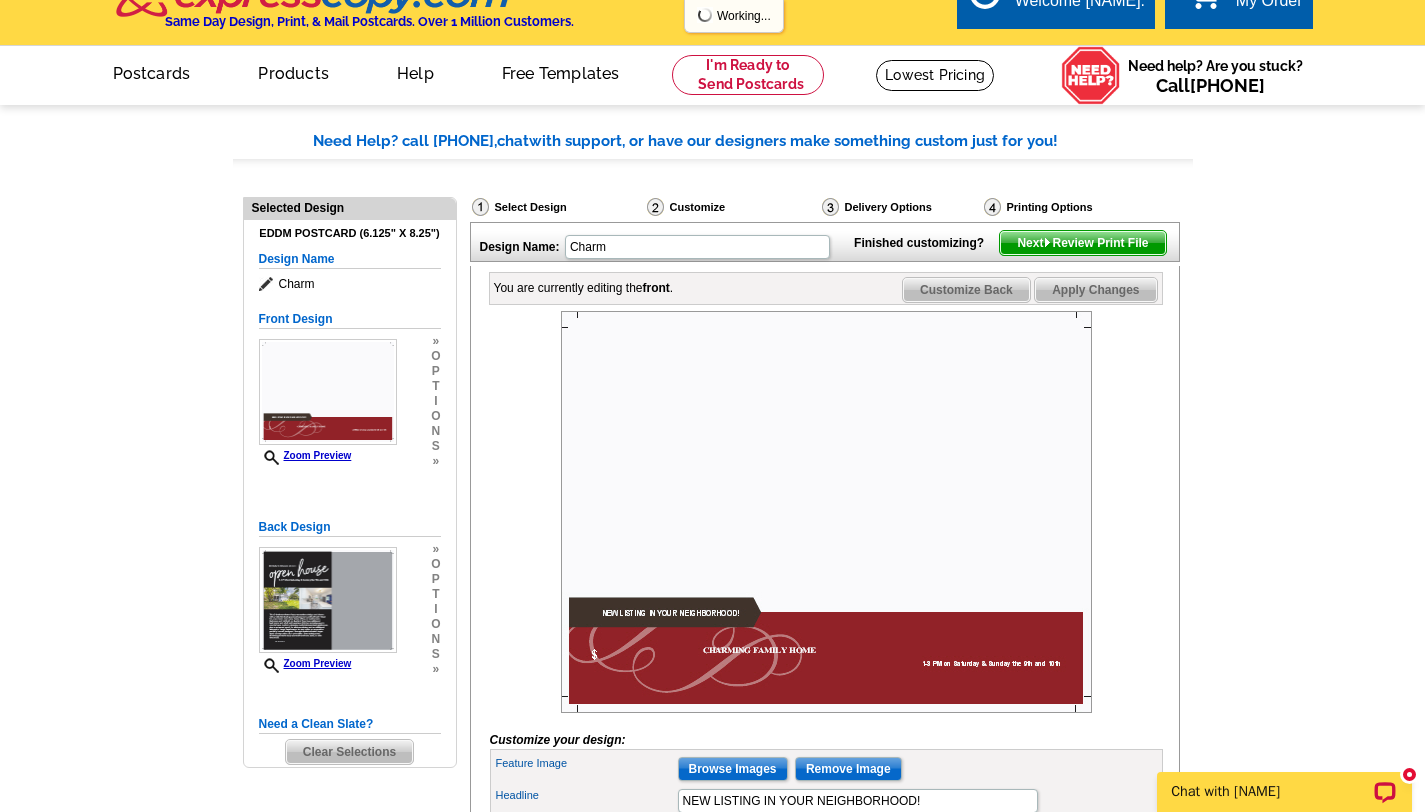 scroll, scrollTop: 0, scrollLeft: 0, axis: both 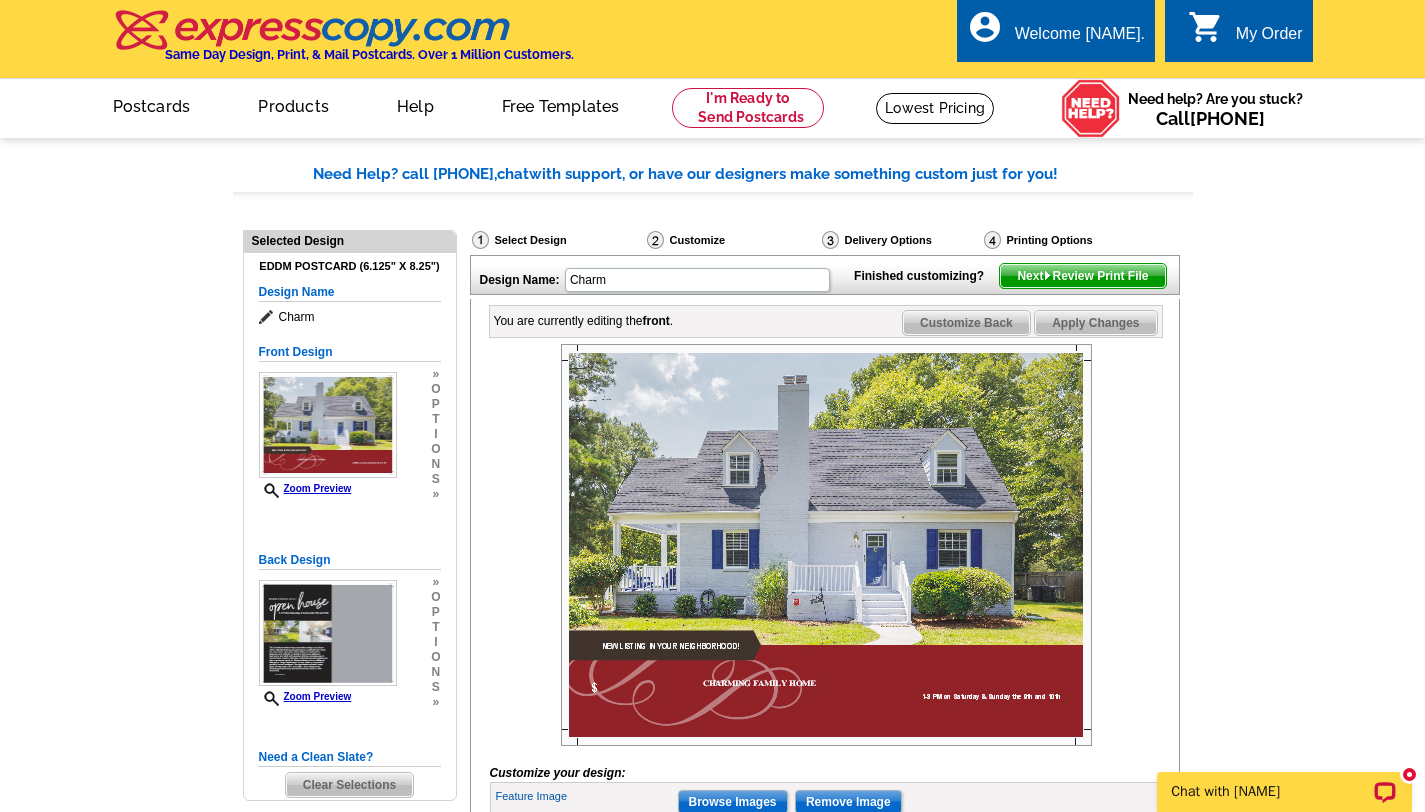 click at bounding box center [826, 545] 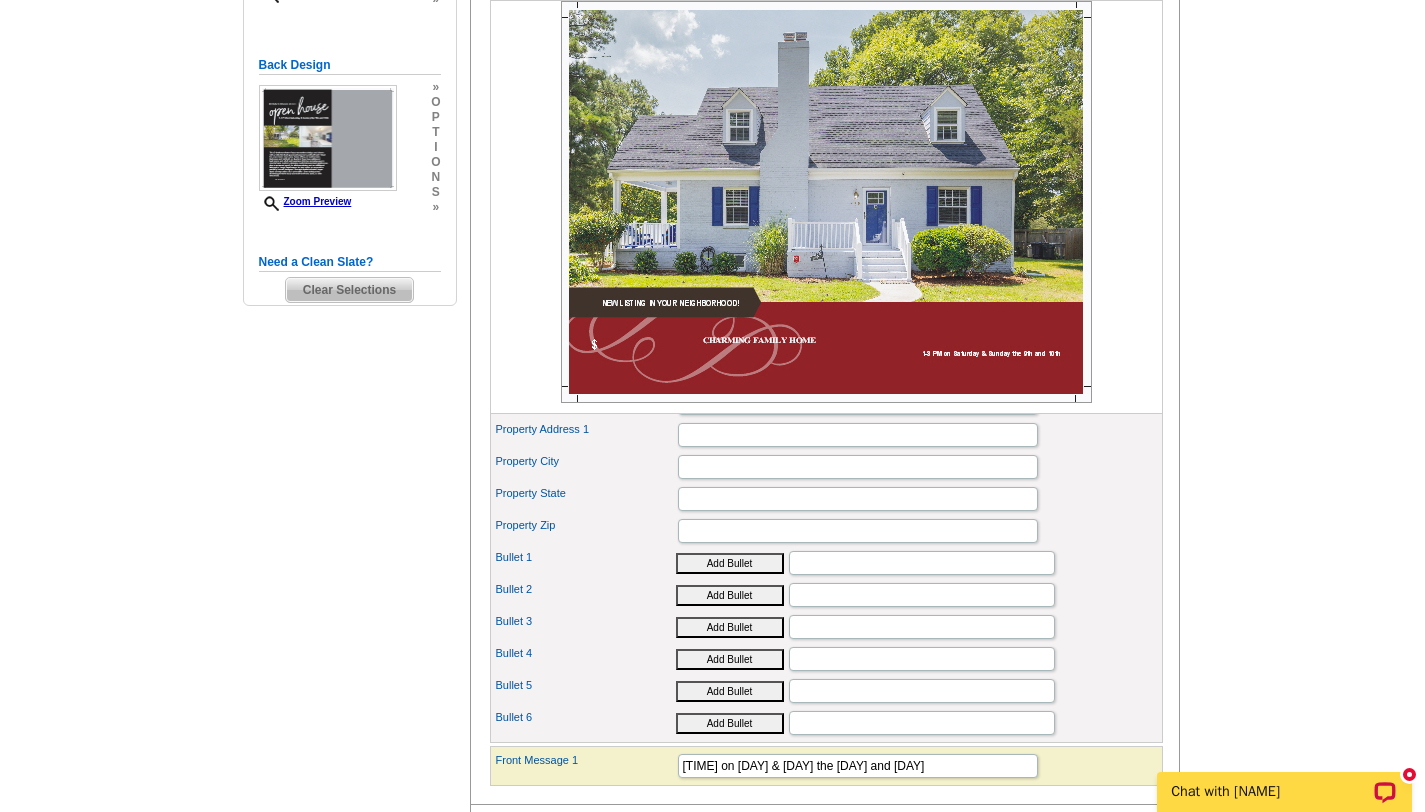 scroll, scrollTop: 473, scrollLeft: 0, axis: vertical 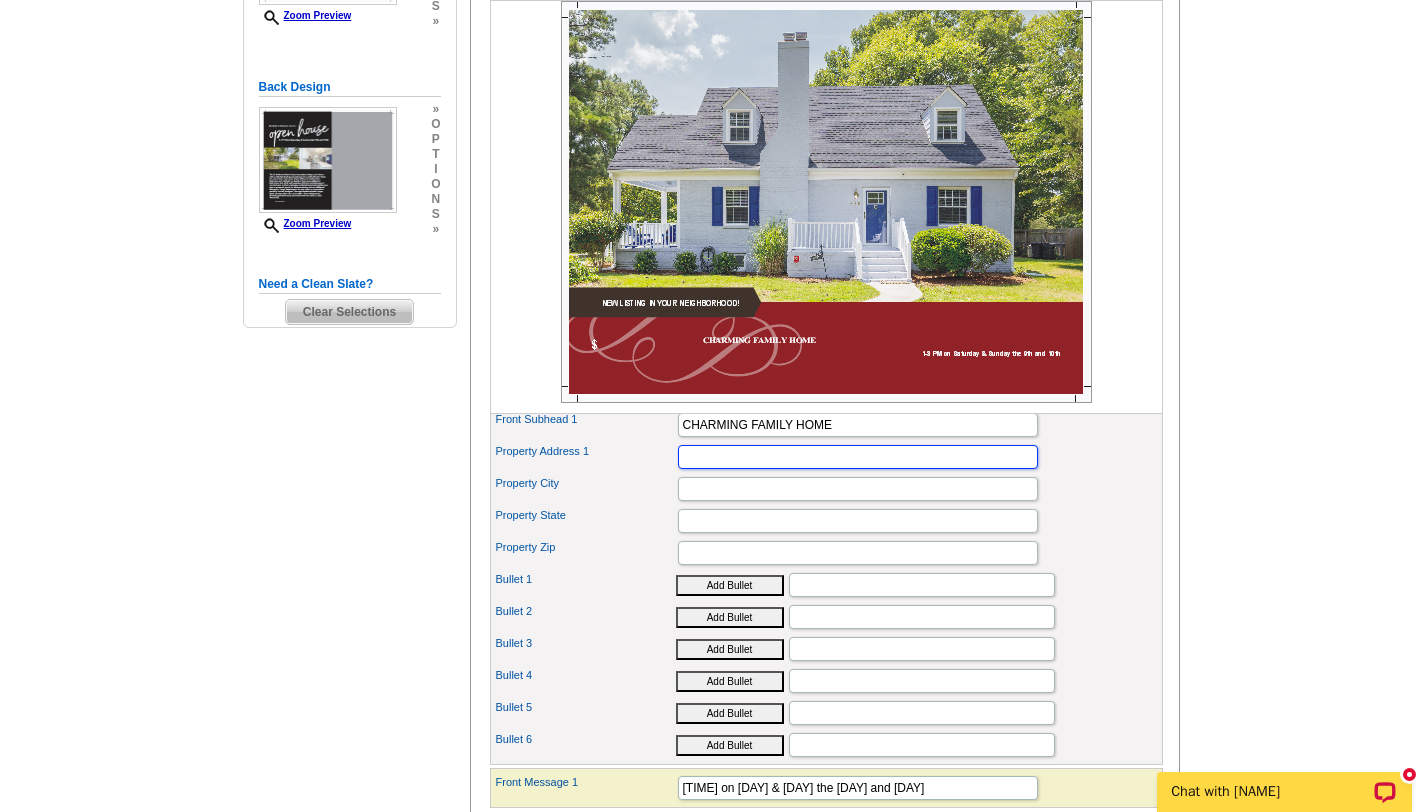 click on "Property Address 1" at bounding box center (858, 457) 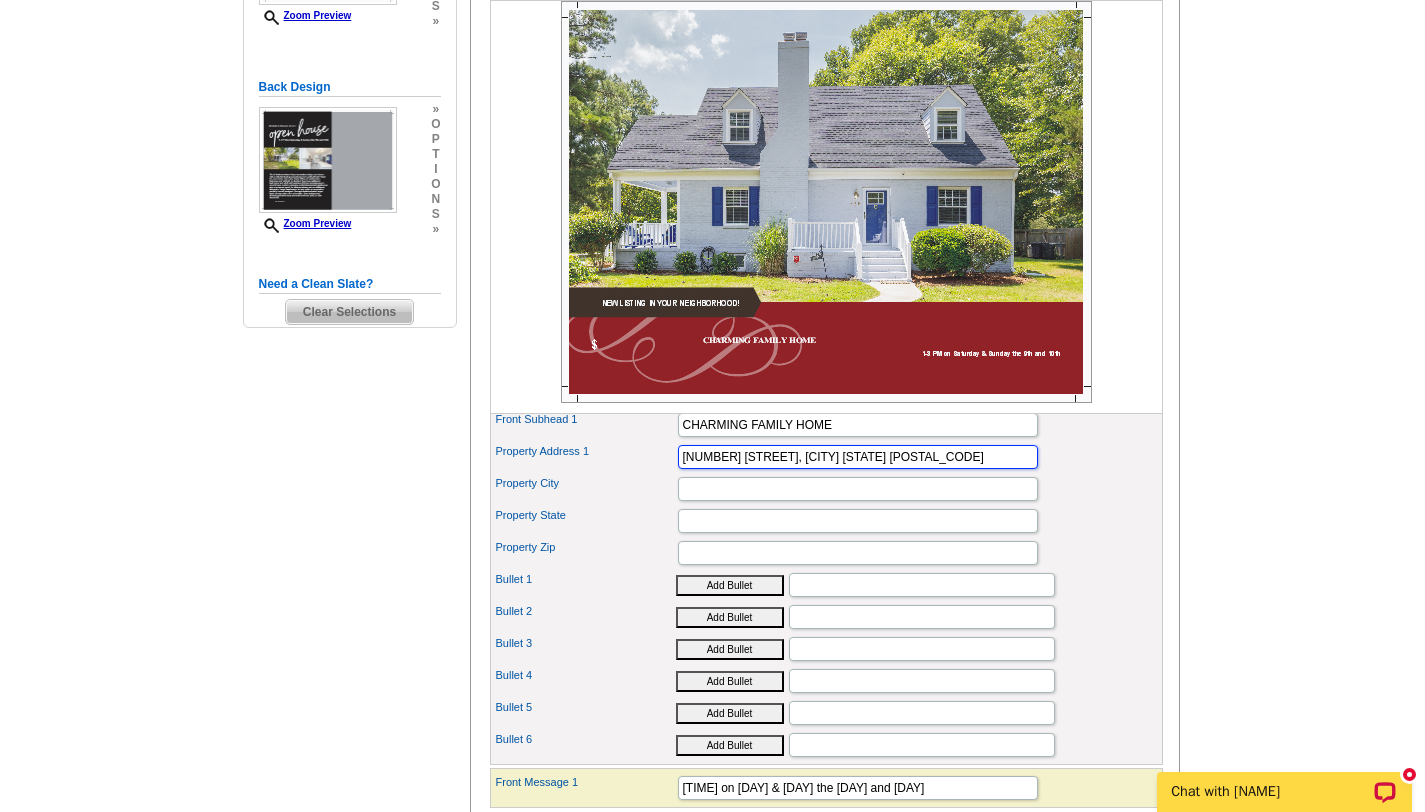 click on "830 Shelby Dr, Richmond VA 23223" at bounding box center [858, 457] 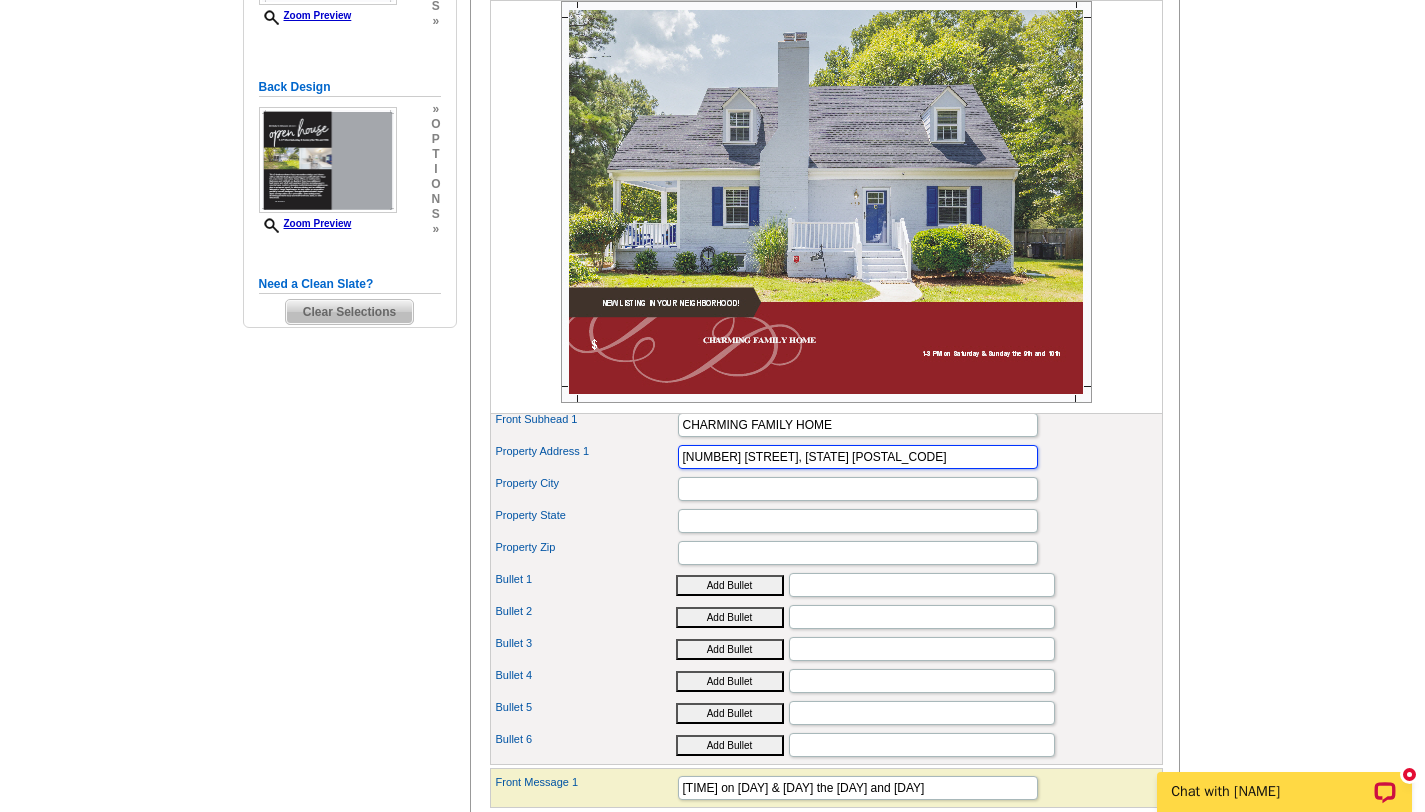 type on "[NUMBER] [STREET], [STATE] [POSTAL_CODE]" 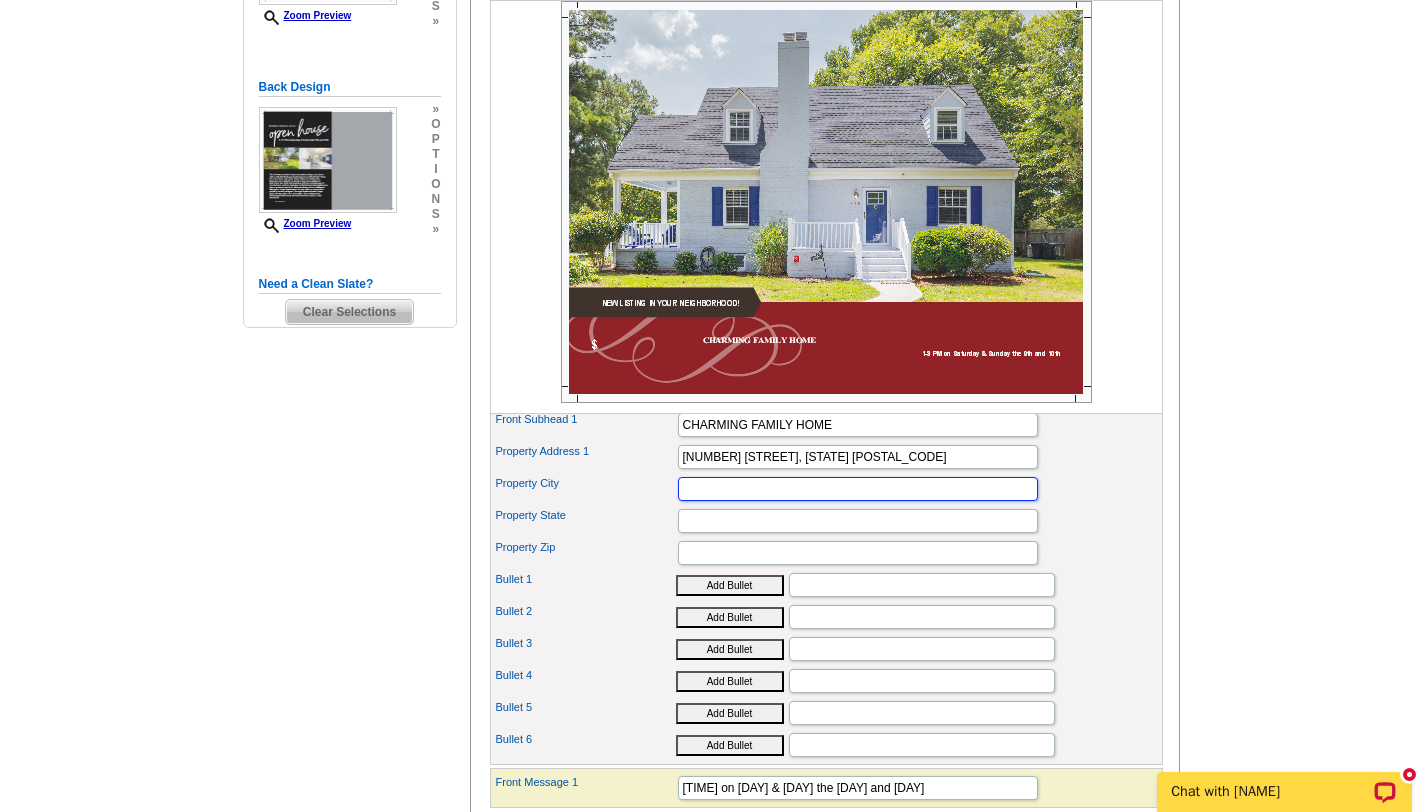 click on "Property City" at bounding box center [858, 489] 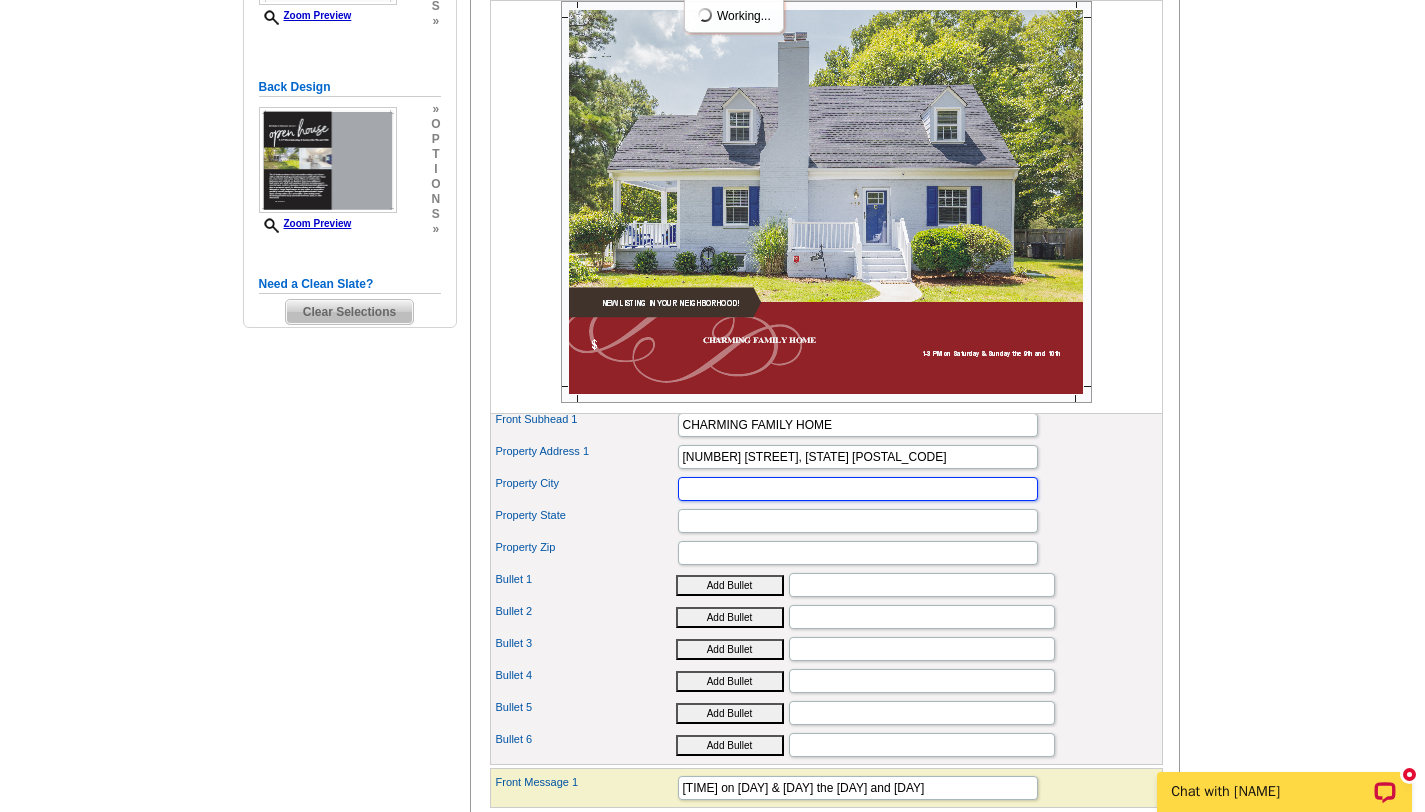 scroll, scrollTop: 0, scrollLeft: 0, axis: both 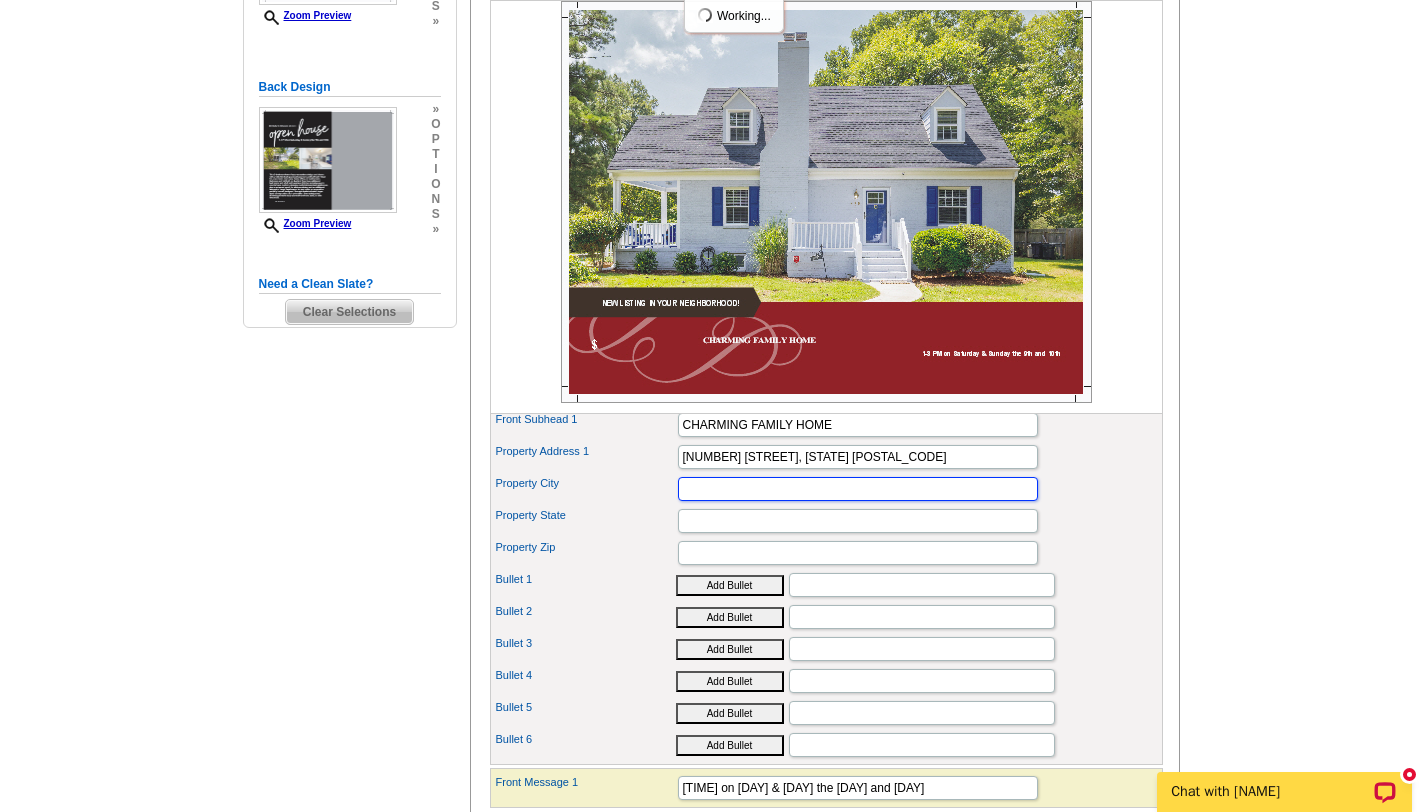 paste on "[CITY]" 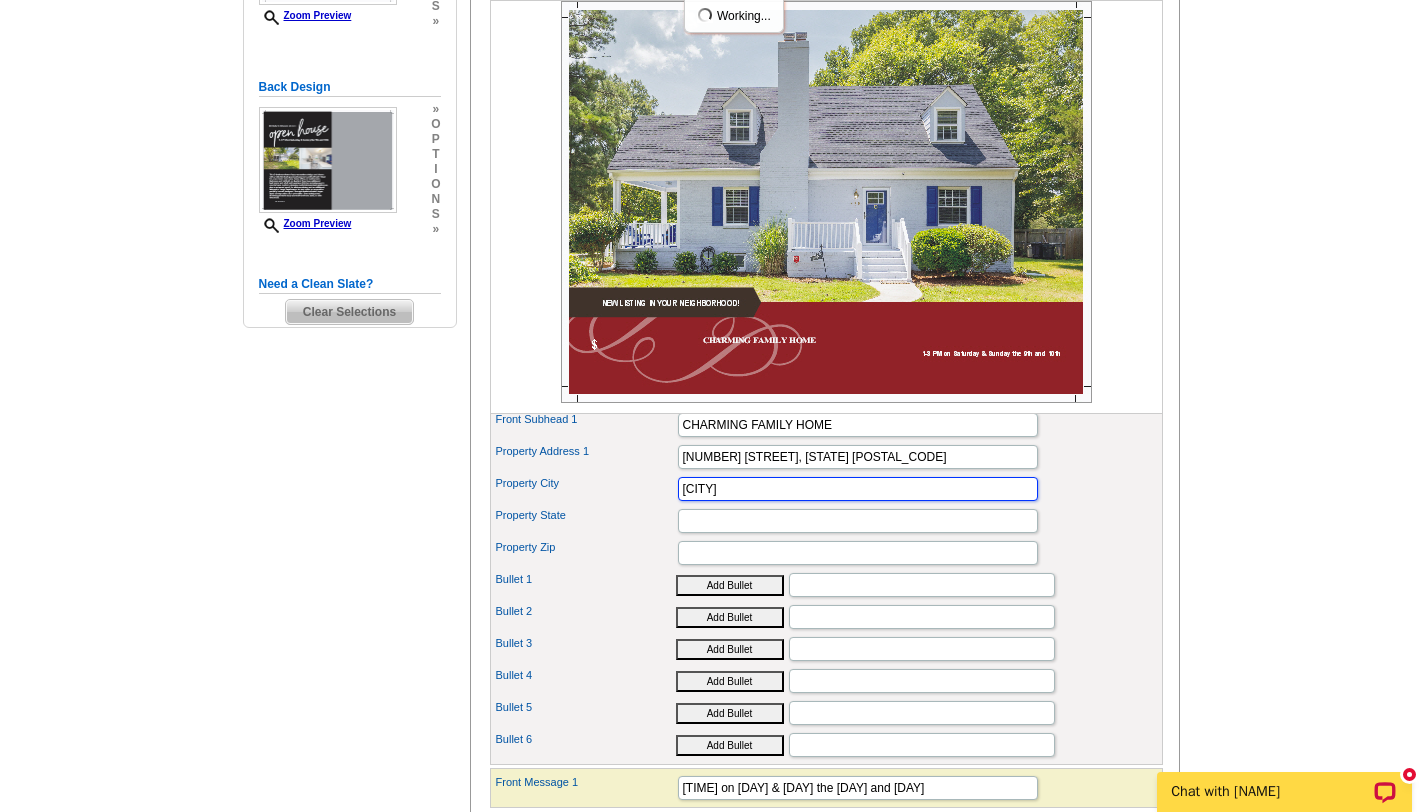 type on "[CITY]" 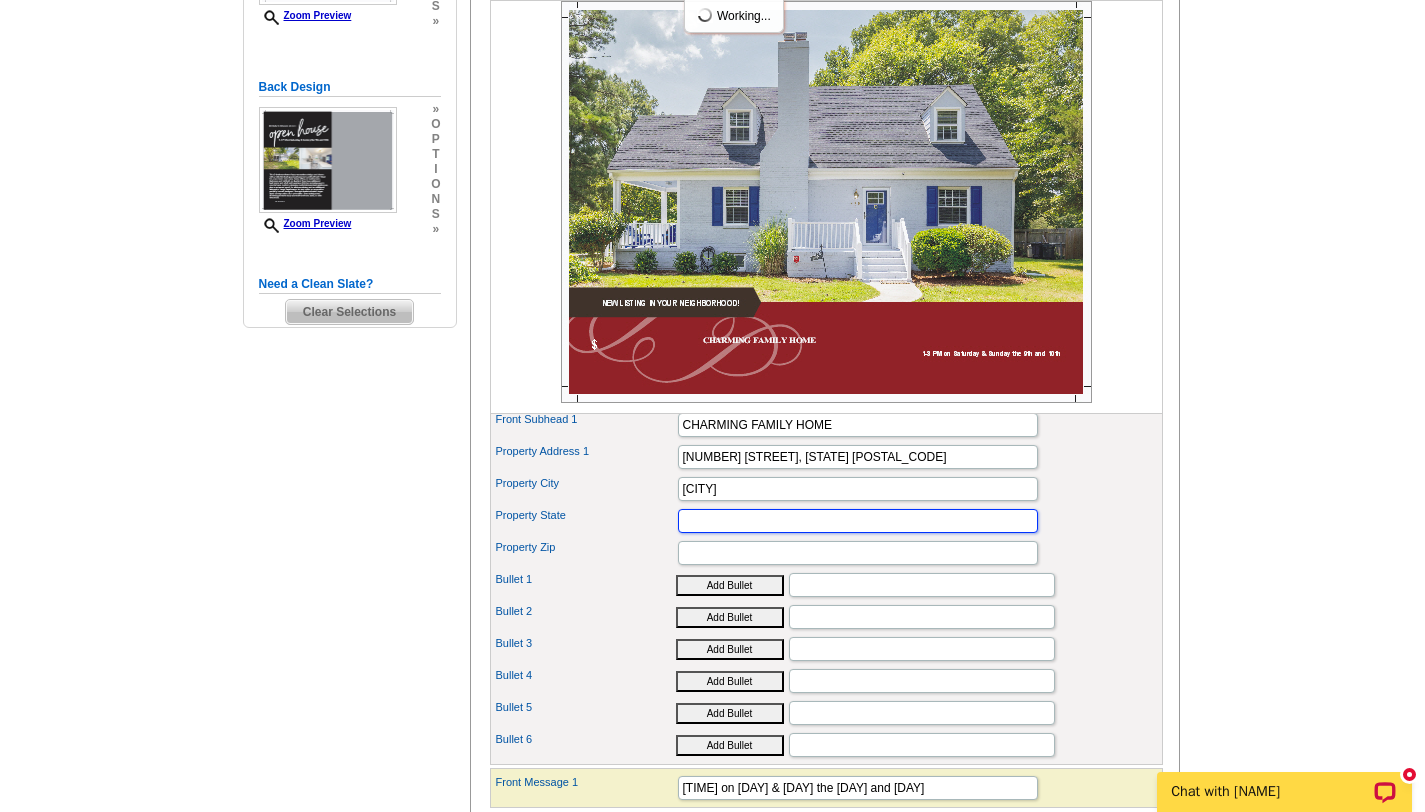 click on "Property State" at bounding box center [858, 521] 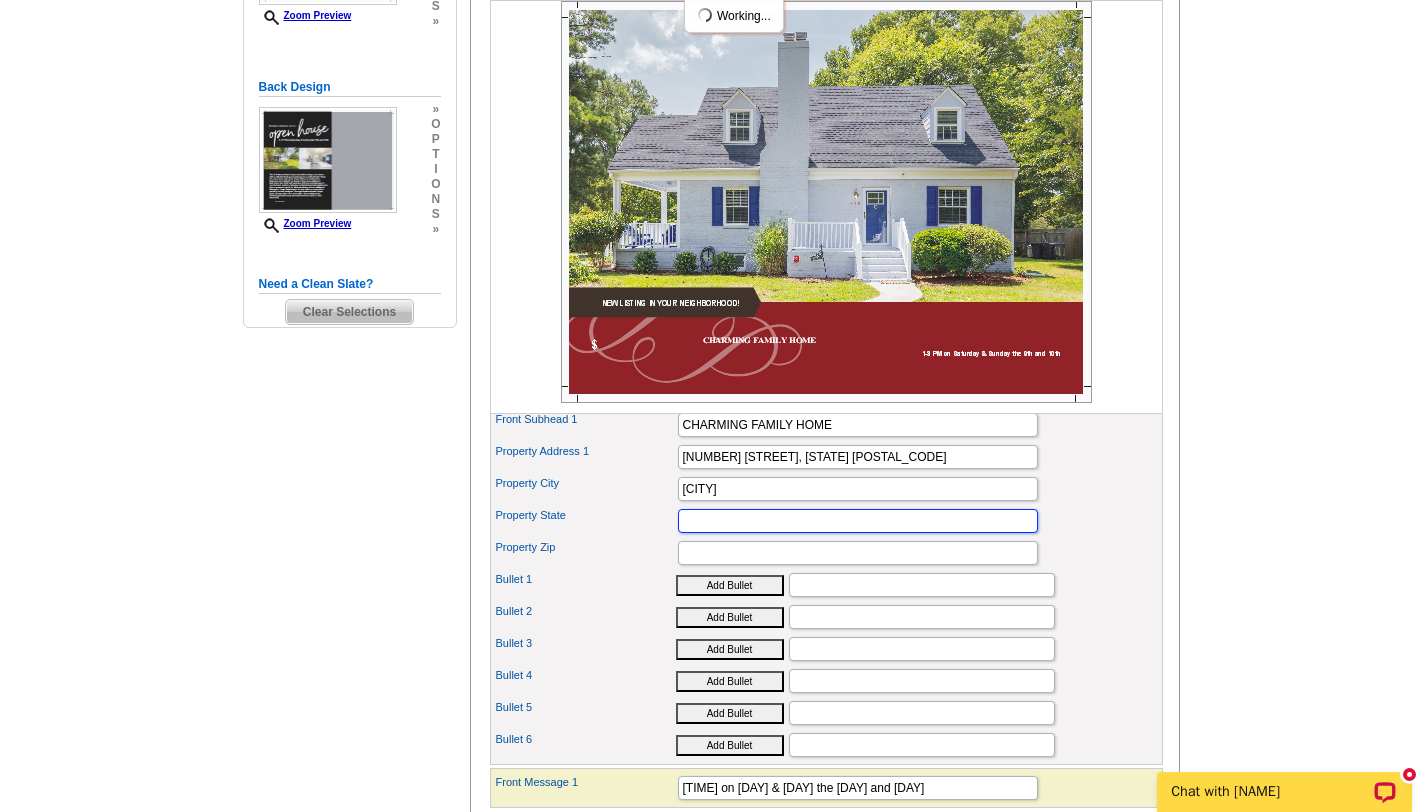 click on "Property State" at bounding box center (858, 521) 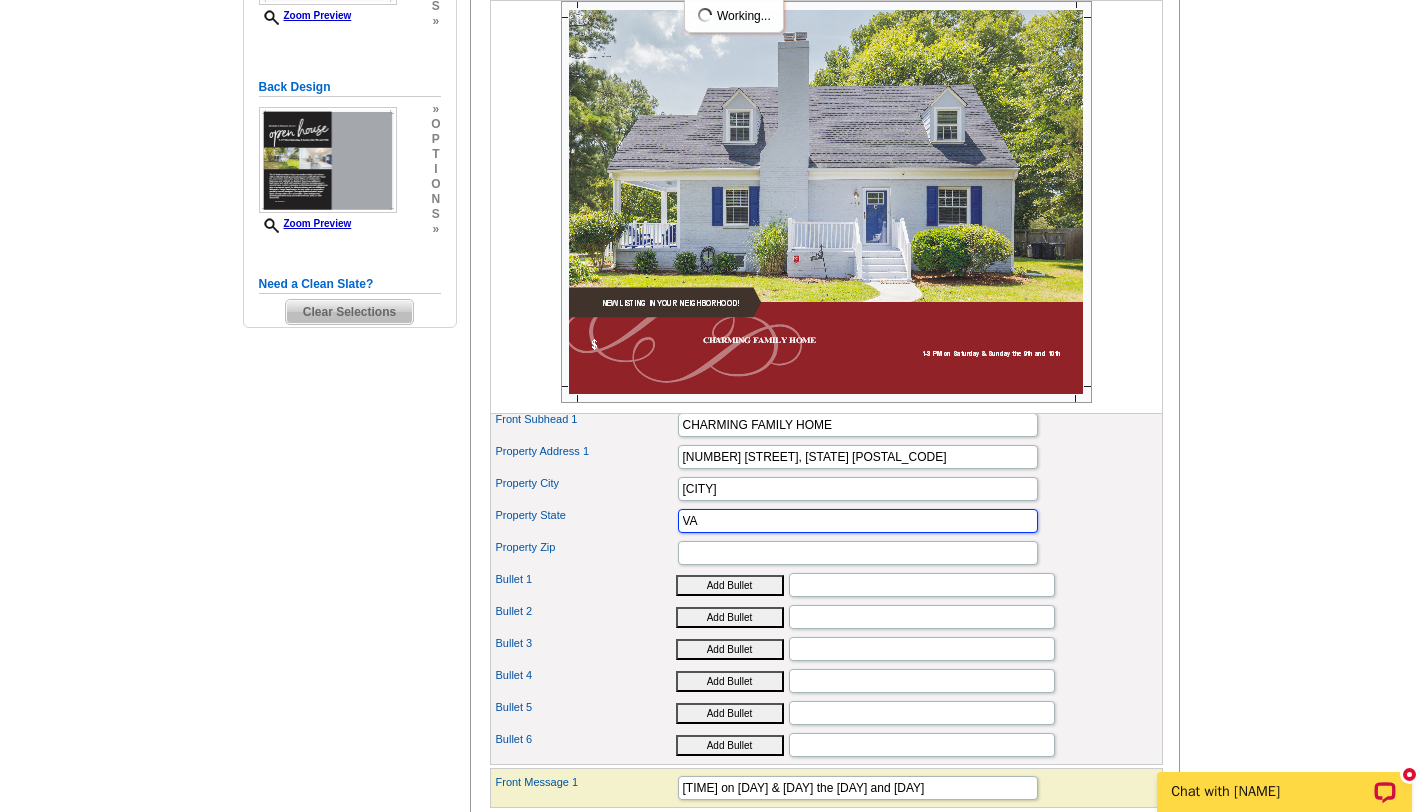 type on "VA" 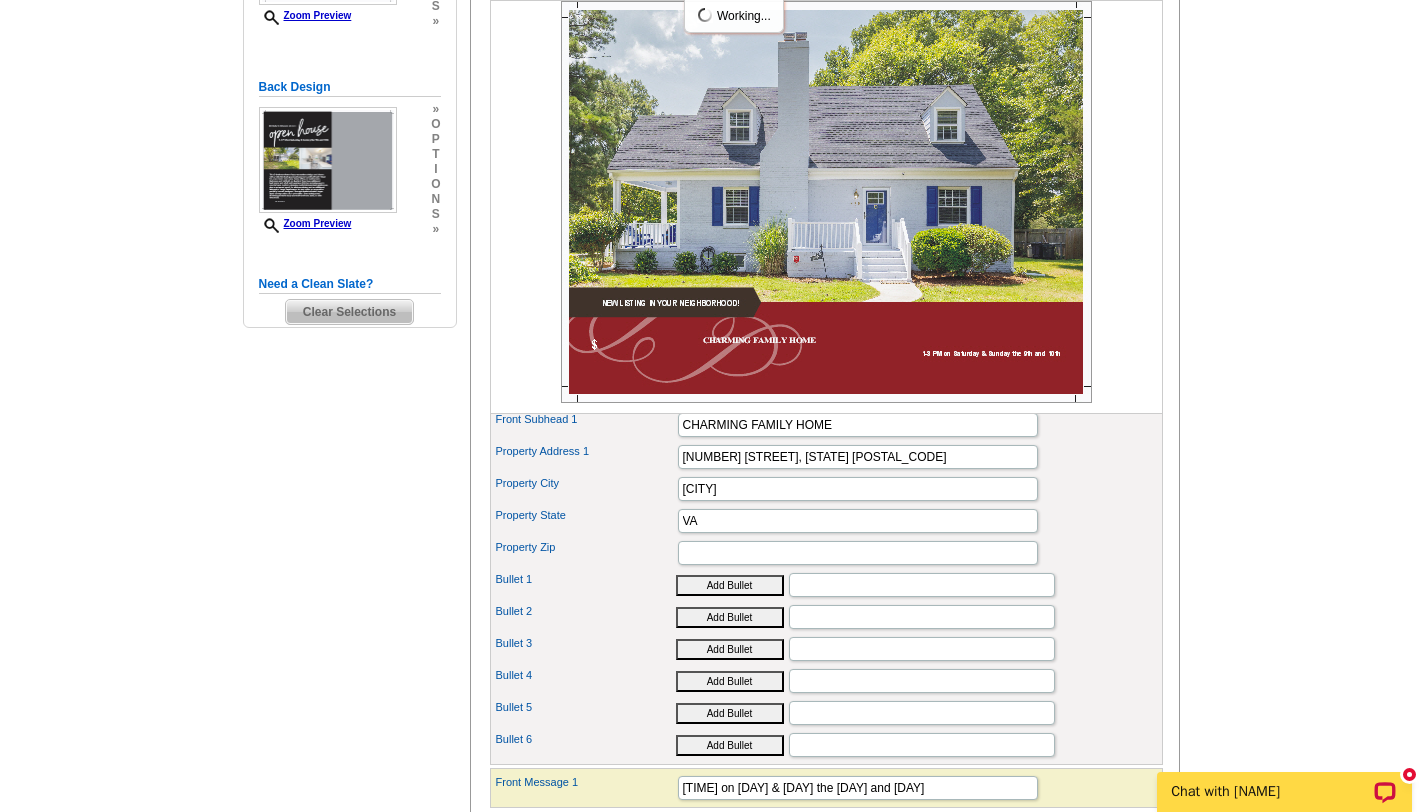 click on "Property Zip" at bounding box center [826, 553] 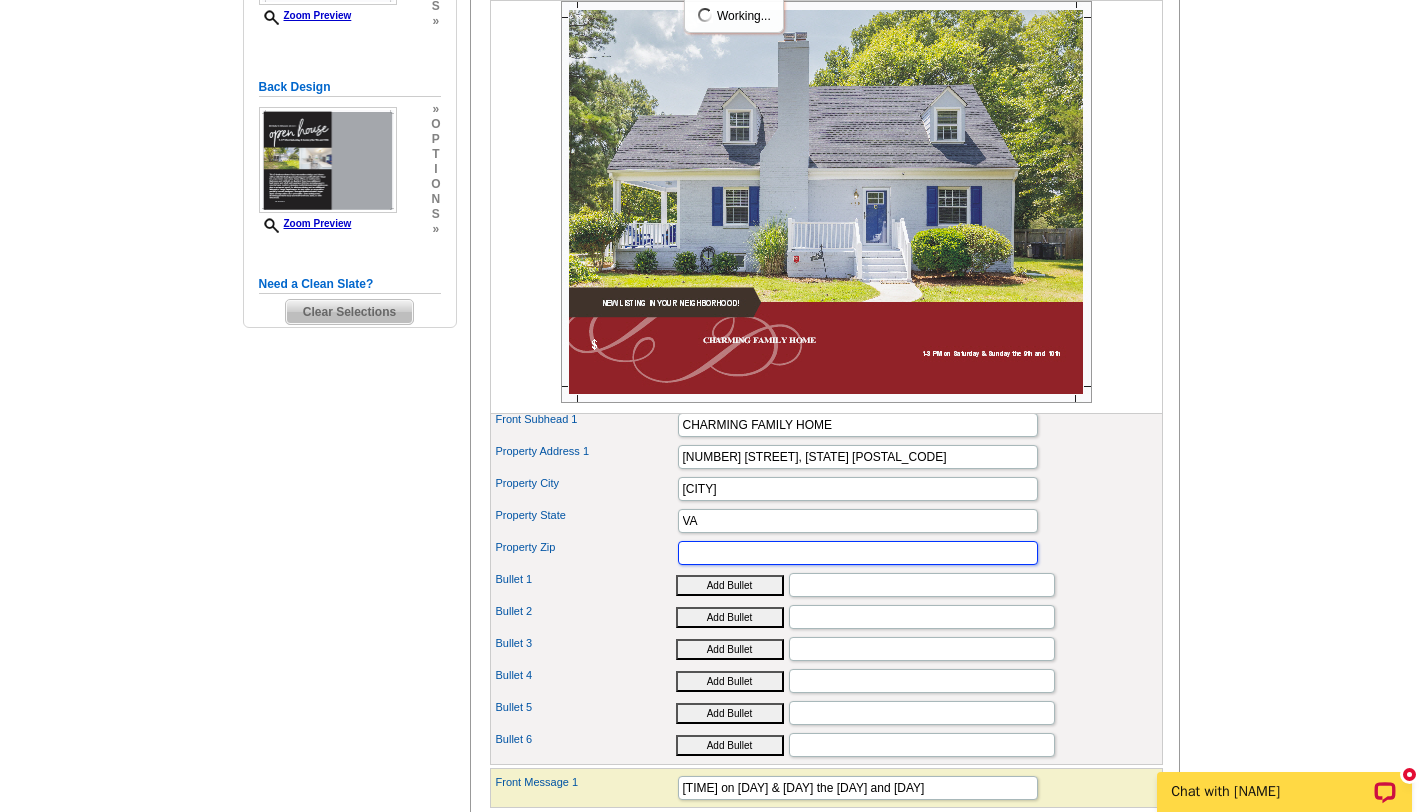click on "Property Zip" at bounding box center (858, 553) 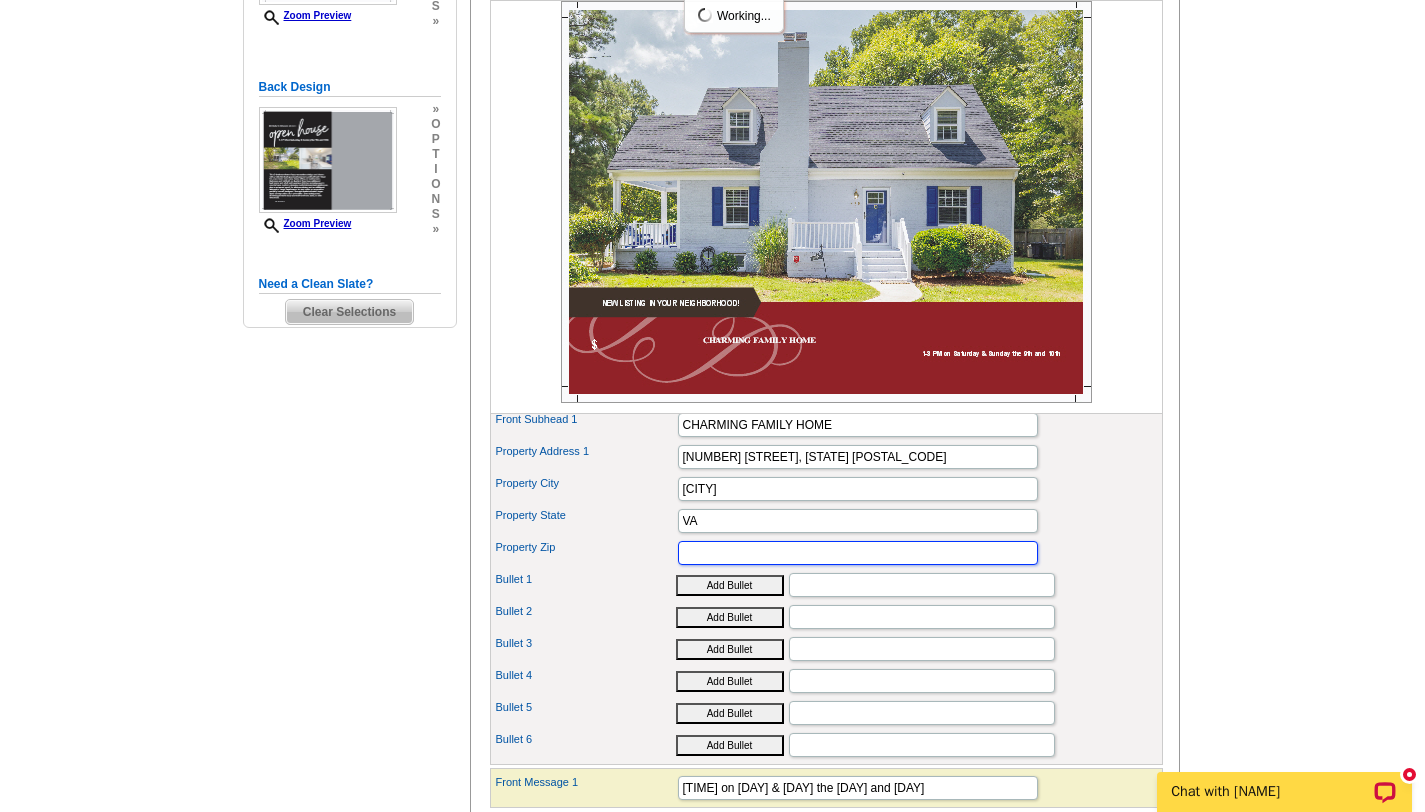 type on "3" 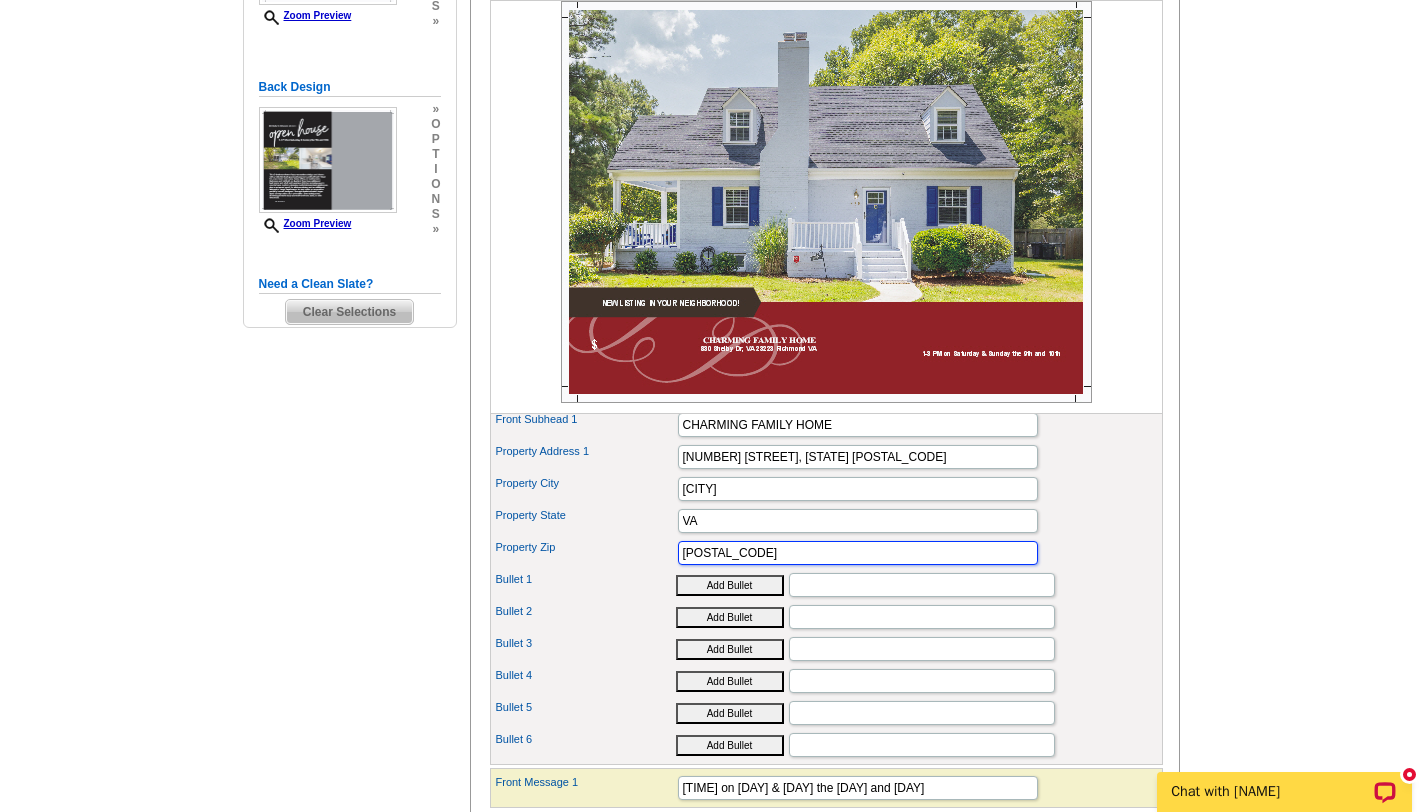 type on "[NUMBER]" 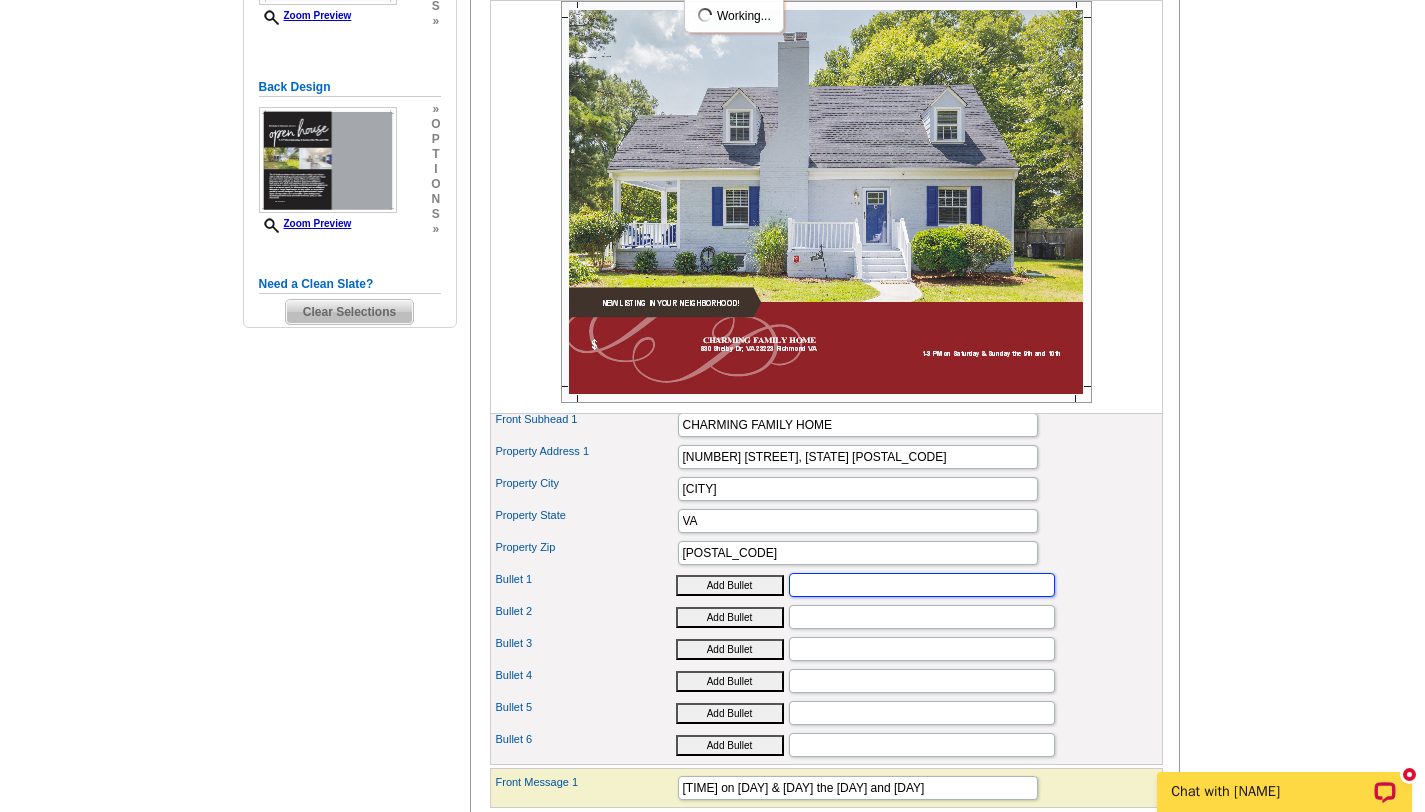 click on "Bullet 1" at bounding box center [922, 585] 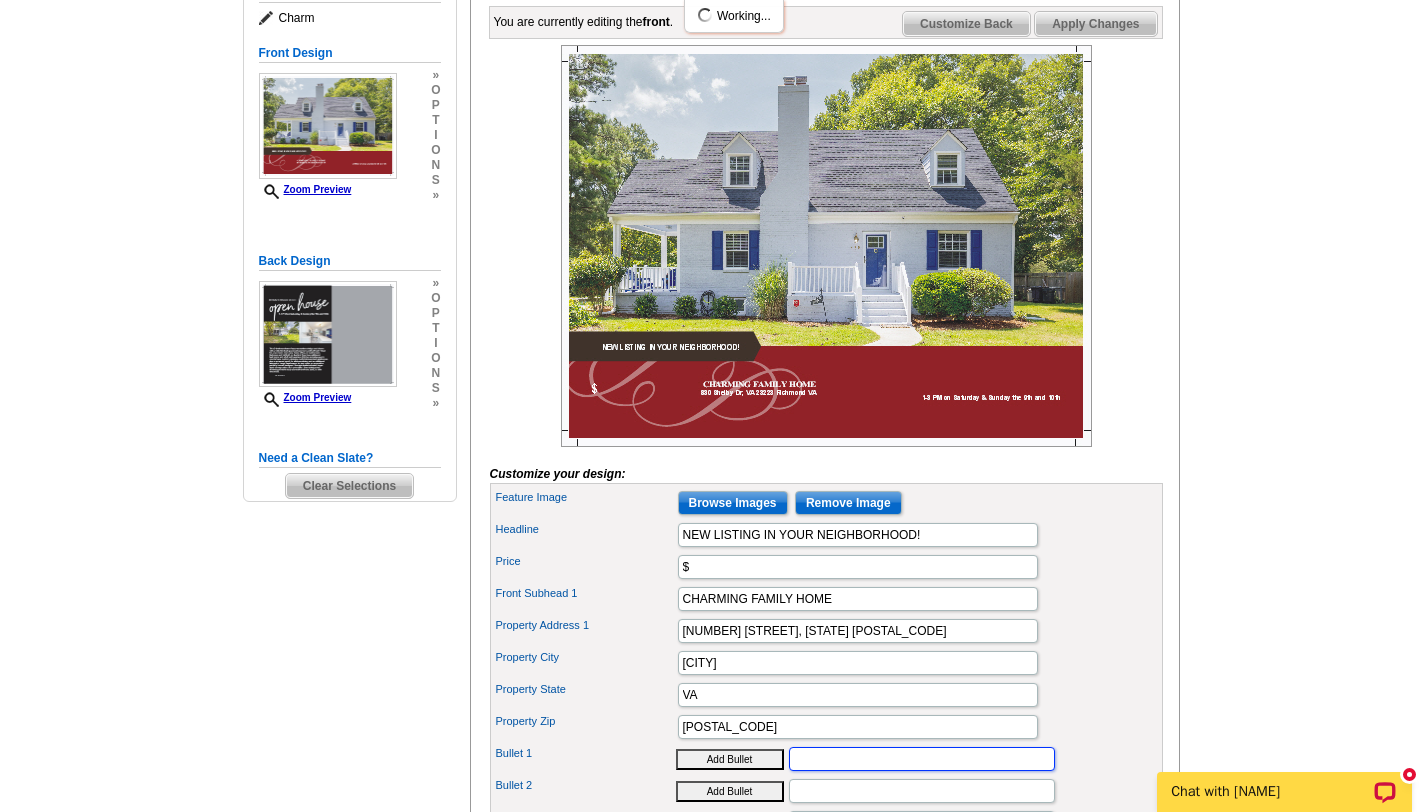 scroll, scrollTop: 293, scrollLeft: 0, axis: vertical 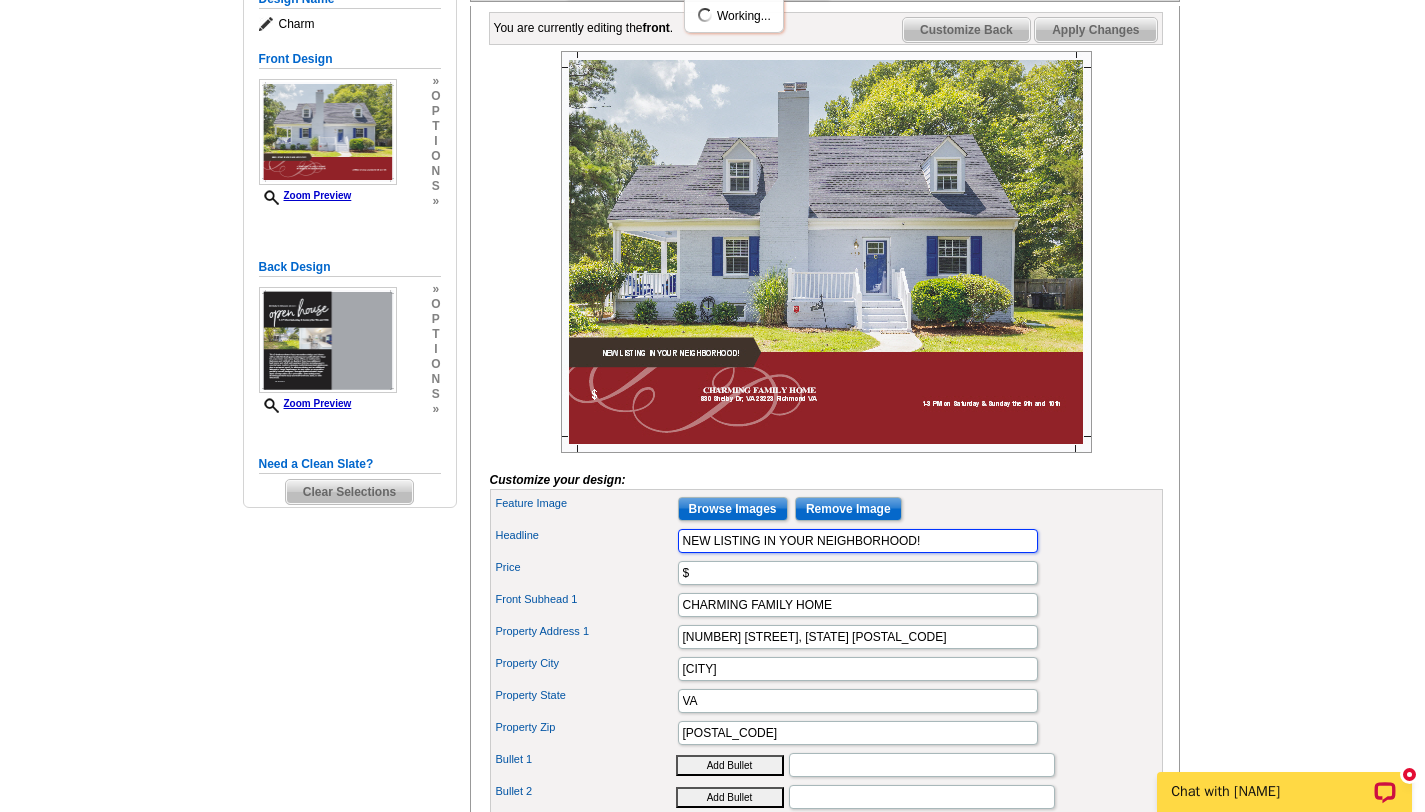 click on "NEW LISTING IN YOUR NEIGHBORHOOD!" at bounding box center [858, 541] 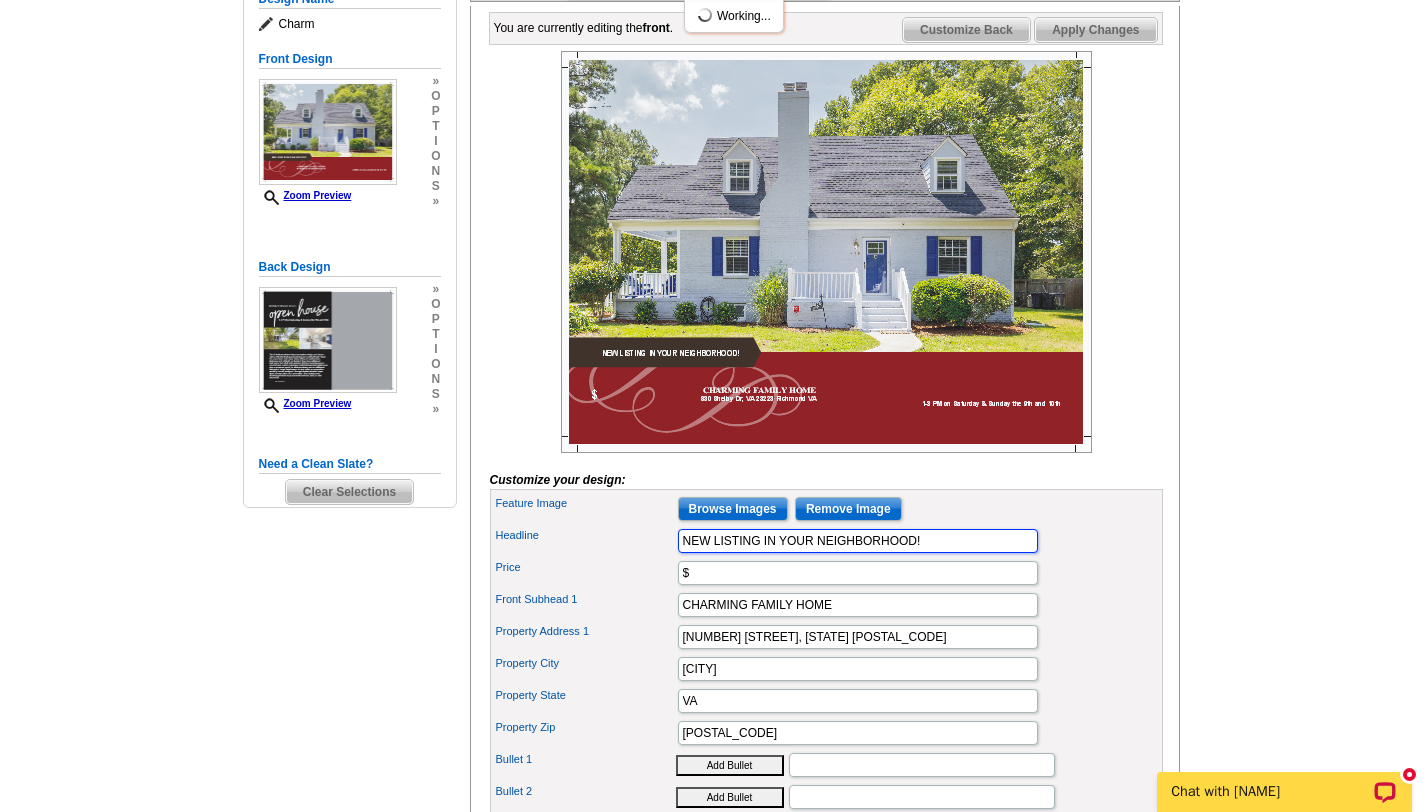 click on "NEW LISTING IN YOUR NEIGHBORHOOD!" at bounding box center [858, 541] 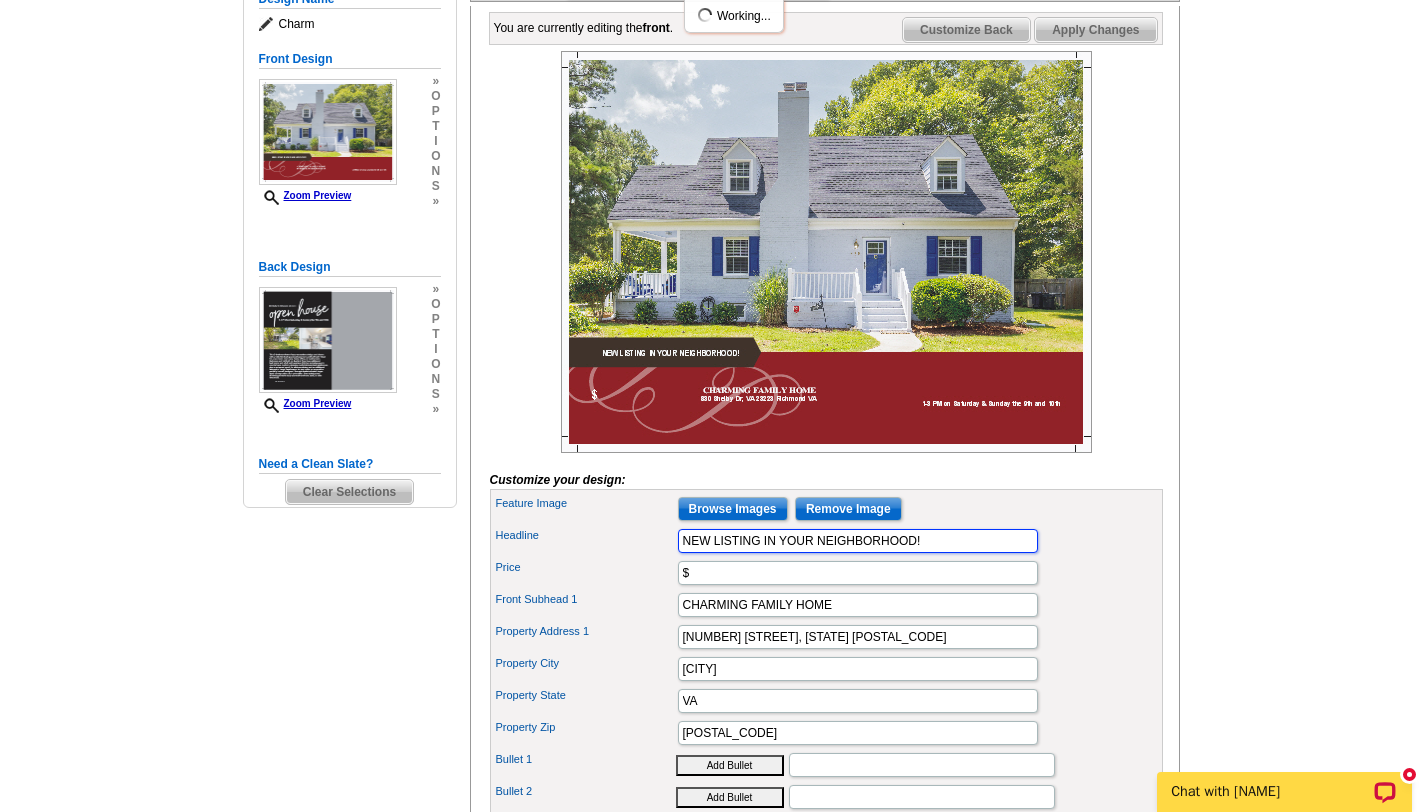 click on "NEW LISTING IN YOUR NEIGHBORHOOD!" at bounding box center (858, 541) 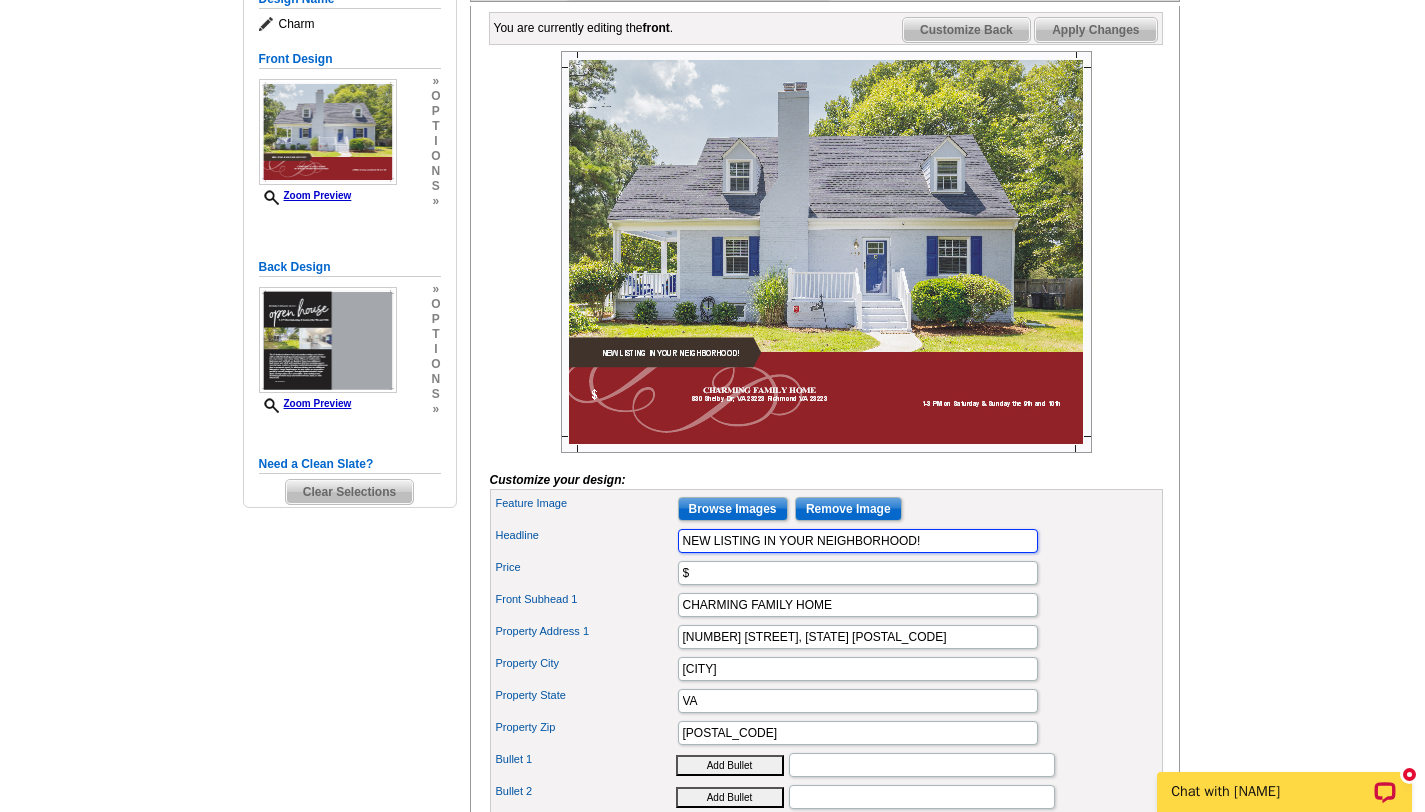 drag, startPoint x: 763, startPoint y: 574, endPoint x: 650, endPoint y: 573, distance: 113.004425 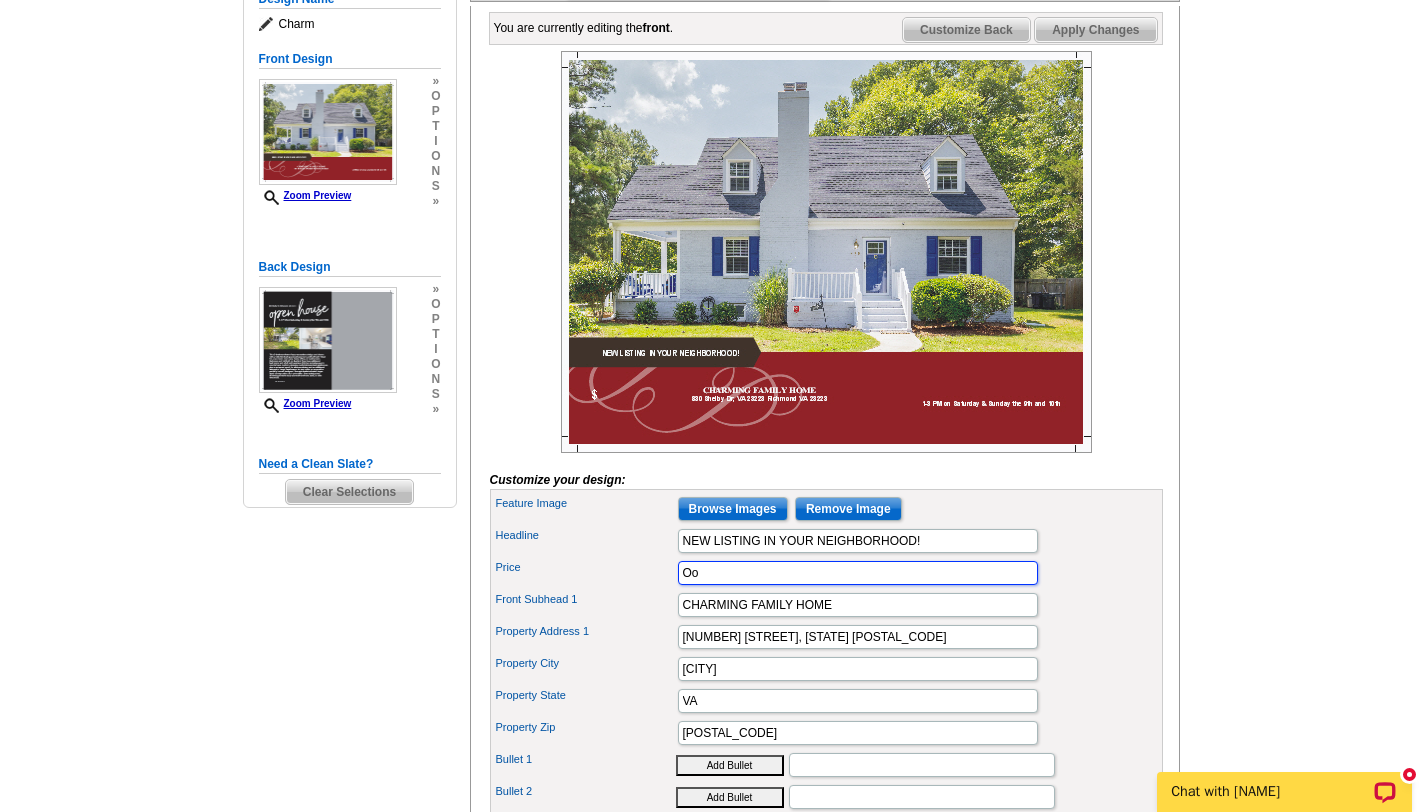 type on "O" 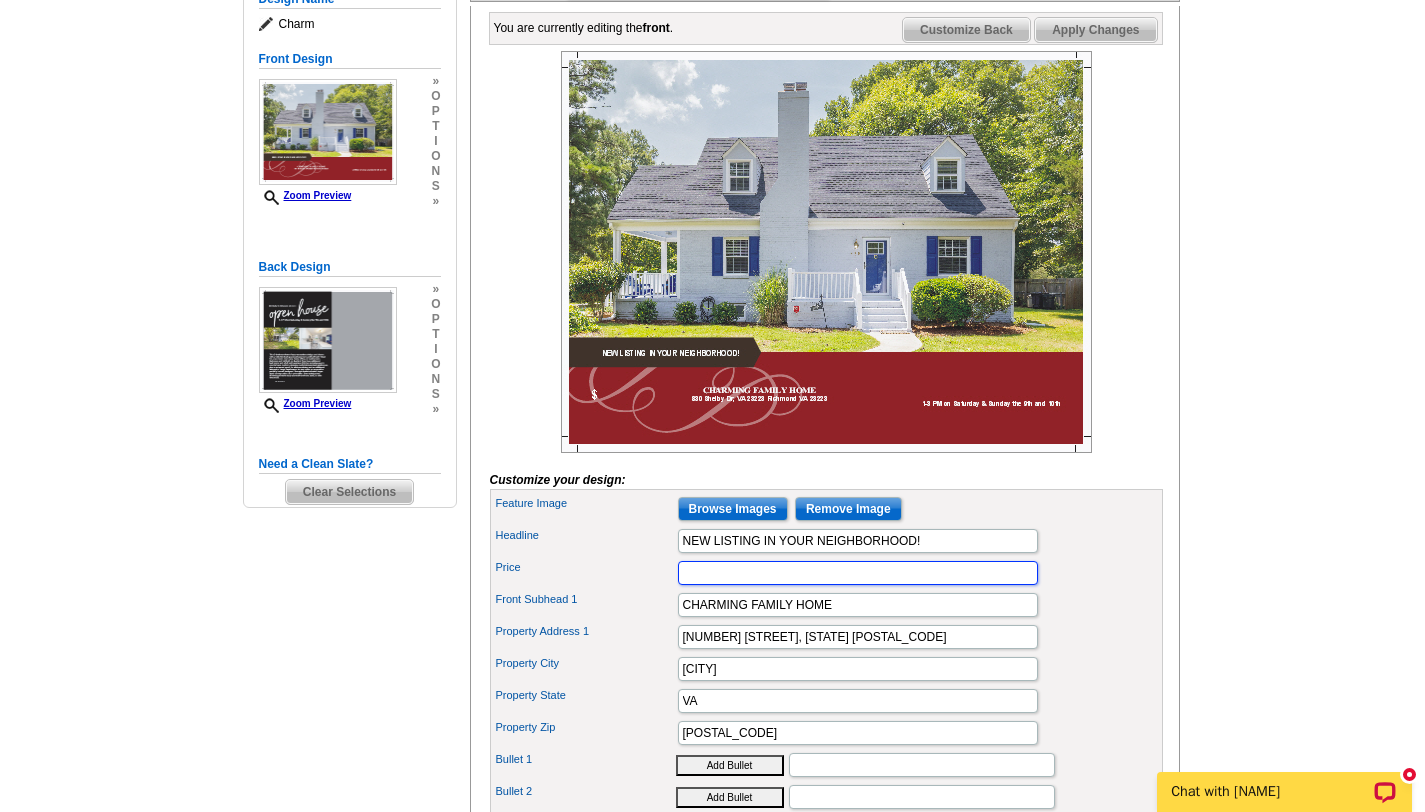 type 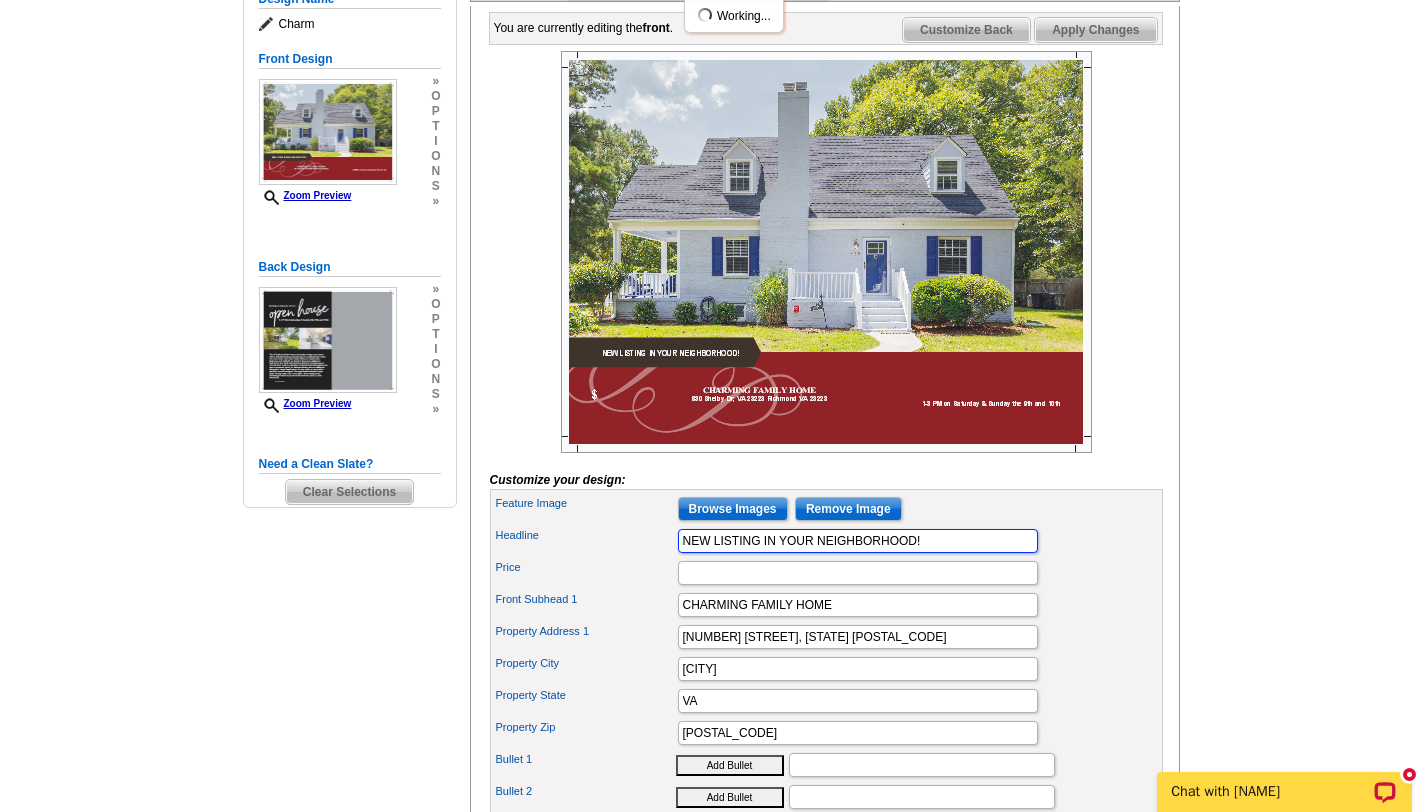 drag, startPoint x: 764, startPoint y: 577, endPoint x: 617, endPoint y: 603, distance: 149.28162 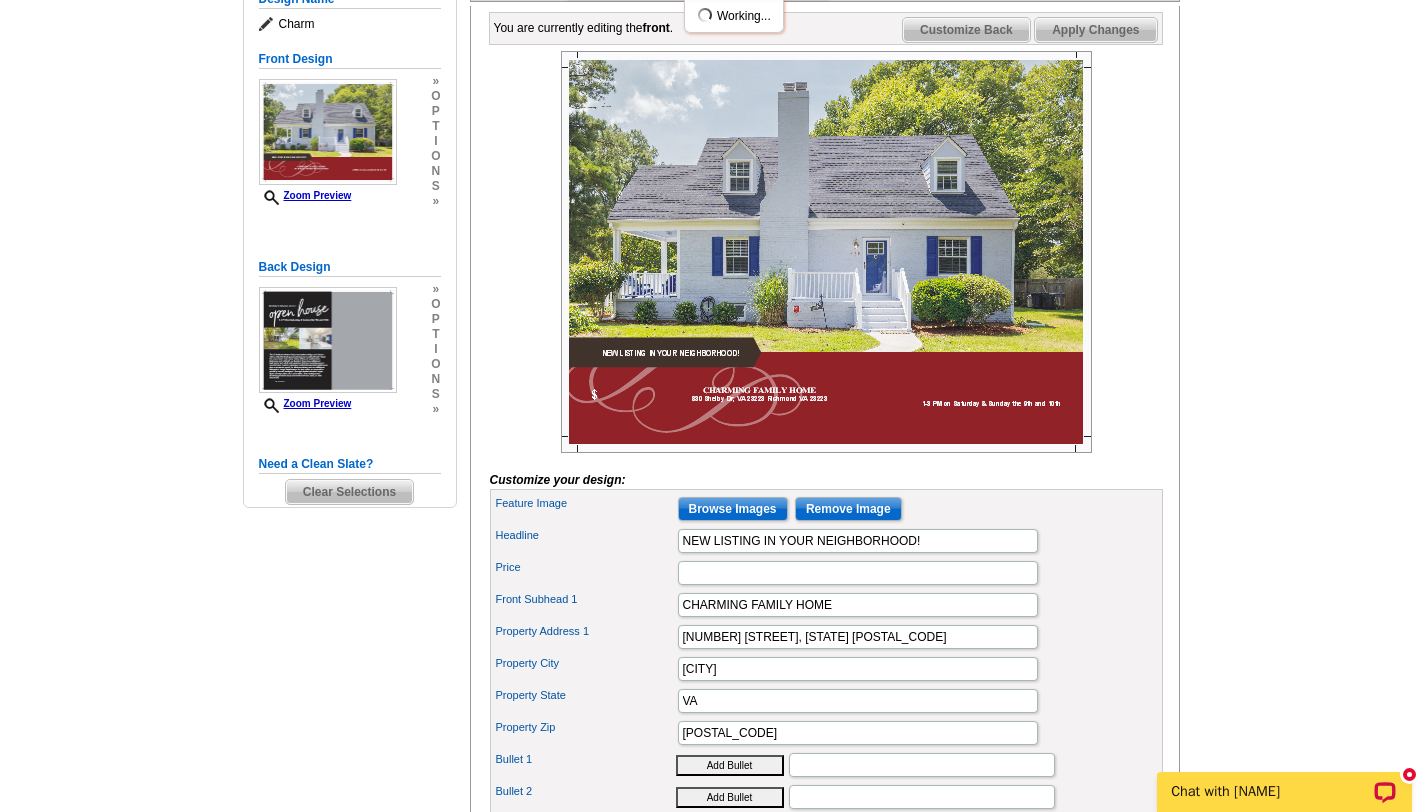 click on "Headline" at bounding box center (586, 535) 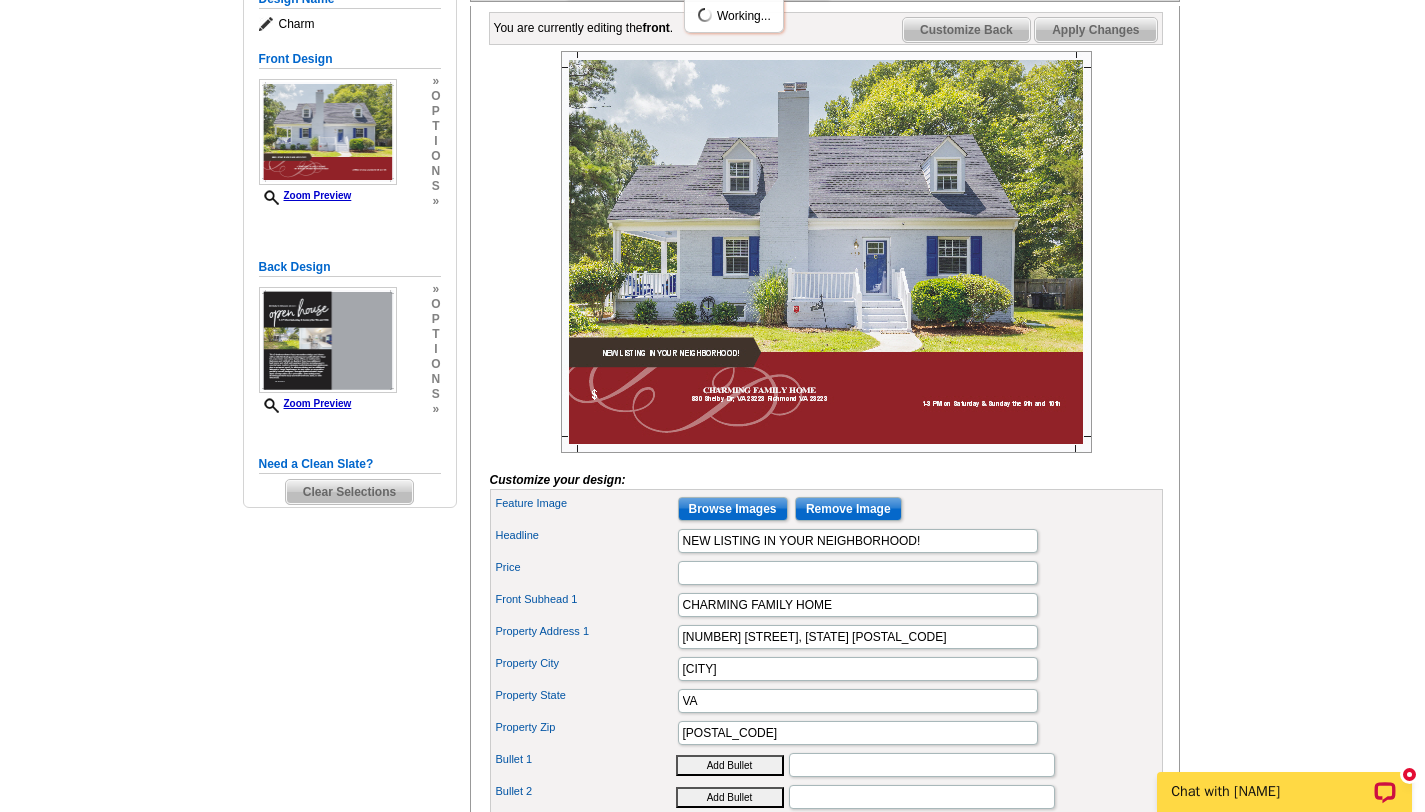 click on "NEW LISTING IN YOUR NEIGHBORHOOD!" at bounding box center [858, 541] 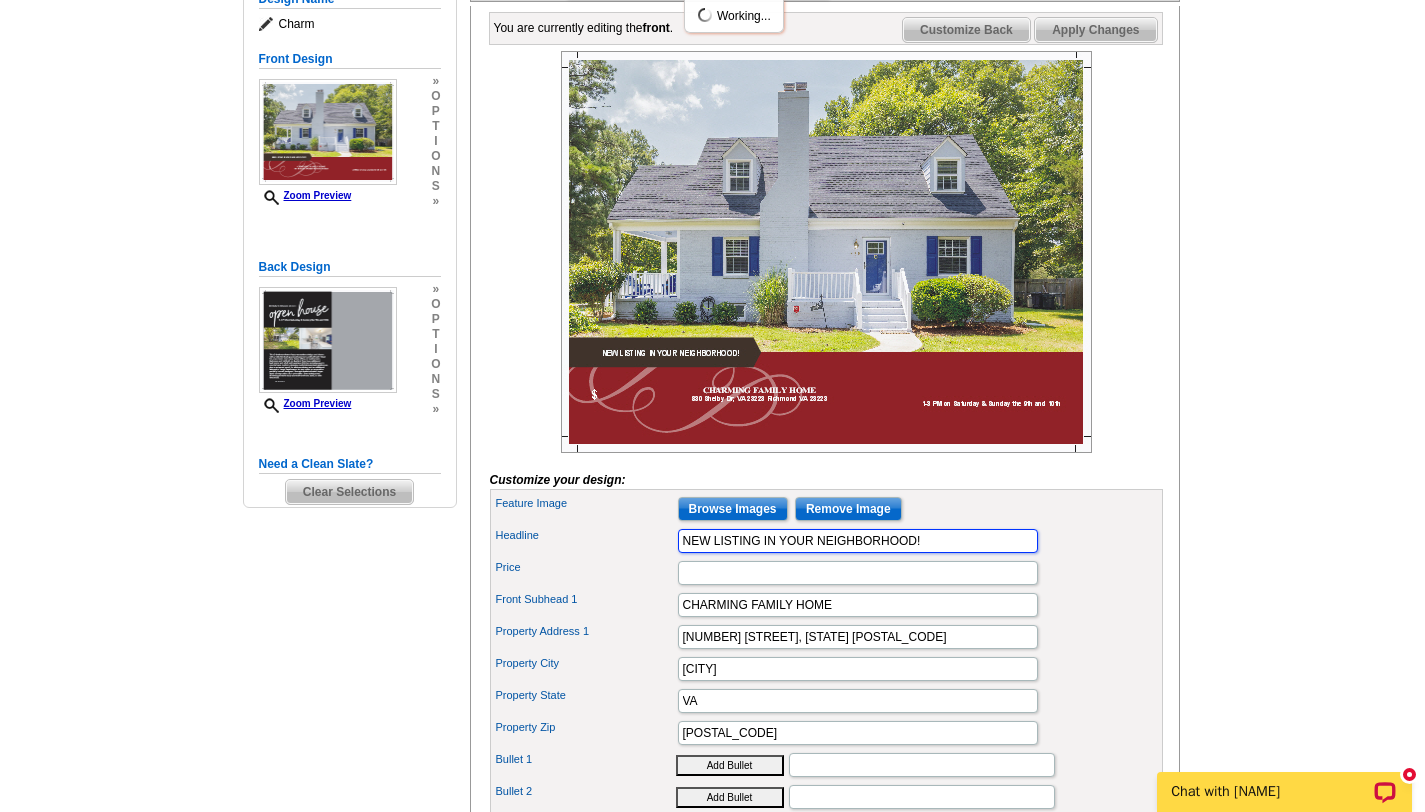 click on "NEW LISTING IN YOUR NEIGHBORHOOD!" at bounding box center [858, 541] 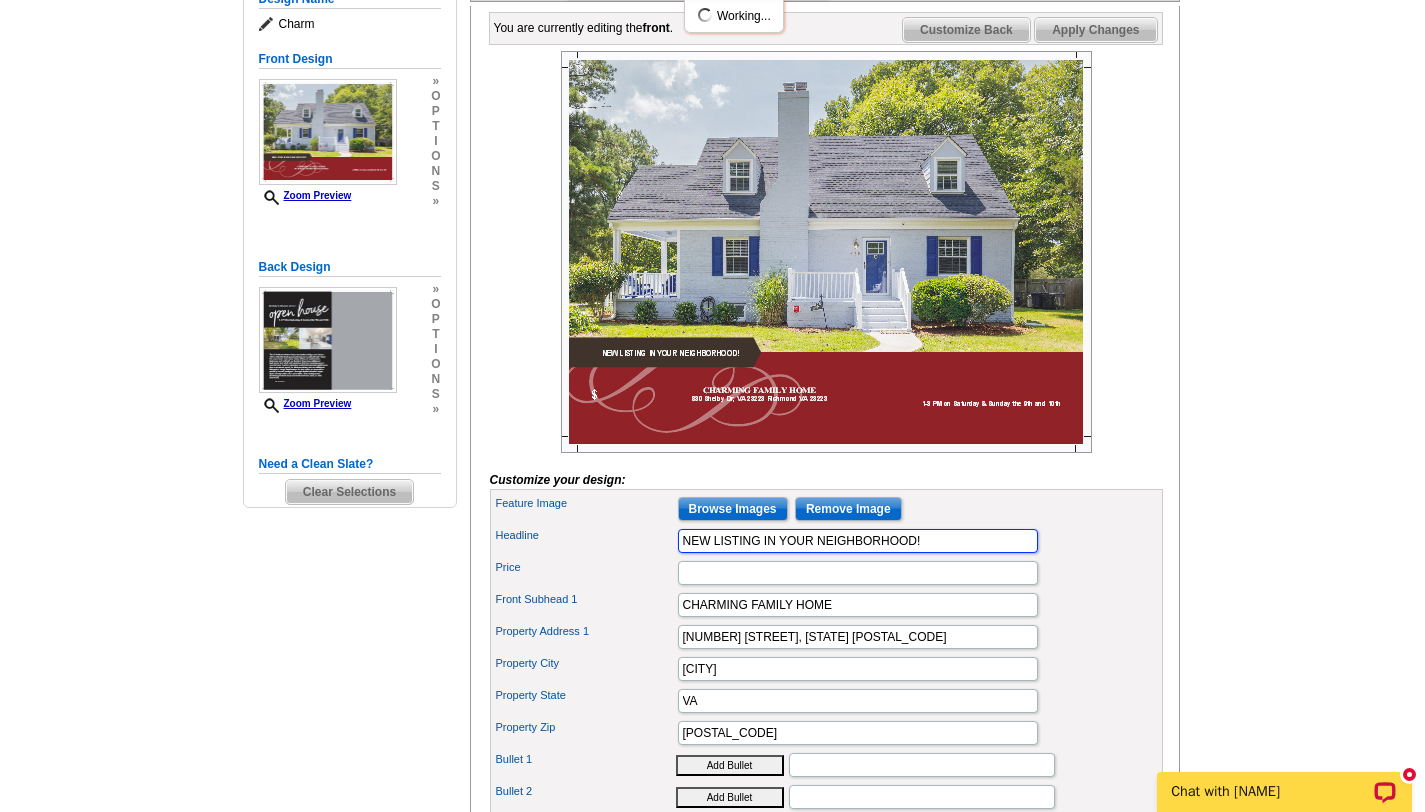 click on "NEW LISTING IN YOUR NEIGHBORHOOD!" at bounding box center (858, 541) 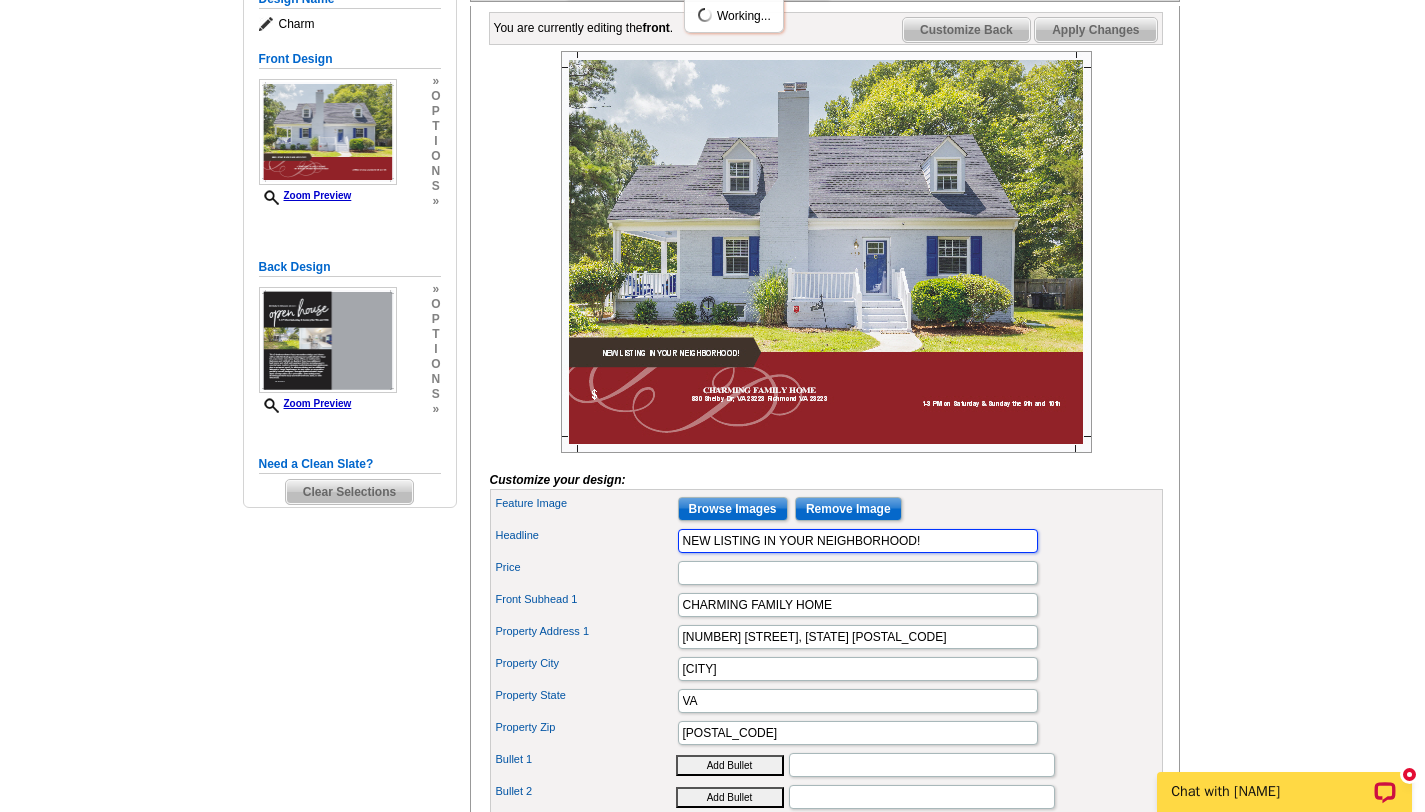 click on "NEW LISTING IN YOUR NEIGHBORHOOD!" at bounding box center [858, 541] 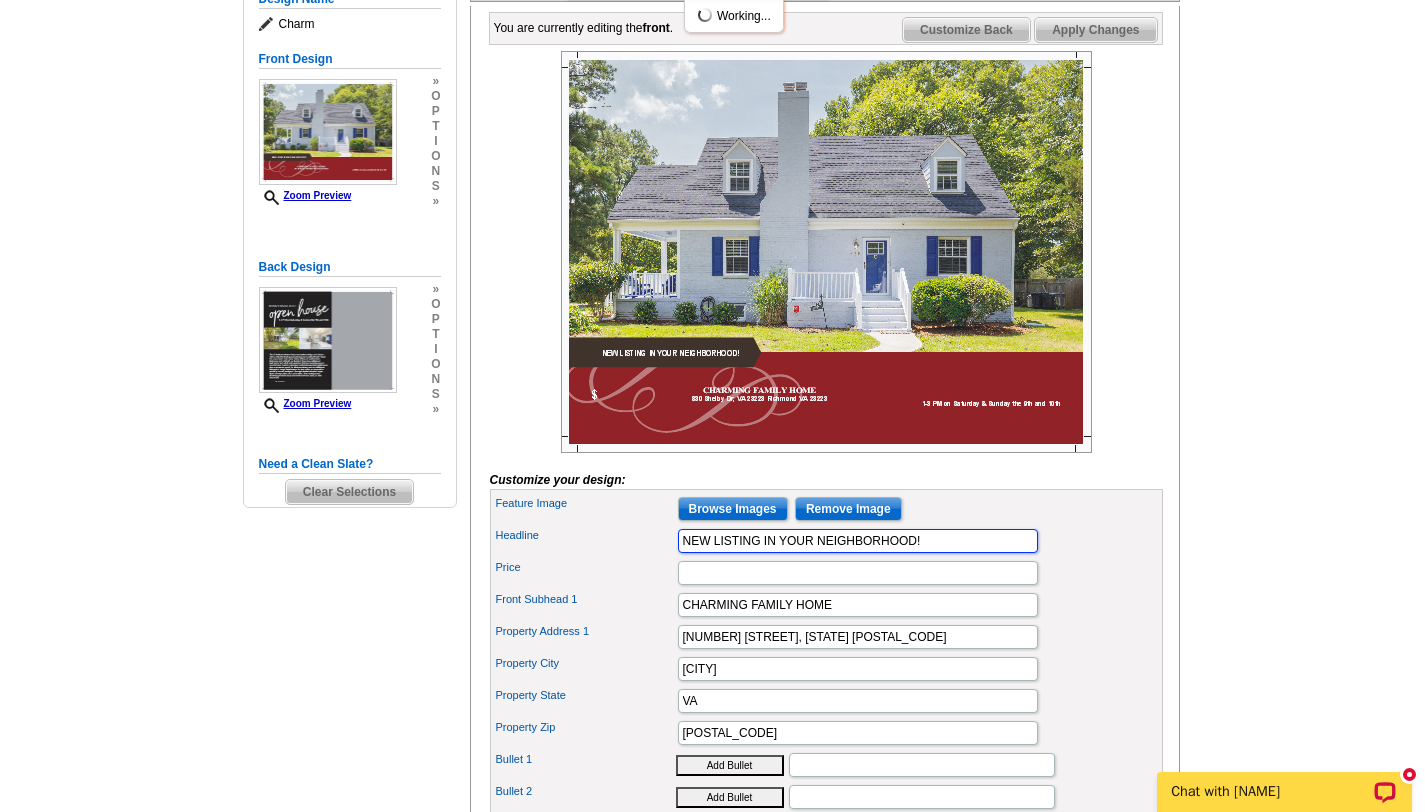 drag, startPoint x: 684, startPoint y: 578, endPoint x: 753, endPoint y: 569, distance: 69.58448 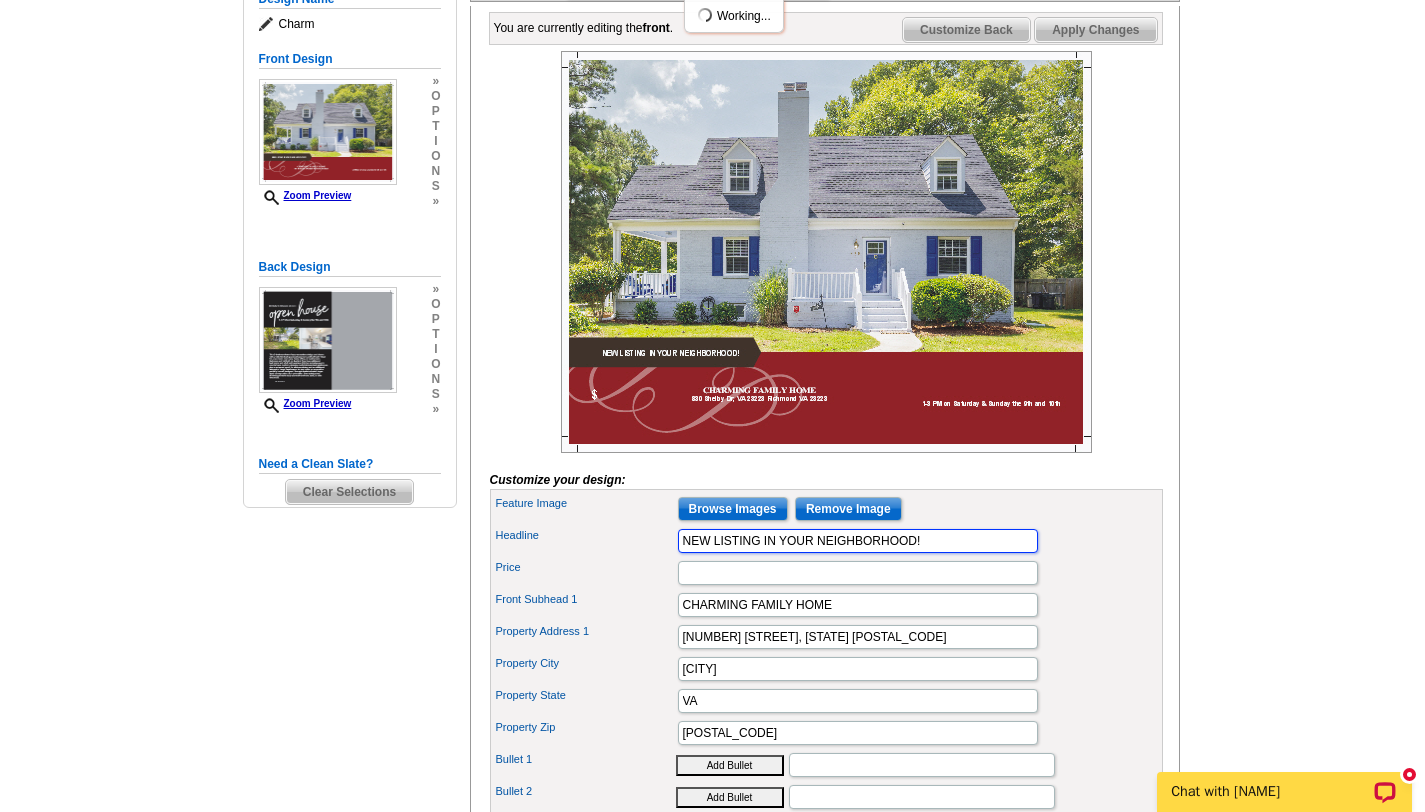 click on "NEW LISTING IN YOUR NEIGHBORHOOD!" at bounding box center [858, 541] 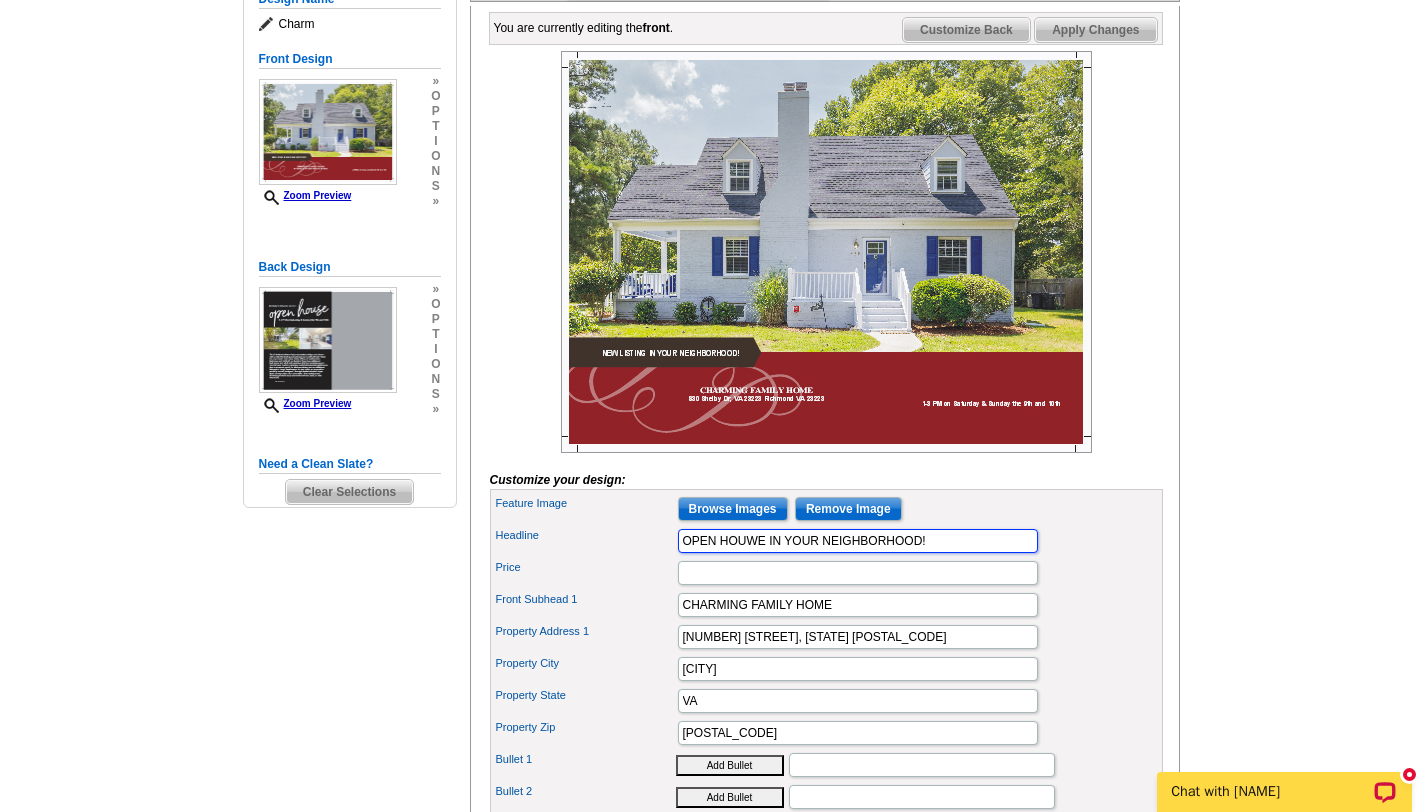 type on "OPEN HOUWE IN YOUR NEIGHBORHOOD!" 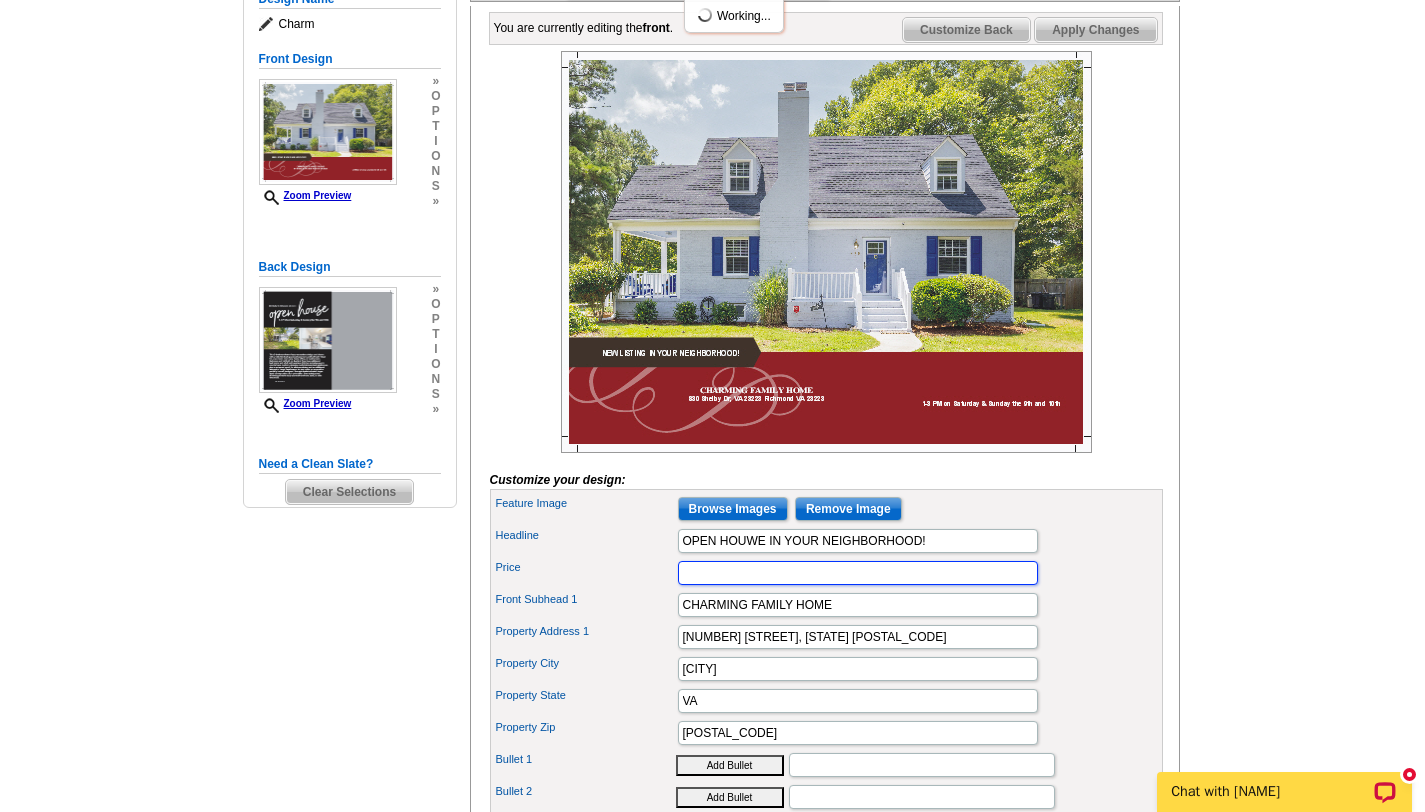 click on "Price" at bounding box center [858, 573] 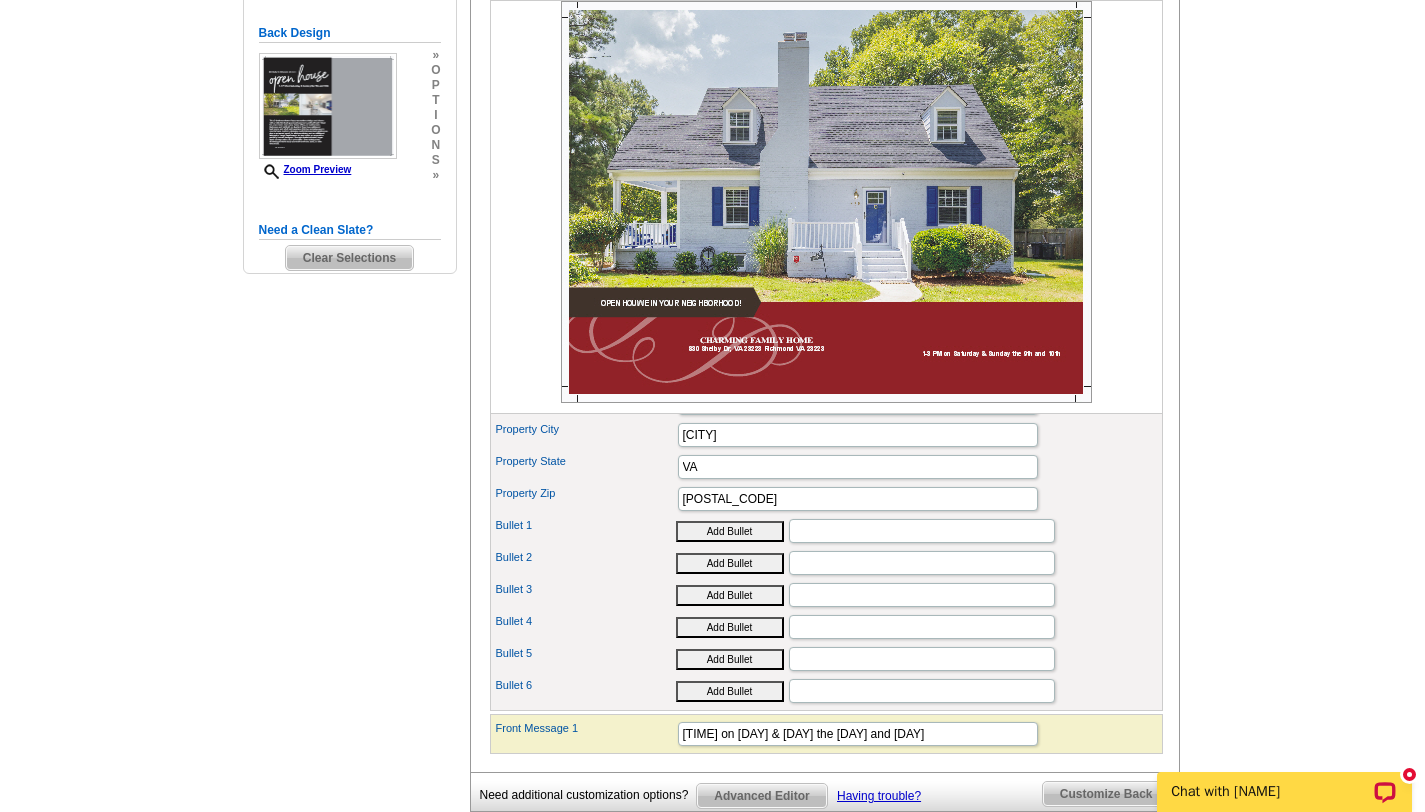 scroll, scrollTop: 525, scrollLeft: 0, axis: vertical 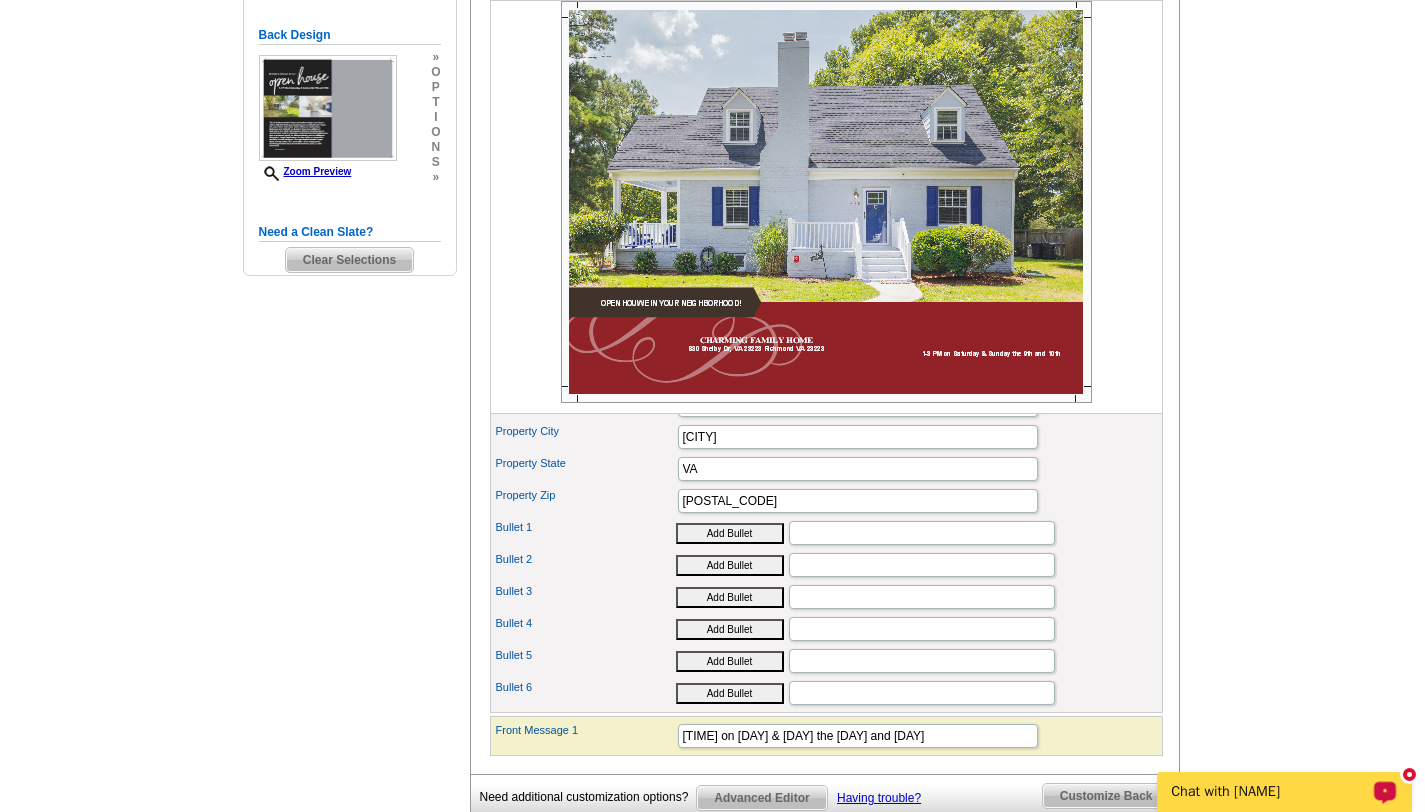 click on "Chat with [NAME]" at bounding box center [1271, 792] 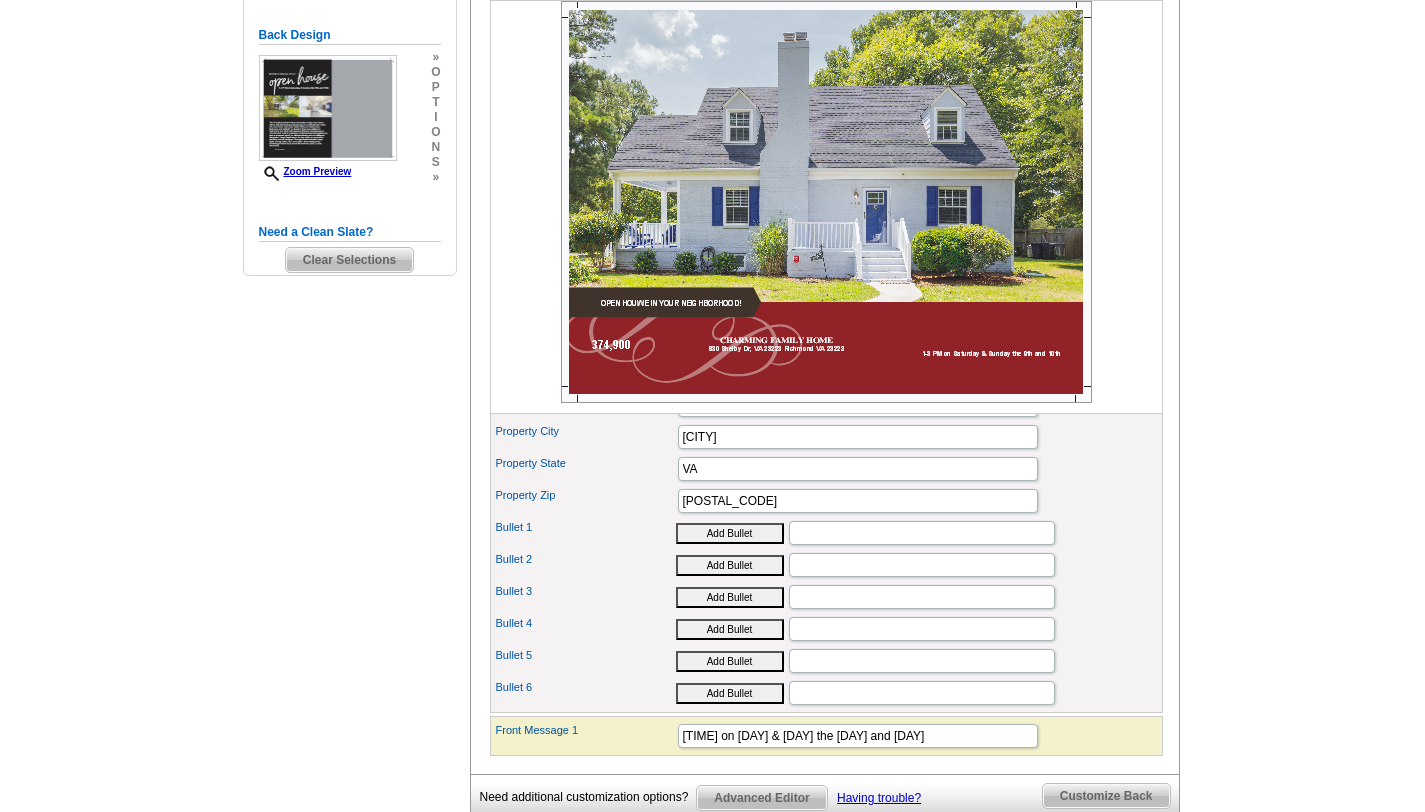 click at bounding box center (826, 202) 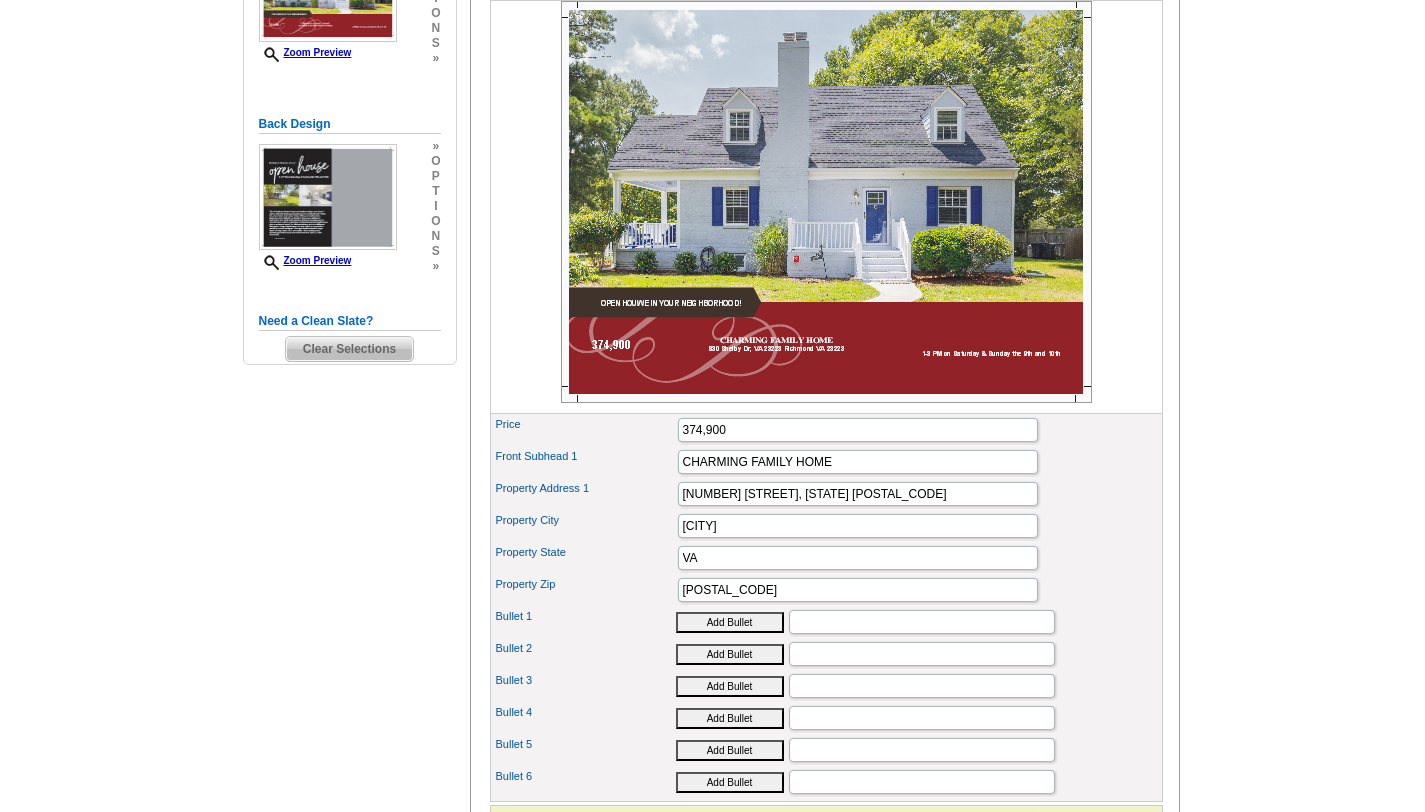 scroll, scrollTop: 438, scrollLeft: 0, axis: vertical 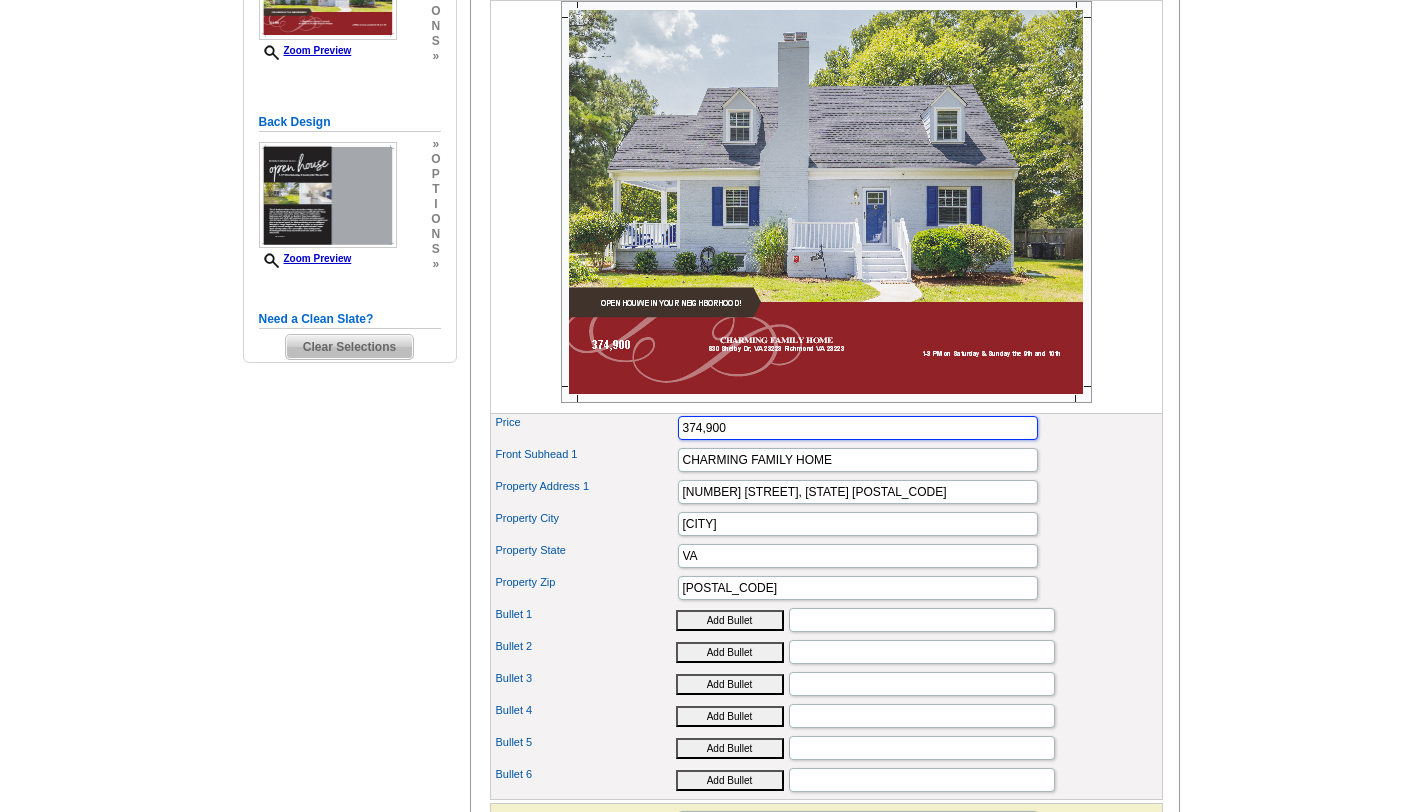 click on "374,900" at bounding box center (858, 428) 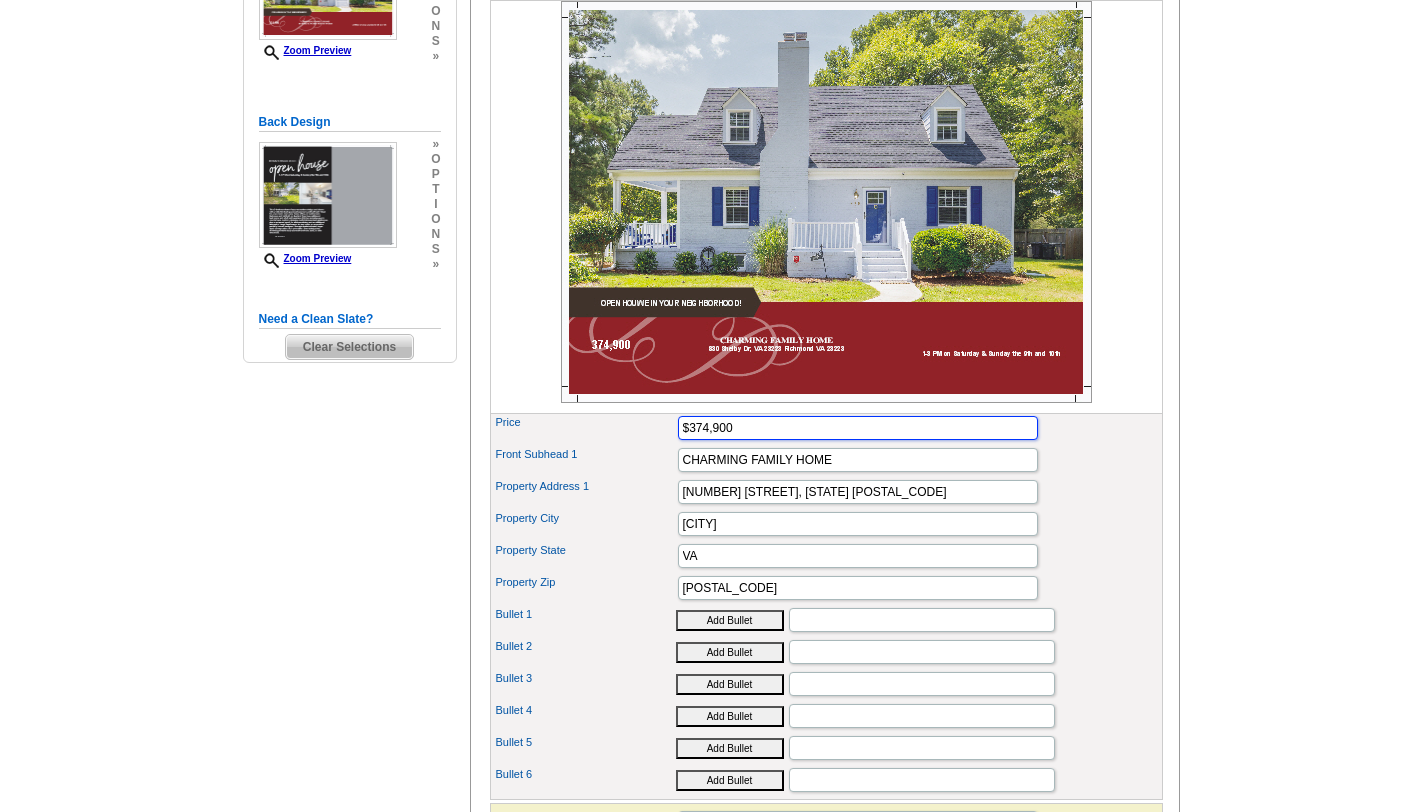 type on "$374,900" 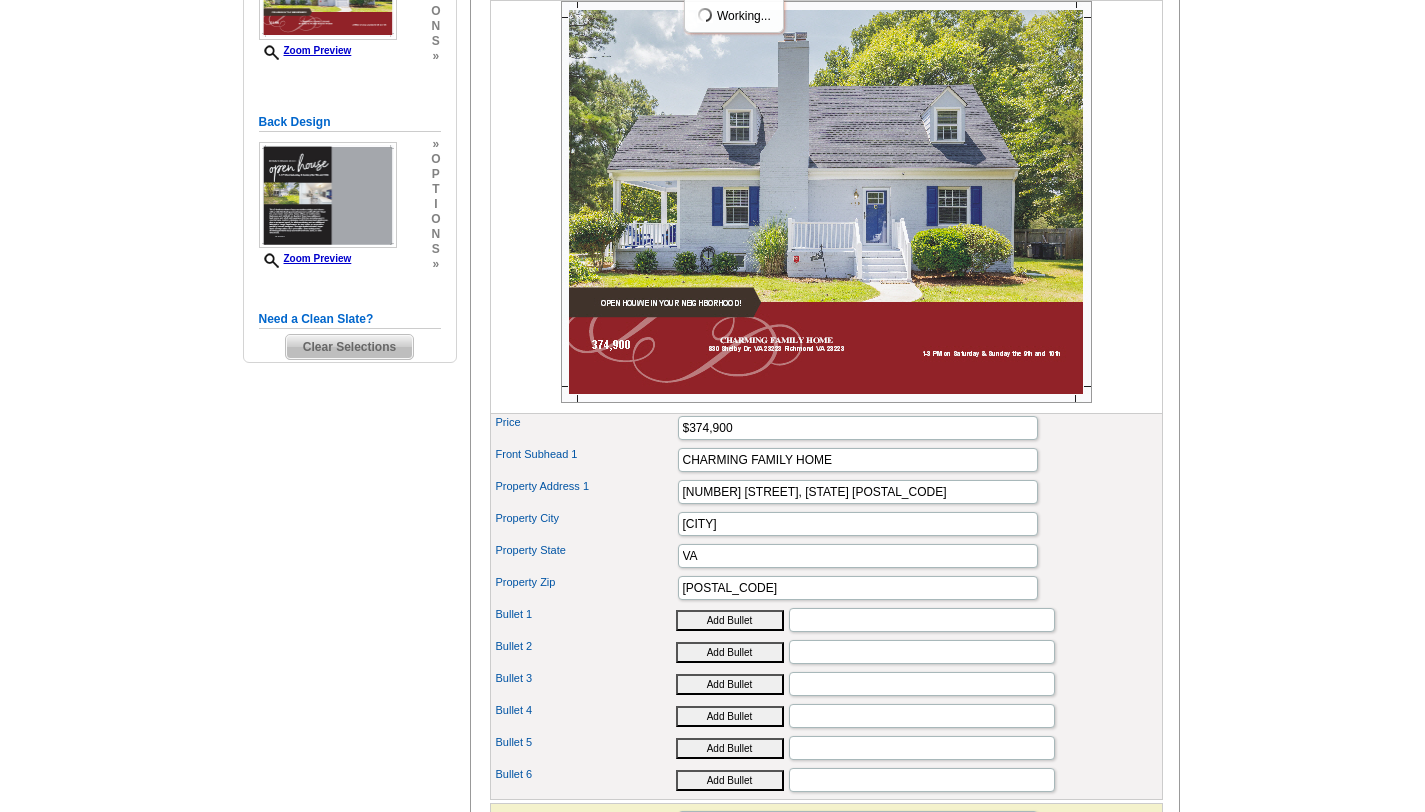 click on "Front Subhead 1
CHARMING FAMILY HOME" at bounding box center (826, 460) 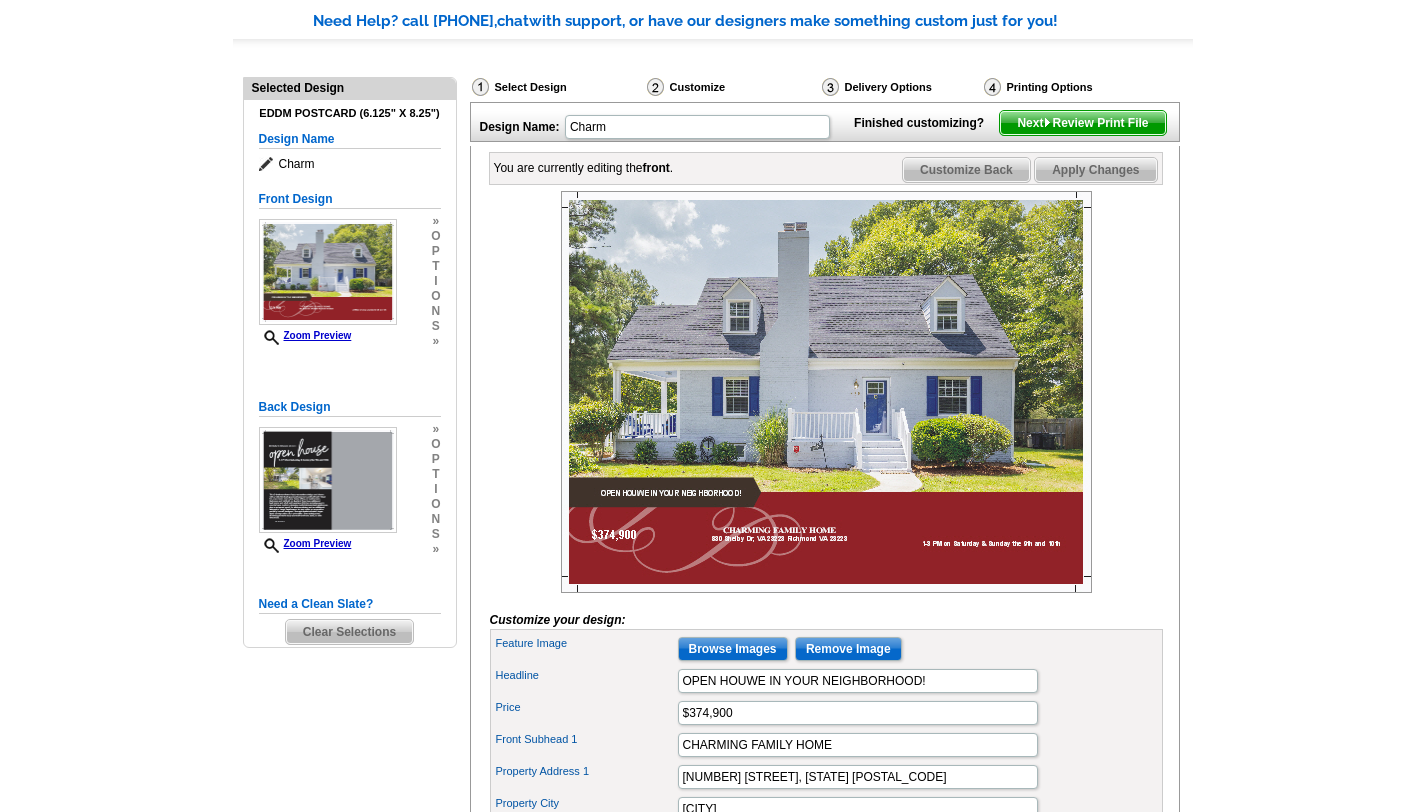 scroll, scrollTop: 123, scrollLeft: 0, axis: vertical 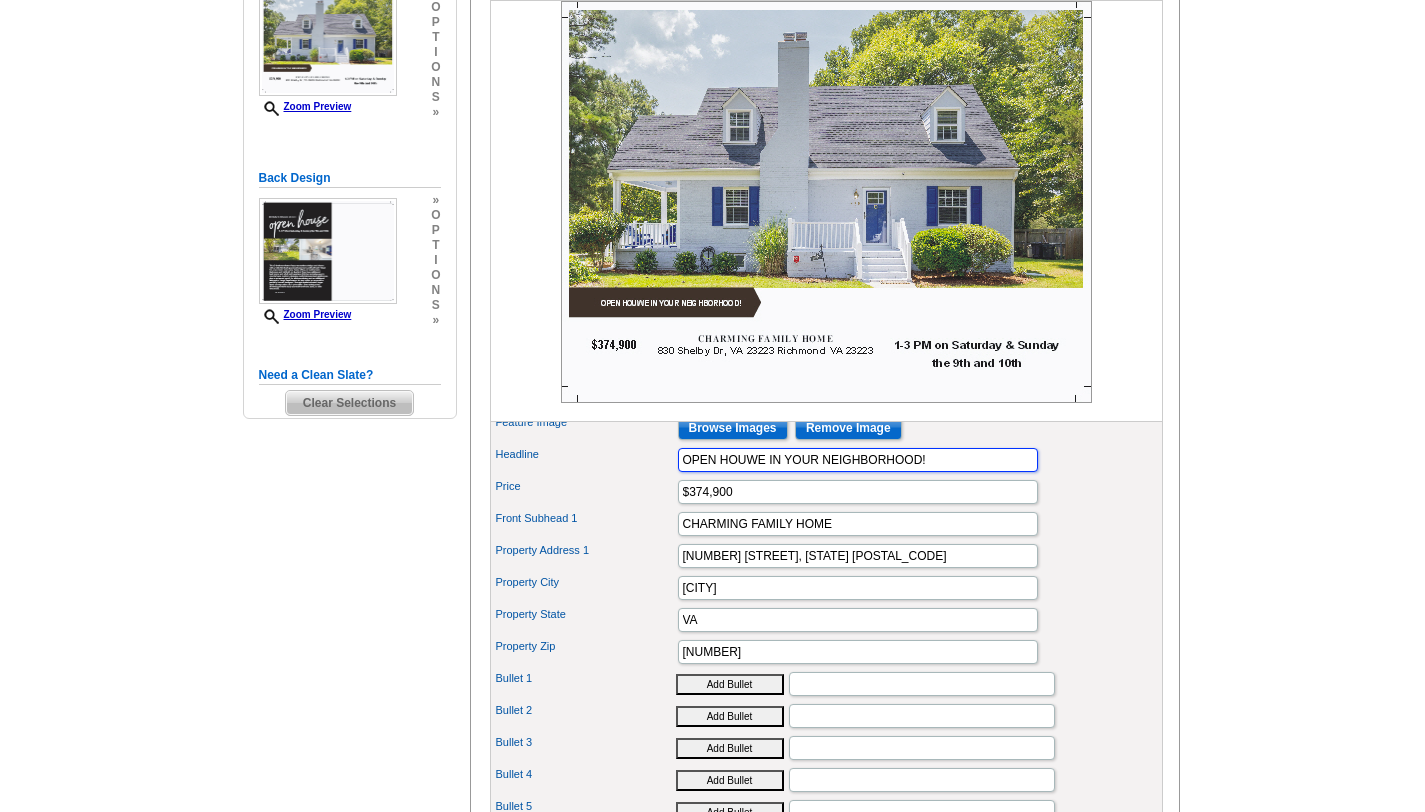 click on "OPEN HOUWE IN YOUR NEIGHBORHOOD!" at bounding box center [858, 460] 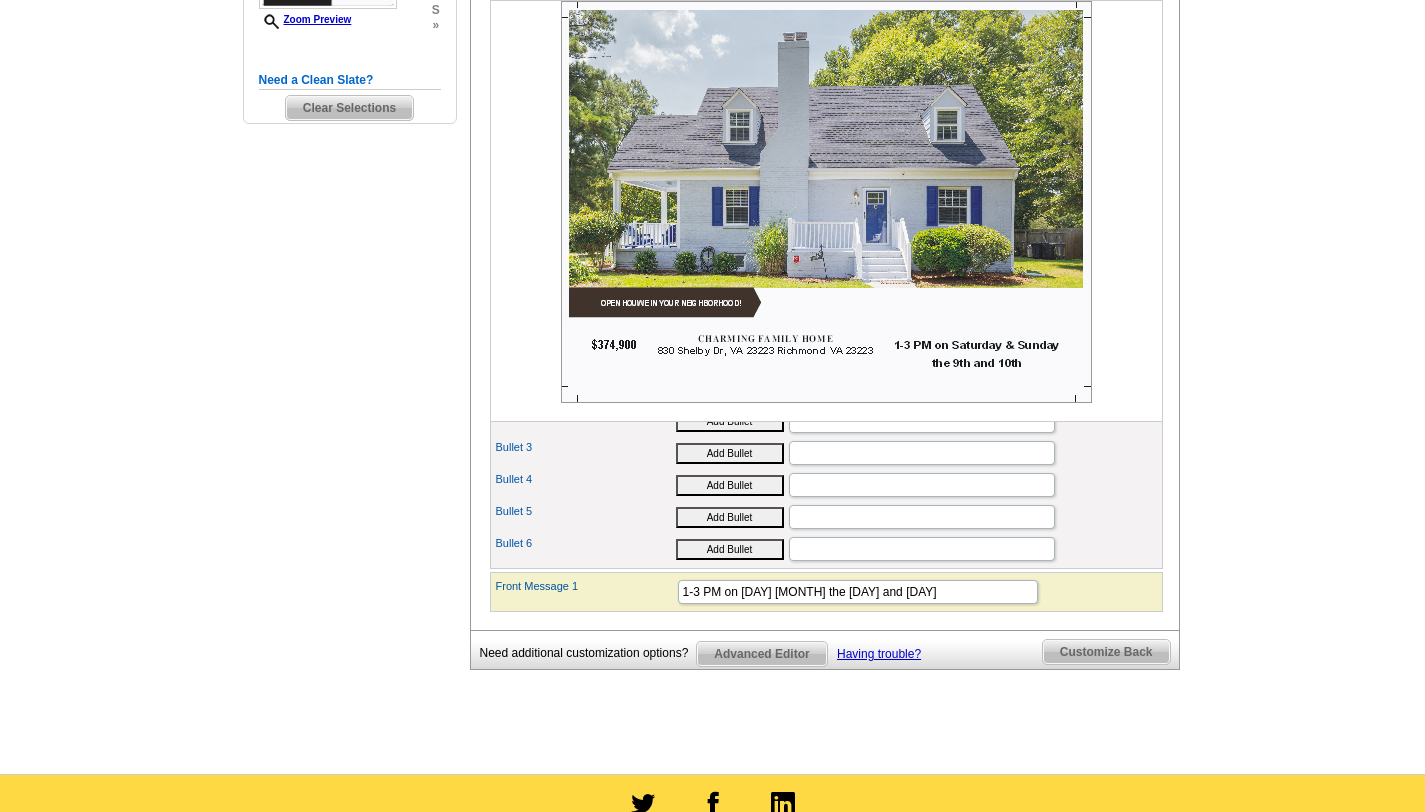 scroll, scrollTop: 690, scrollLeft: 0, axis: vertical 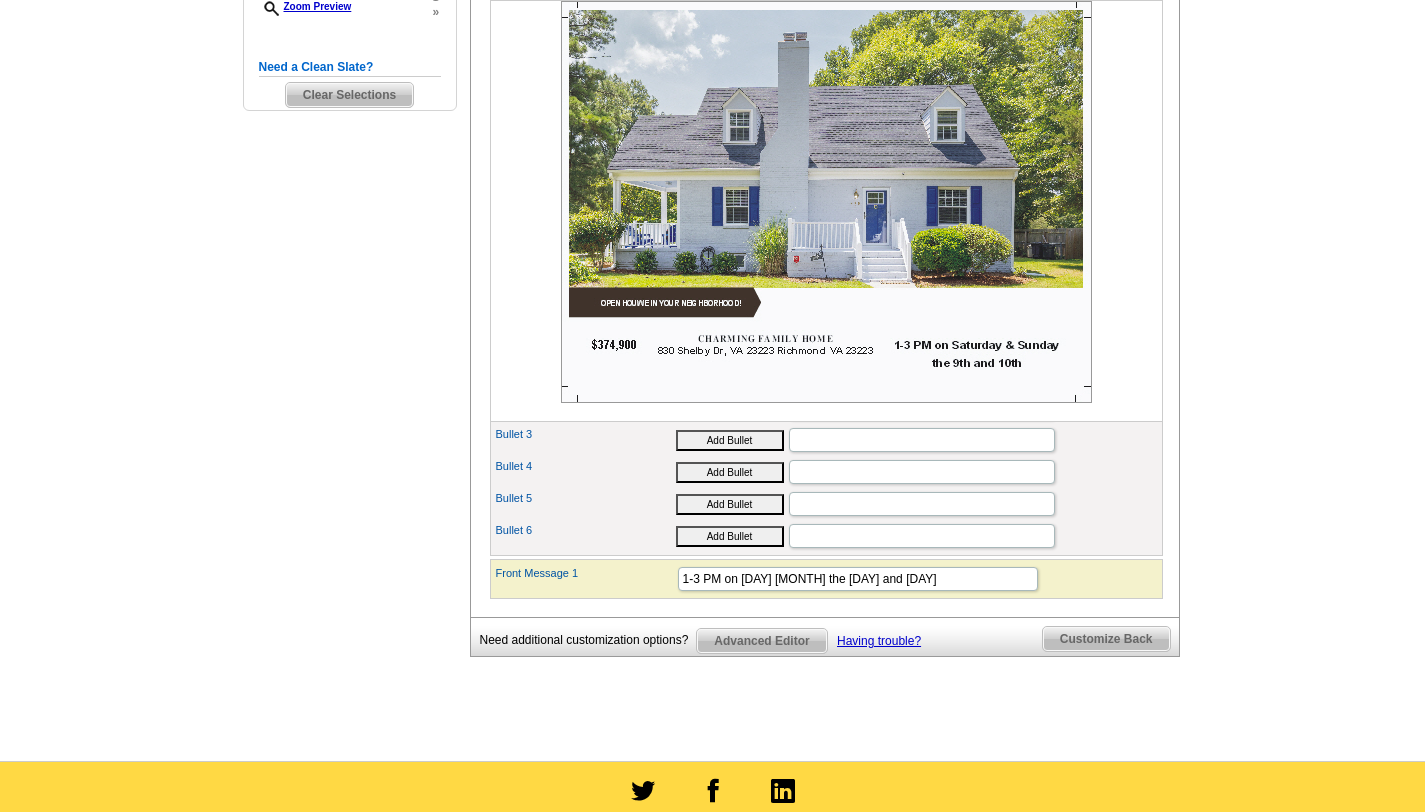 type on "OPEN HOUSE IN YOUR NEIGHBORHOOD!" 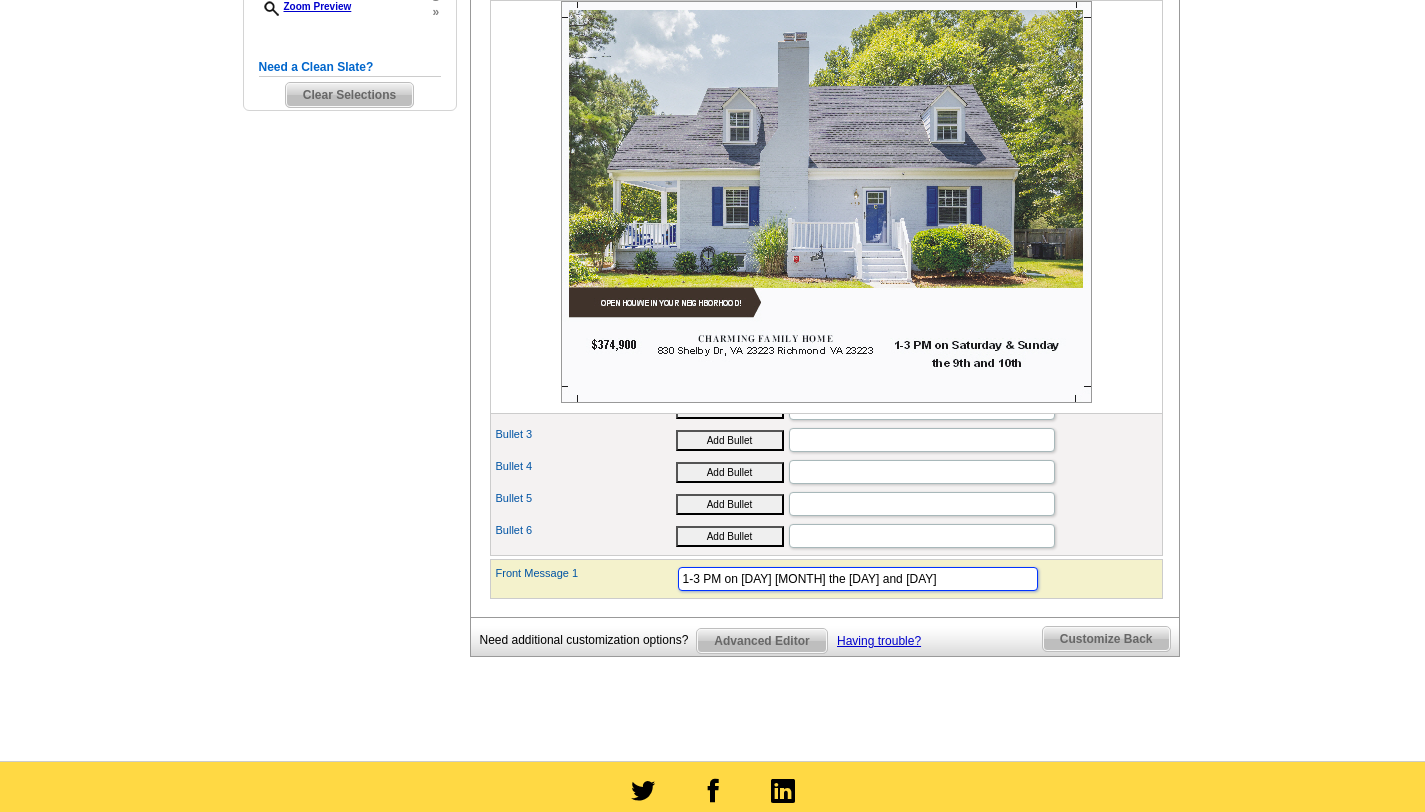 scroll, scrollTop: 0, scrollLeft: 0, axis: both 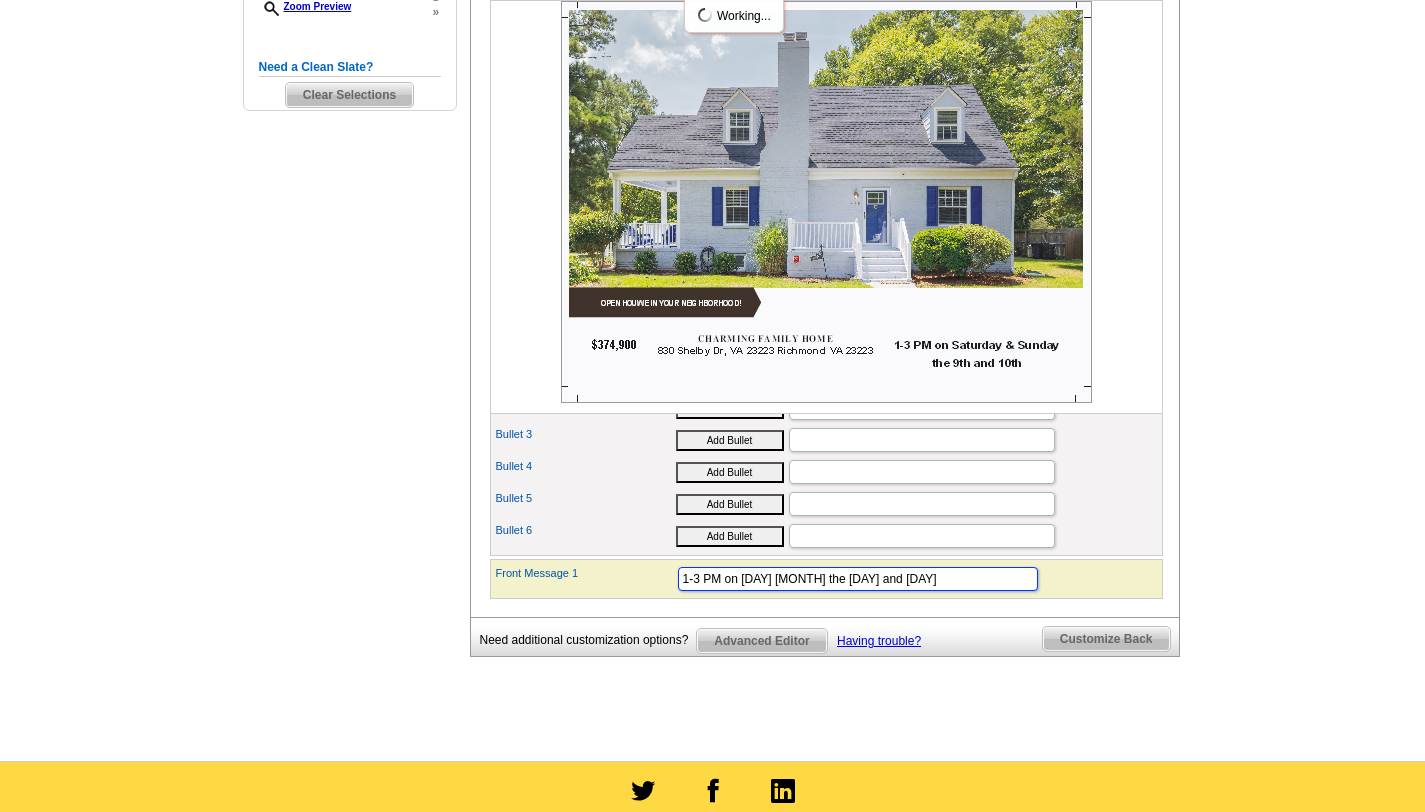 click on "1-3 PM on [DAY] [MONTH] the [DAY] and [DAY]" at bounding box center [858, 579] 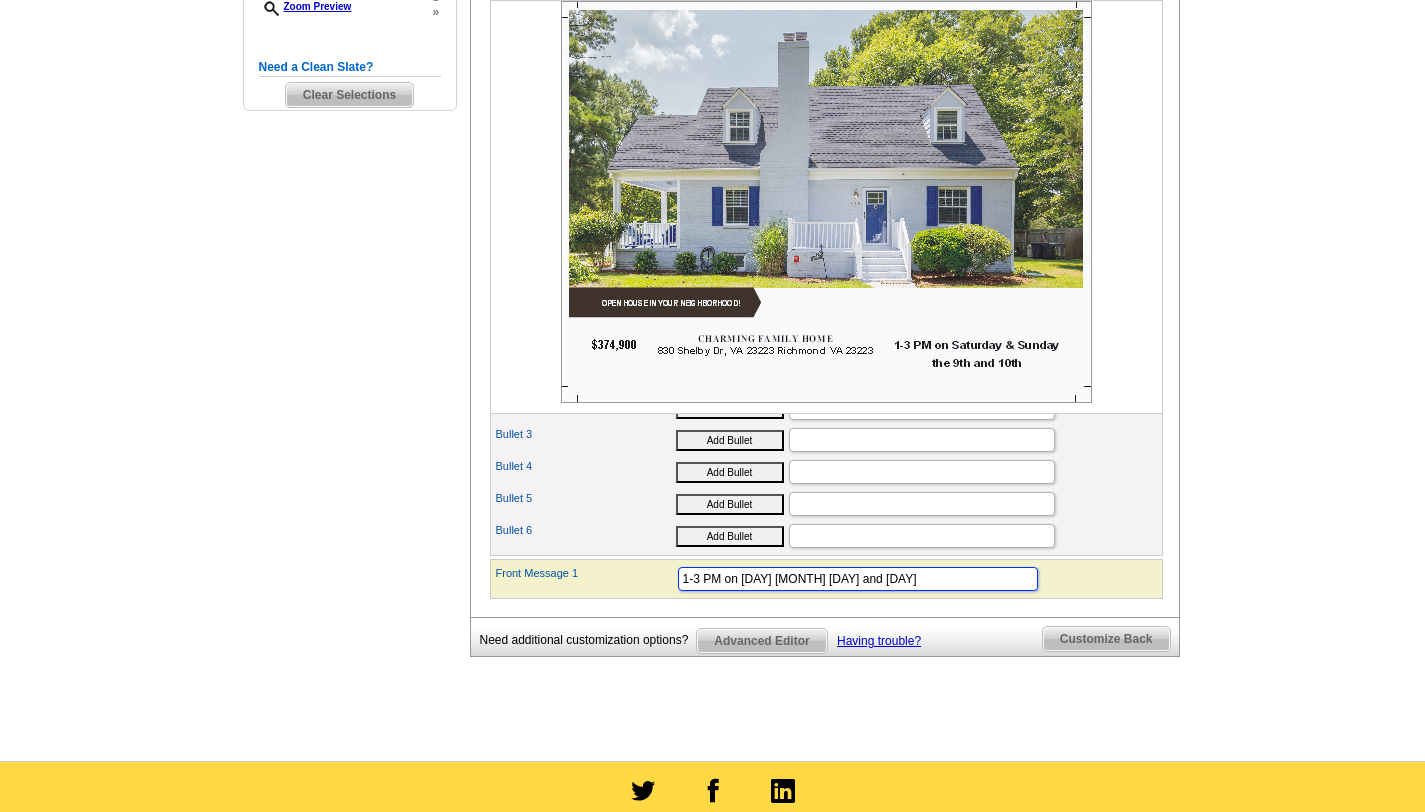 type on "1-3 PM on [DAY] [MONTH] [DAY] and [DAY]" 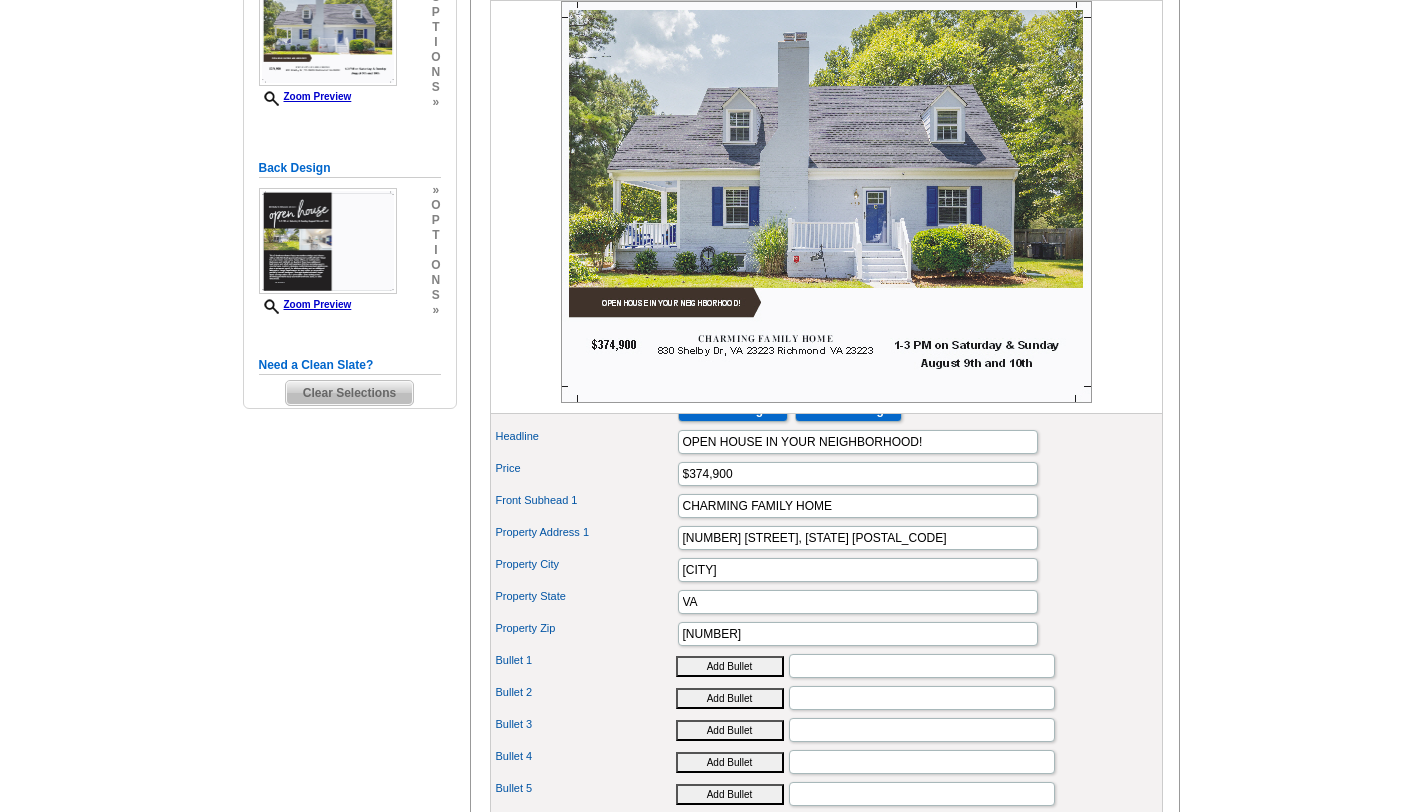 scroll, scrollTop: 389, scrollLeft: 0, axis: vertical 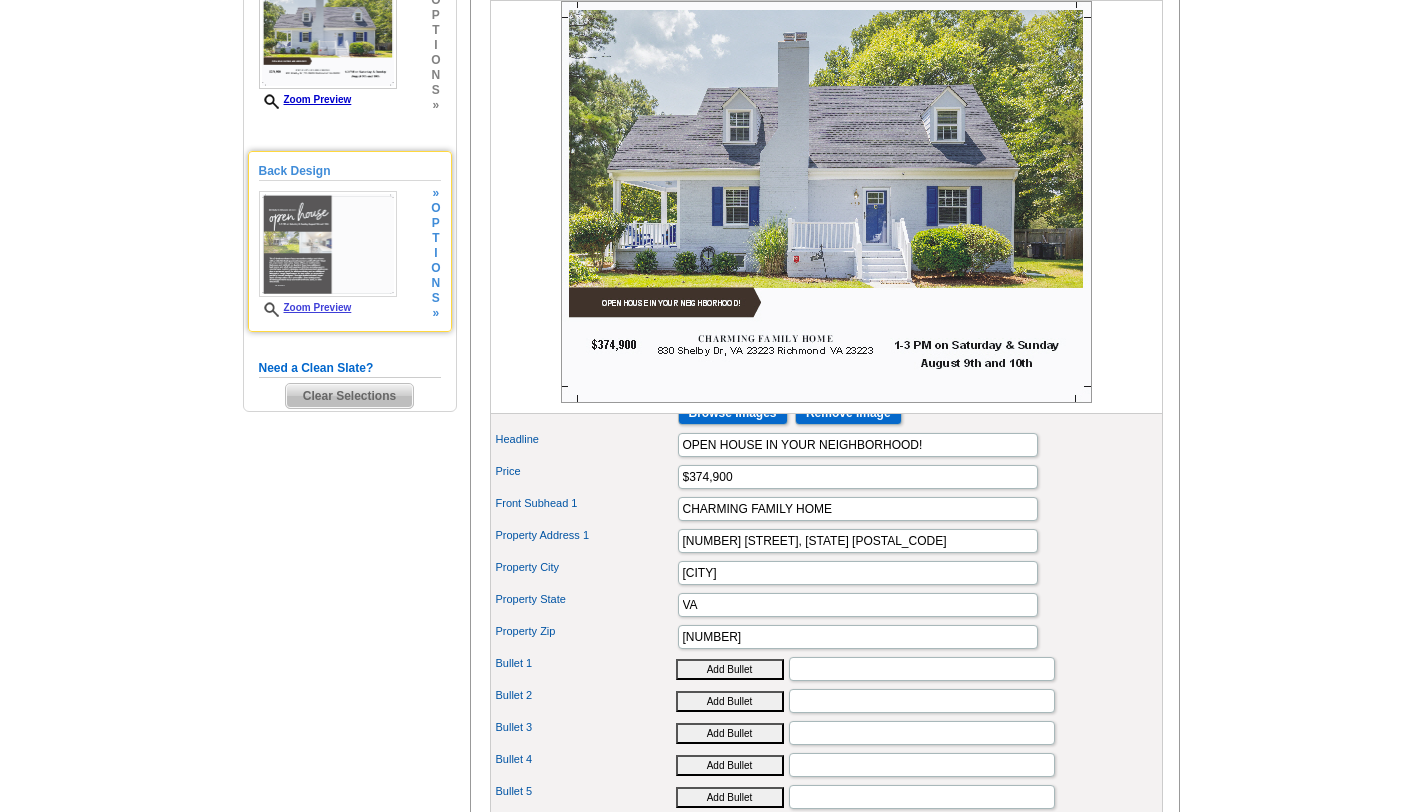 click at bounding box center (328, 244) 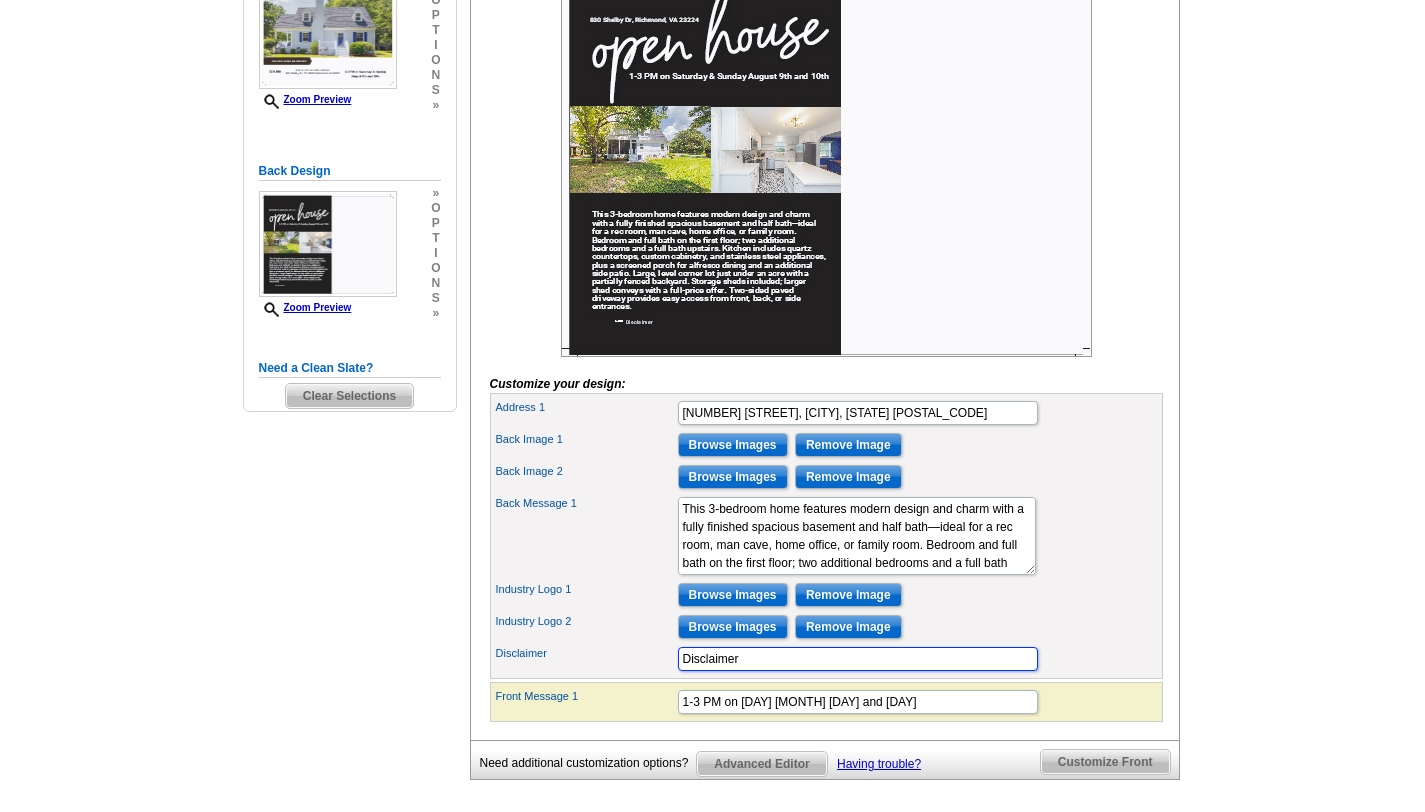 click on "Disclaimer" at bounding box center (858, 659) 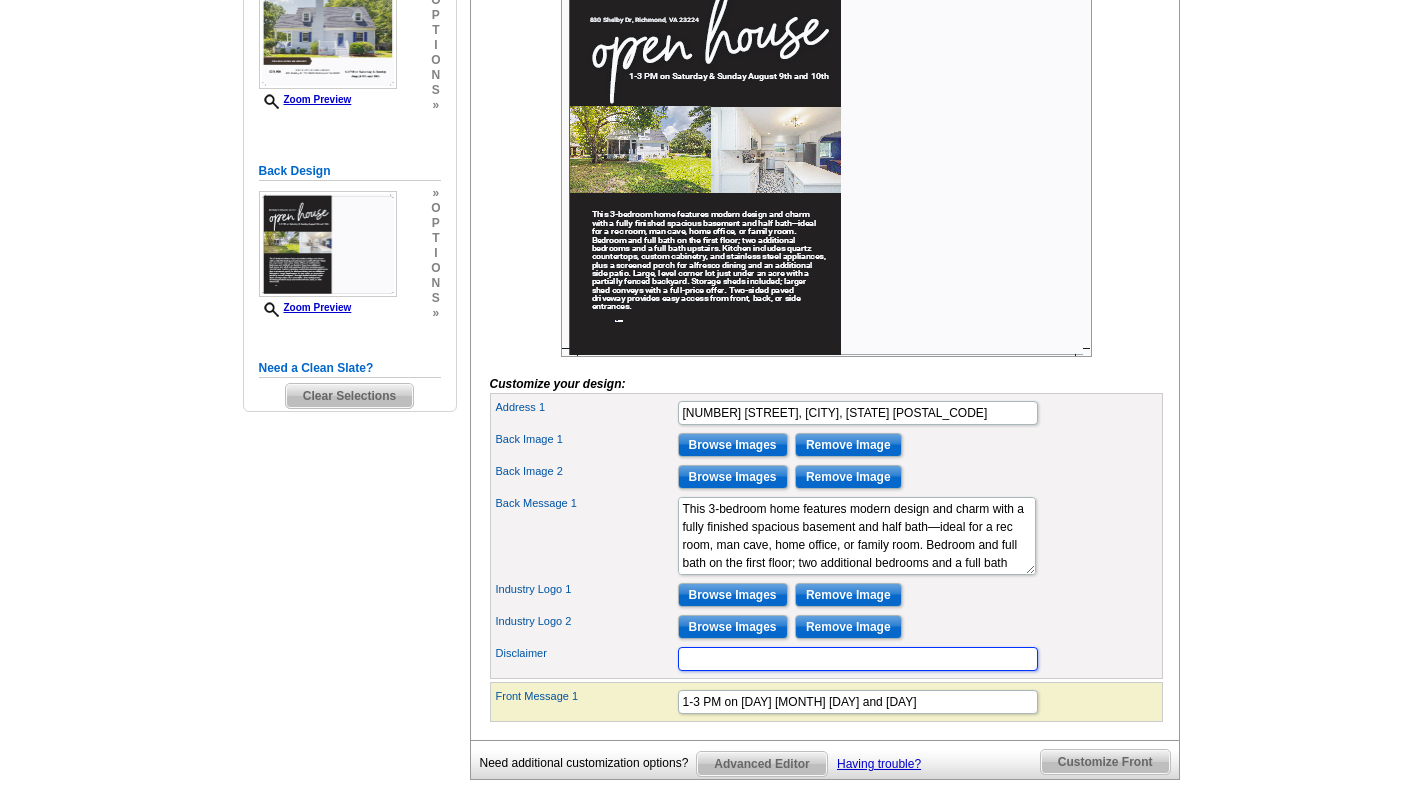 click on "Disclaimer" at bounding box center (858, 659) 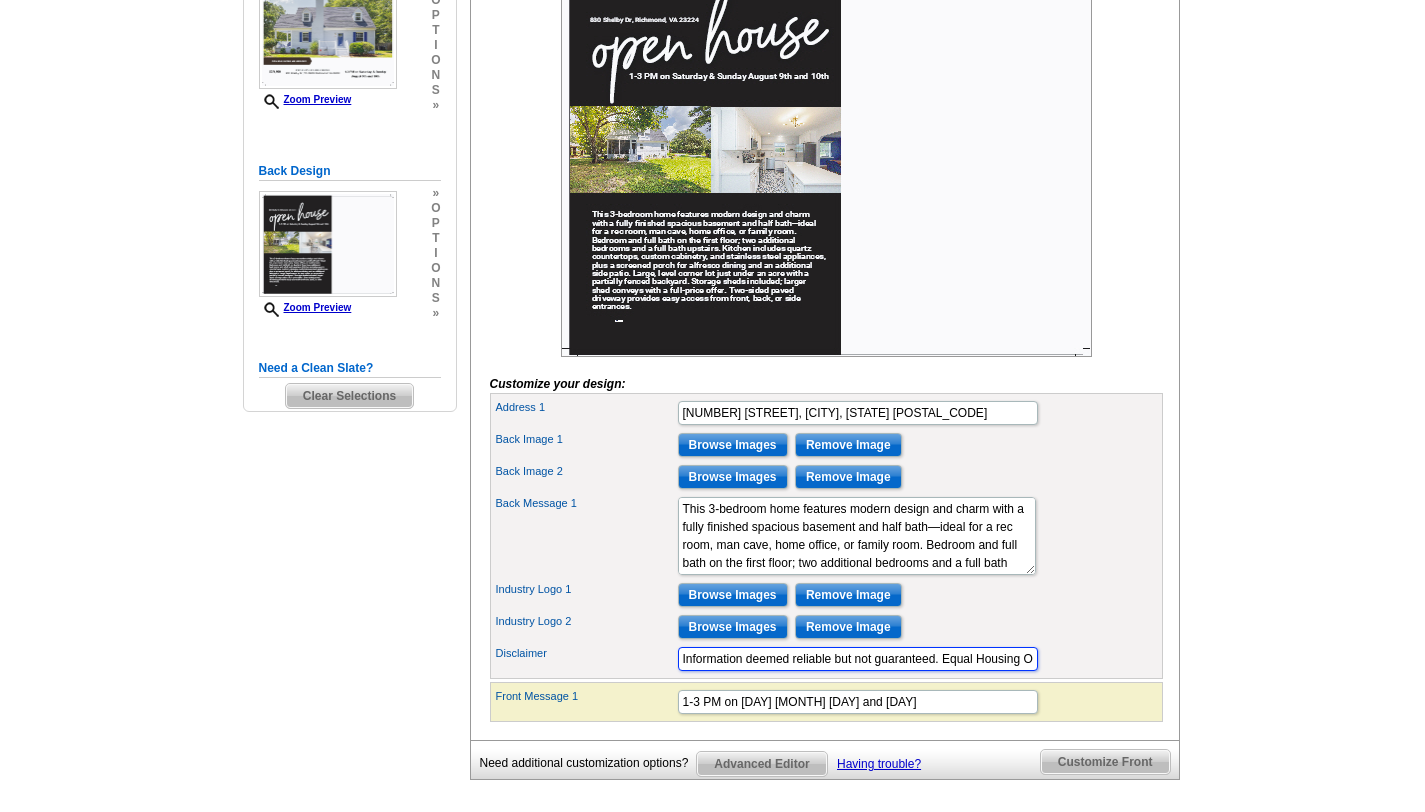 scroll, scrollTop: 0, scrollLeft: 55, axis: horizontal 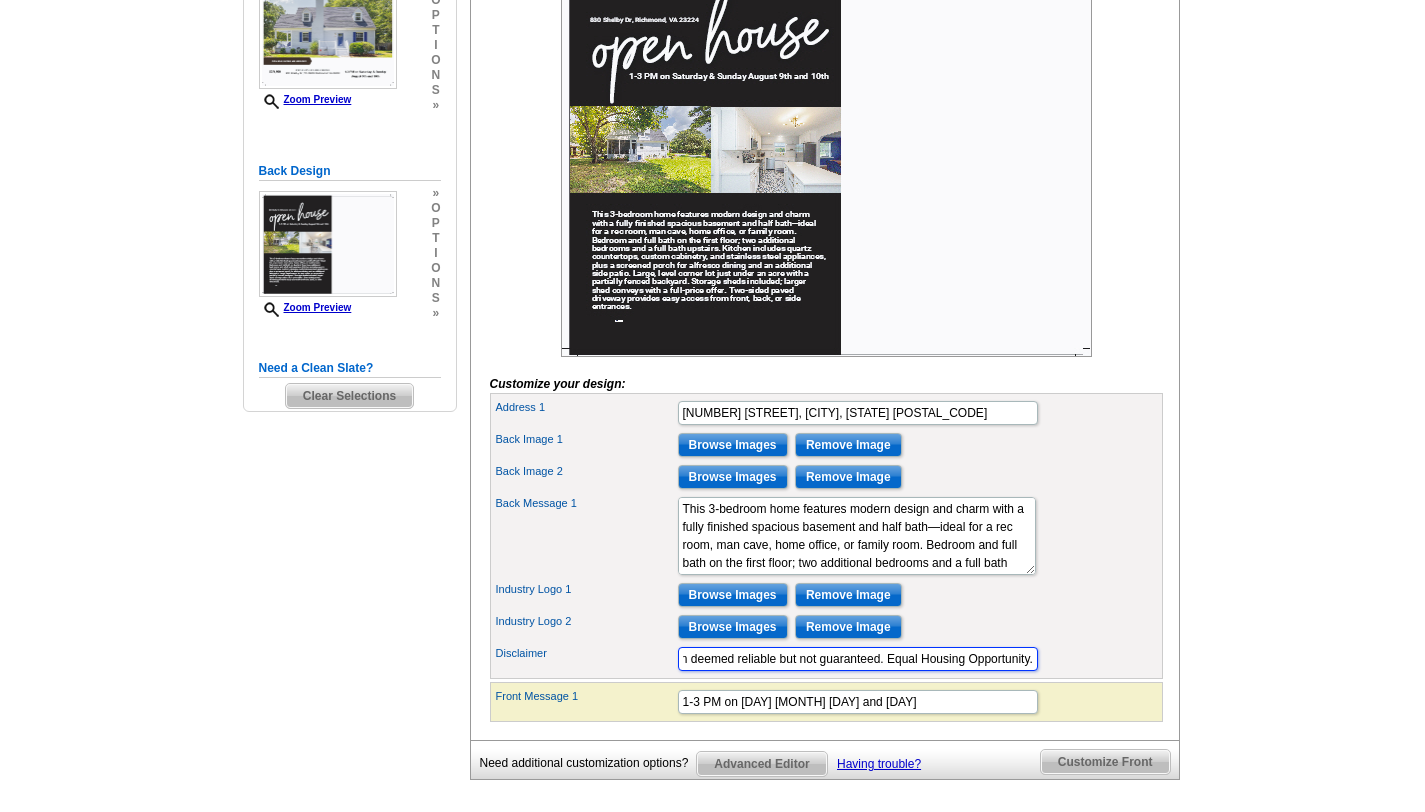 type on "Information deemed reliable but not guaranteed. Equal Housing Opportunity." 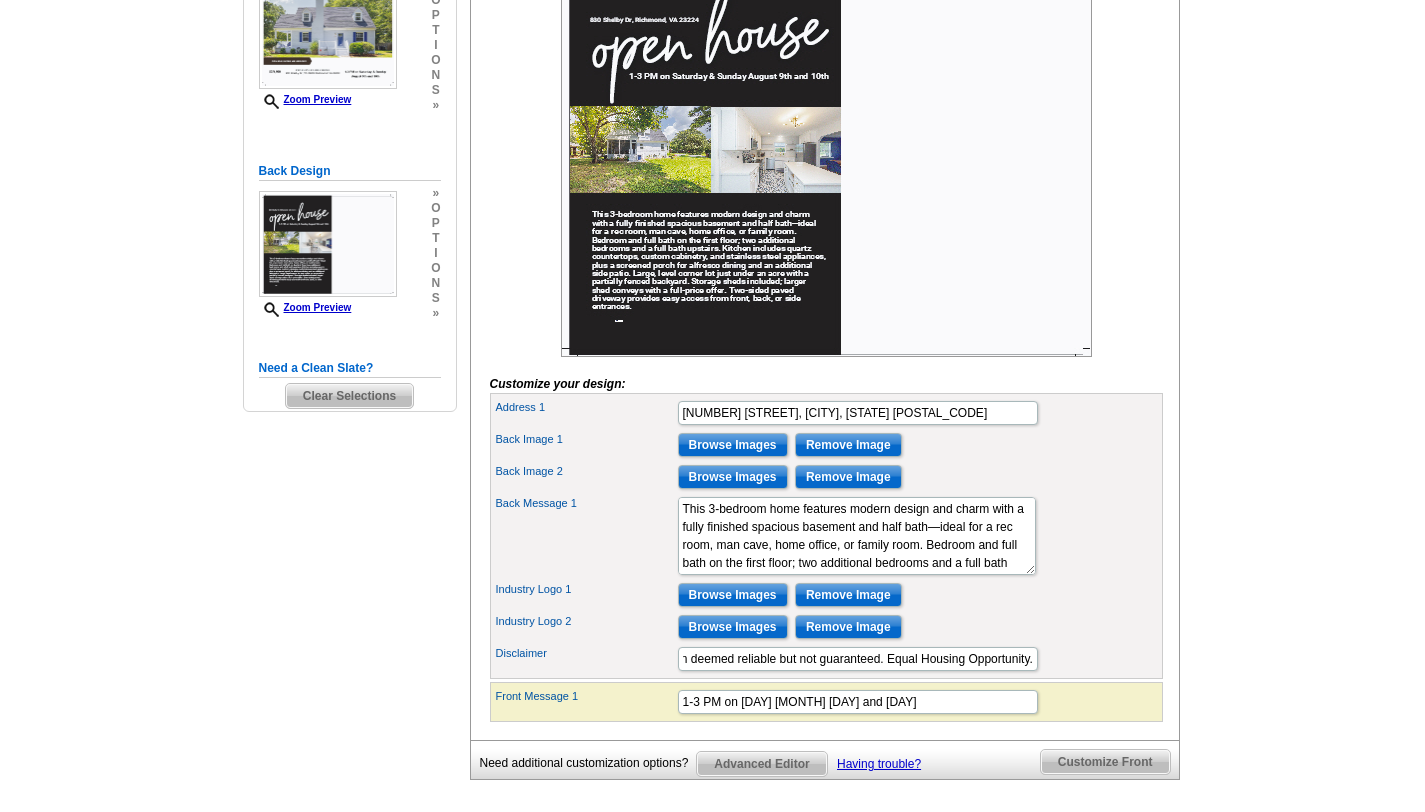 scroll, scrollTop: 0, scrollLeft: 0, axis: both 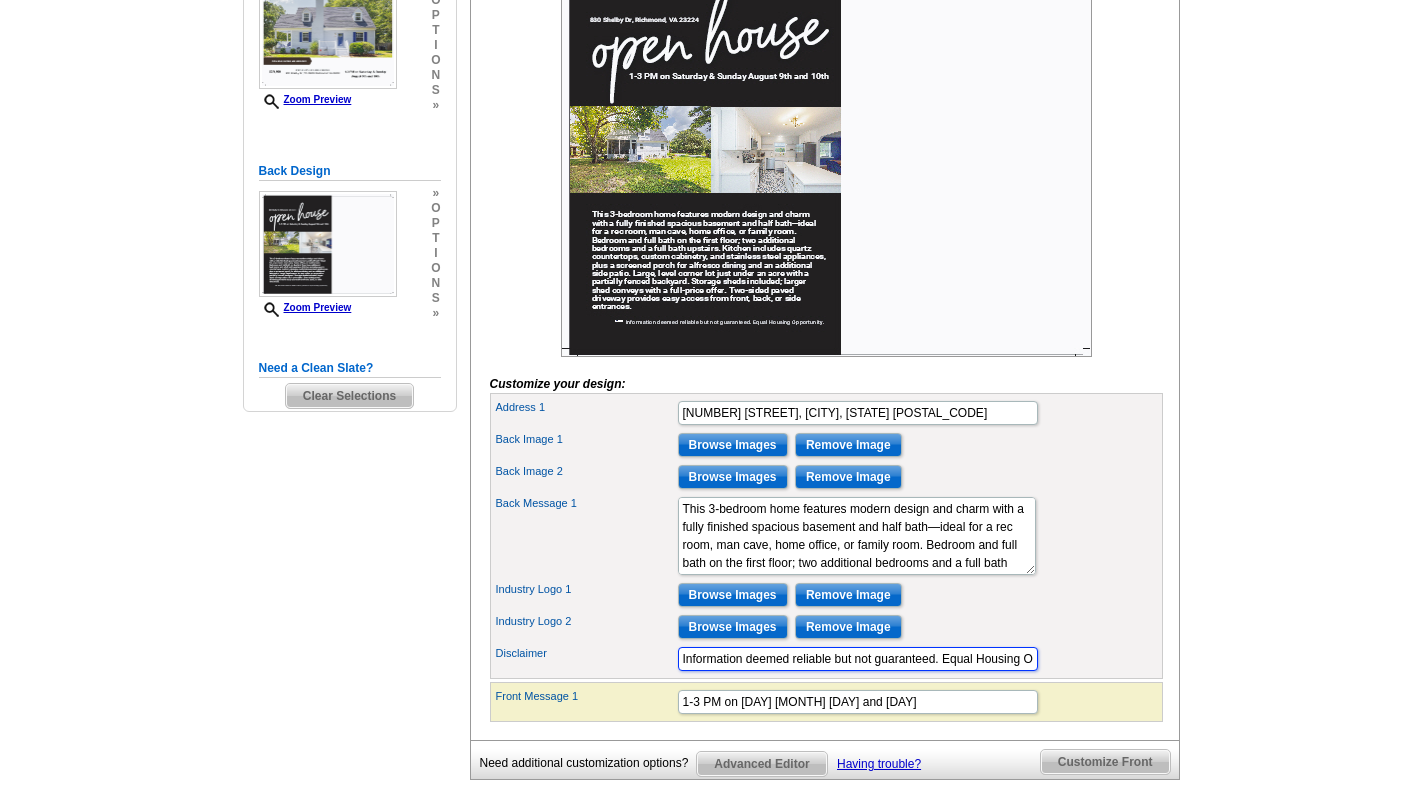 click on "Information deemed reliable but not guaranteed. Equal Housing Opportunity." at bounding box center [858, 659] 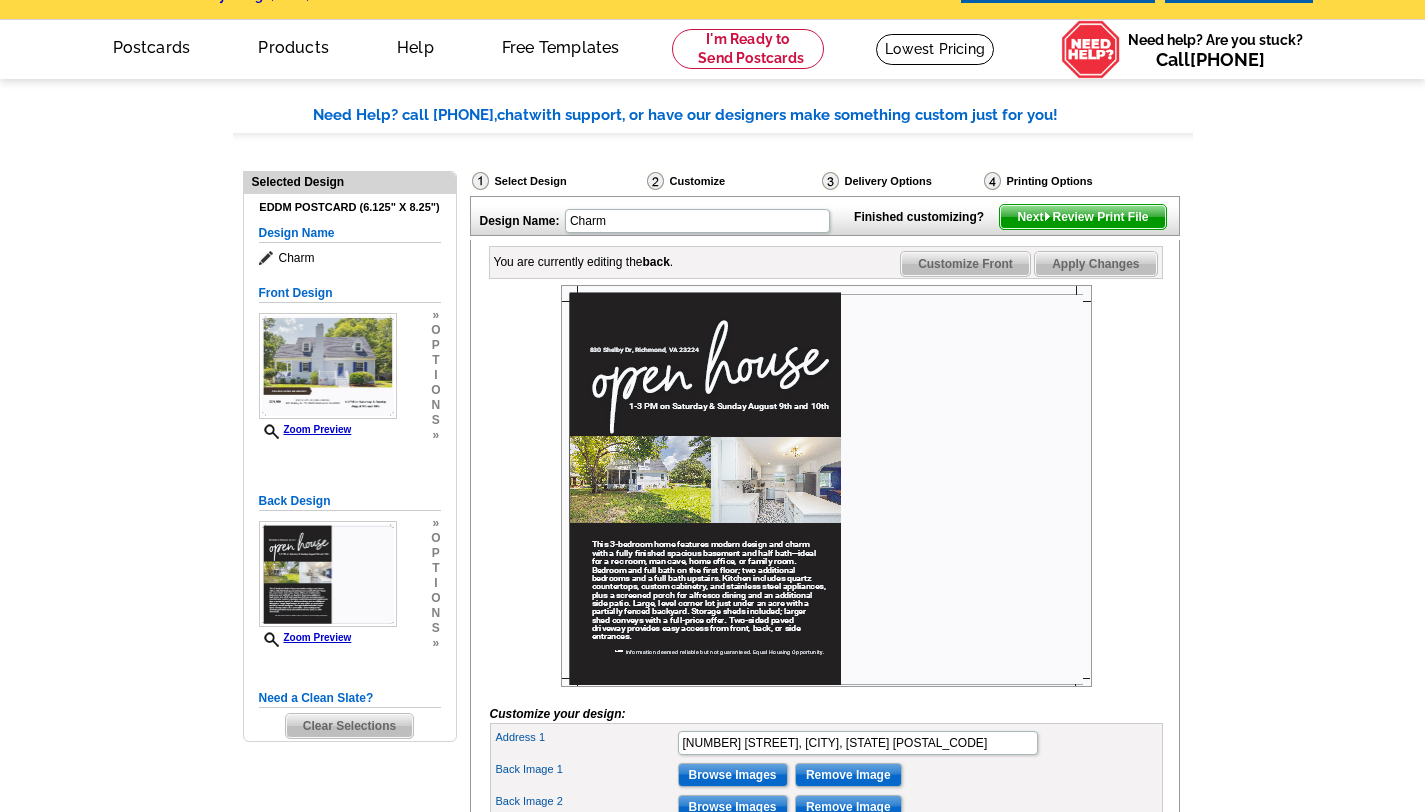 scroll, scrollTop: 53, scrollLeft: 0, axis: vertical 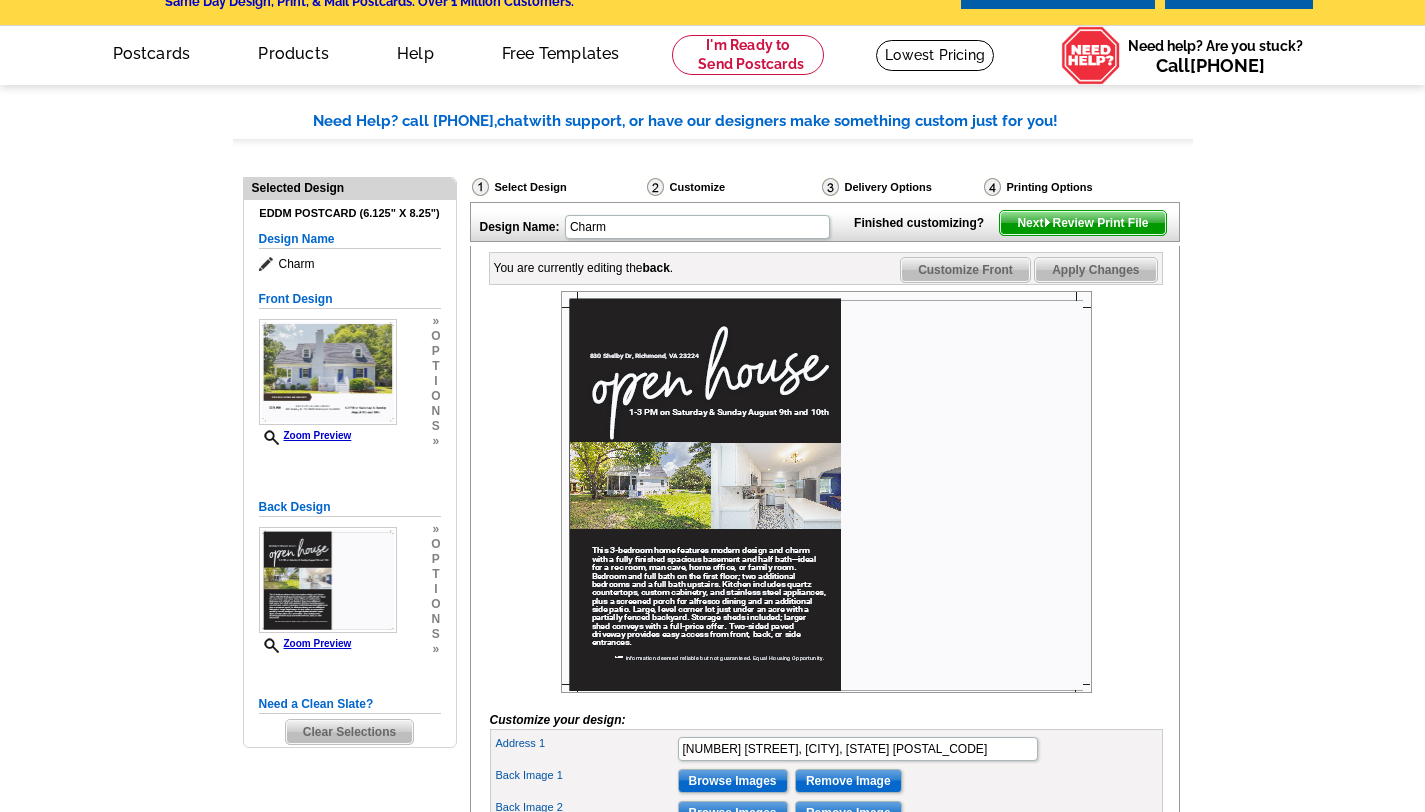 click on "Next   Review Print File" at bounding box center [1082, 223] 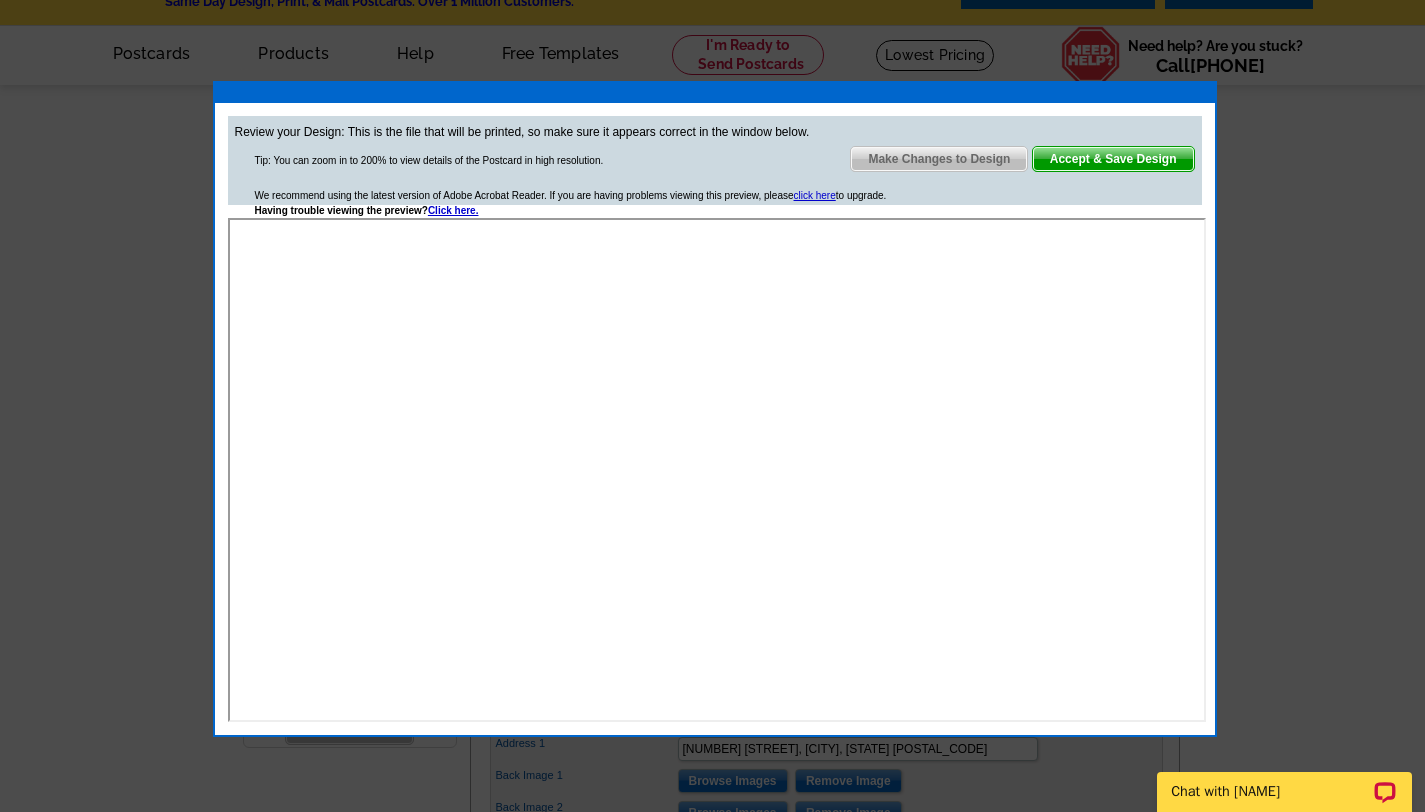 click on "Accept & Save Design" at bounding box center [1113, 159] 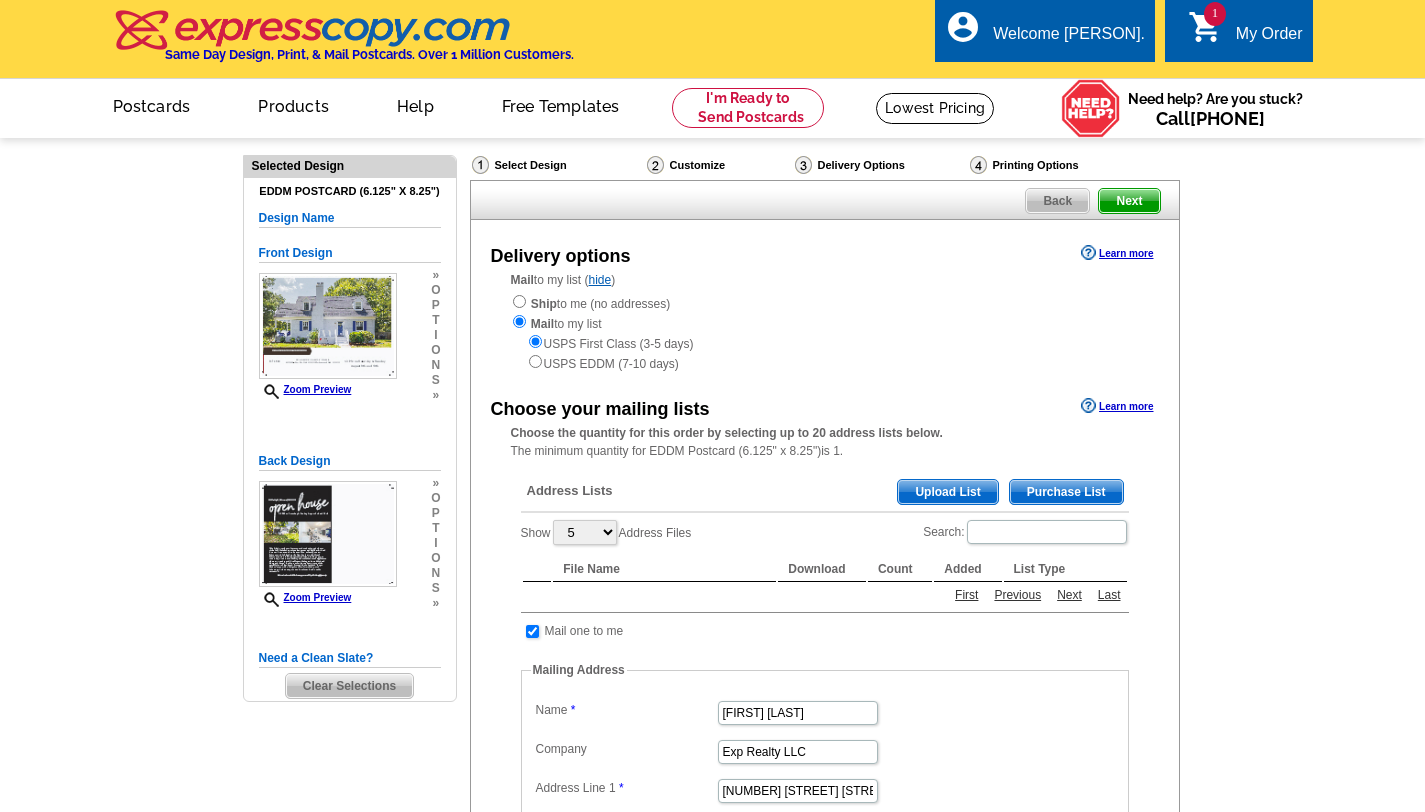 scroll, scrollTop: 0, scrollLeft: 0, axis: both 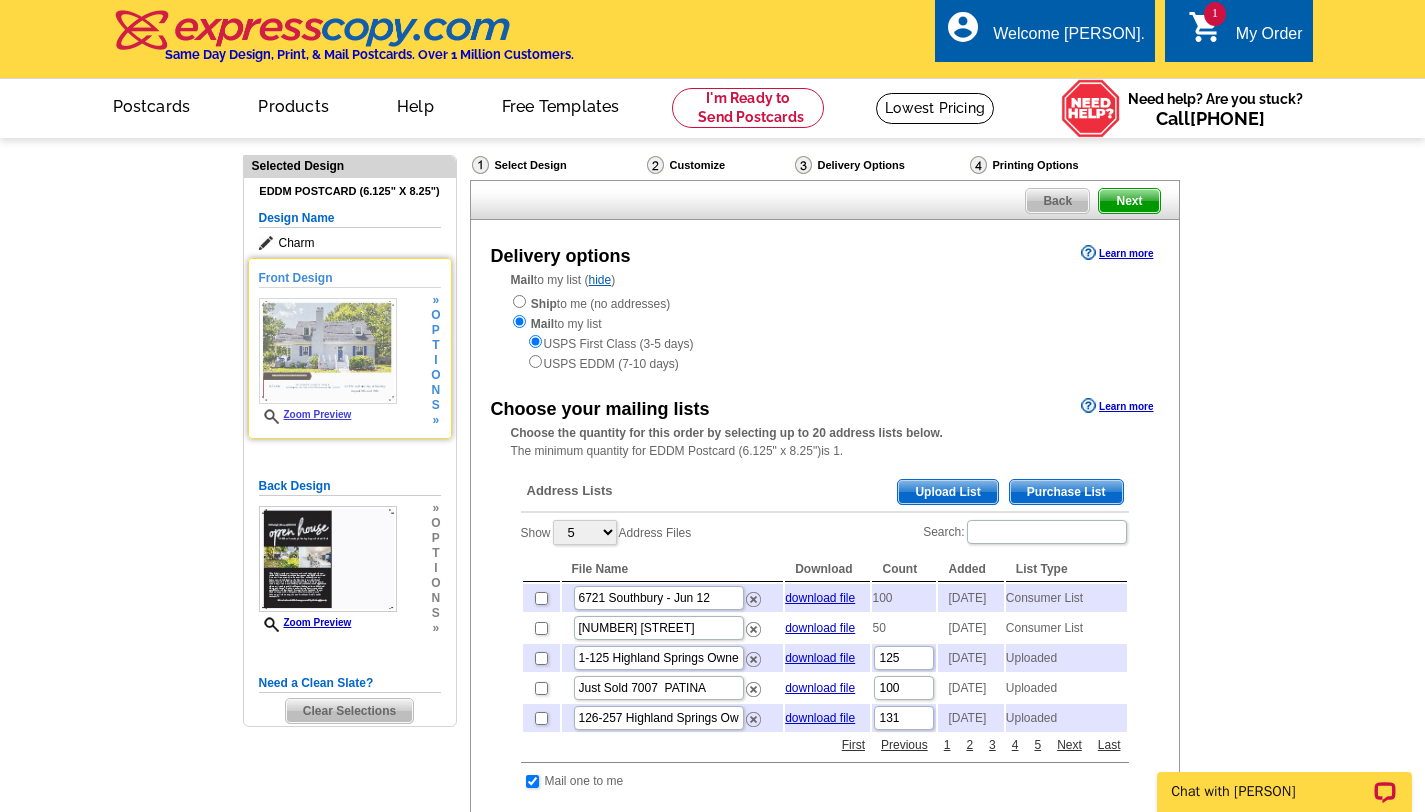 click on "Zoom Preview" at bounding box center [305, 414] 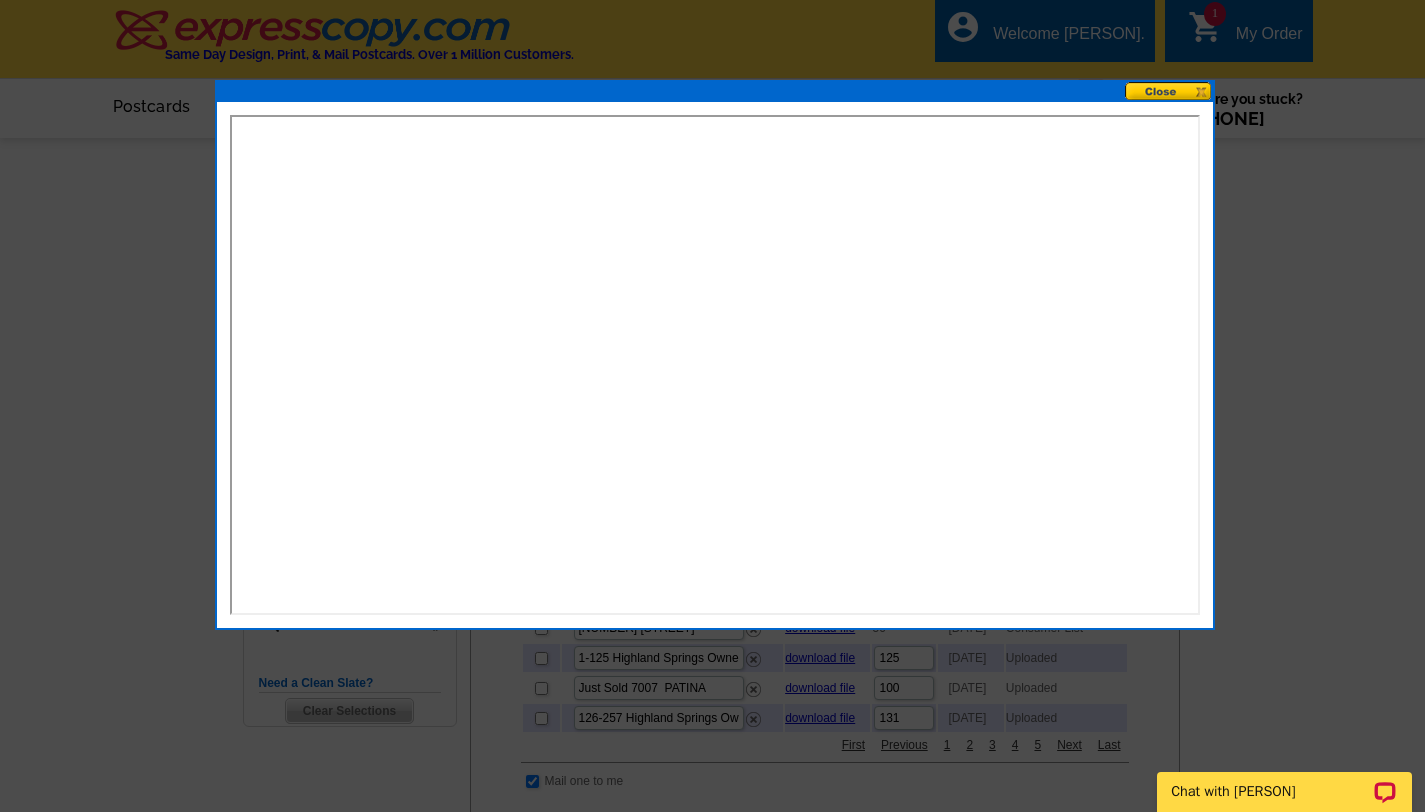 click at bounding box center (1169, 91) 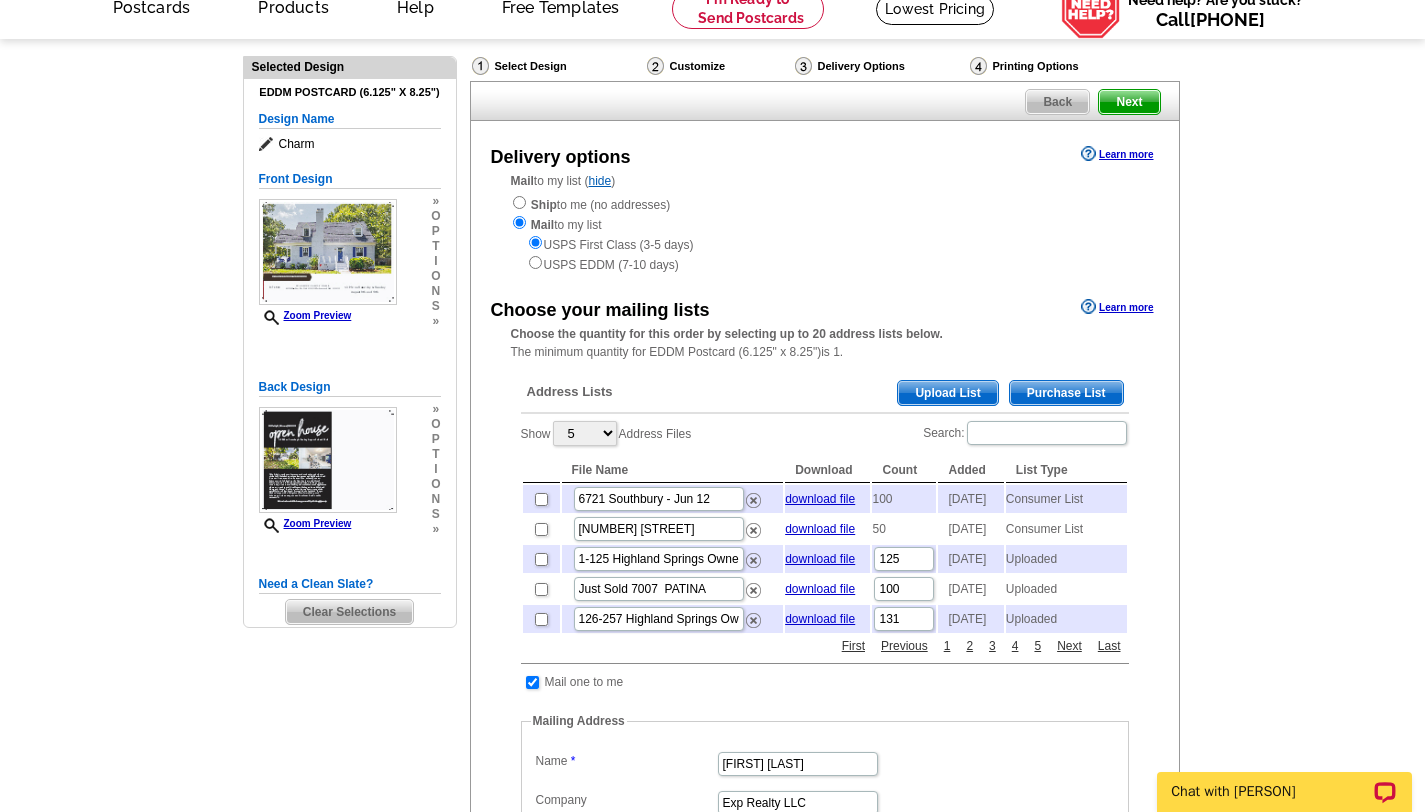 scroll, scrollTop: 93, scrollLeft: 0, axis: vertical 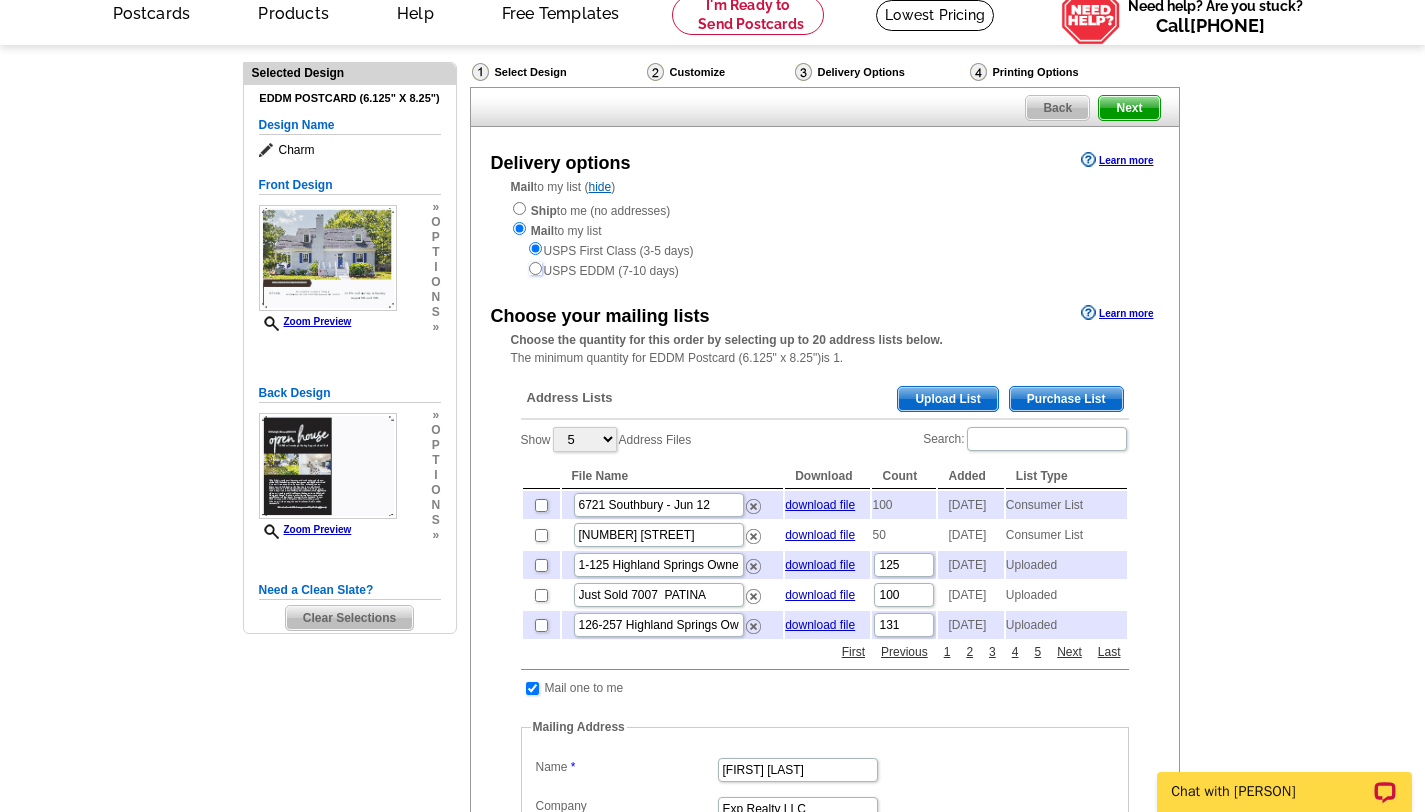 click at bounding box center [535, 268] 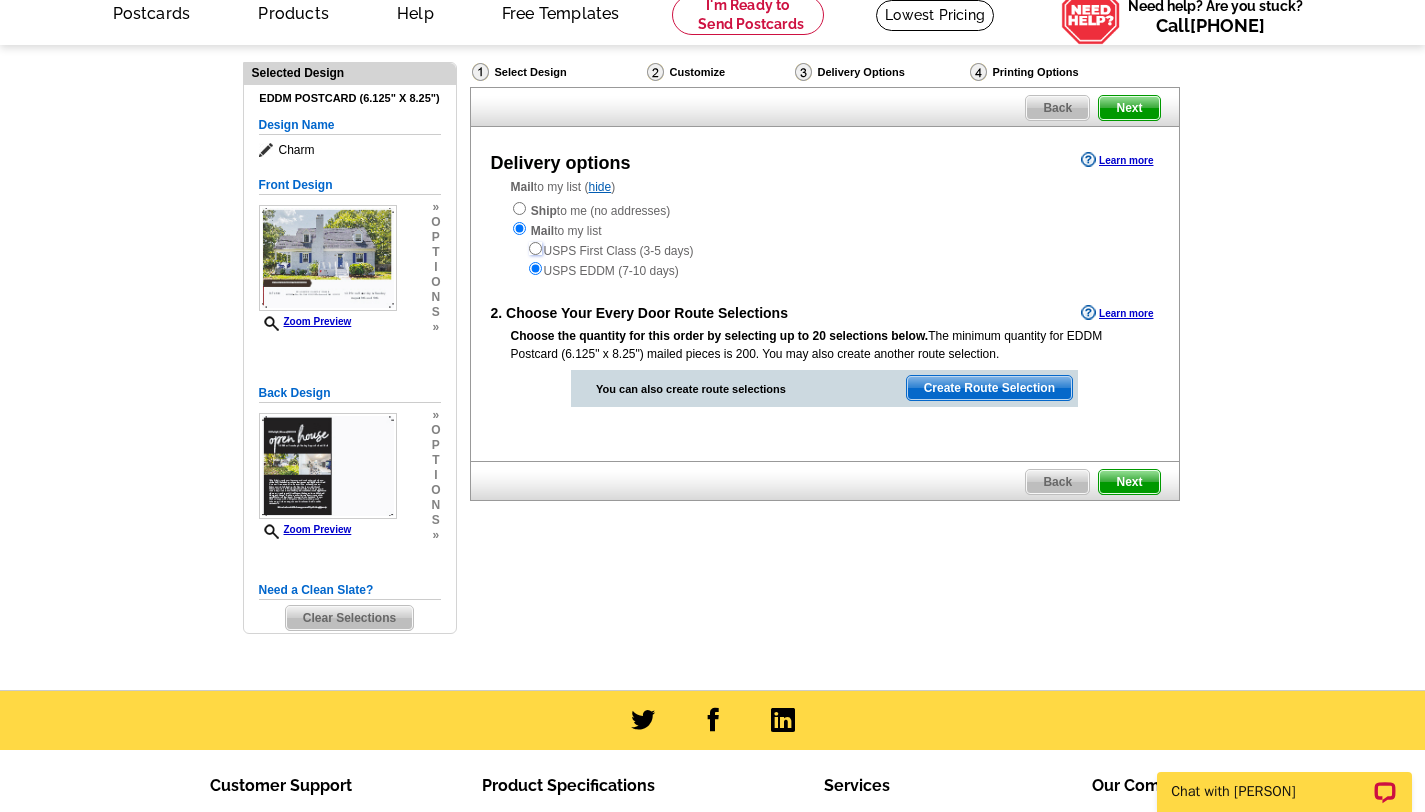 click at bounding box center (535, 248) 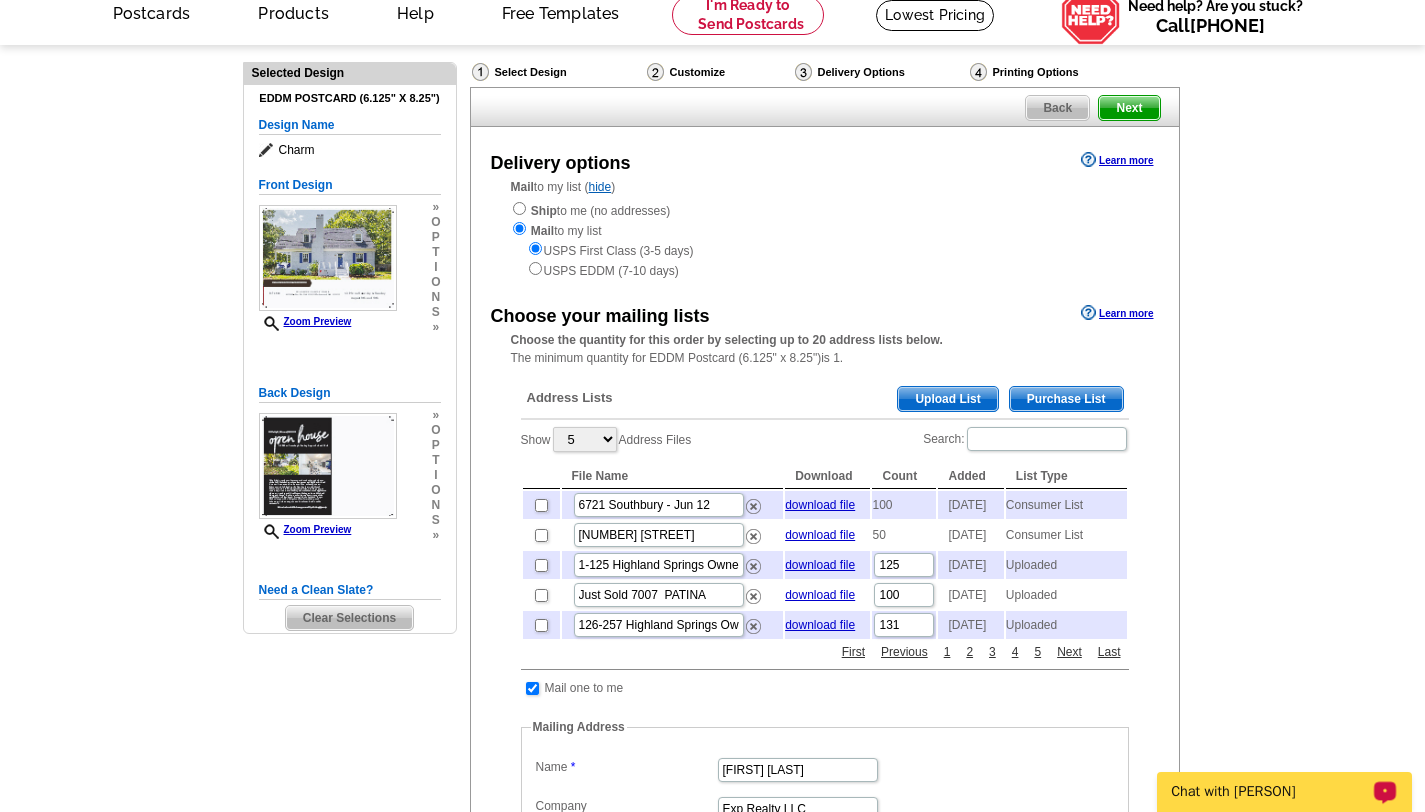 click on "Chat with [PERSON]" at bounding box center [1271, 792] 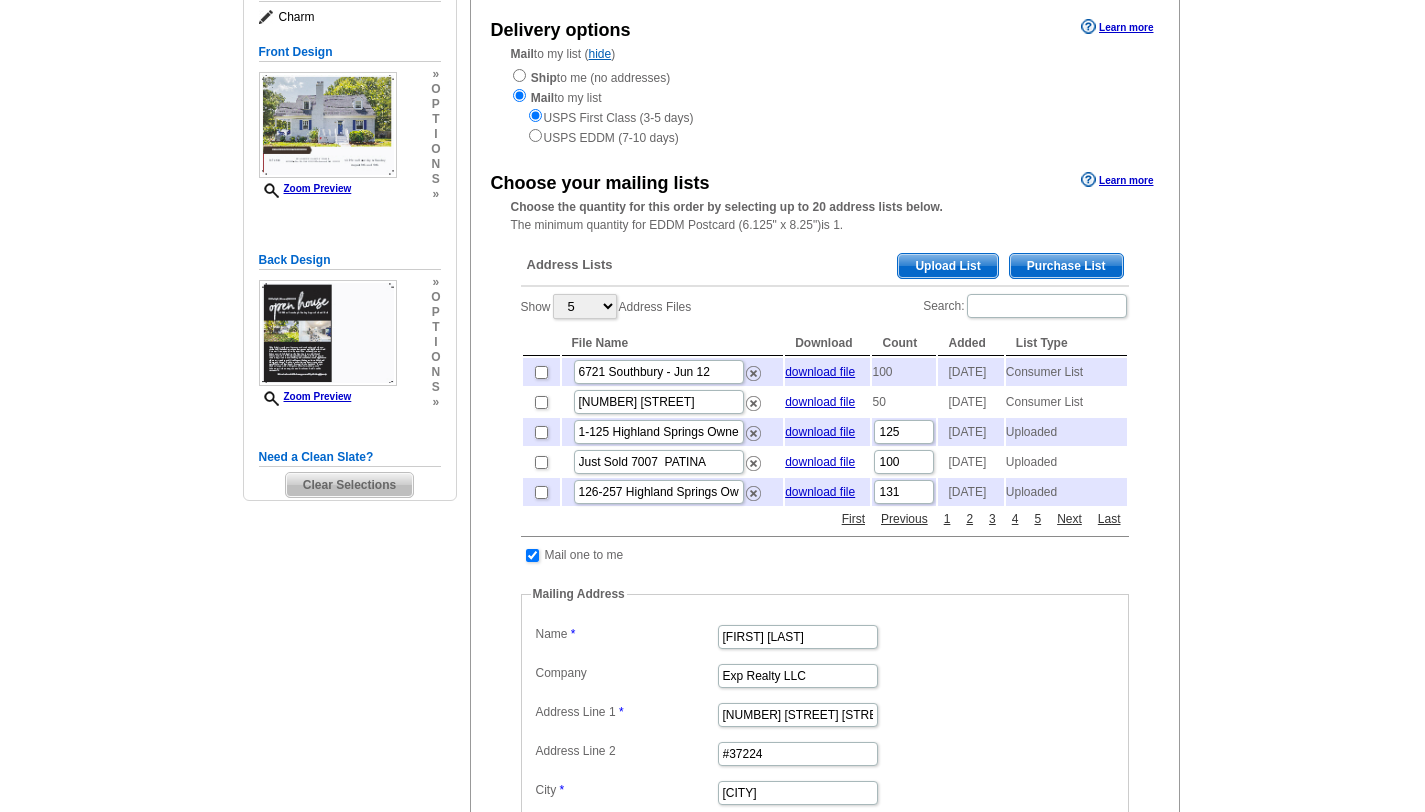 scroll, scrollTop: 228, scrollLeft: 0, axis: vertical 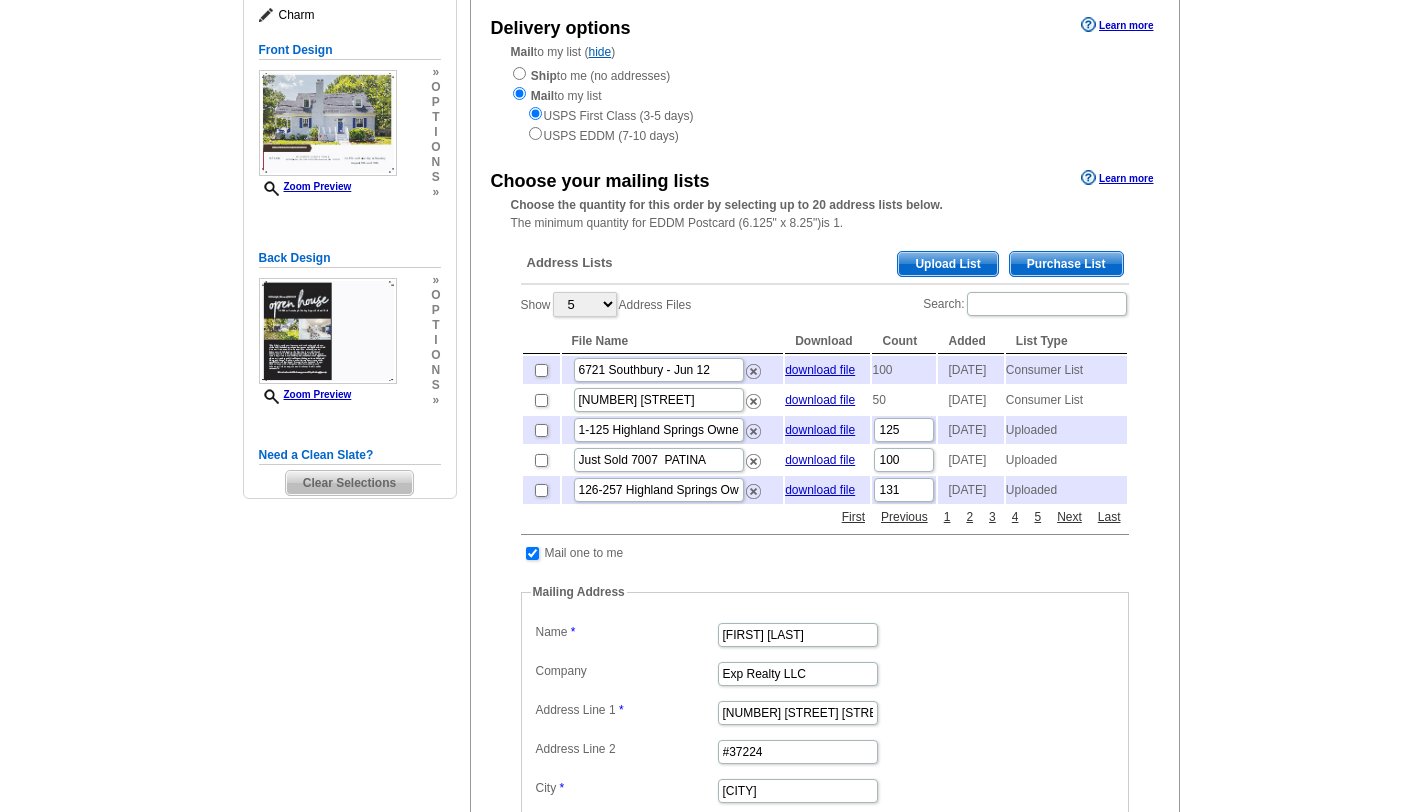 click on "Address Lists
Purchase List
Upload List
Show  5 10 25 50 100  Address Files Search:  File Name Download Count Added List Type 6721 Southbury - [DATE] download file 100 [DATE] Consumer List 6721 Southbury CT download file 50 [DATE] Consumer List 1-125 Highland Springs Owner Occ. Just Sold 225 N New.numbers download file 125 [DATE] Uploaded Just Sold 7007  PATINA download file 100 [DATE] Uploaded 126-257 Highland Springs Owner Occ. Just Sold 225 N New.numbers download file 131 [DATE] Uploaded First Previous 1 2 3 4 5 Next Last
Mail one to me
Mailing Address
Label
Mail-To-Me
Name
[FIRST] [LAST]
Company
Exp Realty LLC
Address Line 1
[NUMBER] [STREET] [STREET_NAME]" at bounding box center (825, 617) 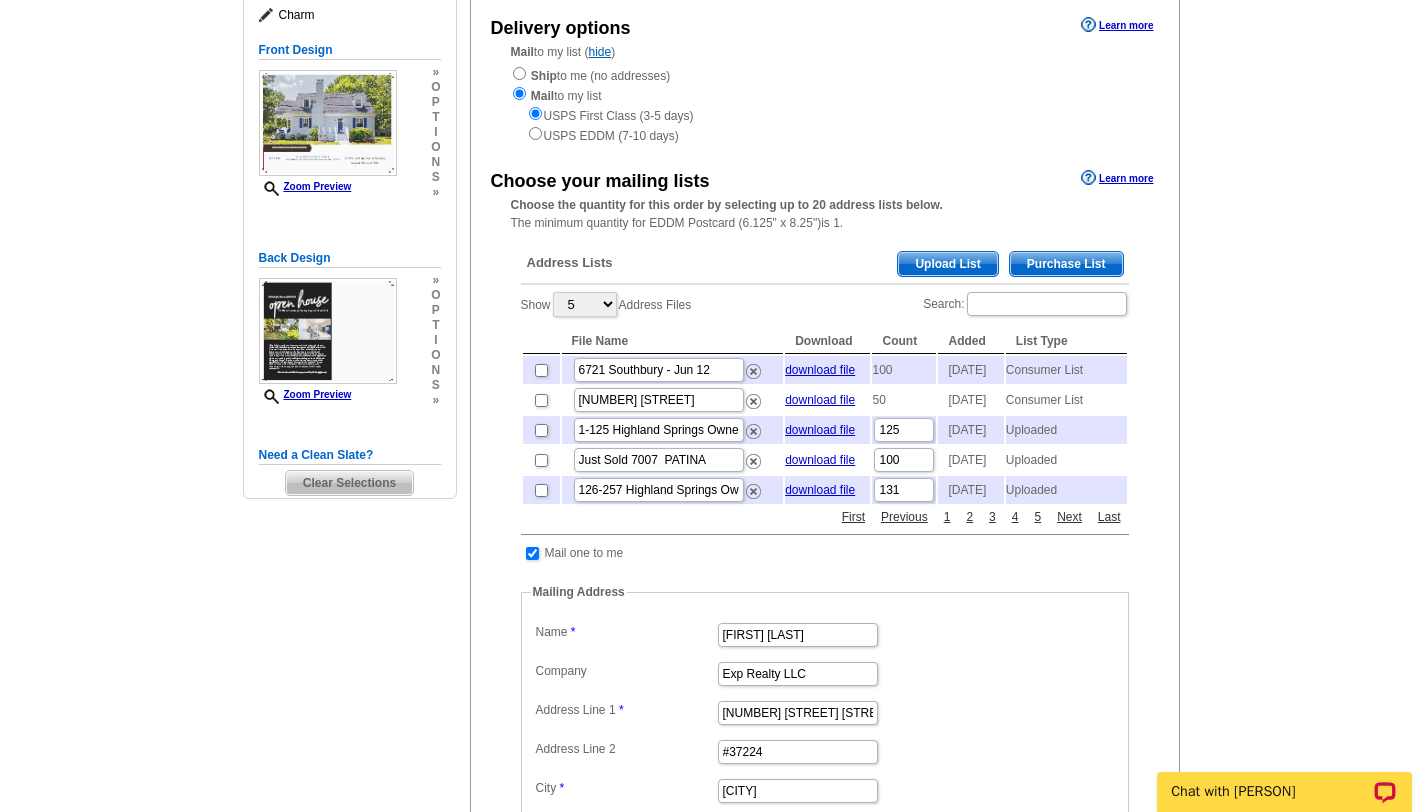 click on "Purchase List" at bounding box center (1066, 264) 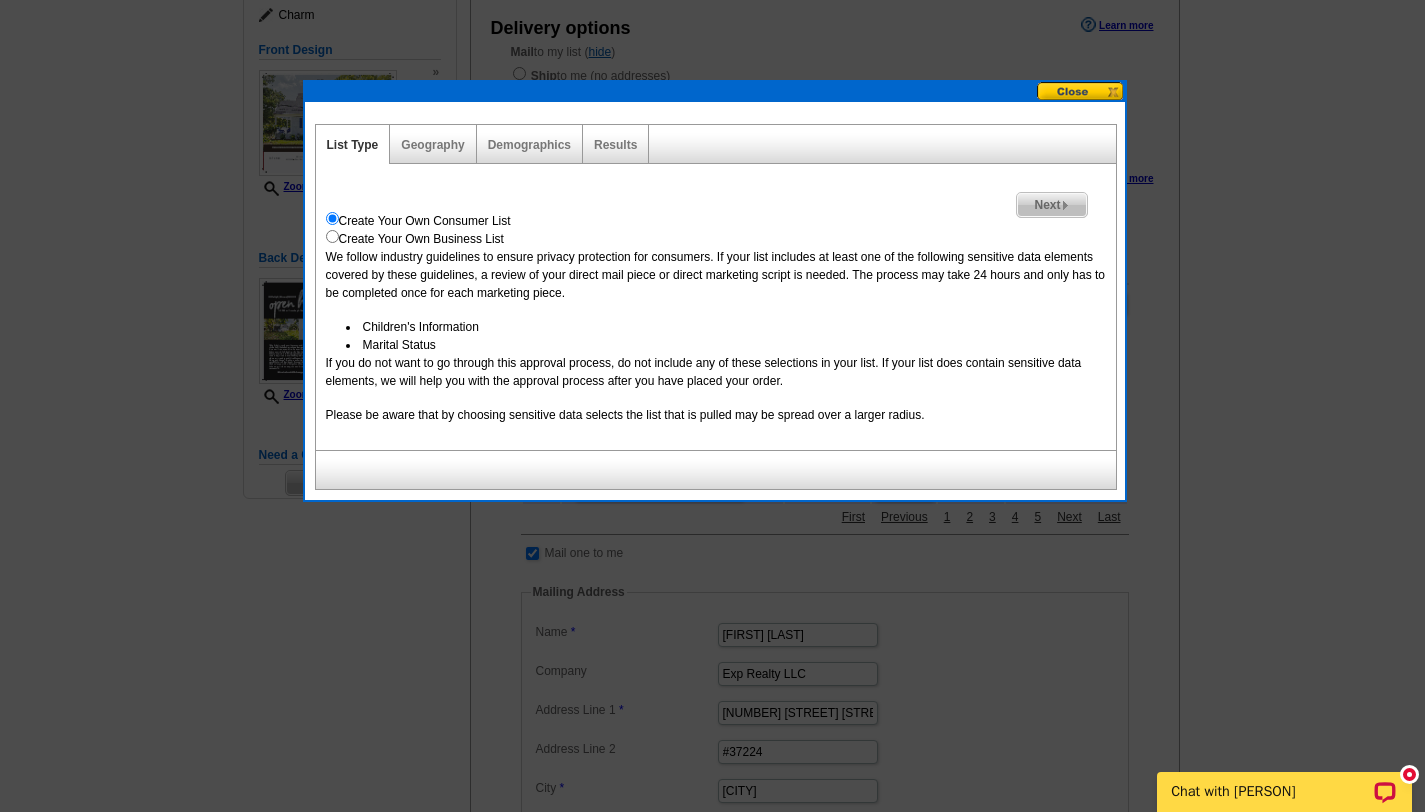click on "Next" at bounding box center (1051, 205) 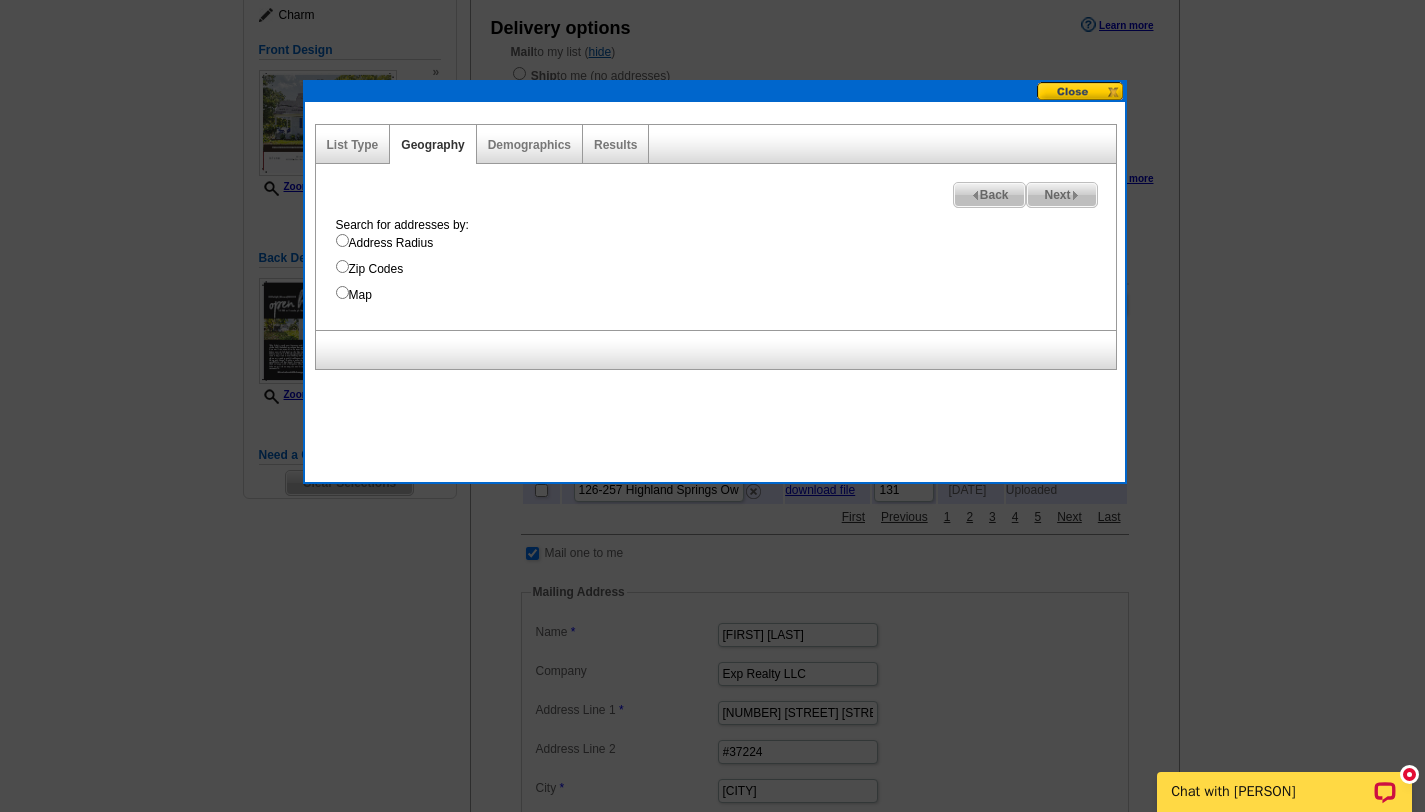 click on "Address Radius" at bounding box center (342, 240) 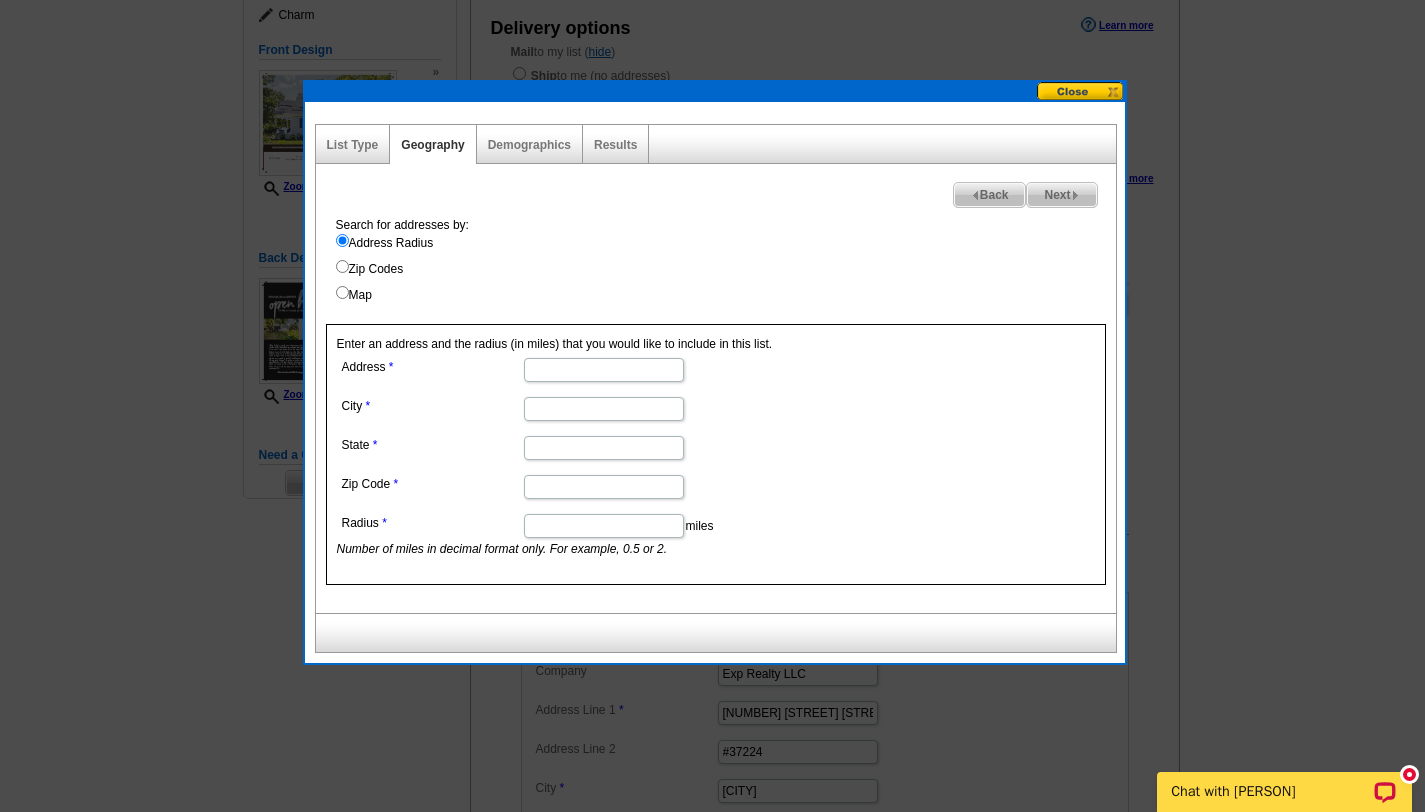 click on "Address" at bounding box center [604, 370] 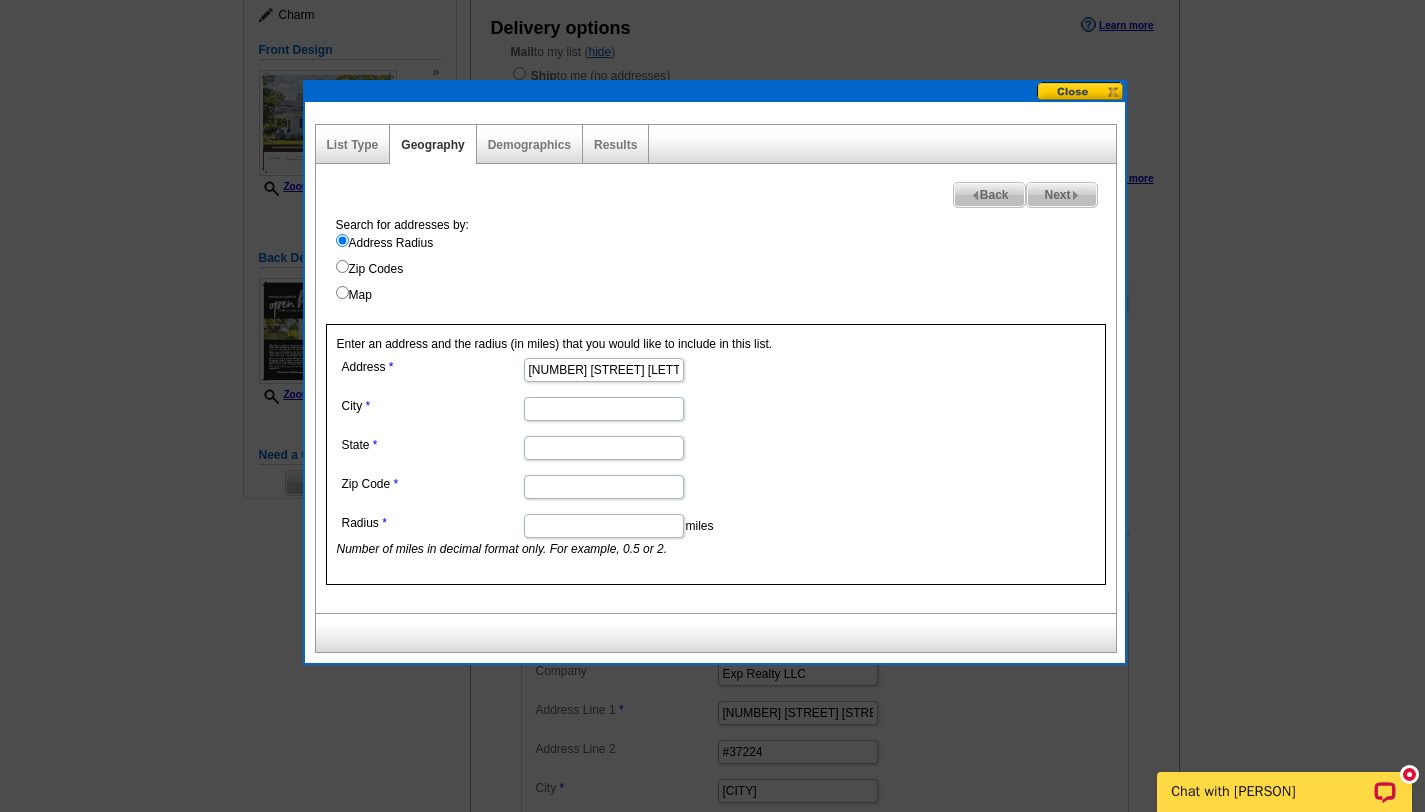 type on "830 Shelby Dr" 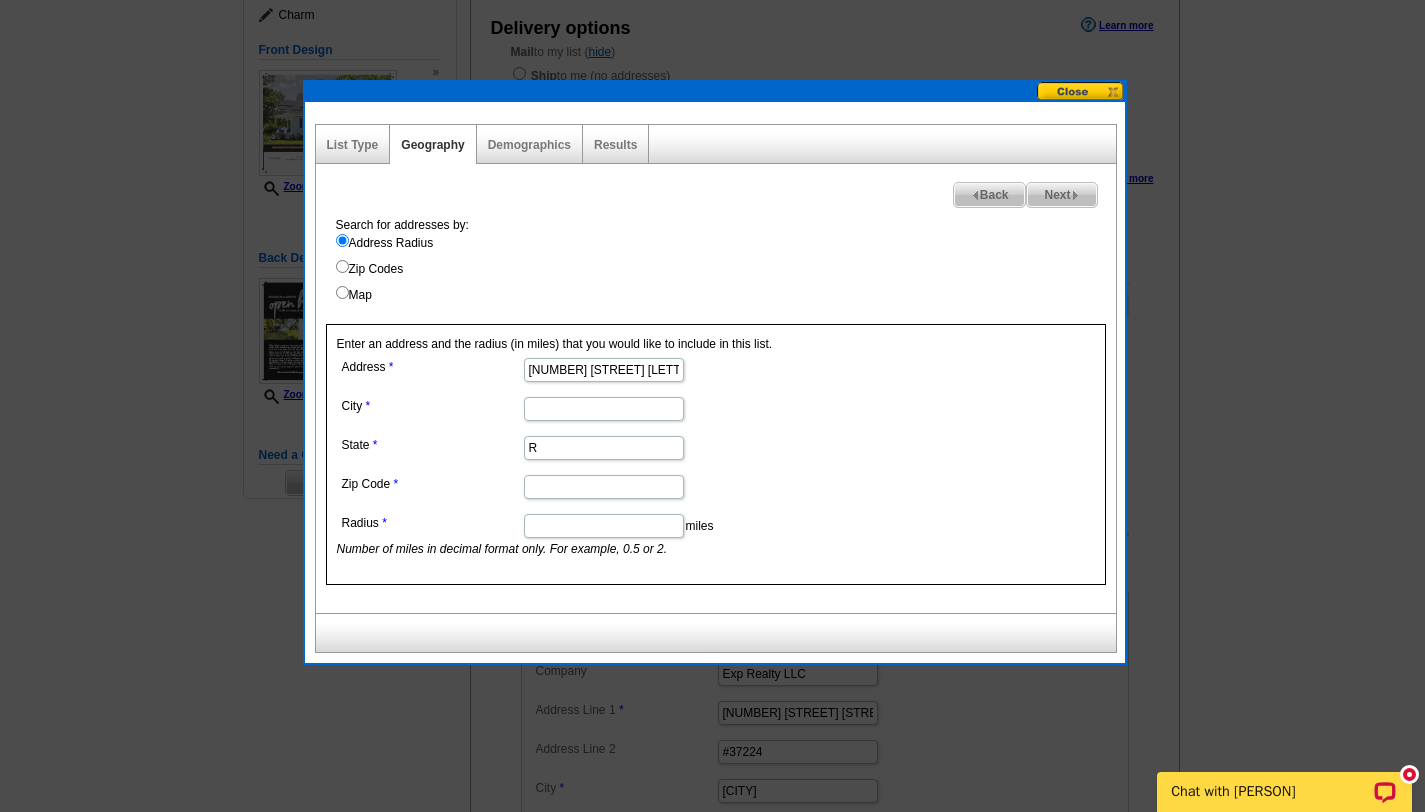 type 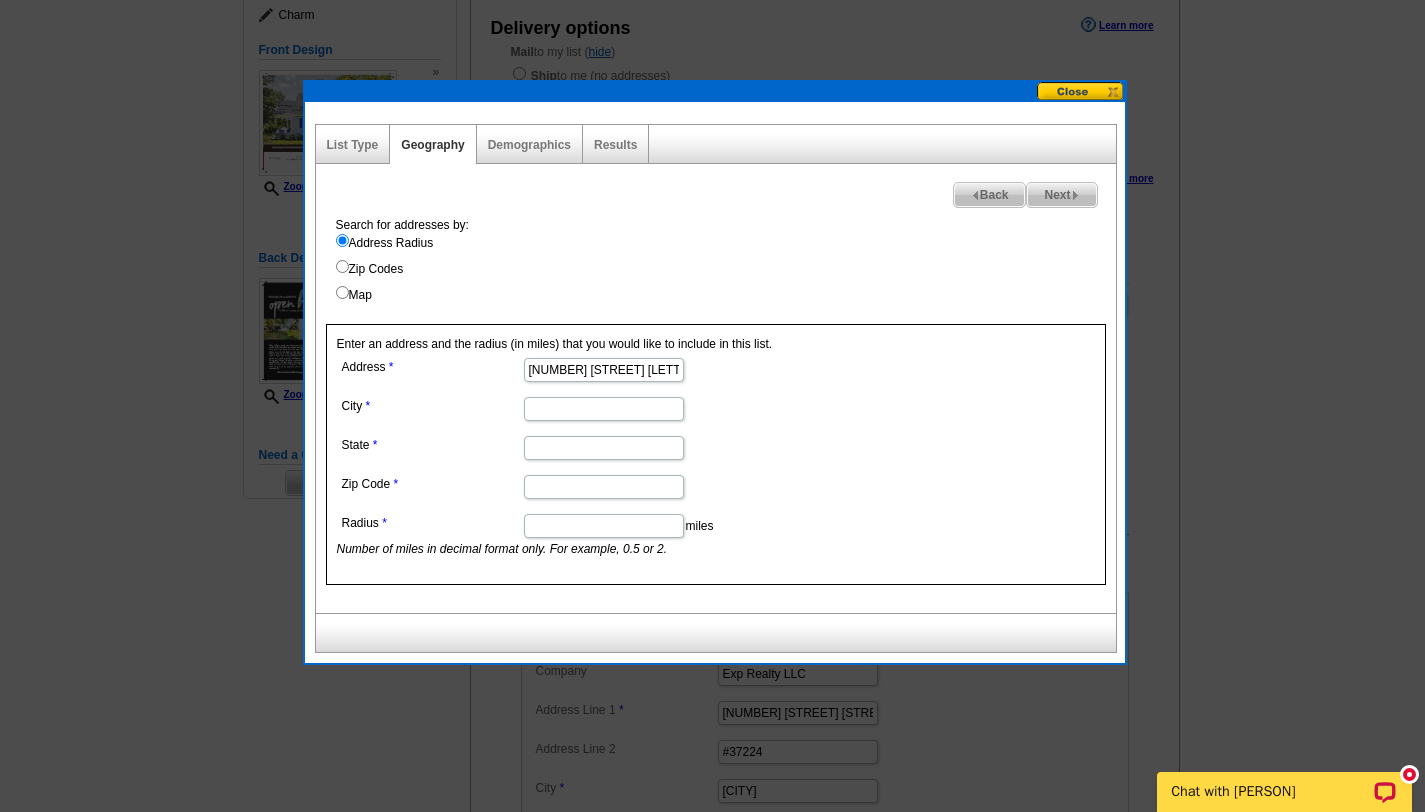 click on "City" at bounding box center [604, 409] 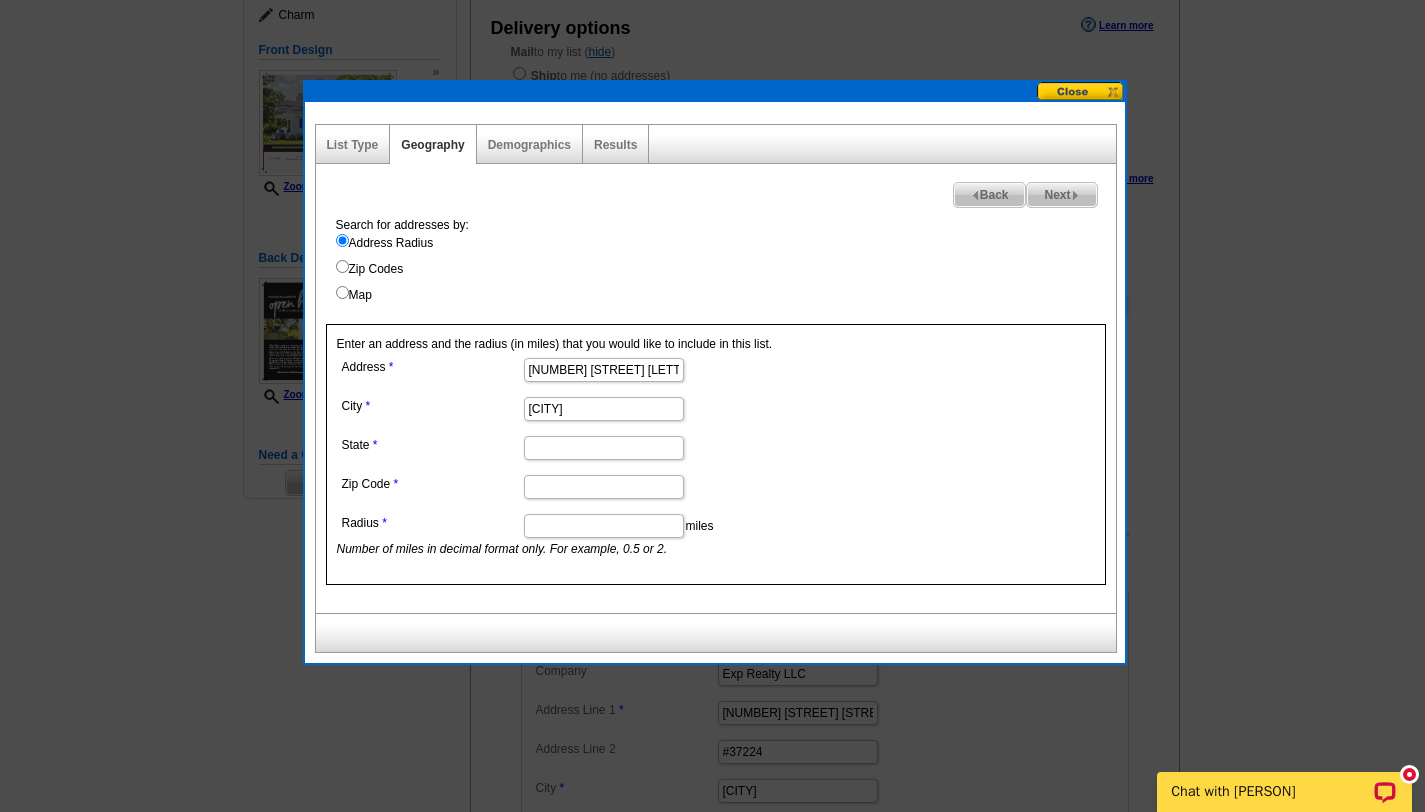 type on "Richmond" 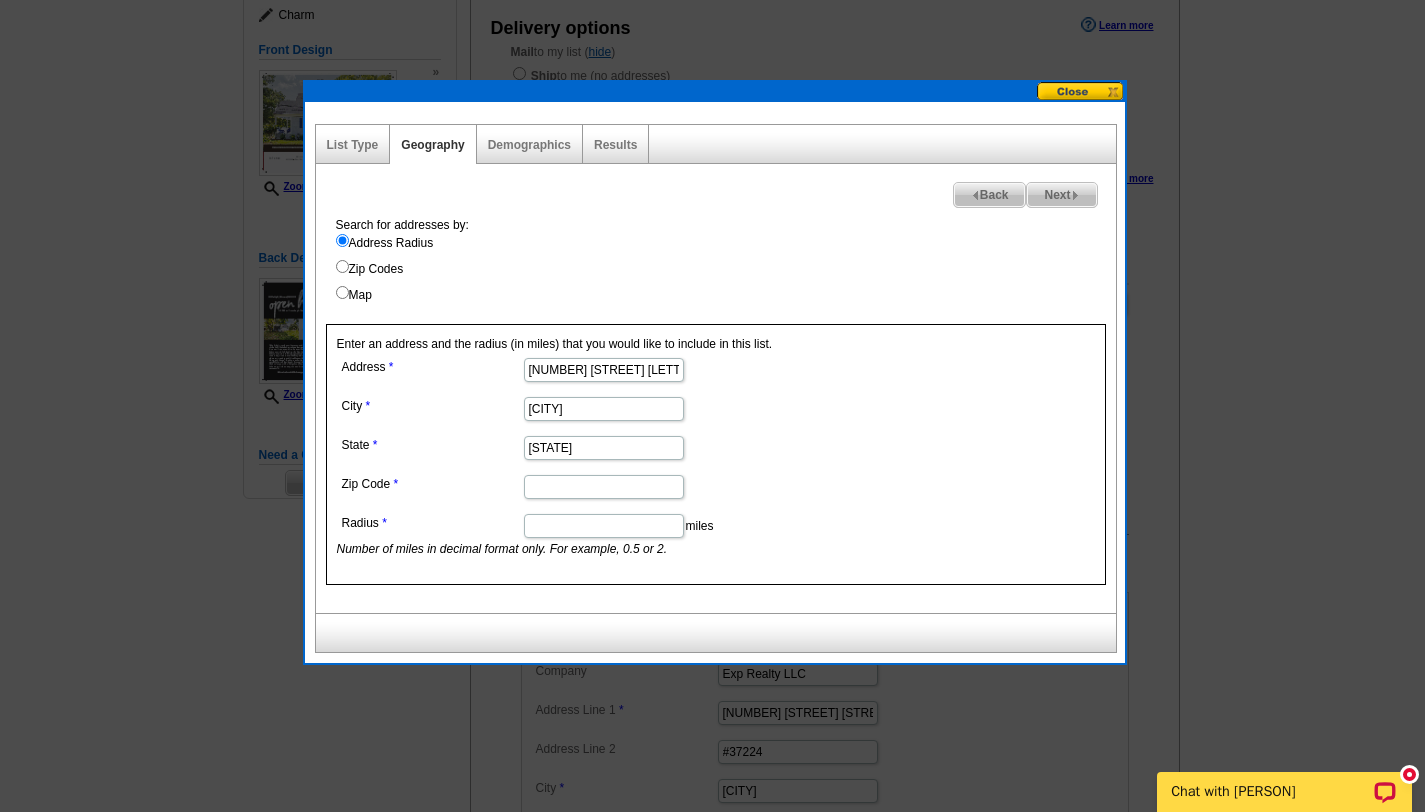 type on "Va" 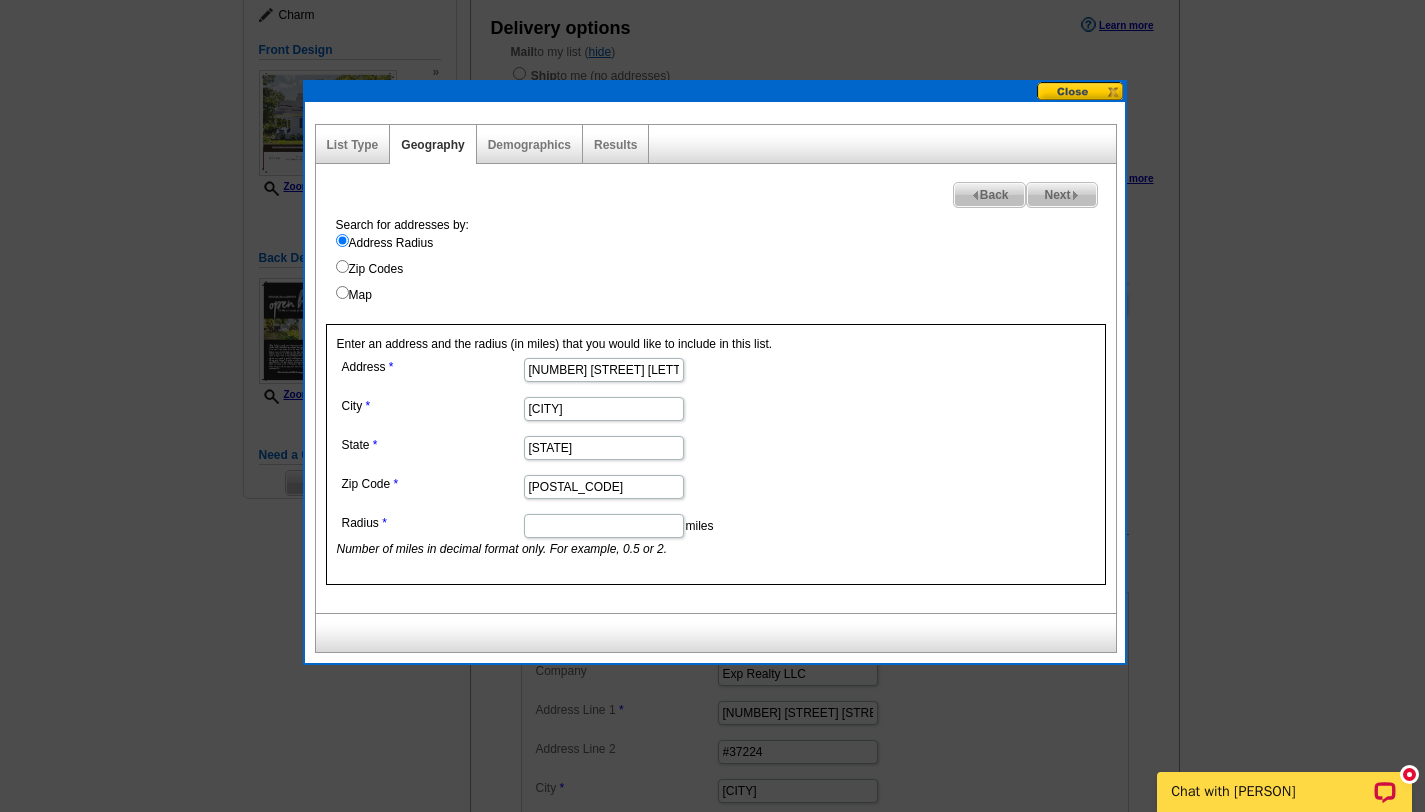 type on "23223" 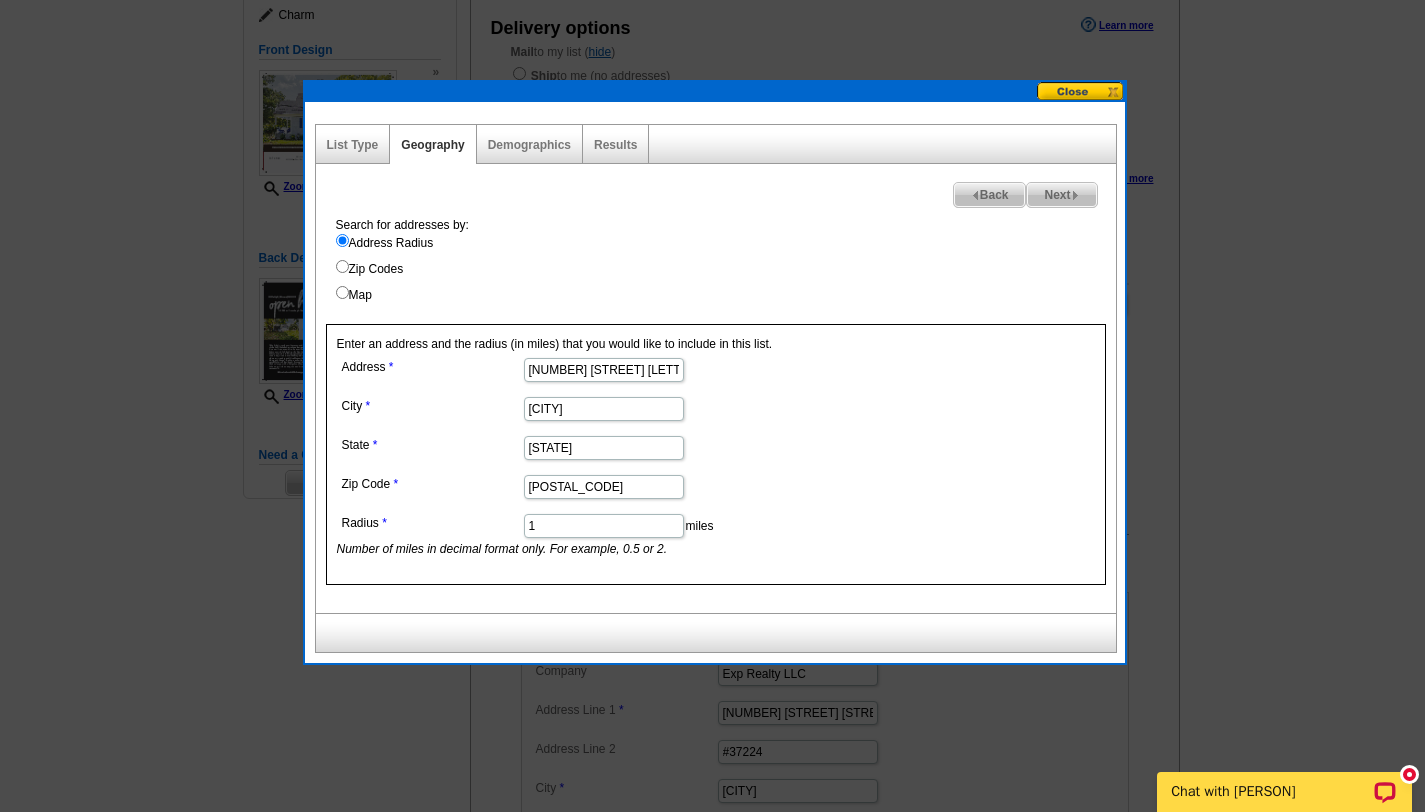 click on "Address
830 Shelby Dr
City
Richmond
State
Va
Zip Code
23223
Radius
1
miles Number of miles in decimal format only.  For example, 0.5 or 2." at bounding box center (716, 455) 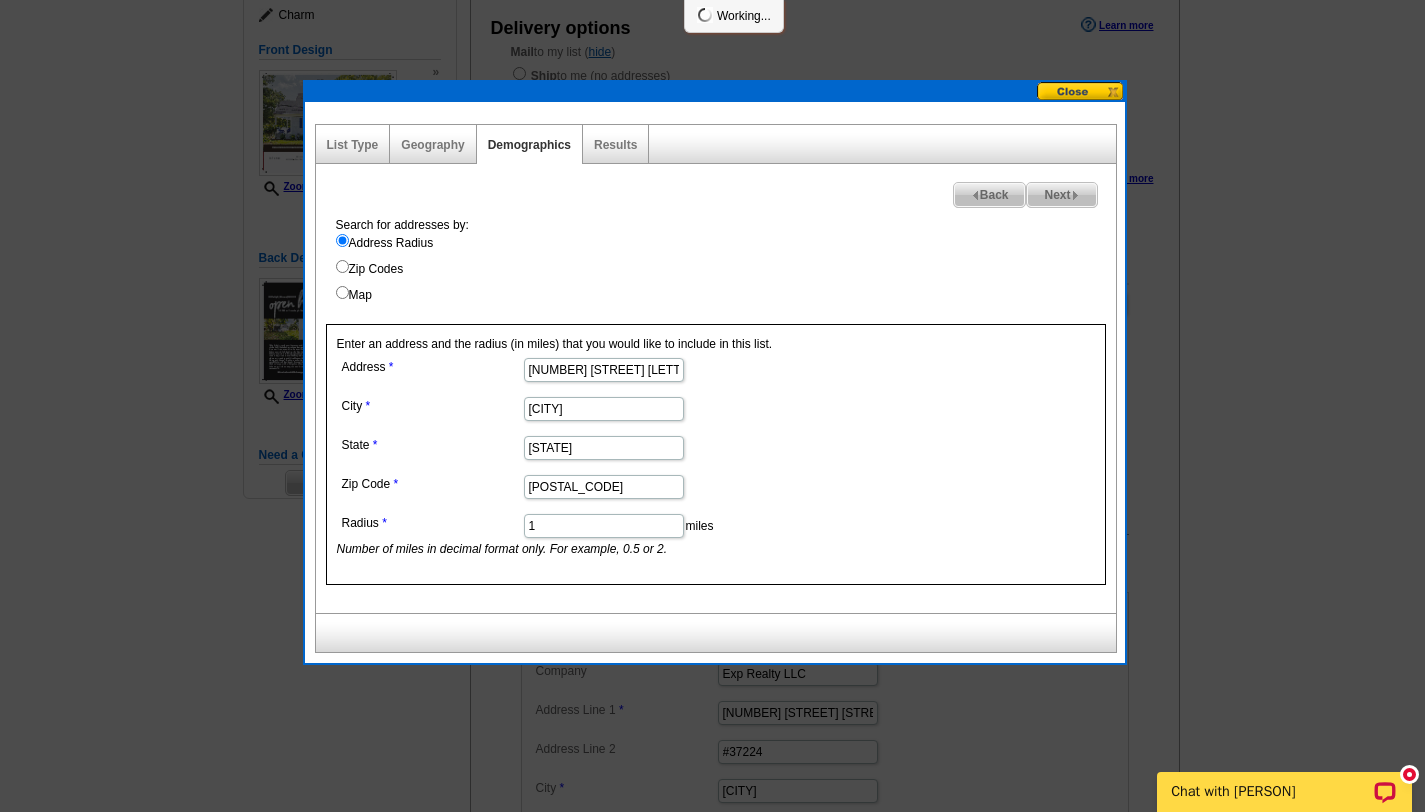 select 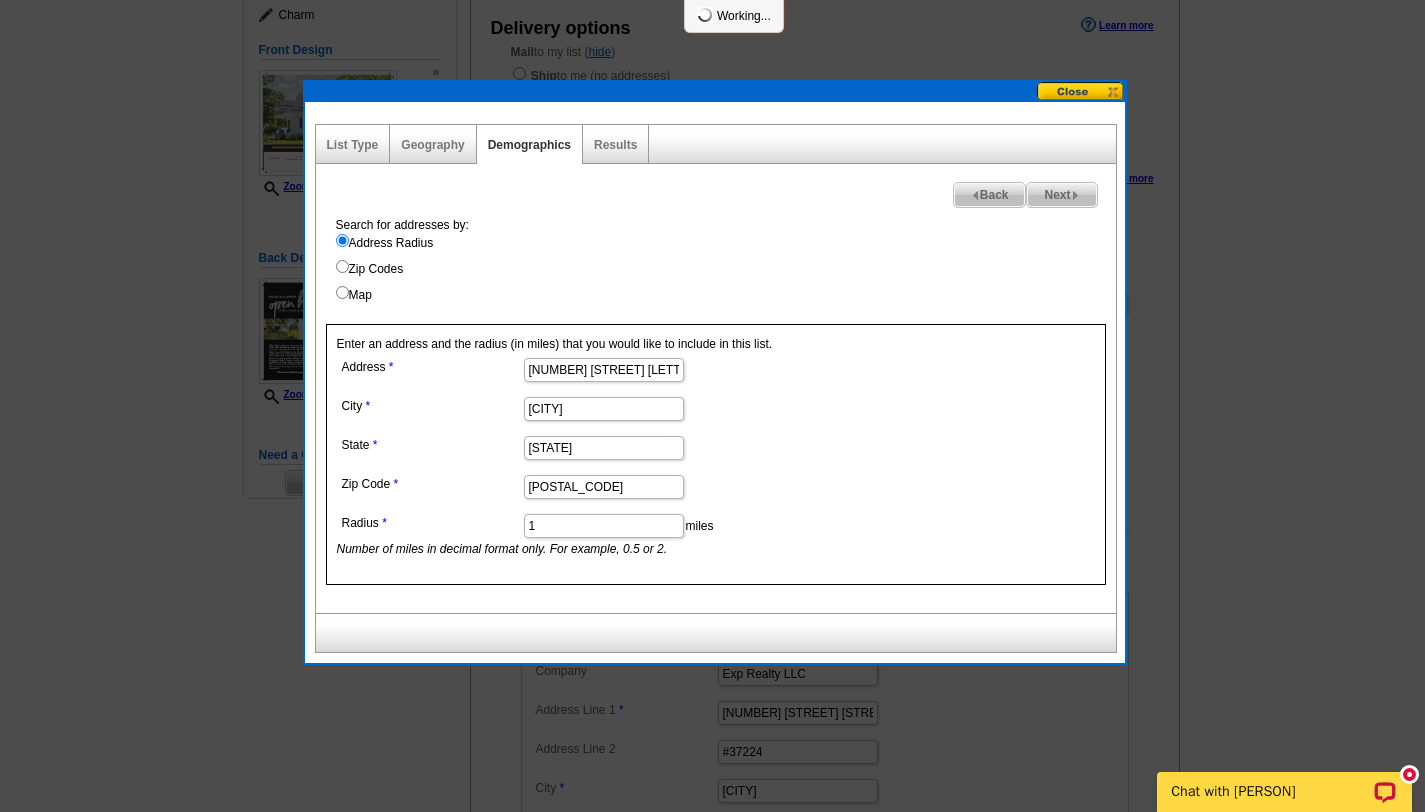 select 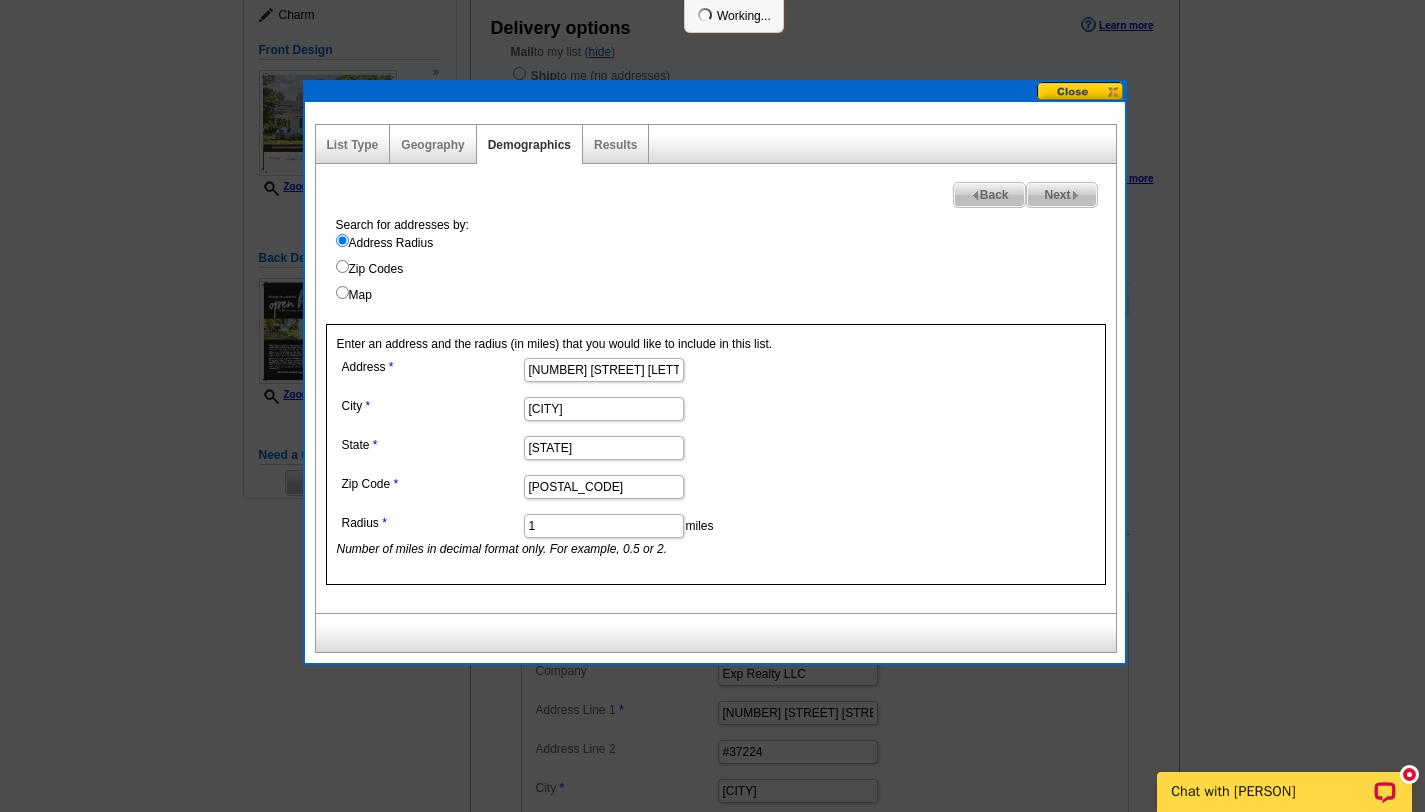 select 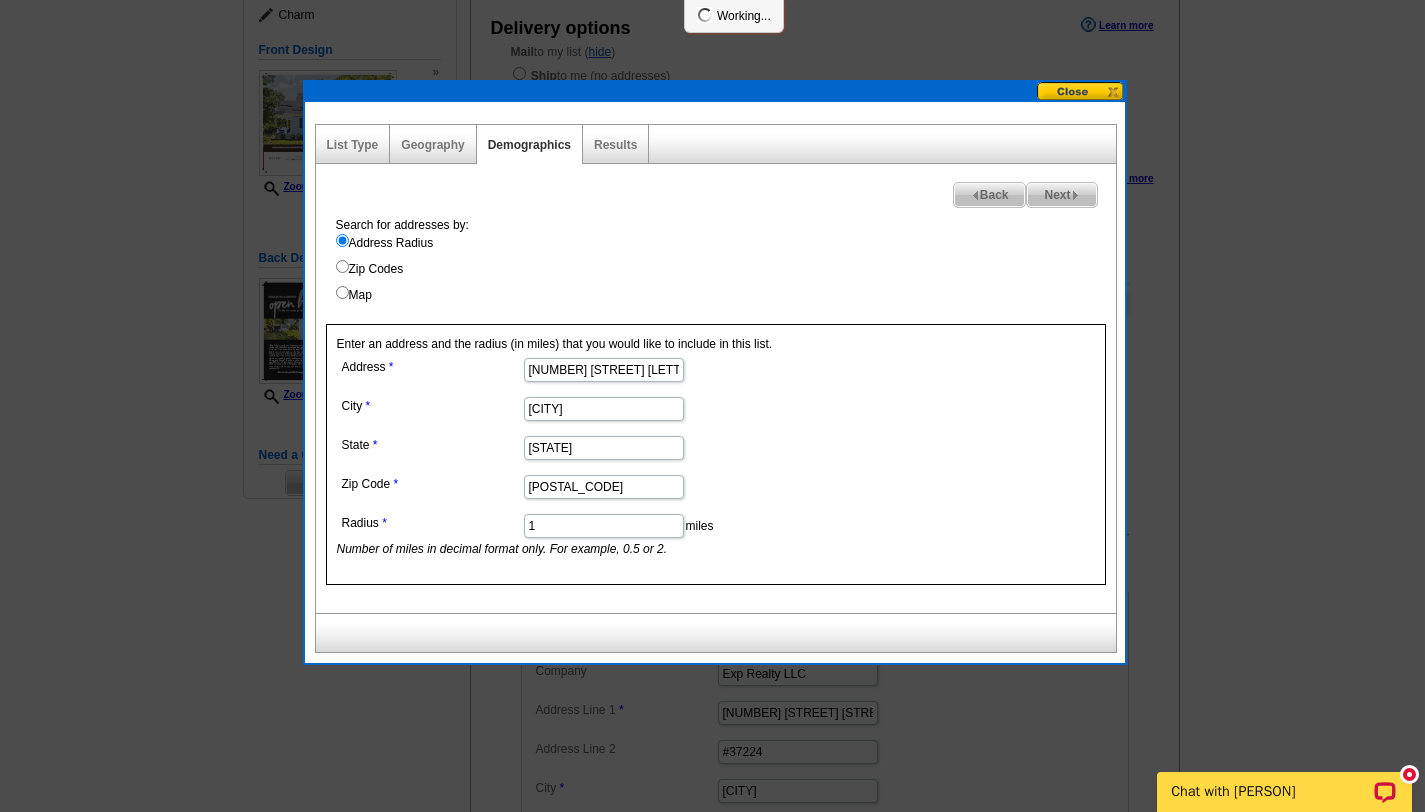 select 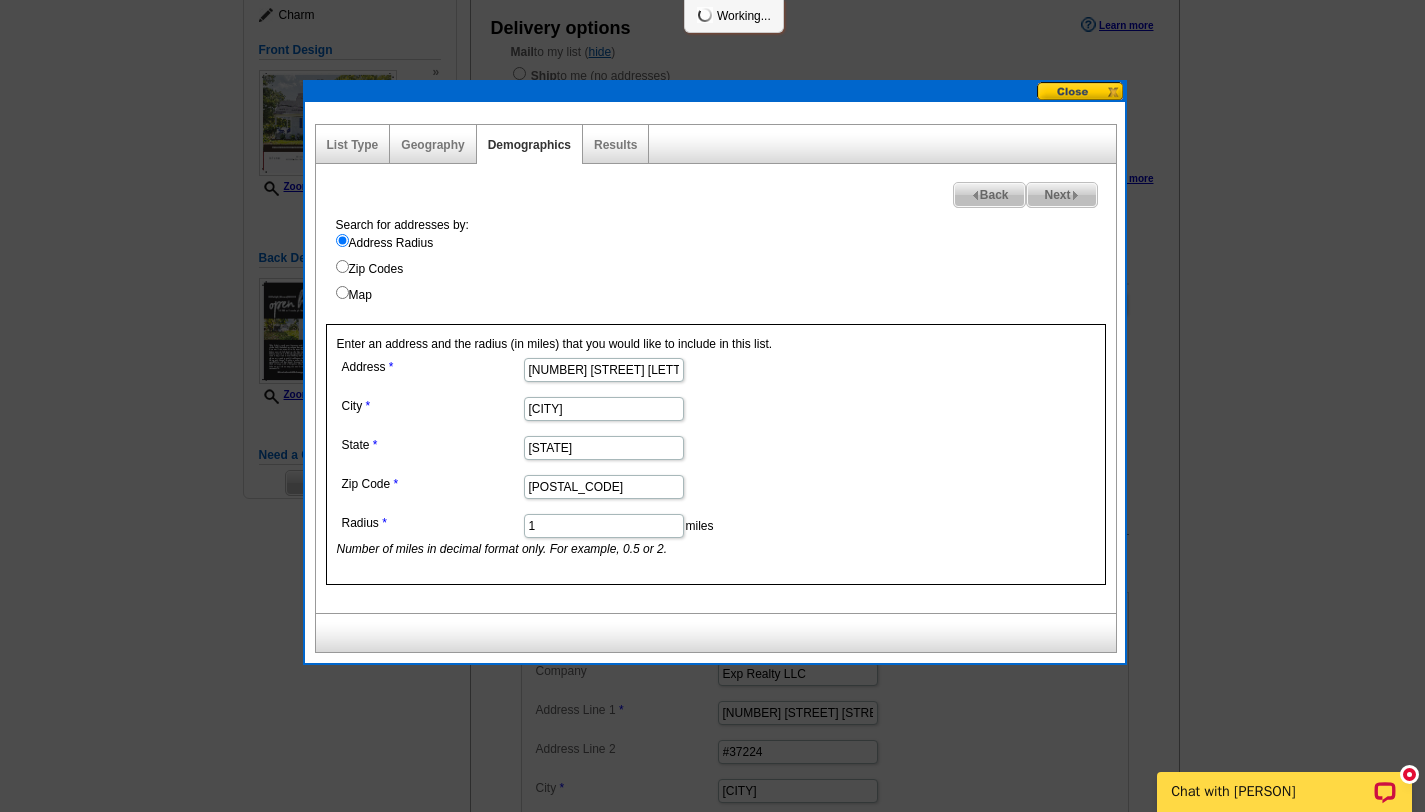 select 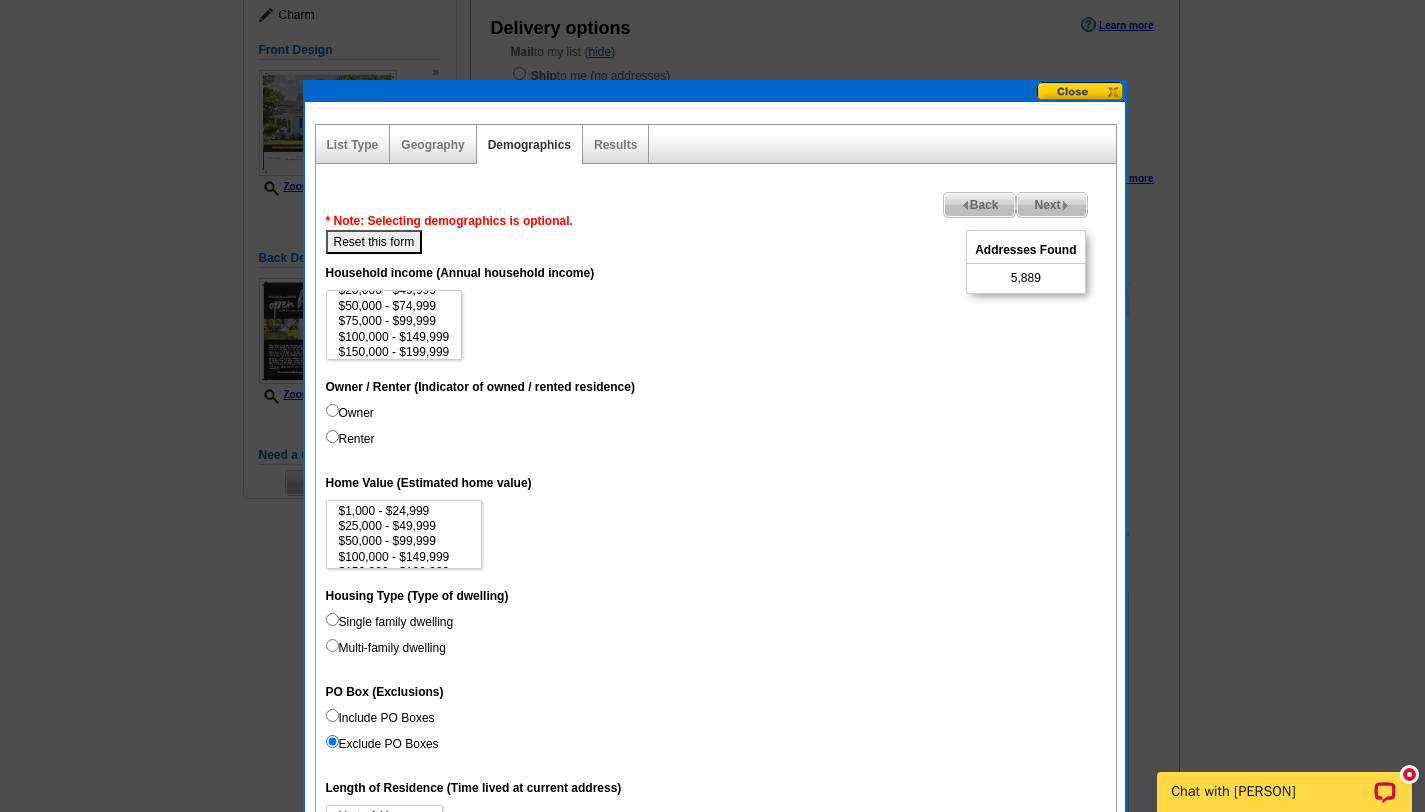 scroll, scrollTop: 18, scrollLeft: 0, axis: vertical 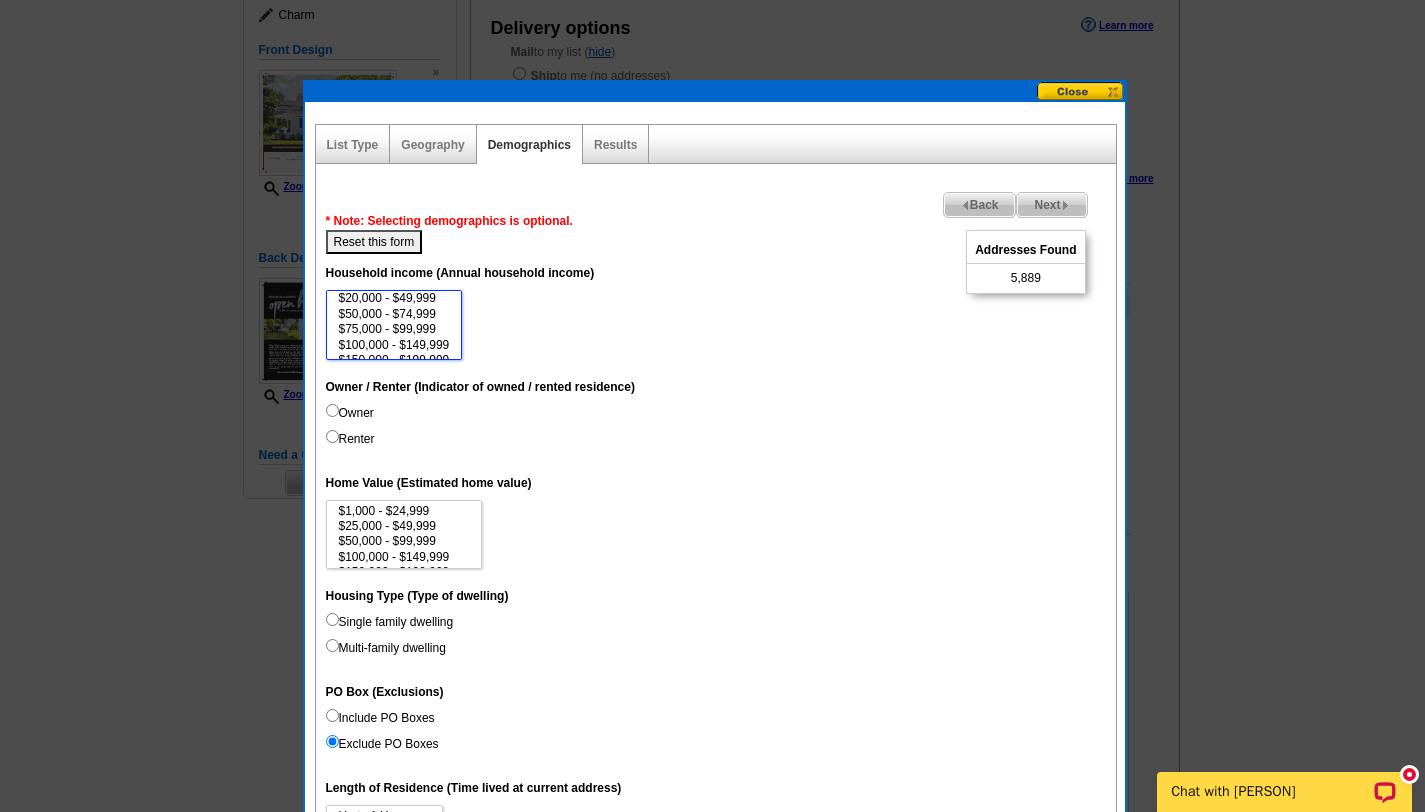 select on "50000-74999" 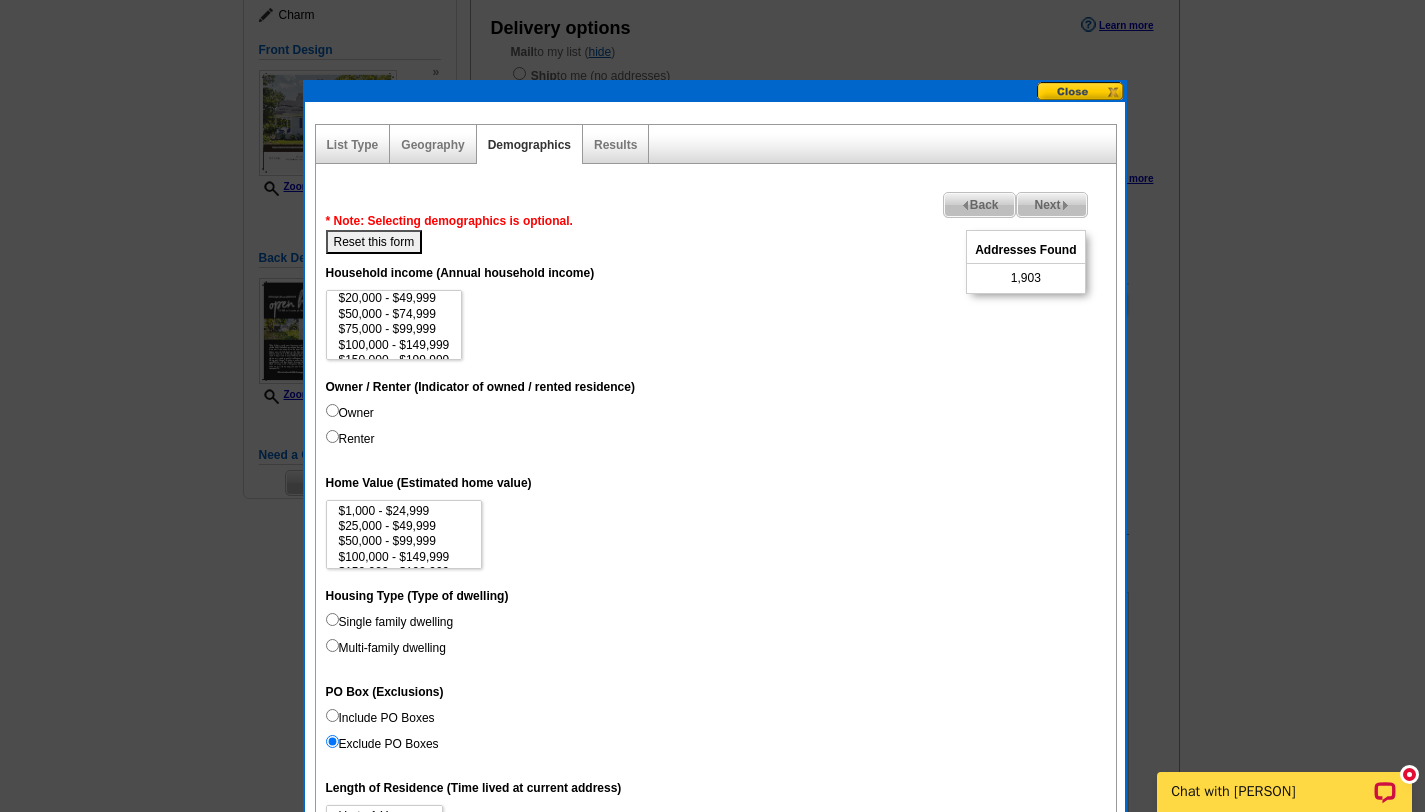 click on "Owner" at bounding box center [332, 410] 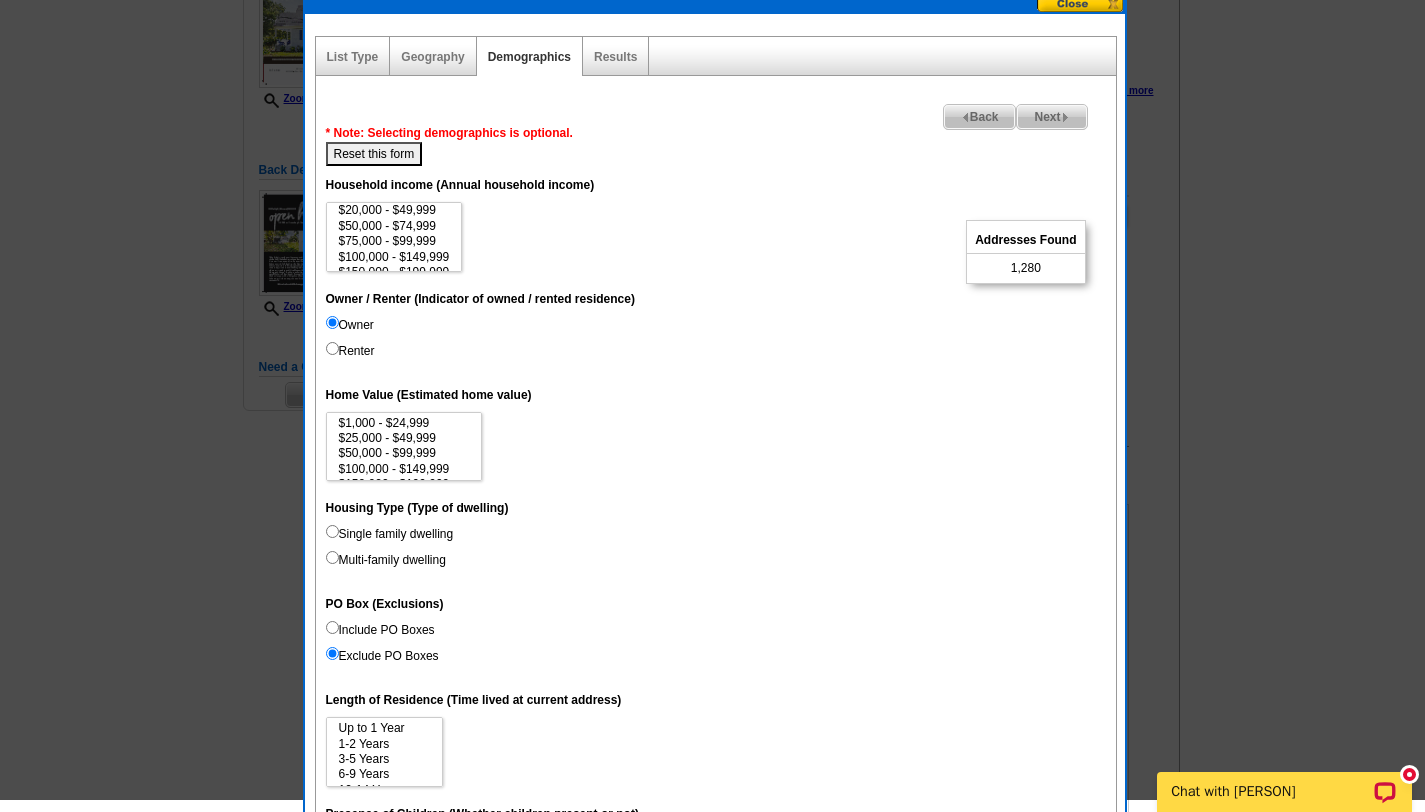 scroll, scrollTop: 326, scrollLeft: 0, axis: vertical 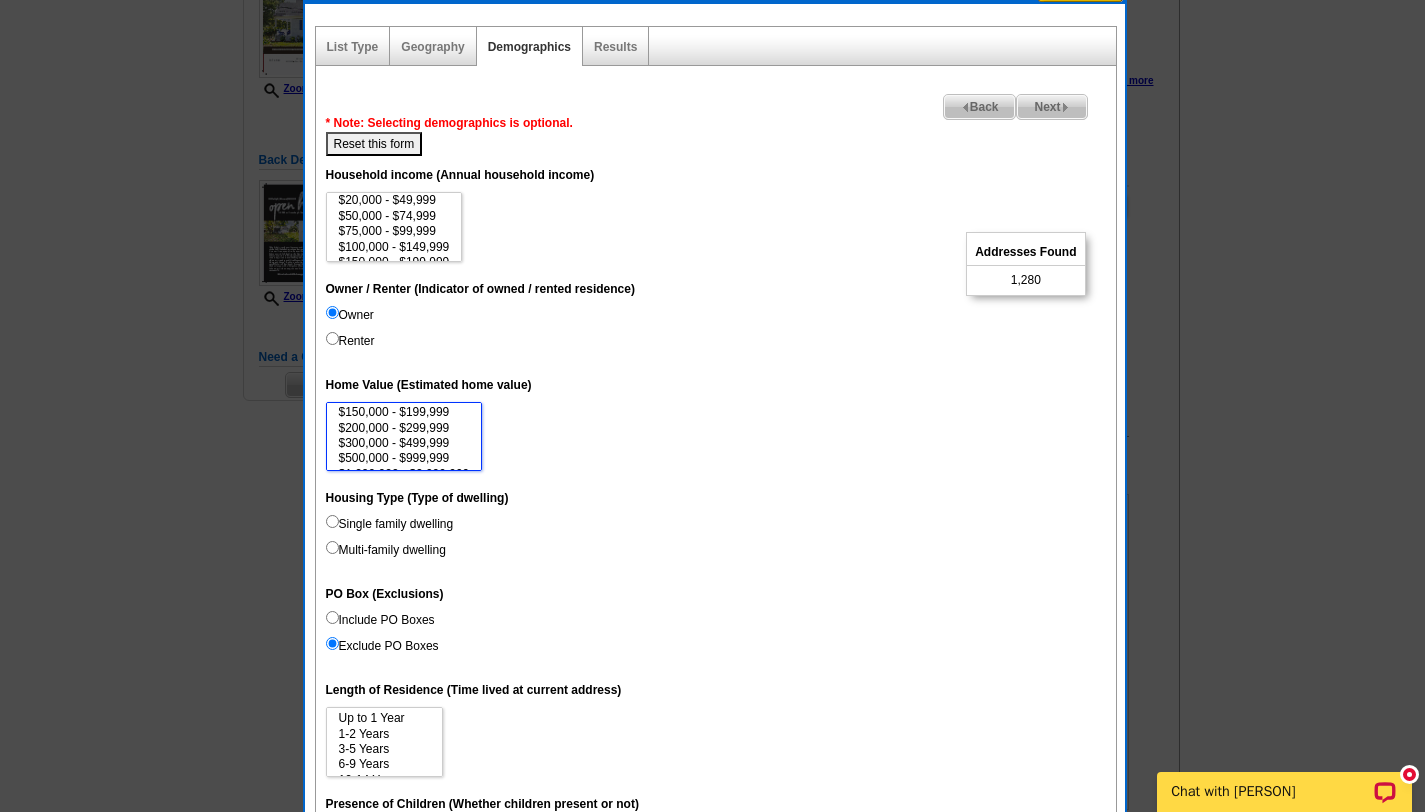 select on "300000-499999" 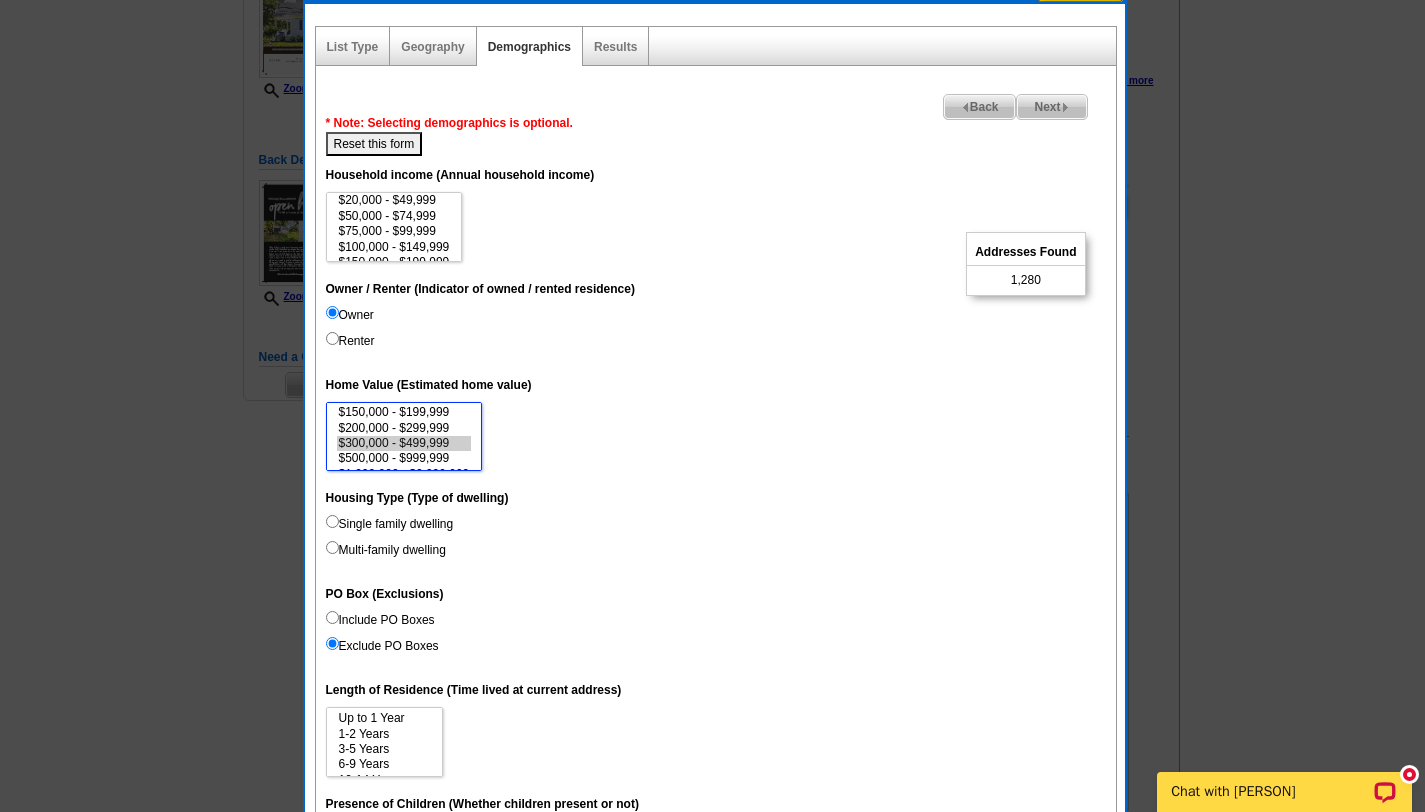 click on "$300,000 - $499,999" at bounding box center [404, 443] 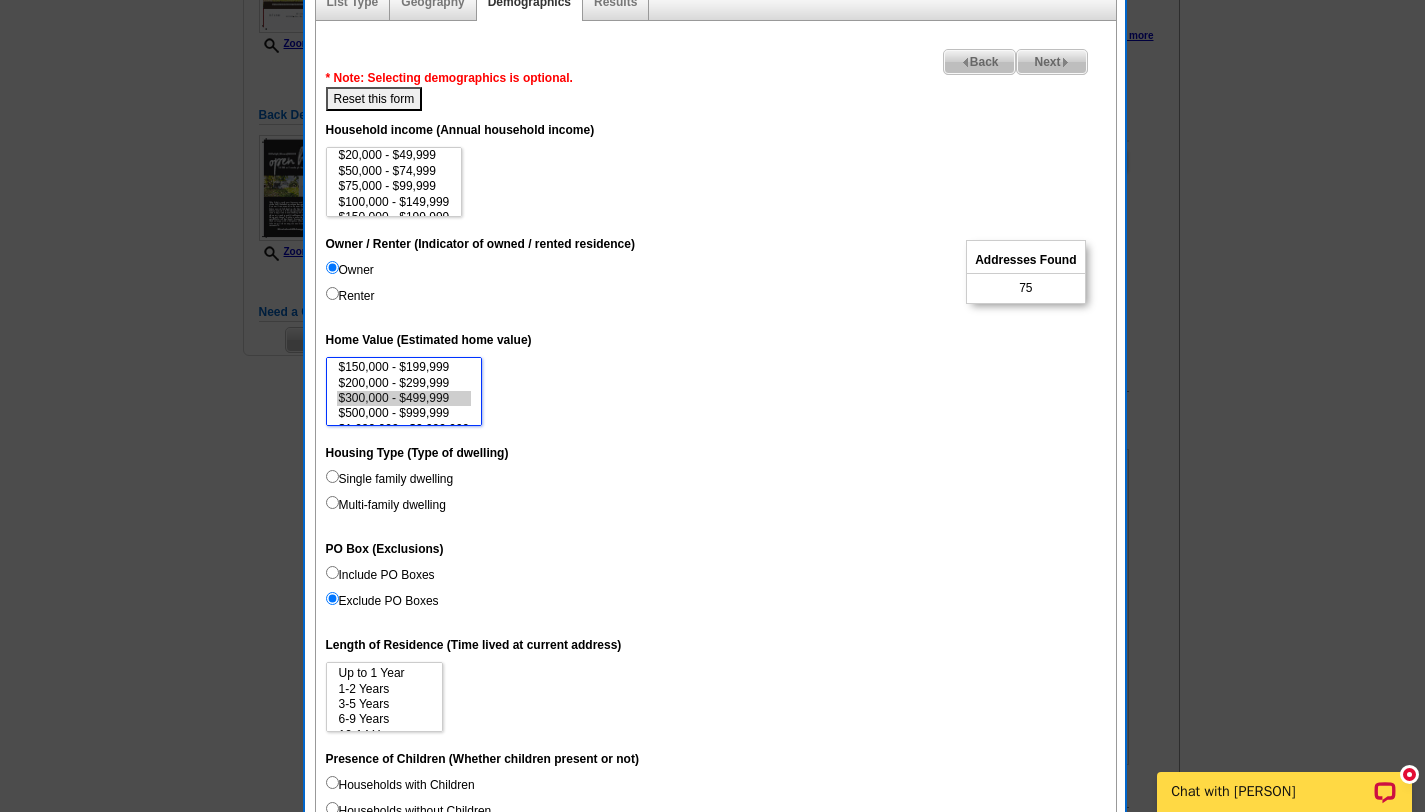 scroll, scrollTop: 379, scrollLeft: 0, axis: vertical 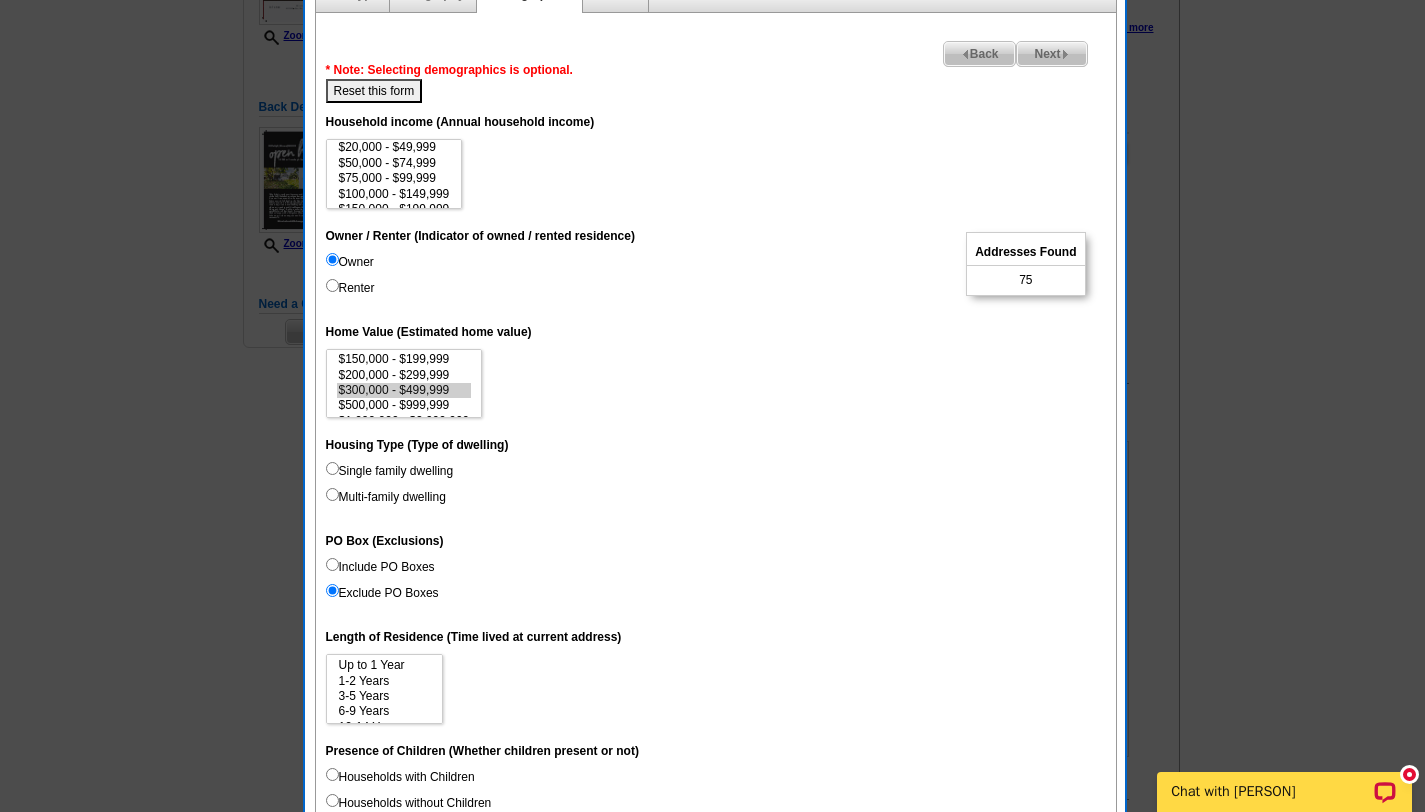 click on "Single family dwelling" at bounding box center [390, 471] 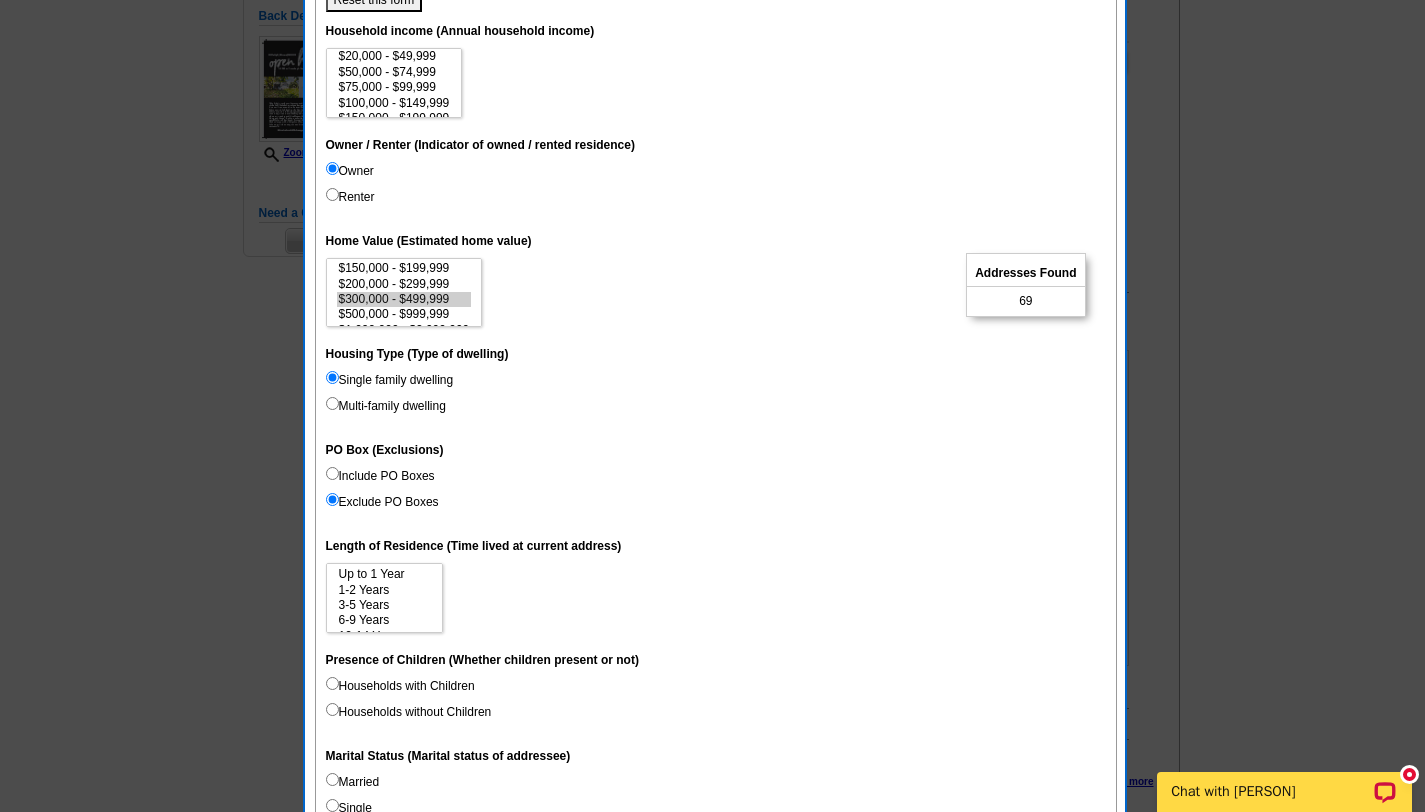 scroll, scrollTop: 499, scrollLeft: 0, axis: vertical 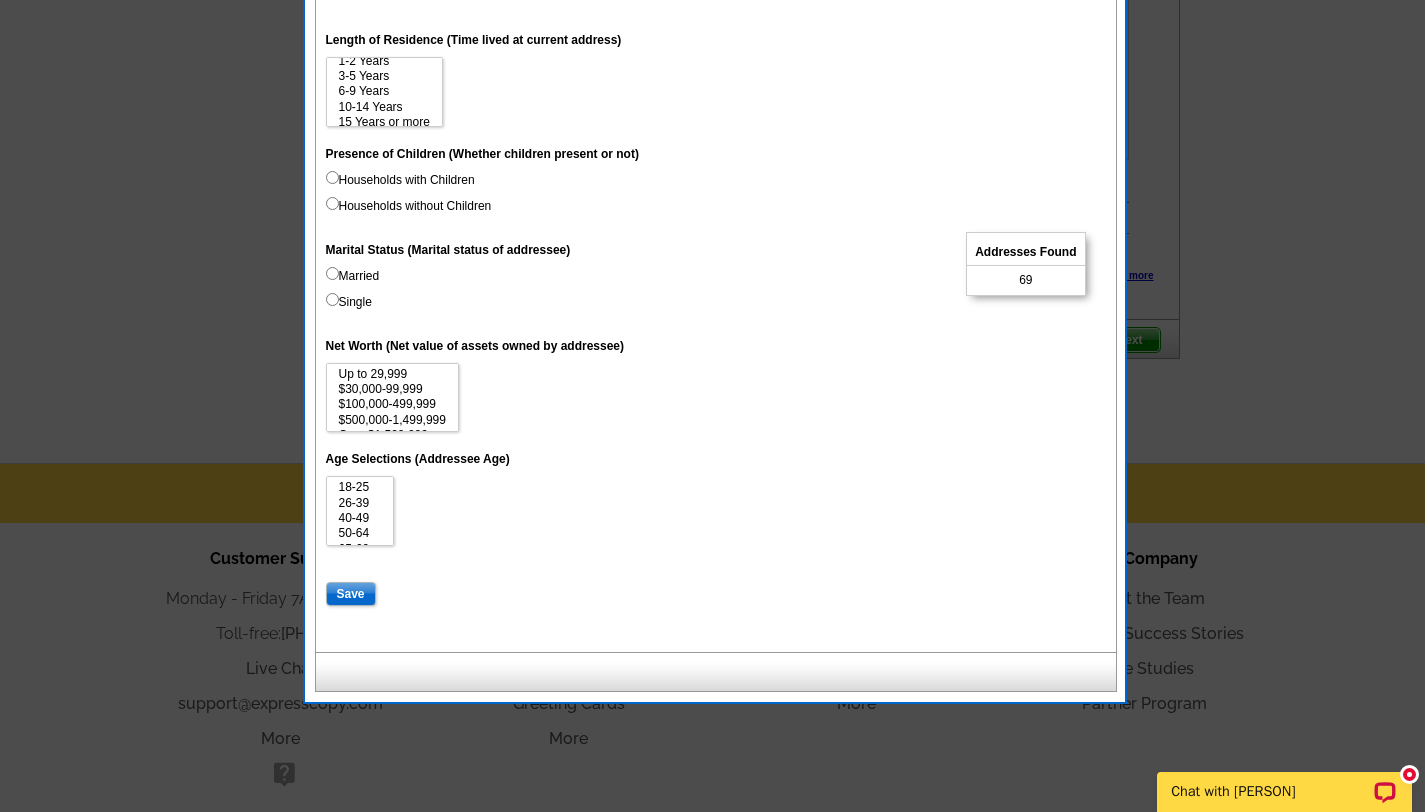 click on "Married" at bounding box center [332, 273] 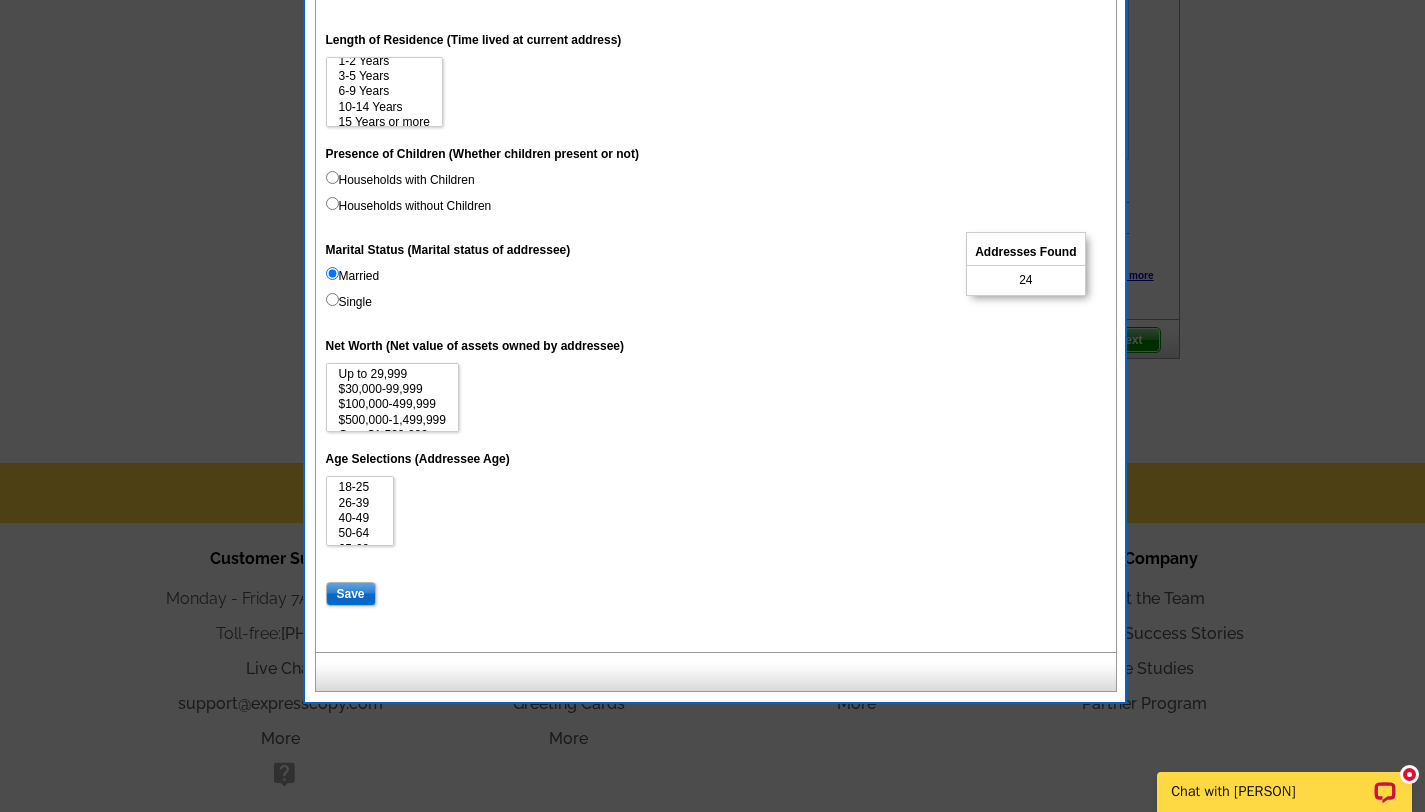 click on "Single" at bounding box center [332, 299] 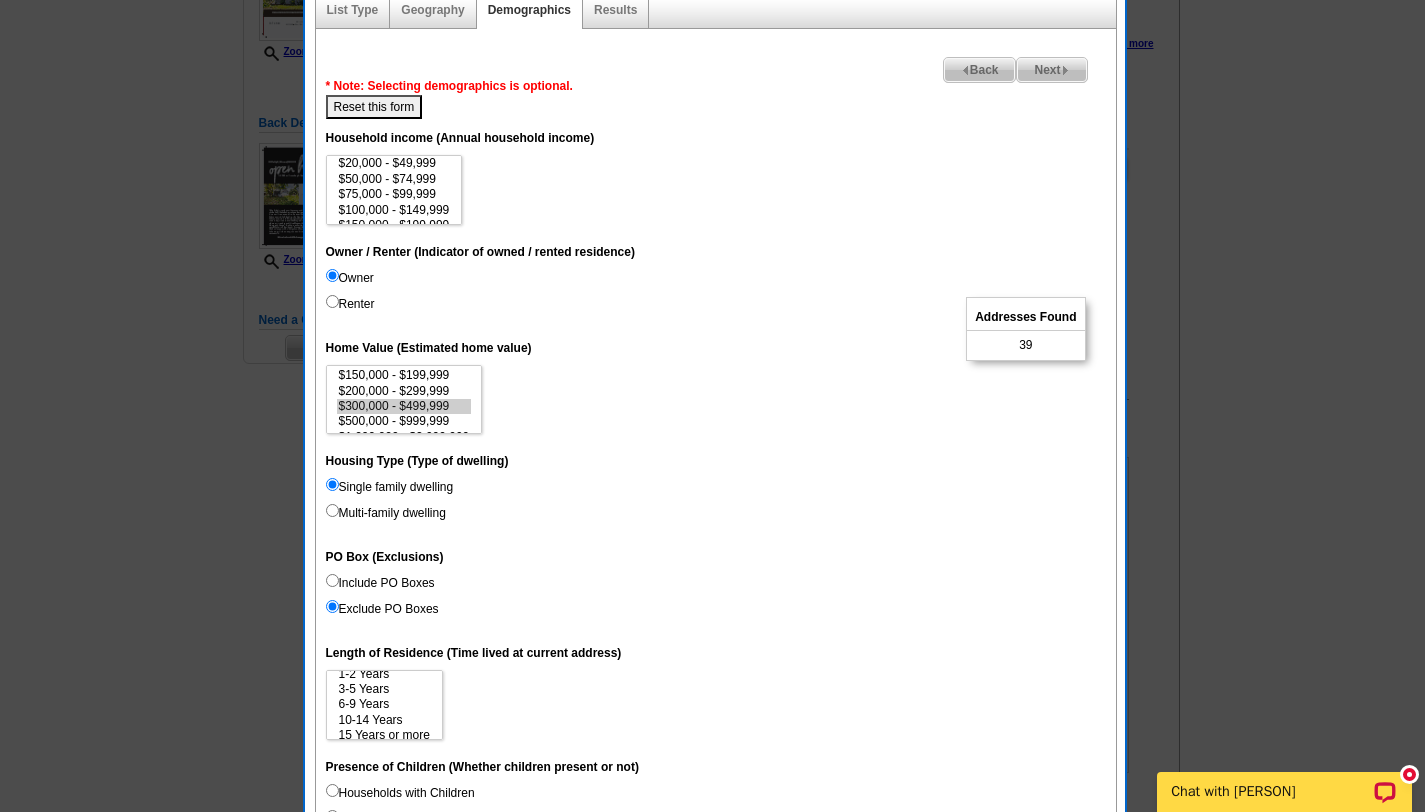 scroll, scrollTop: 0, scrollLeft: 0, axis: both 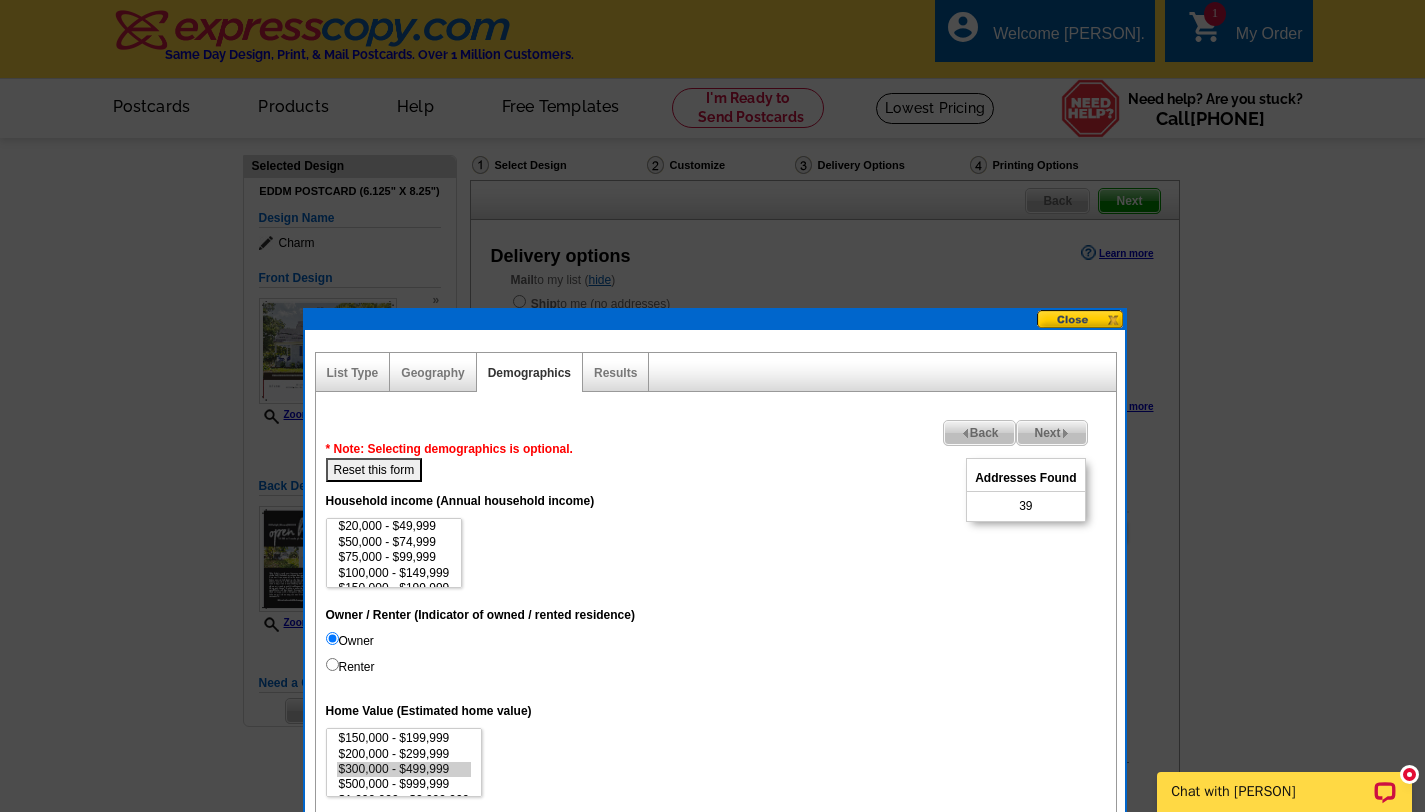 click on "Reset this form" at bounding box center (374, 470) 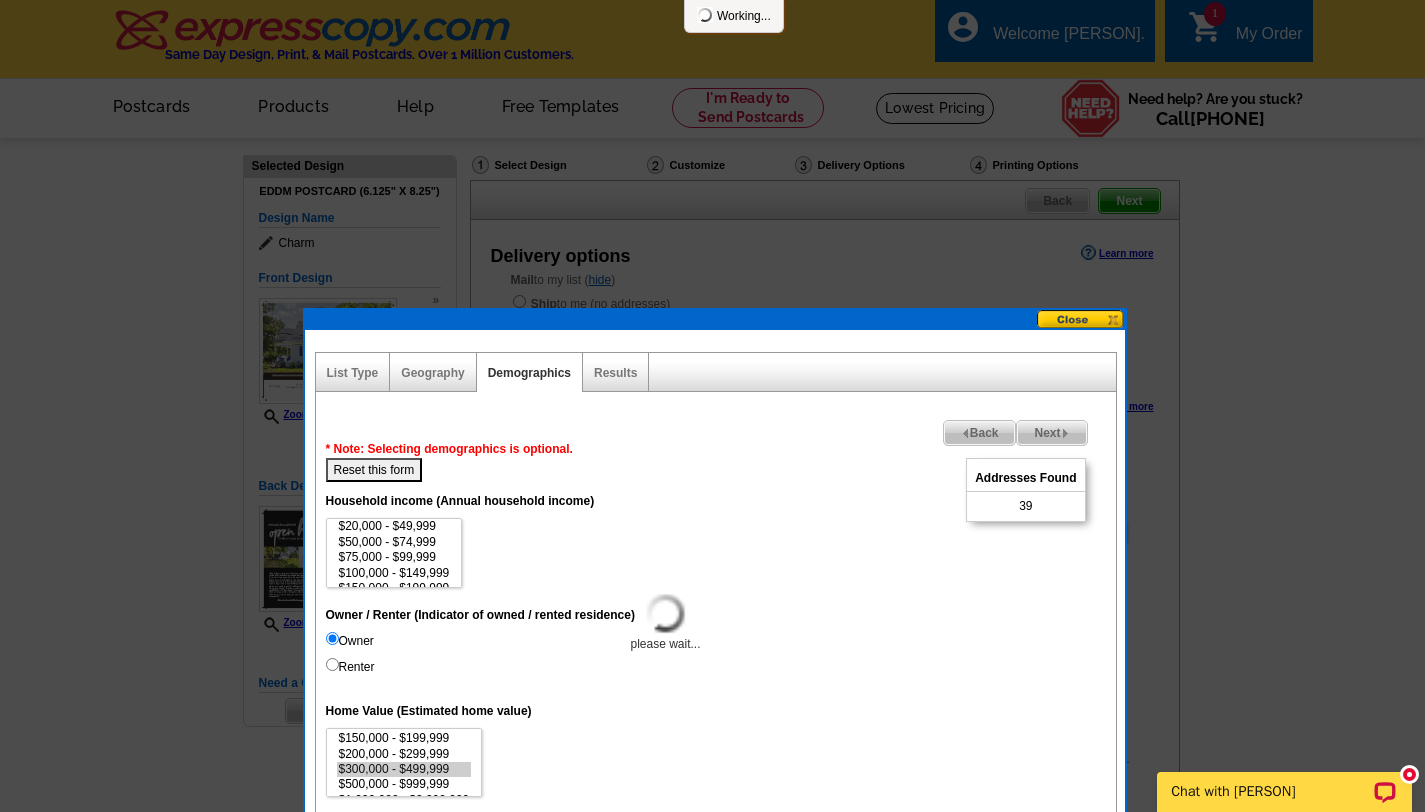 select 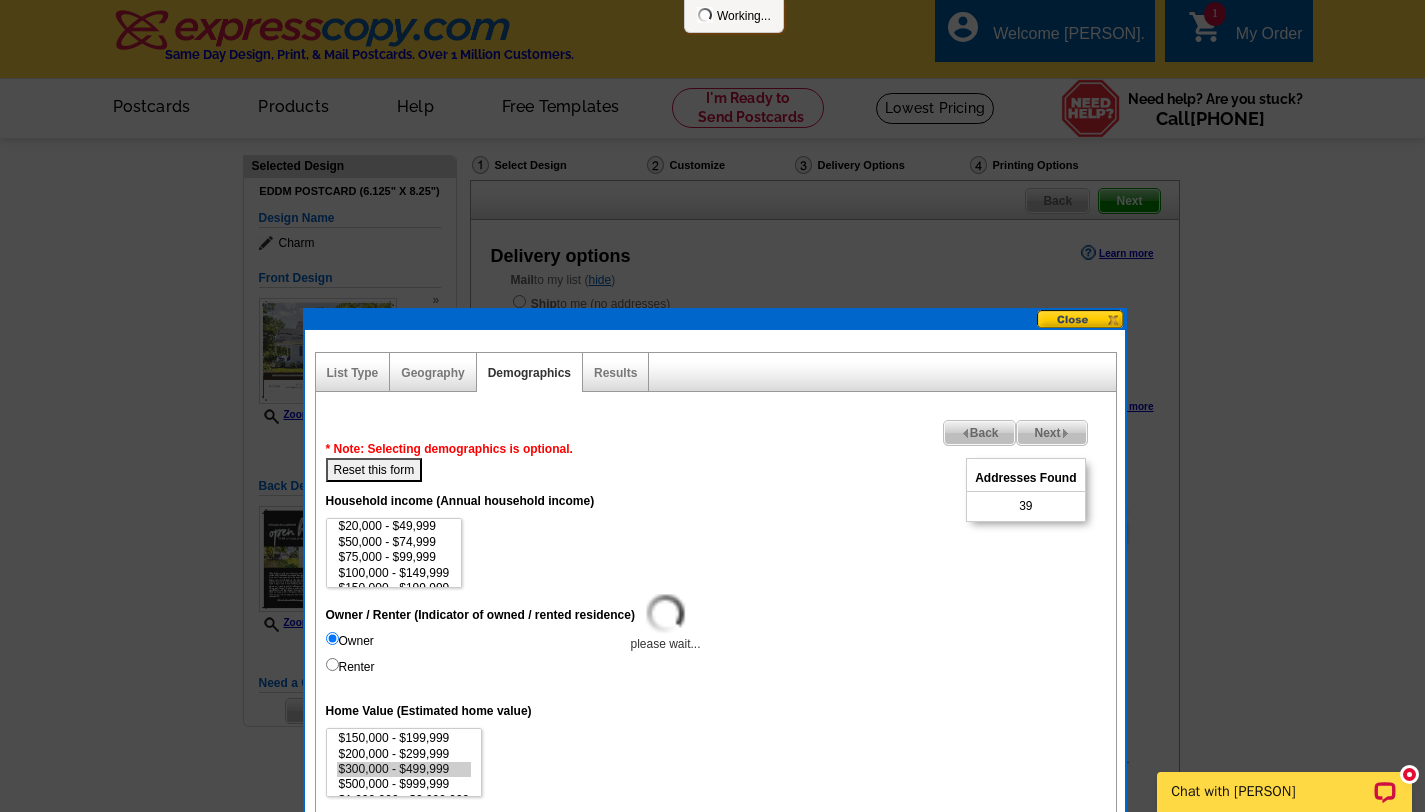 select 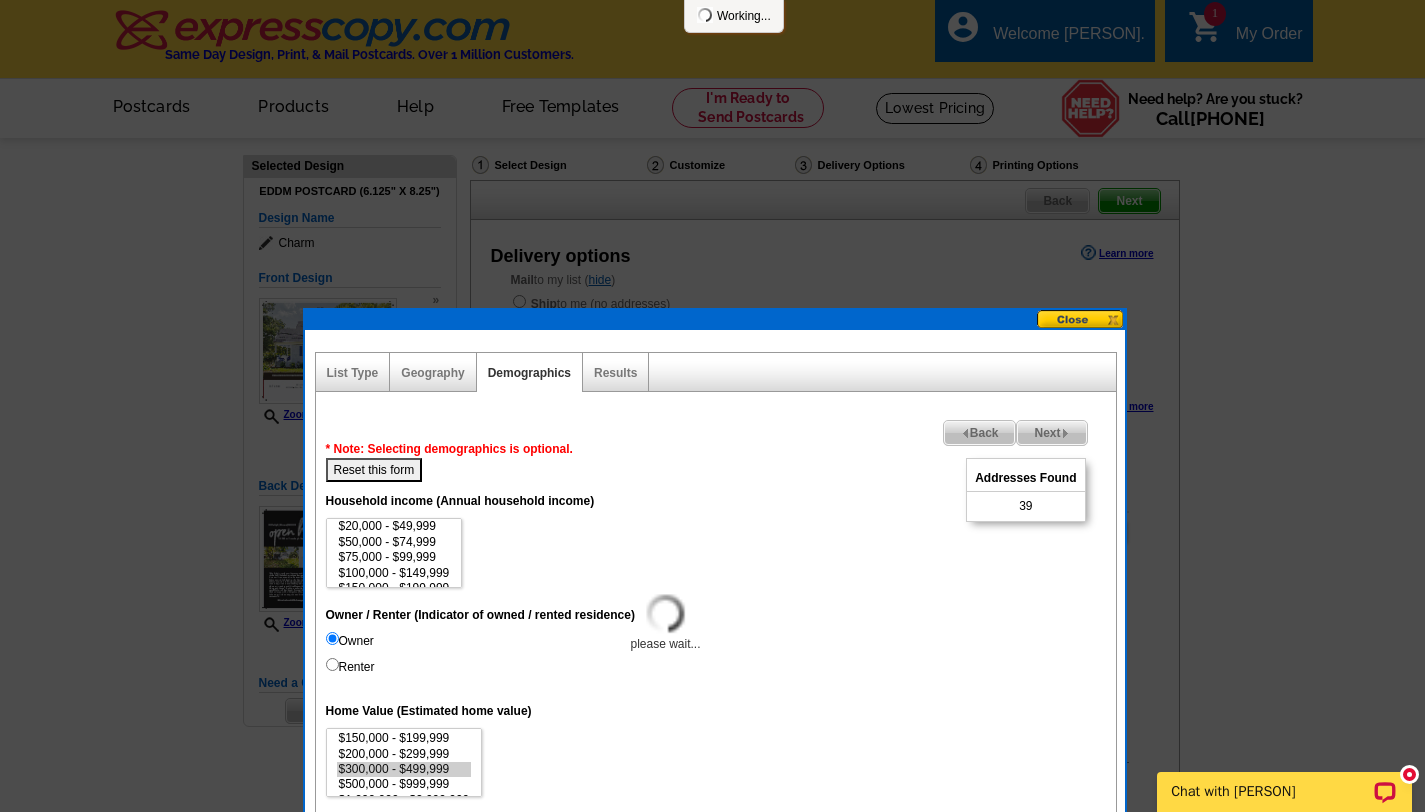 select 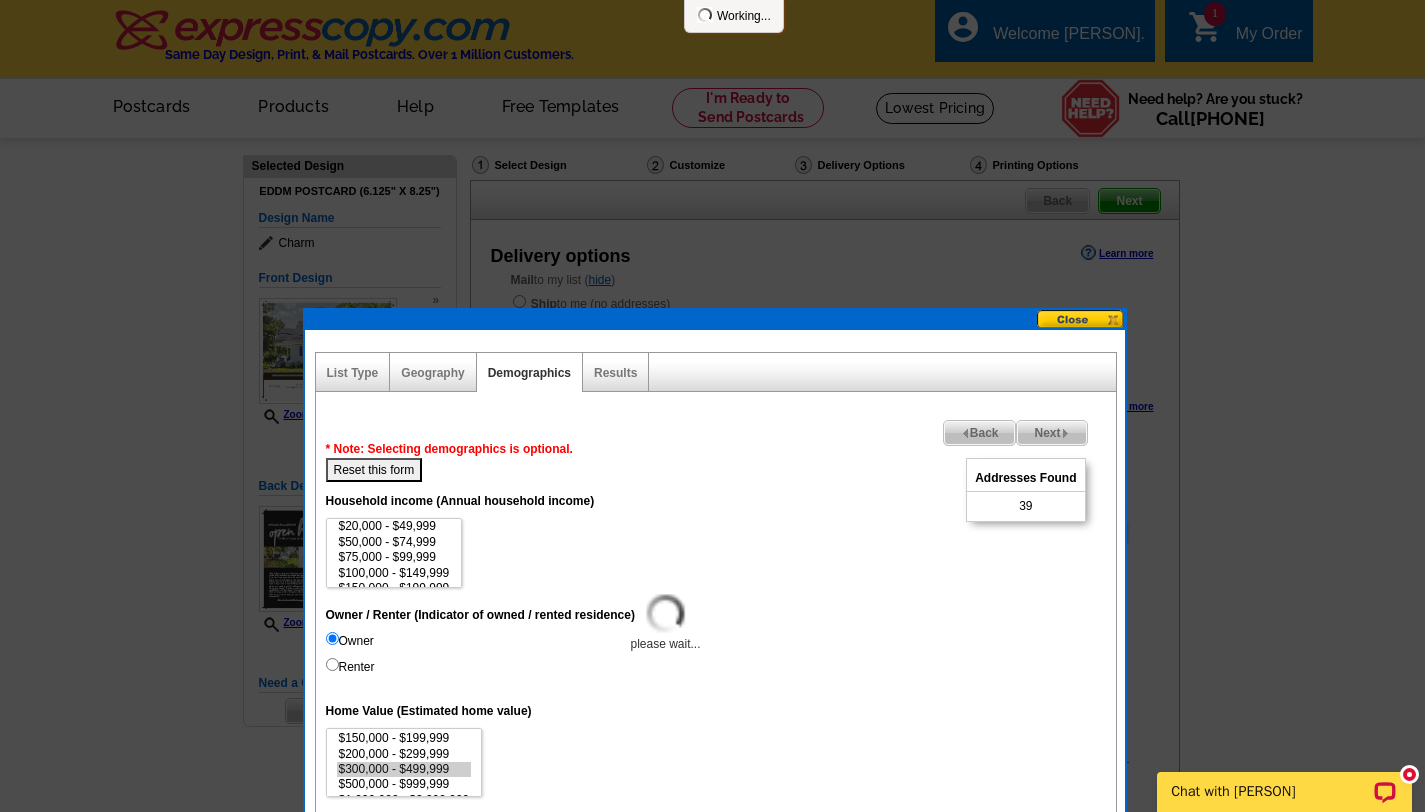 select 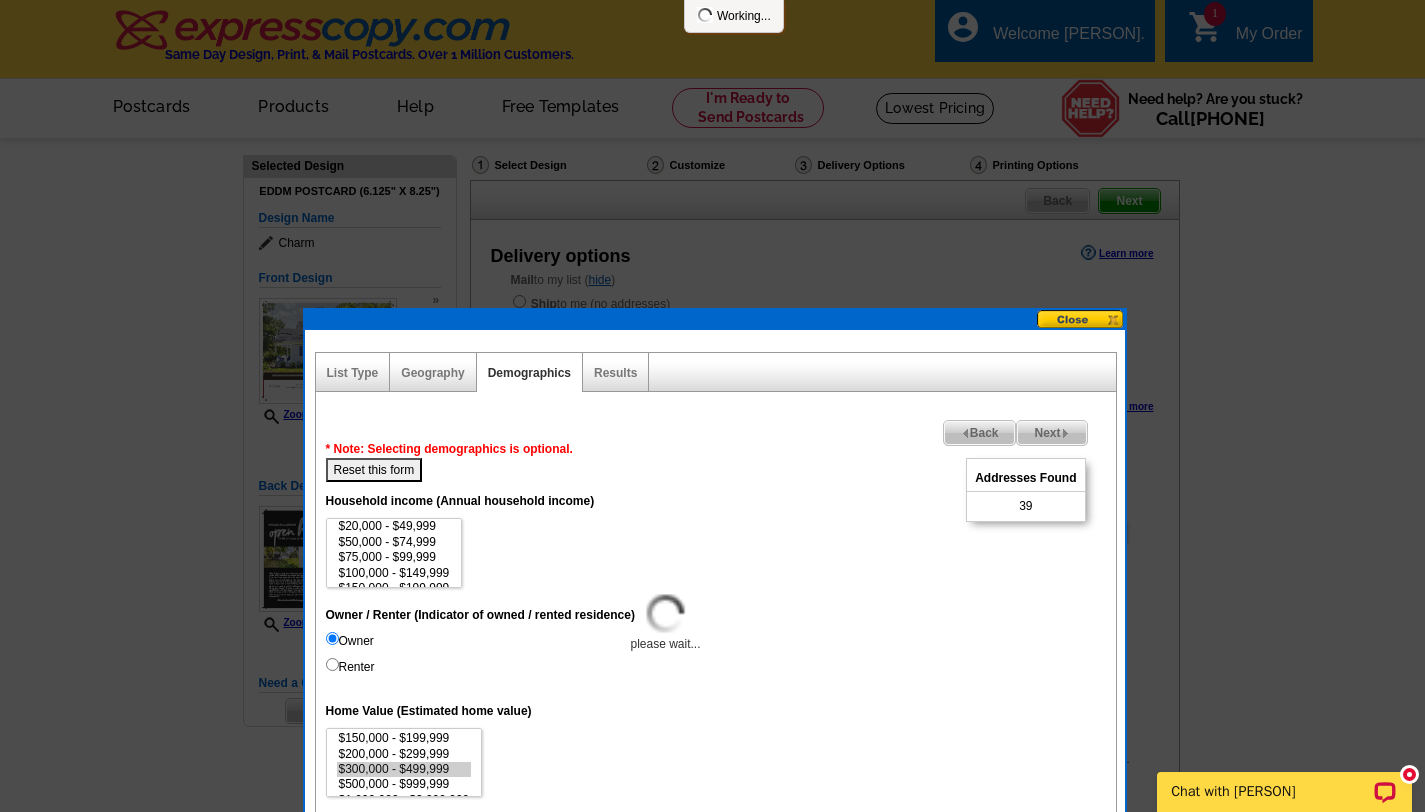 select 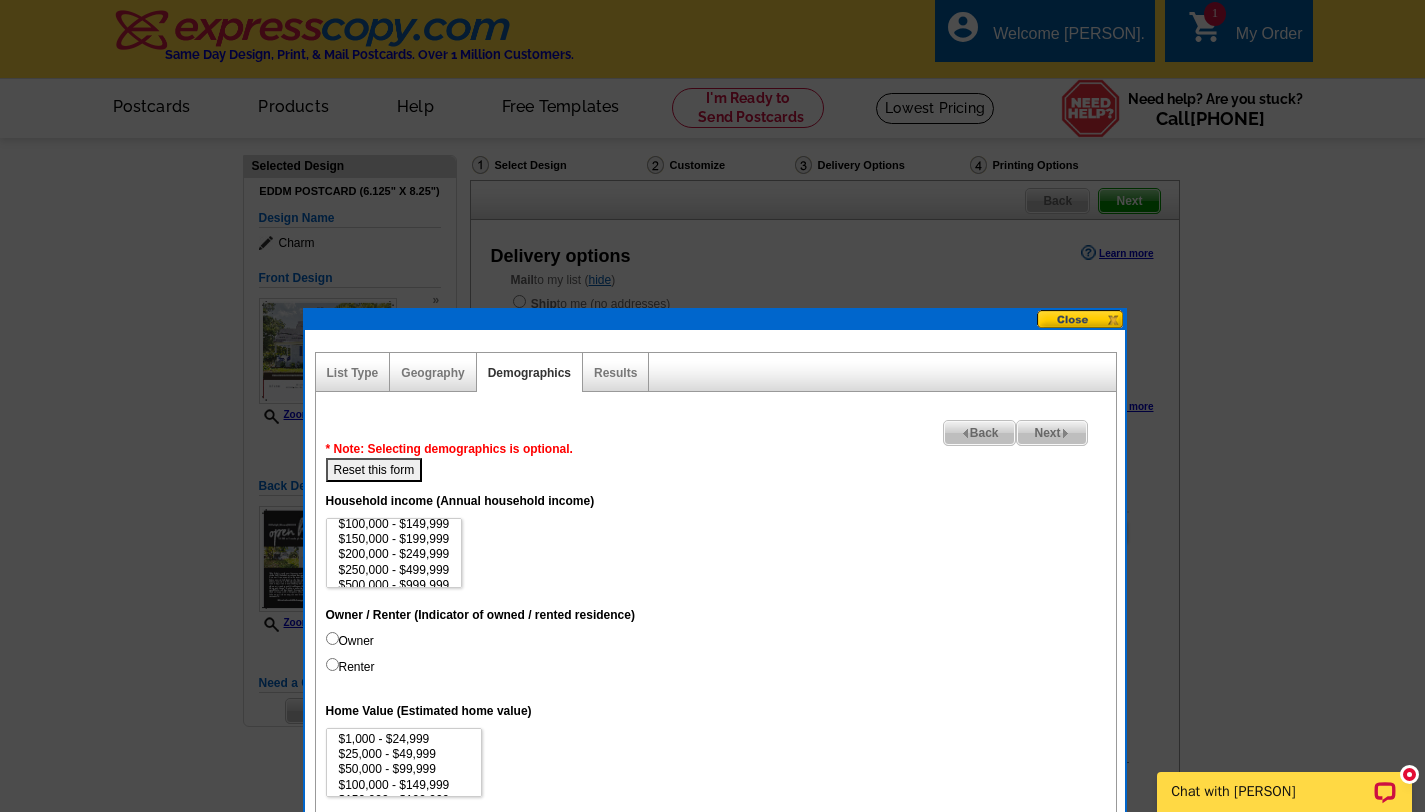 scroll, scrollTop: 71, scrollLeft: 0, axis: vertical 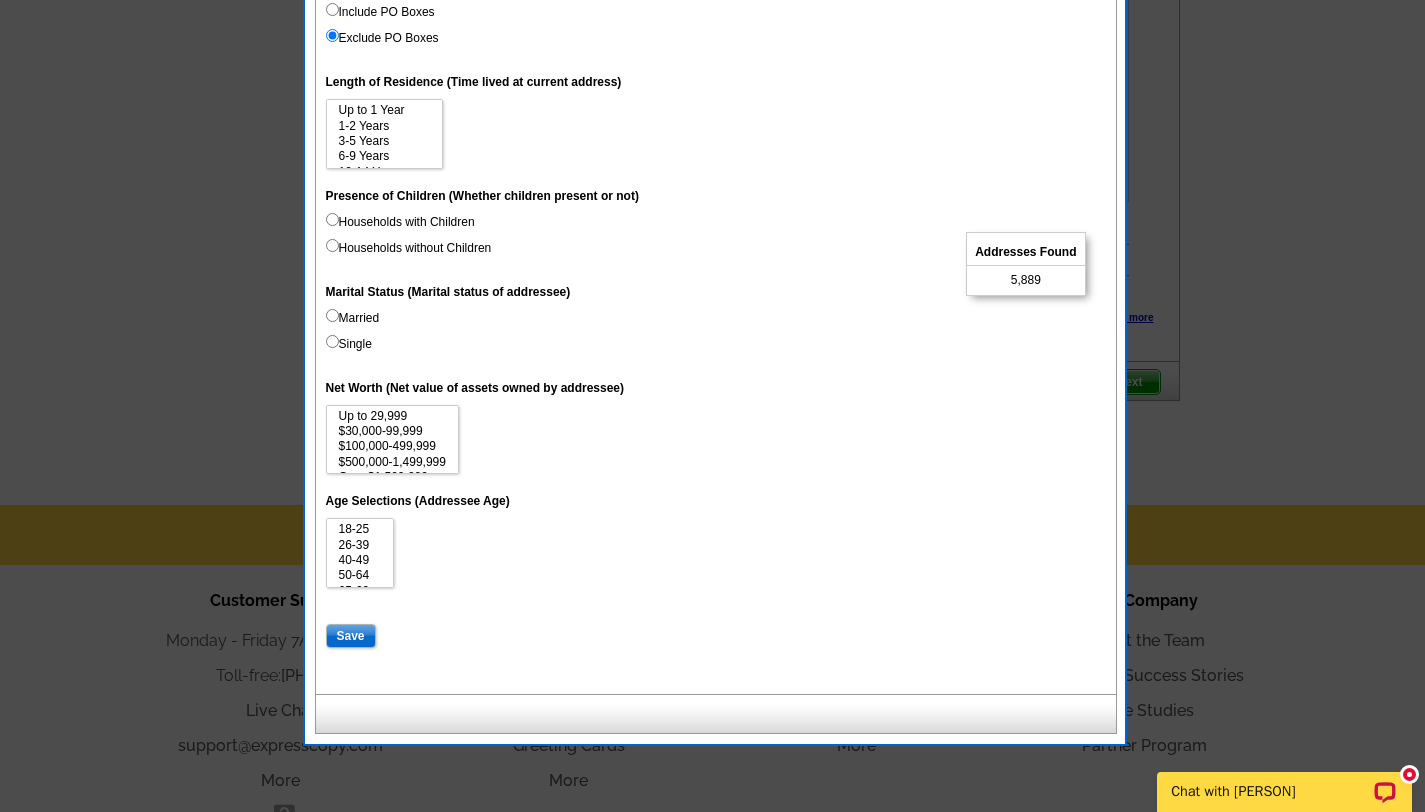 click on "Single" at bounding box center (332, 341) 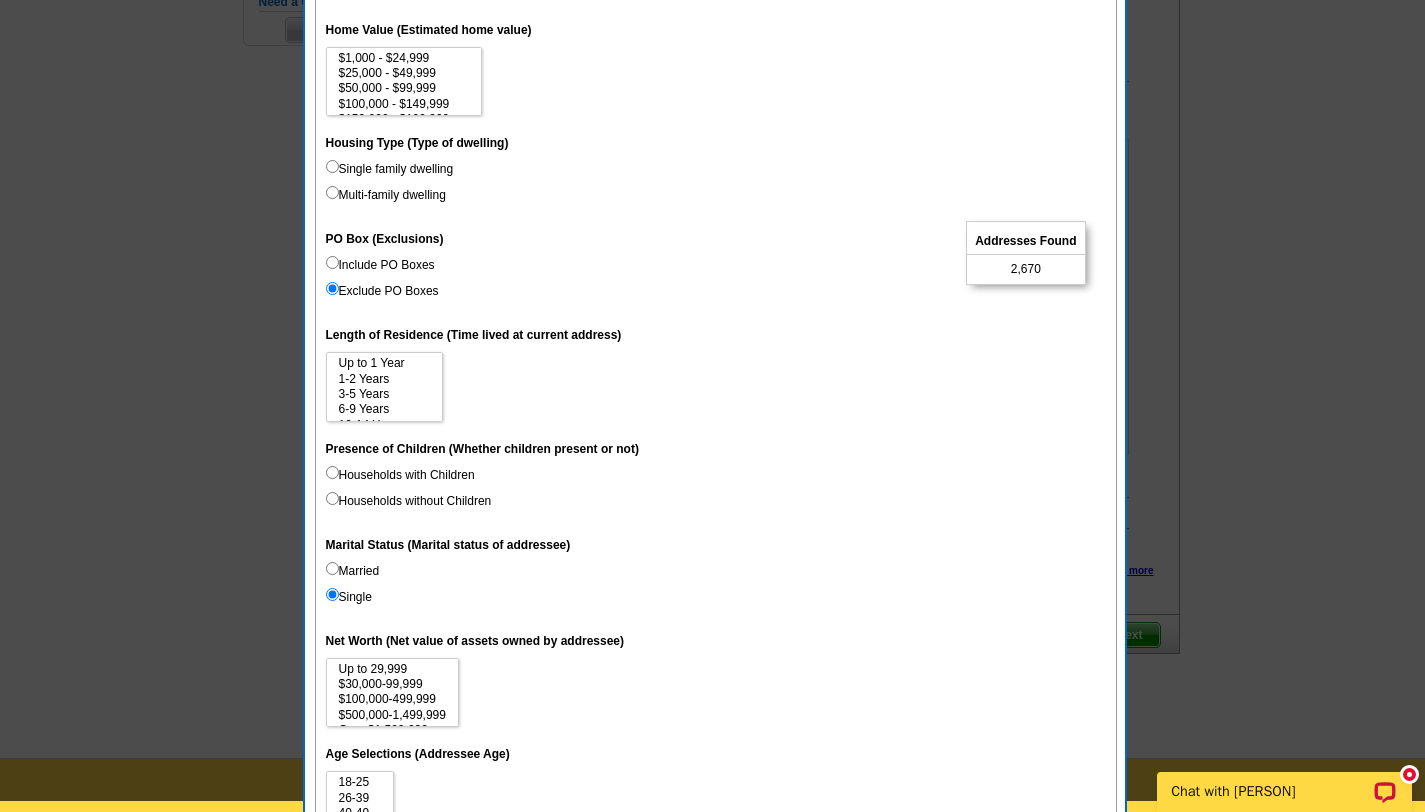scroll, scrollTop: 670, scrollLeft: 0, axis: vertical 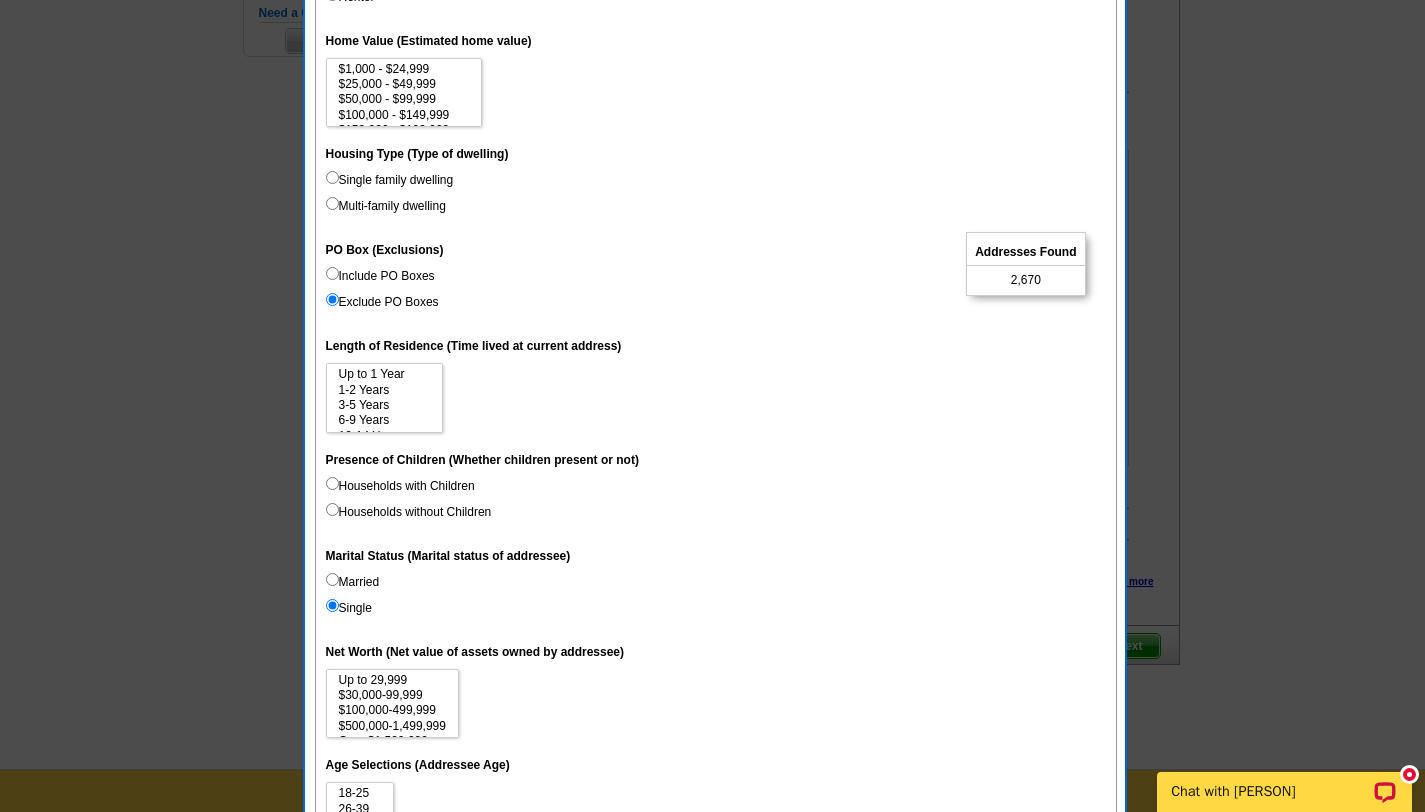 click on "Single family dwelling" at bounding box center [332, 177] 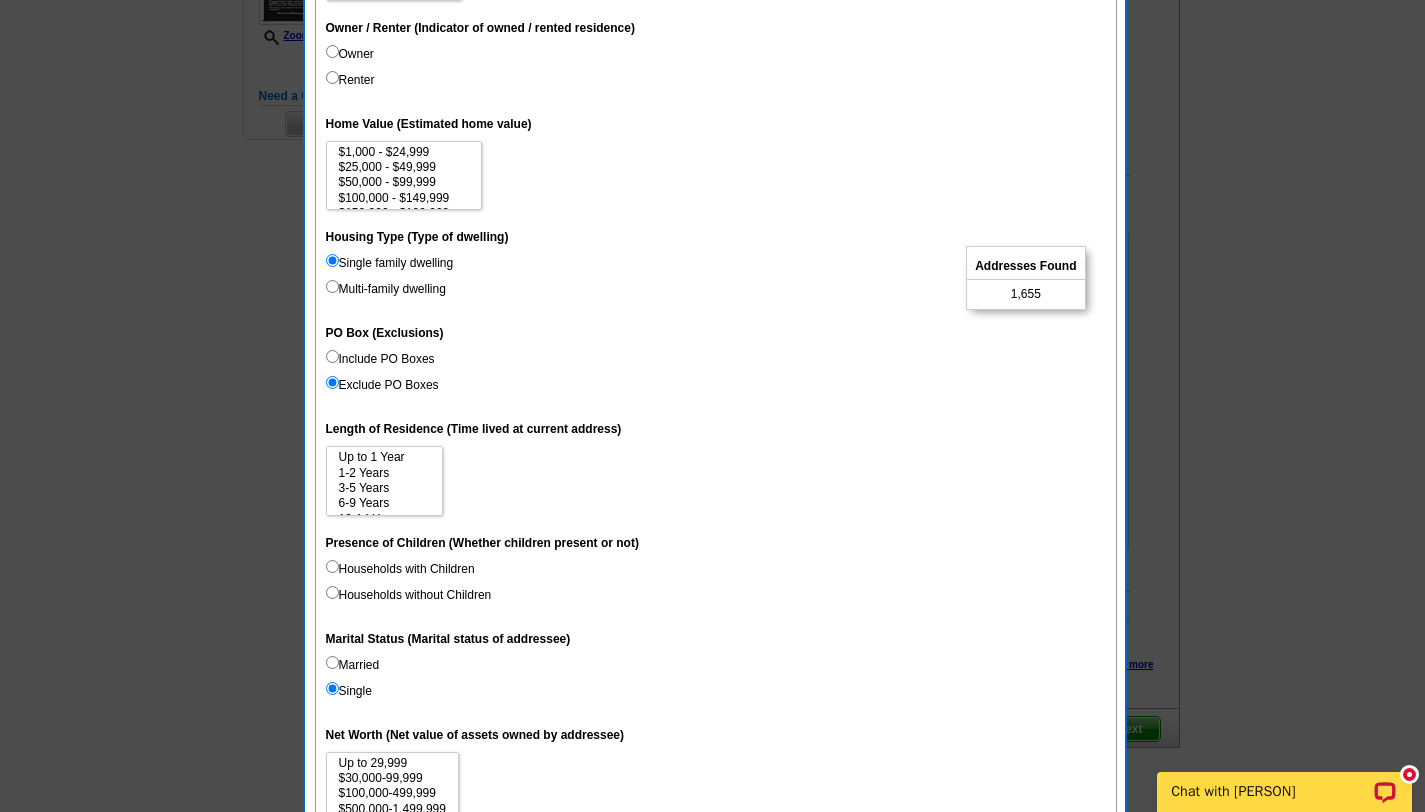 scroll, scrollTop: 576, scrollLeft: 0, axis: vertical 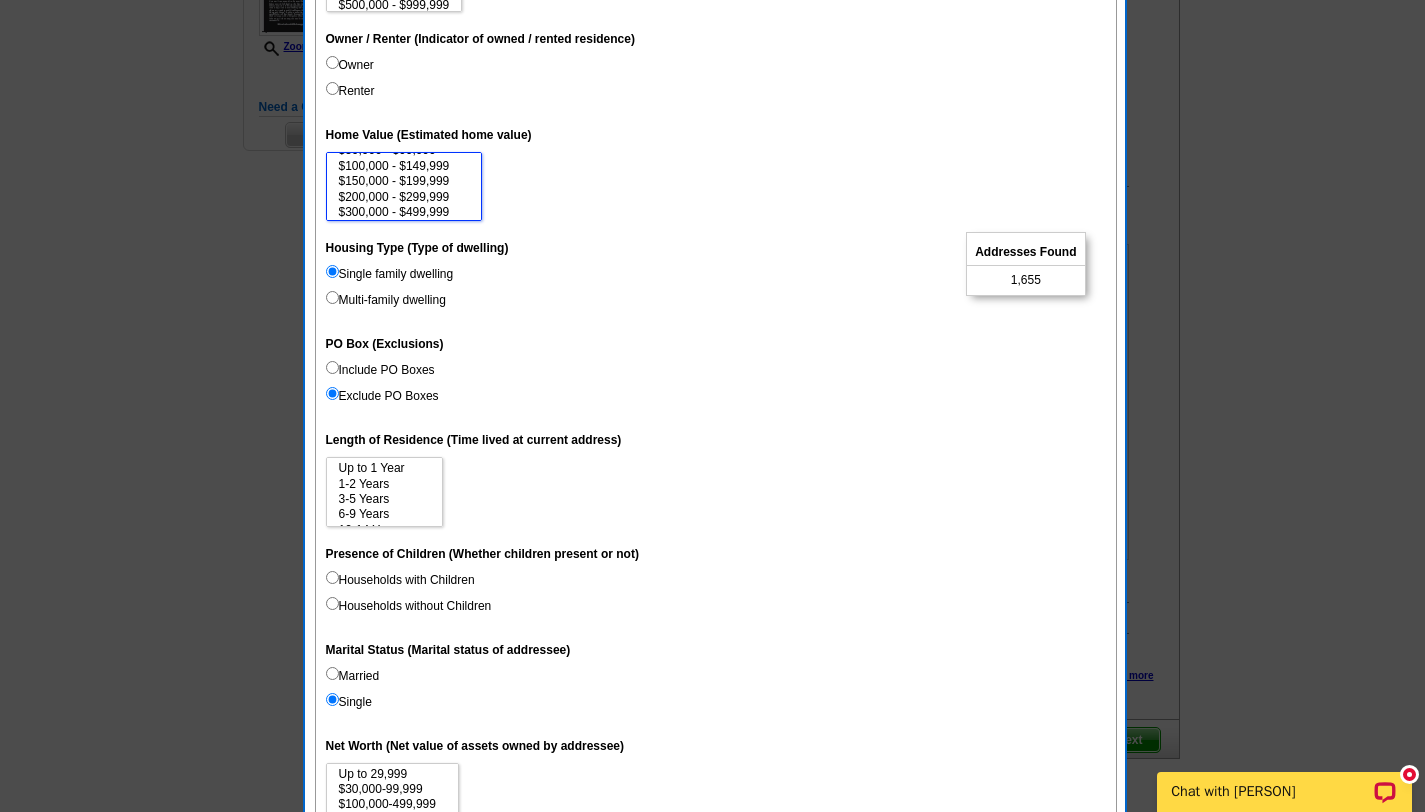 select on "300000-499999" 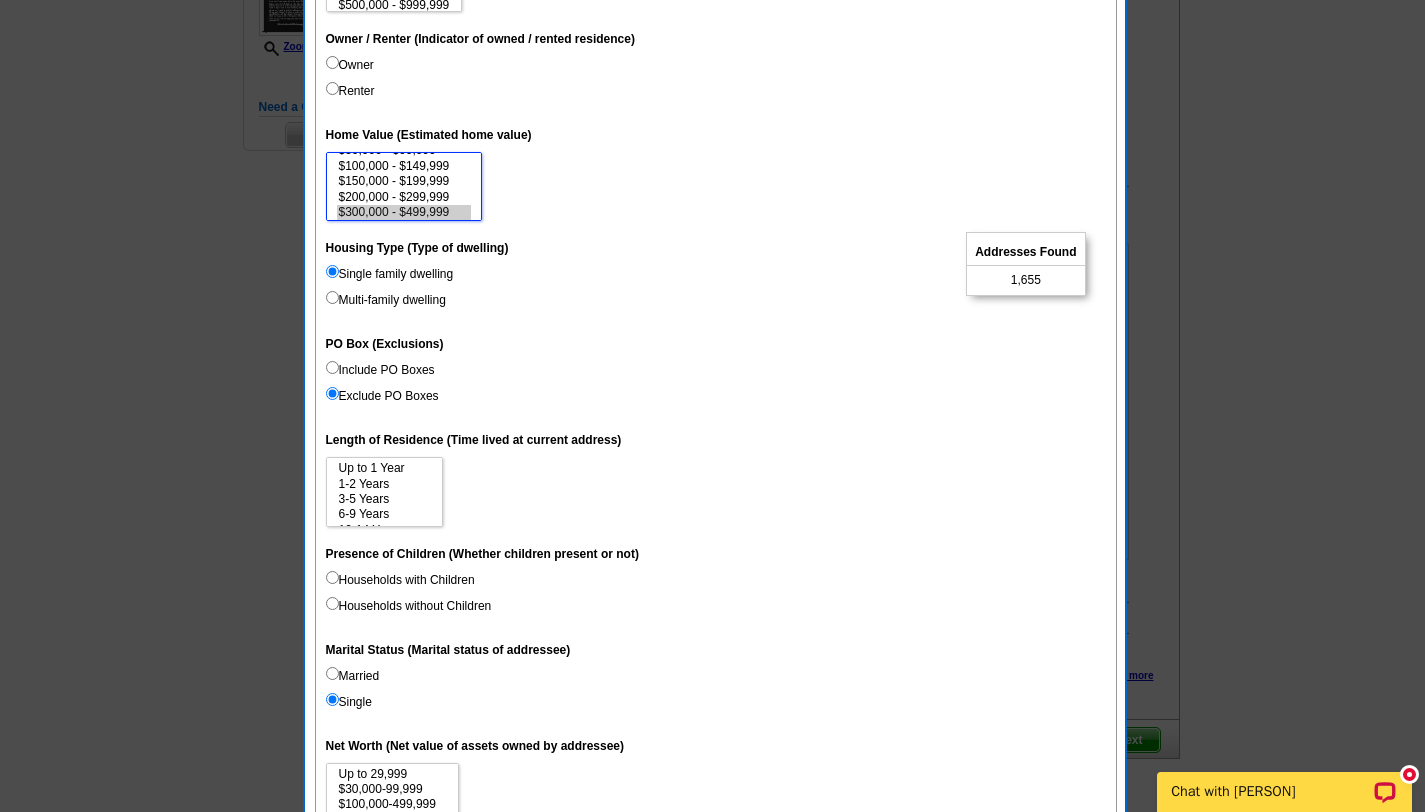 click on "$300,000 - $499,999" at bounding box center (404, 212) 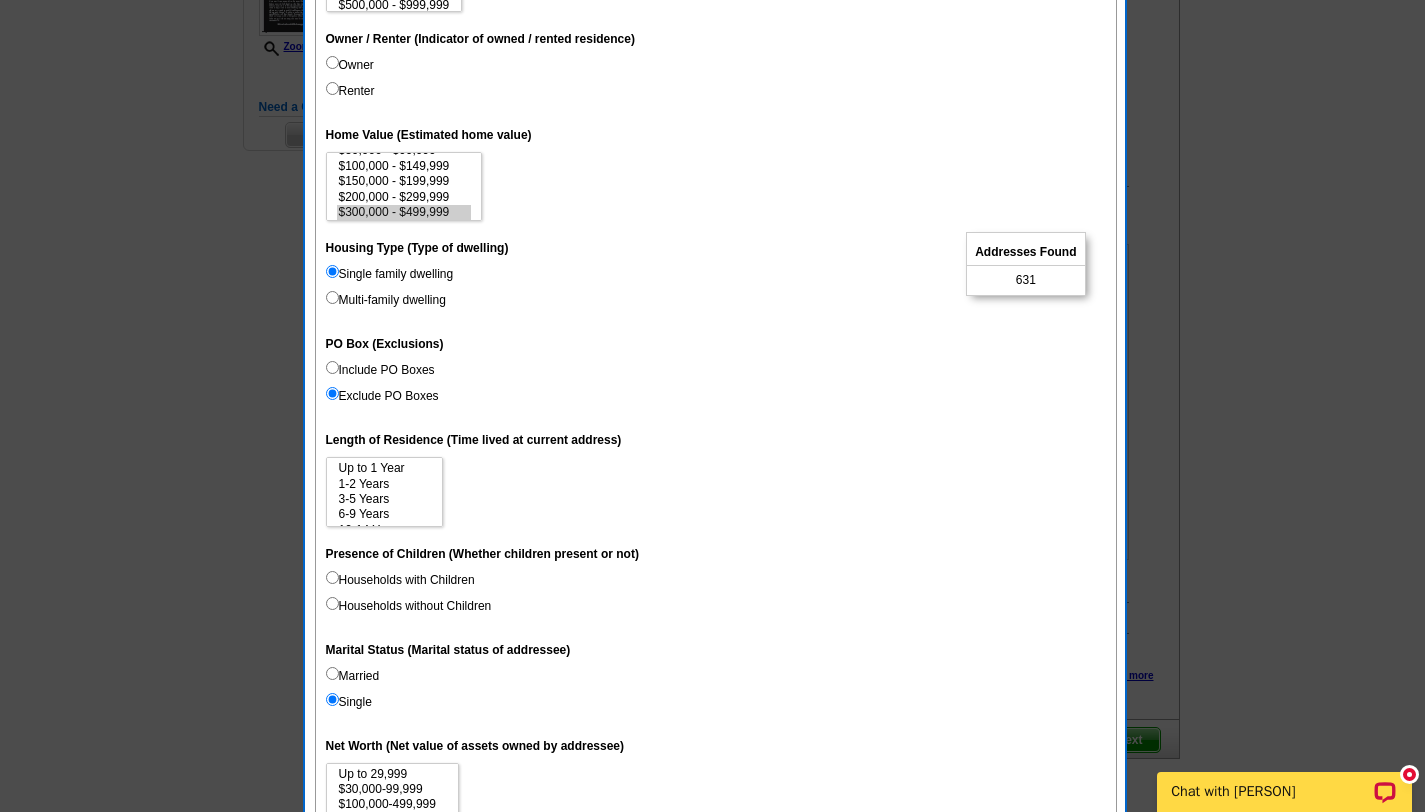 click on "Owner" at bounding box center (332, 62) 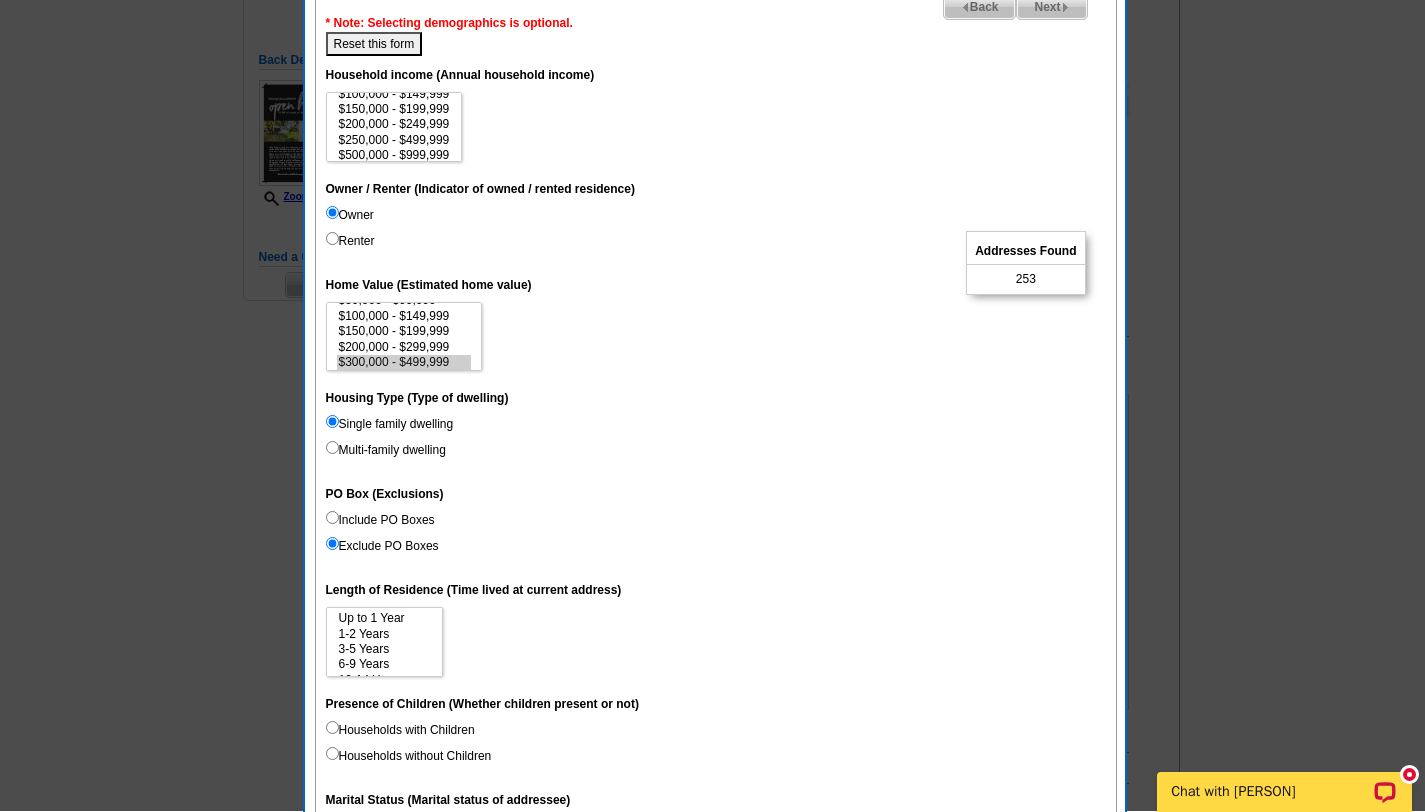 scroll, scrollTop: 425, scrollLeft: 0, axis: vertical 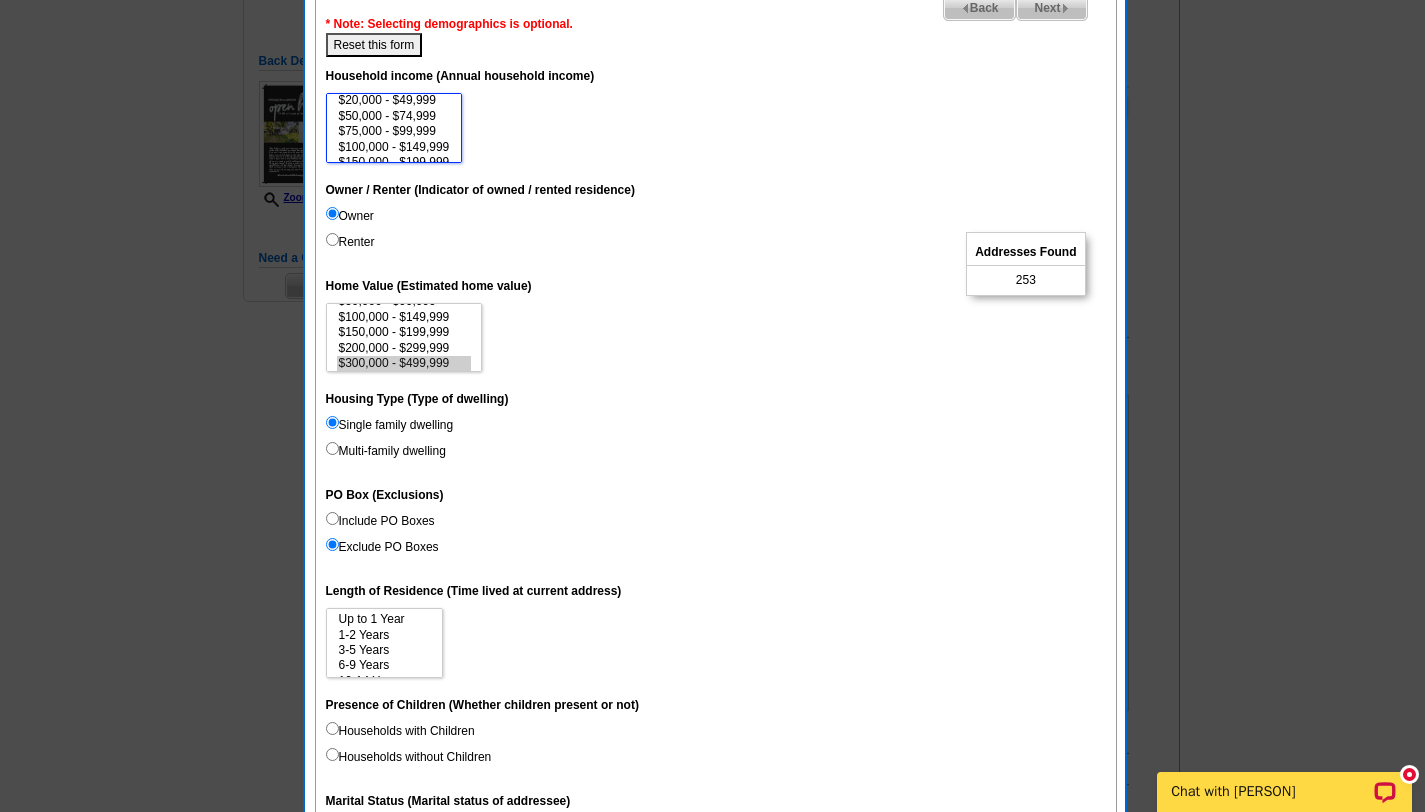 select on "75000-99999" 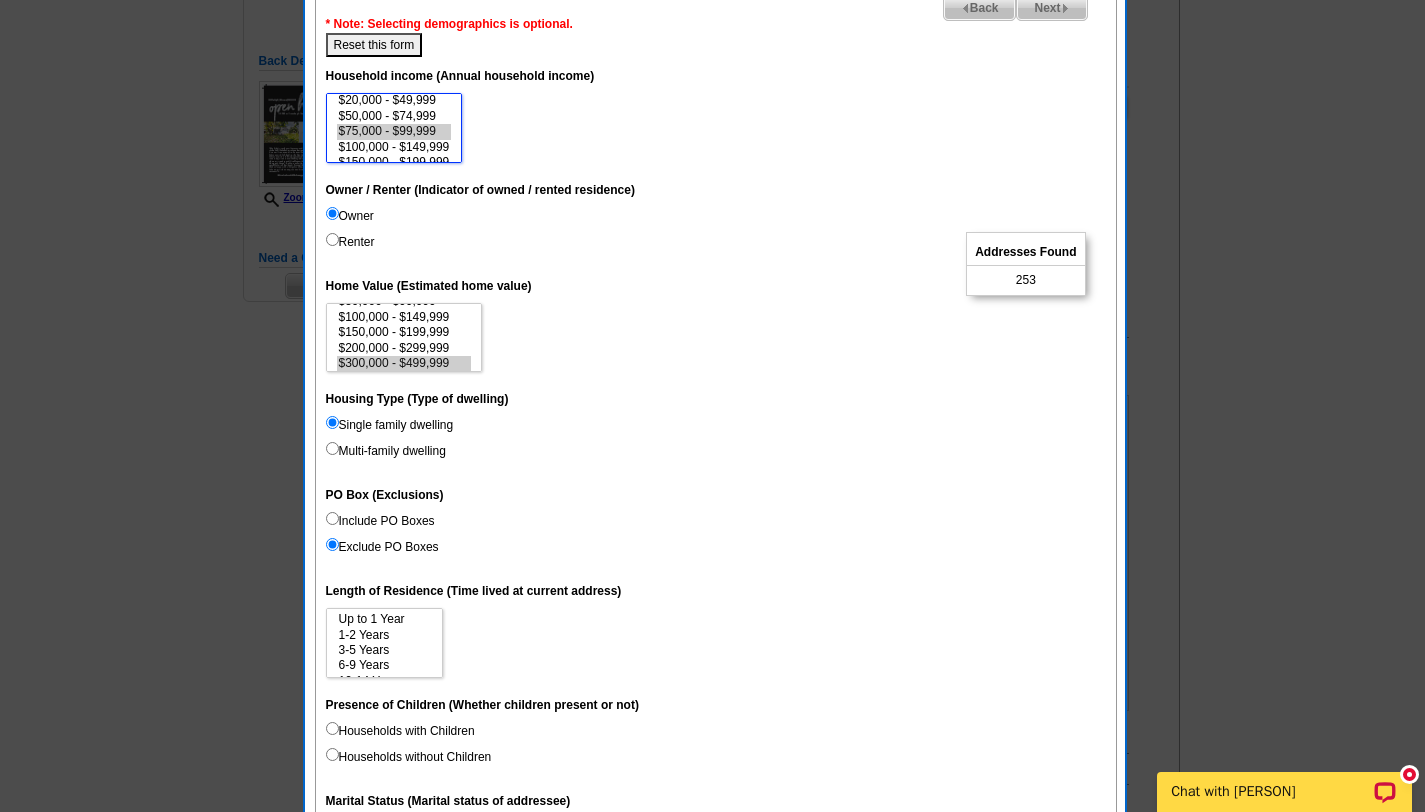 click on "$75,000 - $99,999" at bounding box center [394, 131] 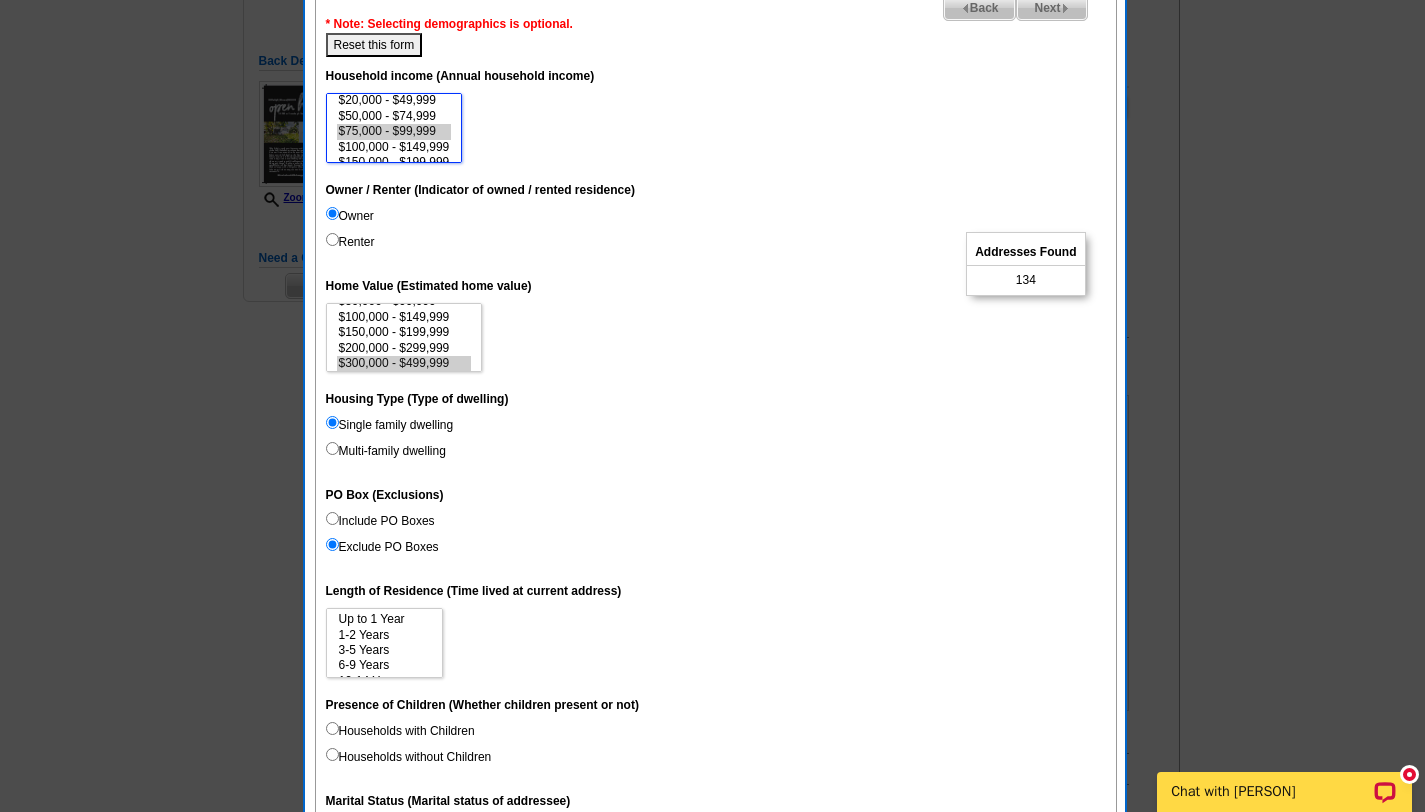 scroll, scrollTop: 0, scrollLeft: 0, axis: both 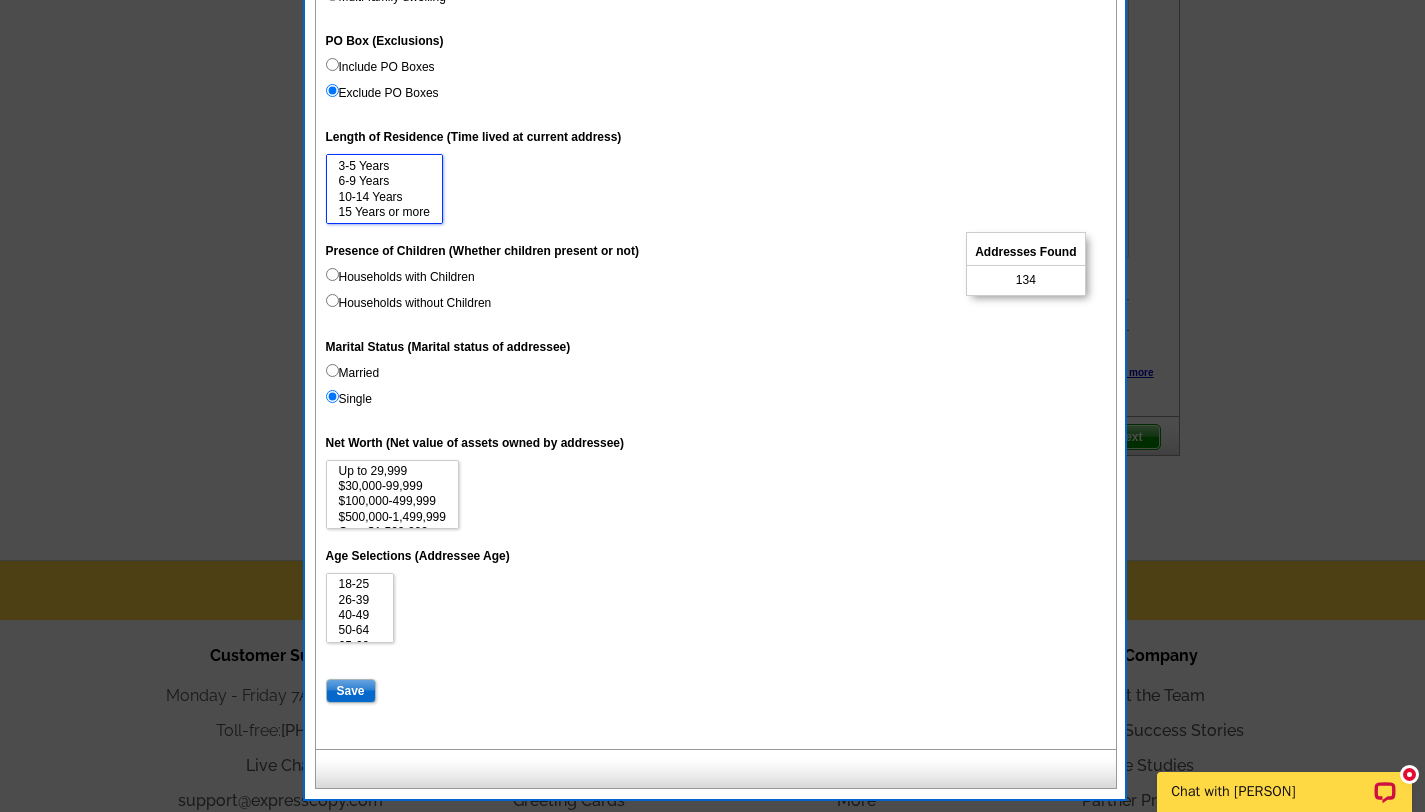 select on "3-5" 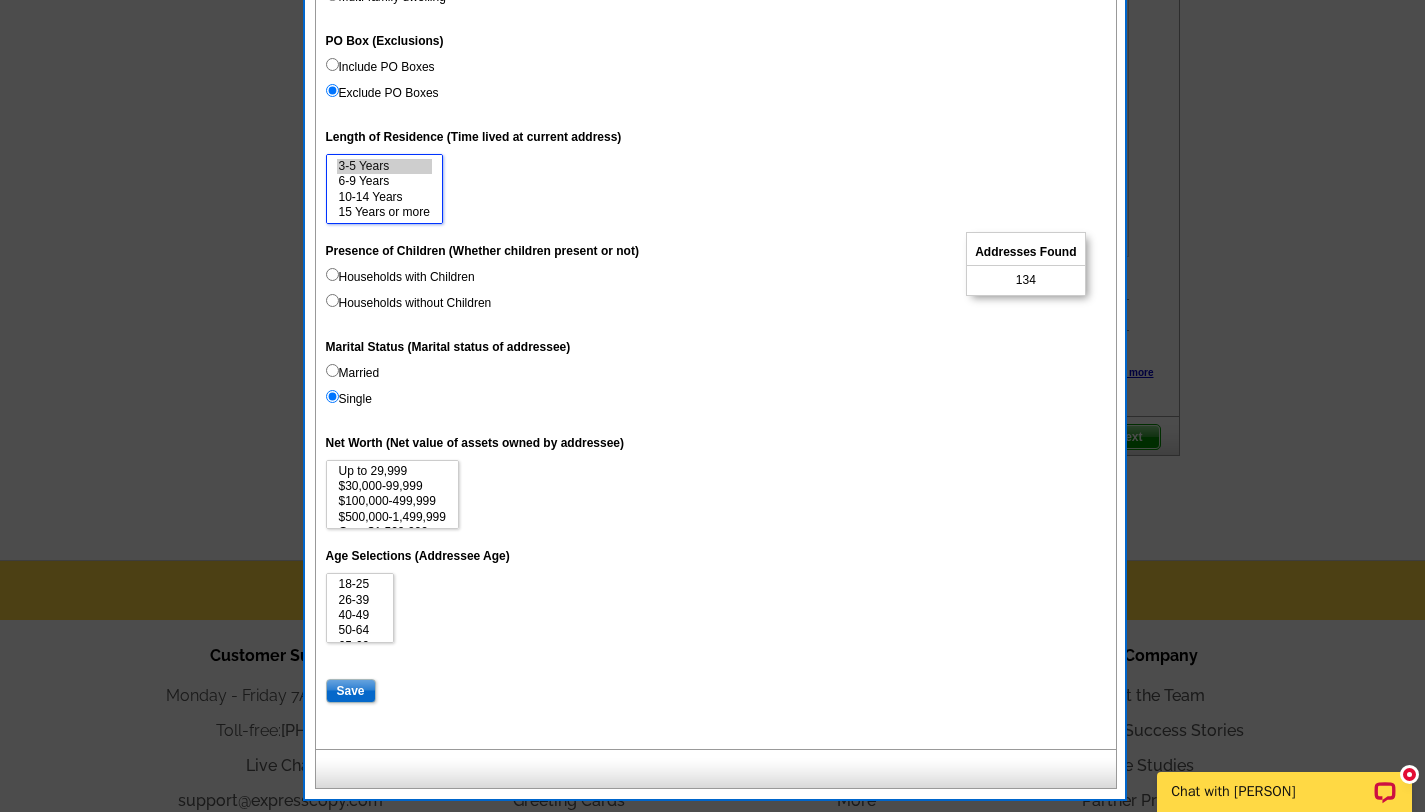click on "3-5 Years" at bounding box center (384, 166) 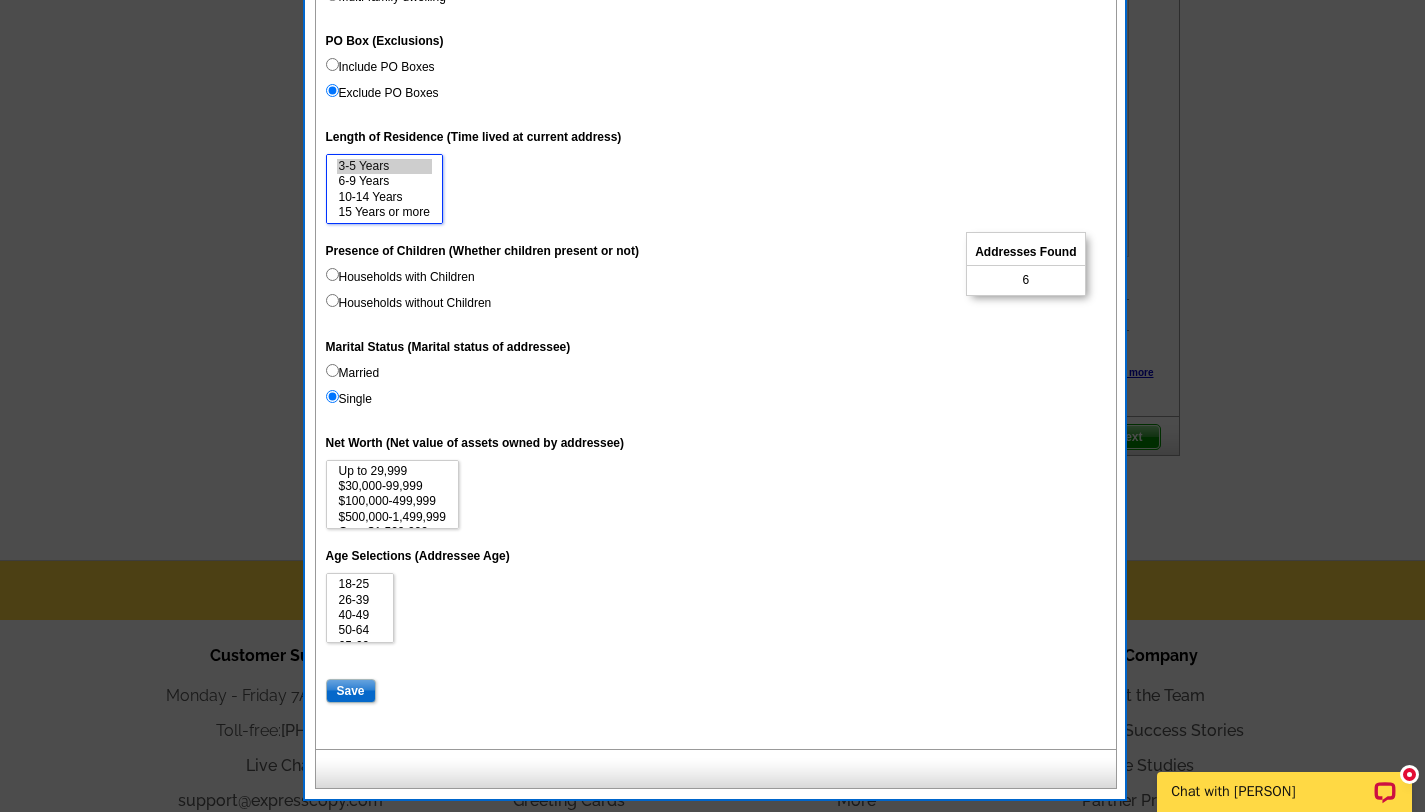 click on "3-5 Years" at bounding box center (384, 166) 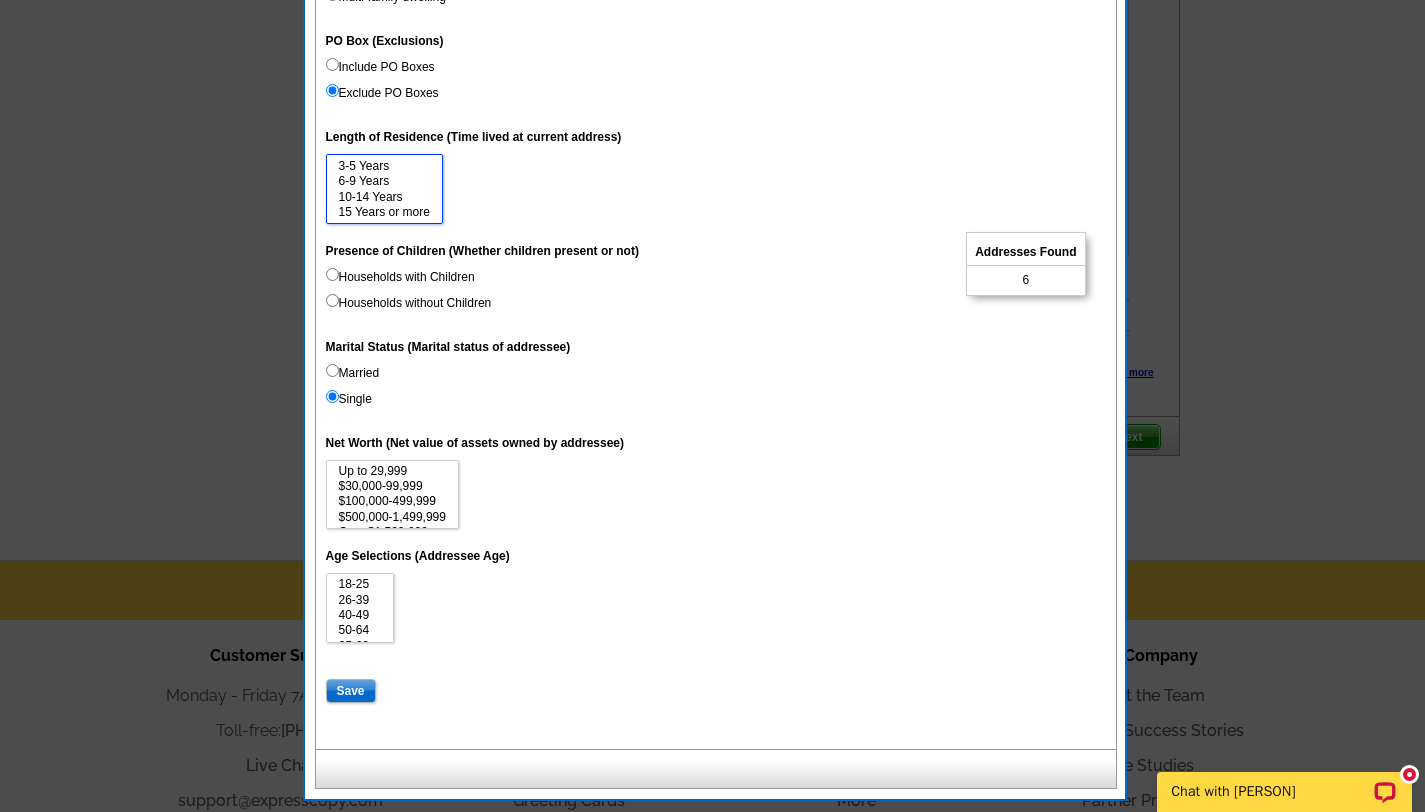 click on "3-5 Years" at bounding box center [384, 166] 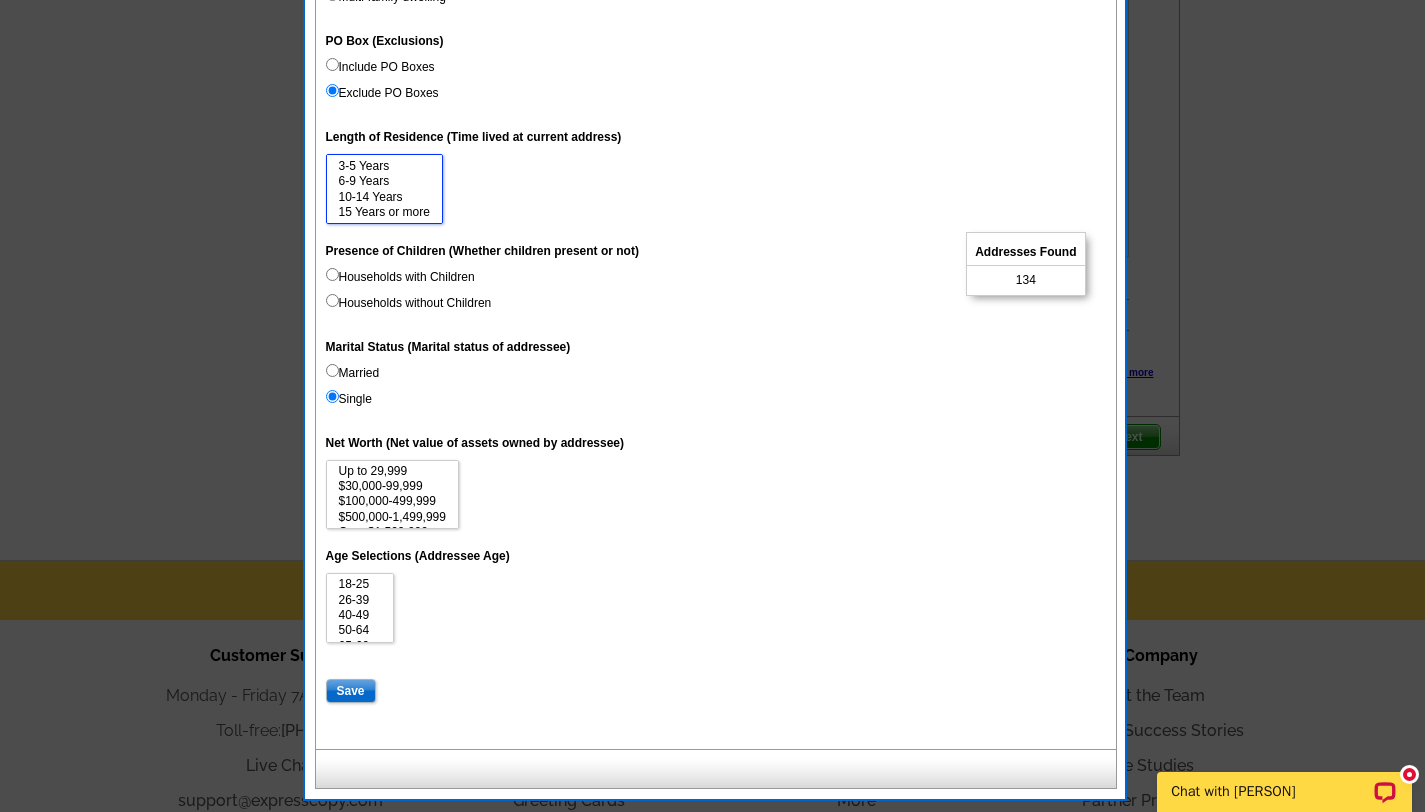 select on "6-9" 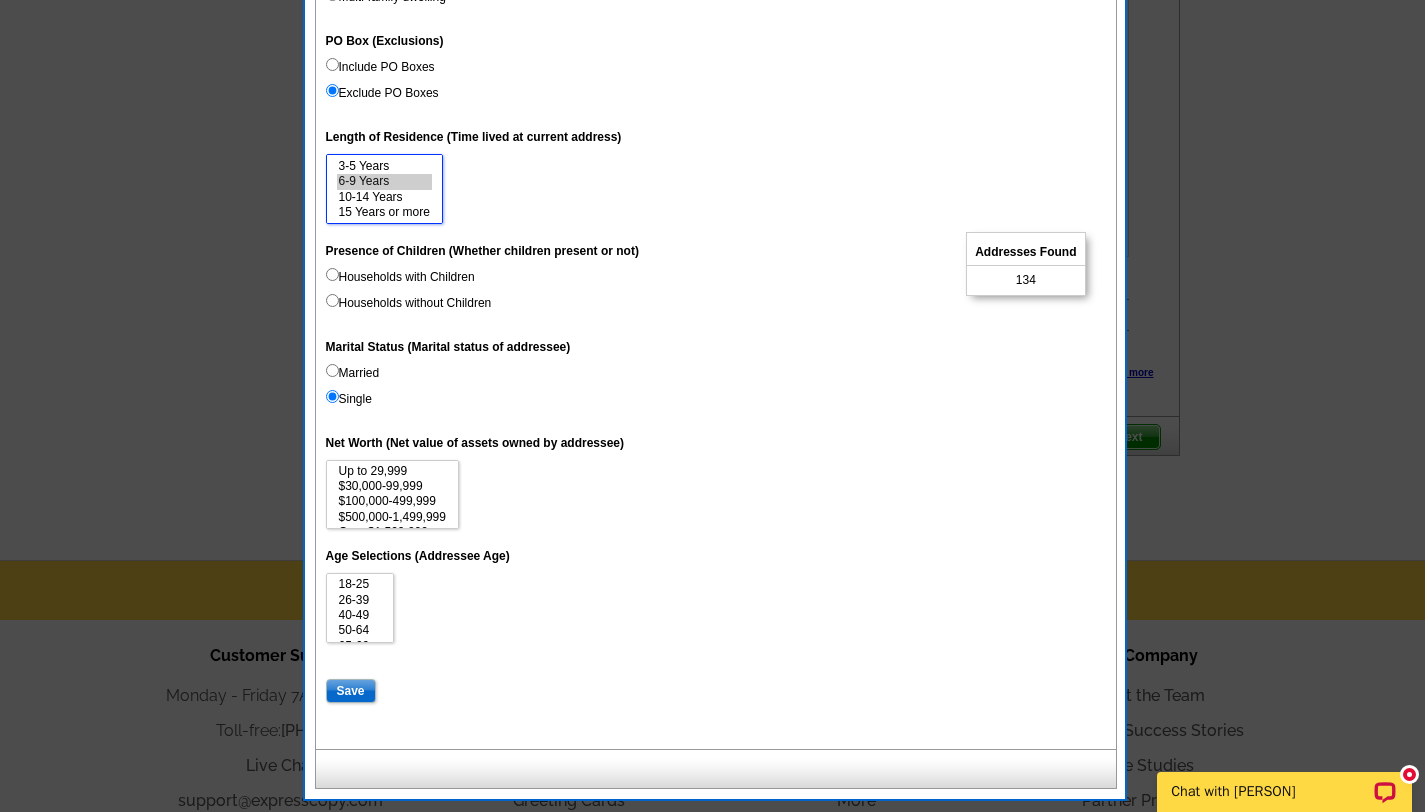 click on "6-9 Years" at bounding box center [384, 181] 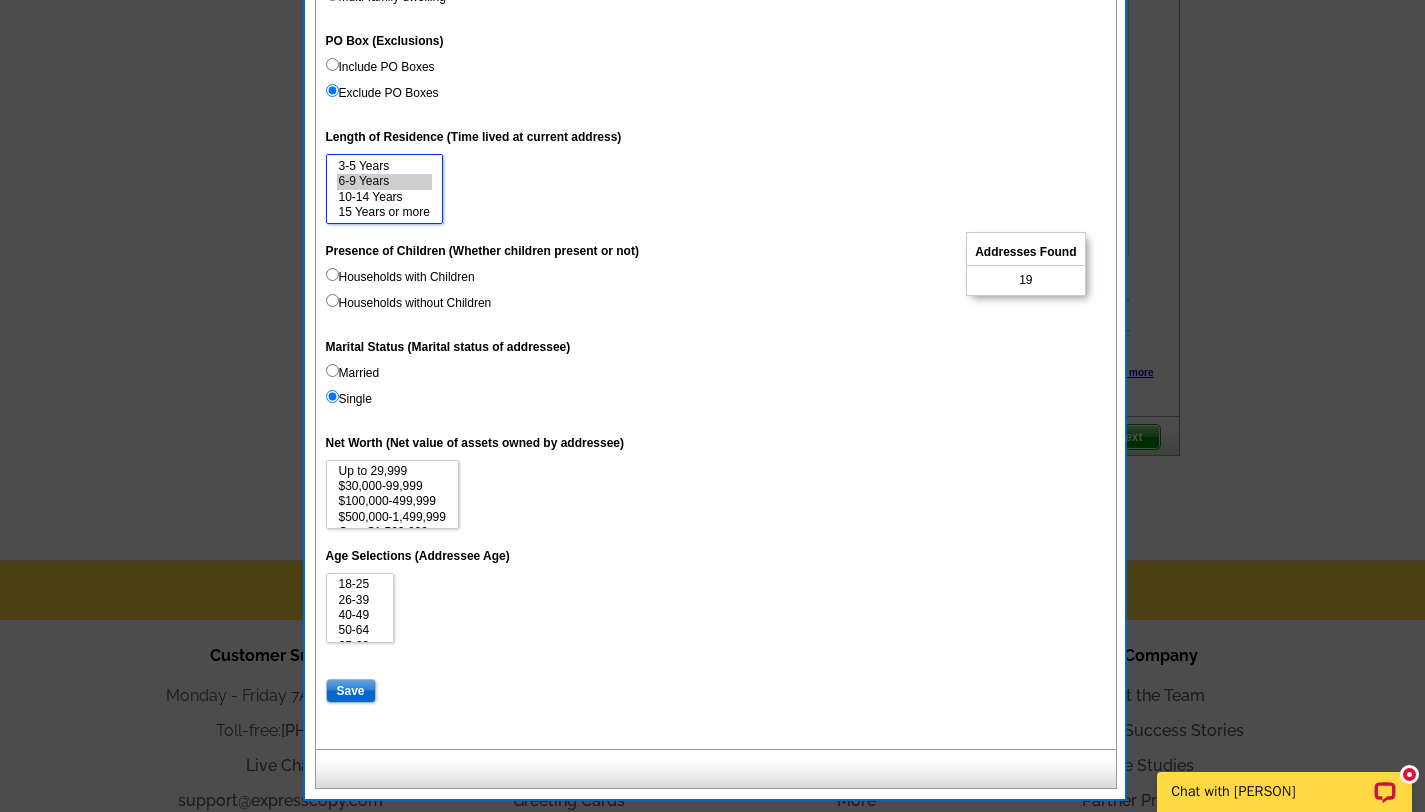 select 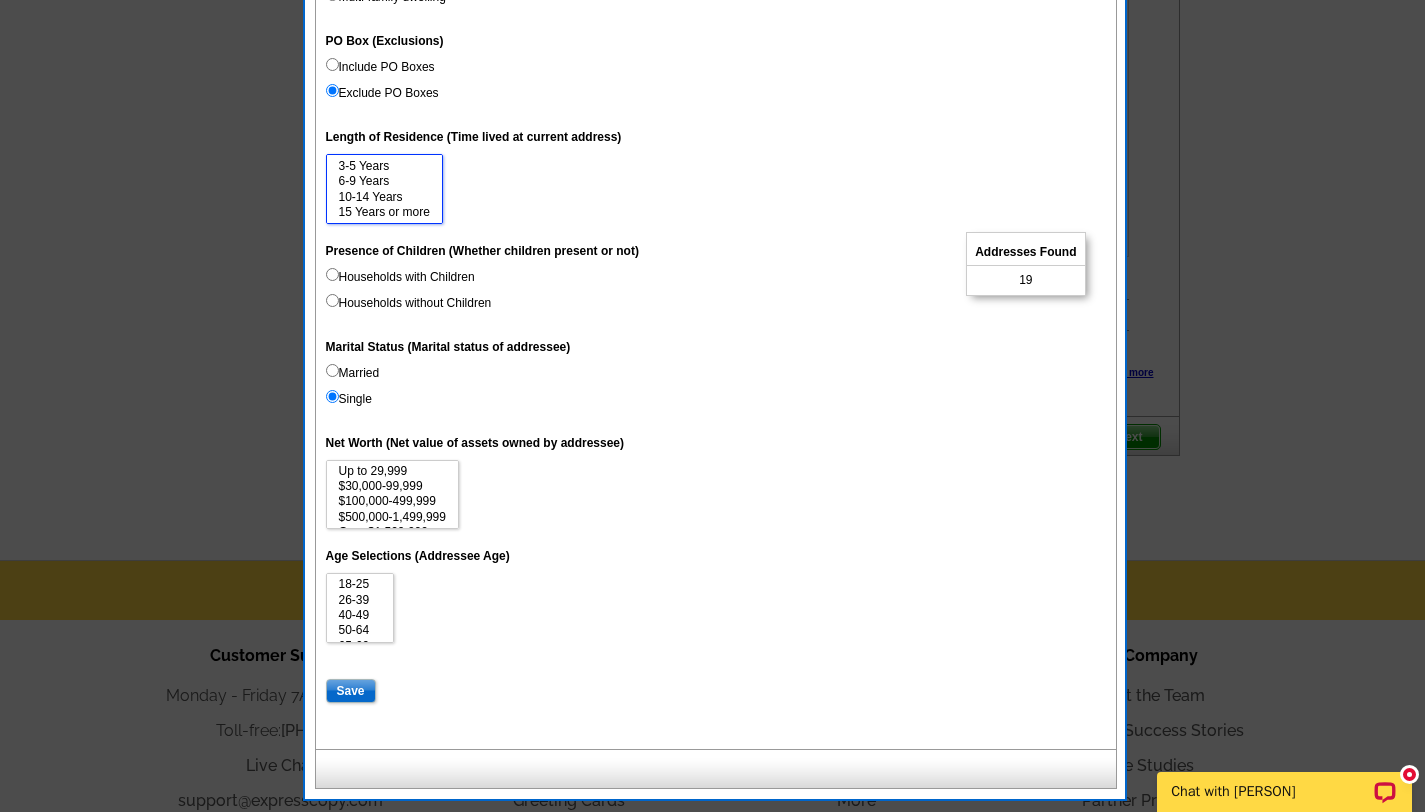 click on "6-9 Years" at bounding box center [384, 181] 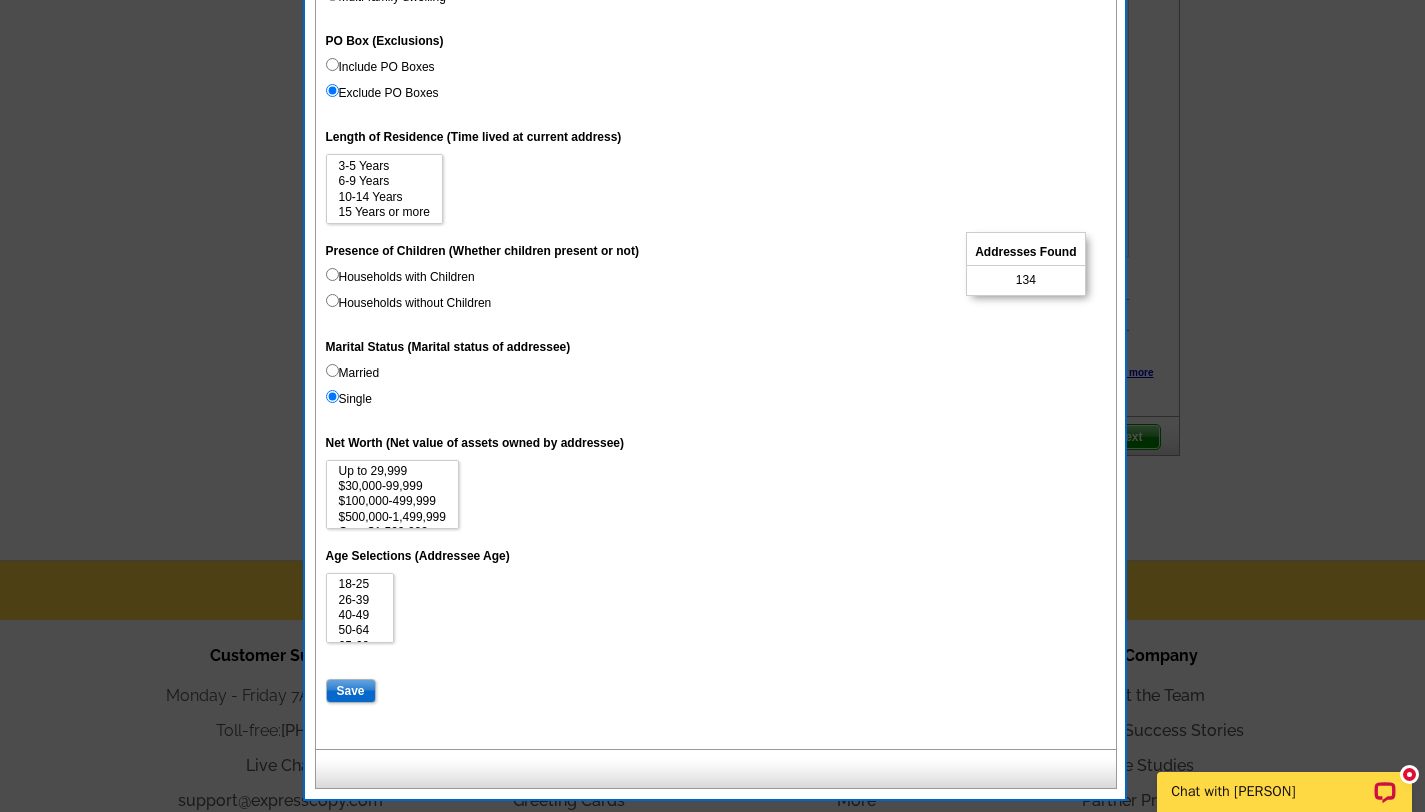 click on "Households without Children" at bounding box center [332, 300] 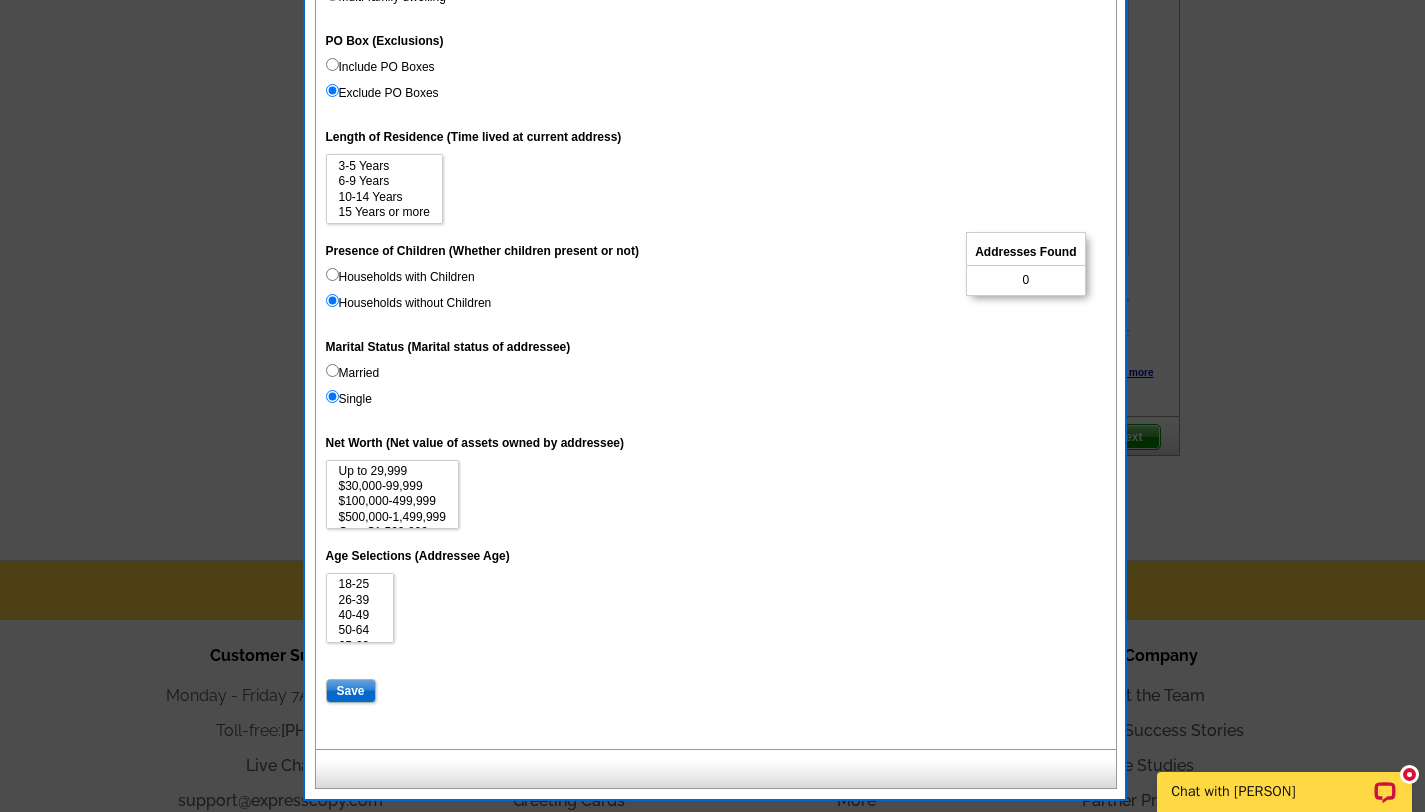click on "Households without Children" at bounding box center [332, 300] 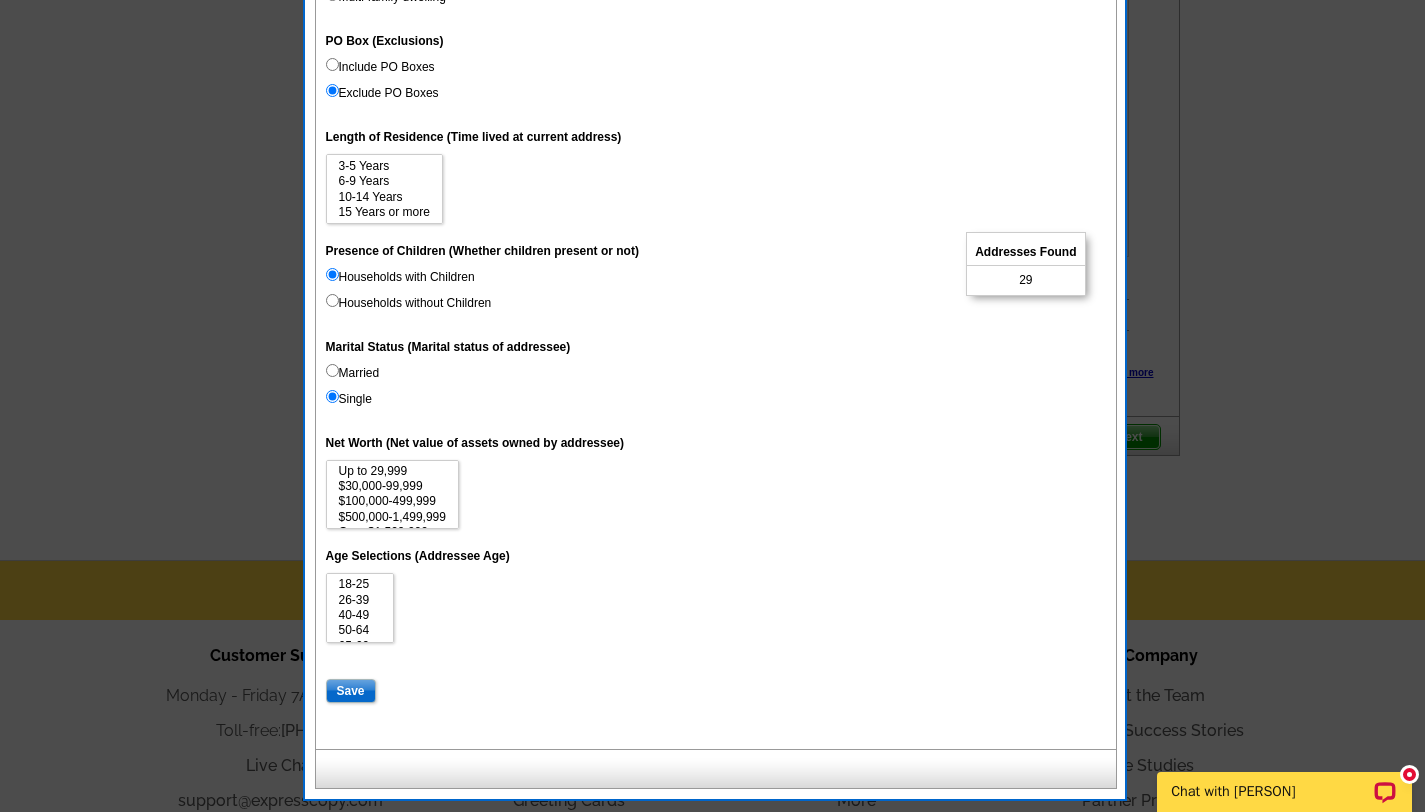 click on "Households with Children" at bounding box center (332, 274) 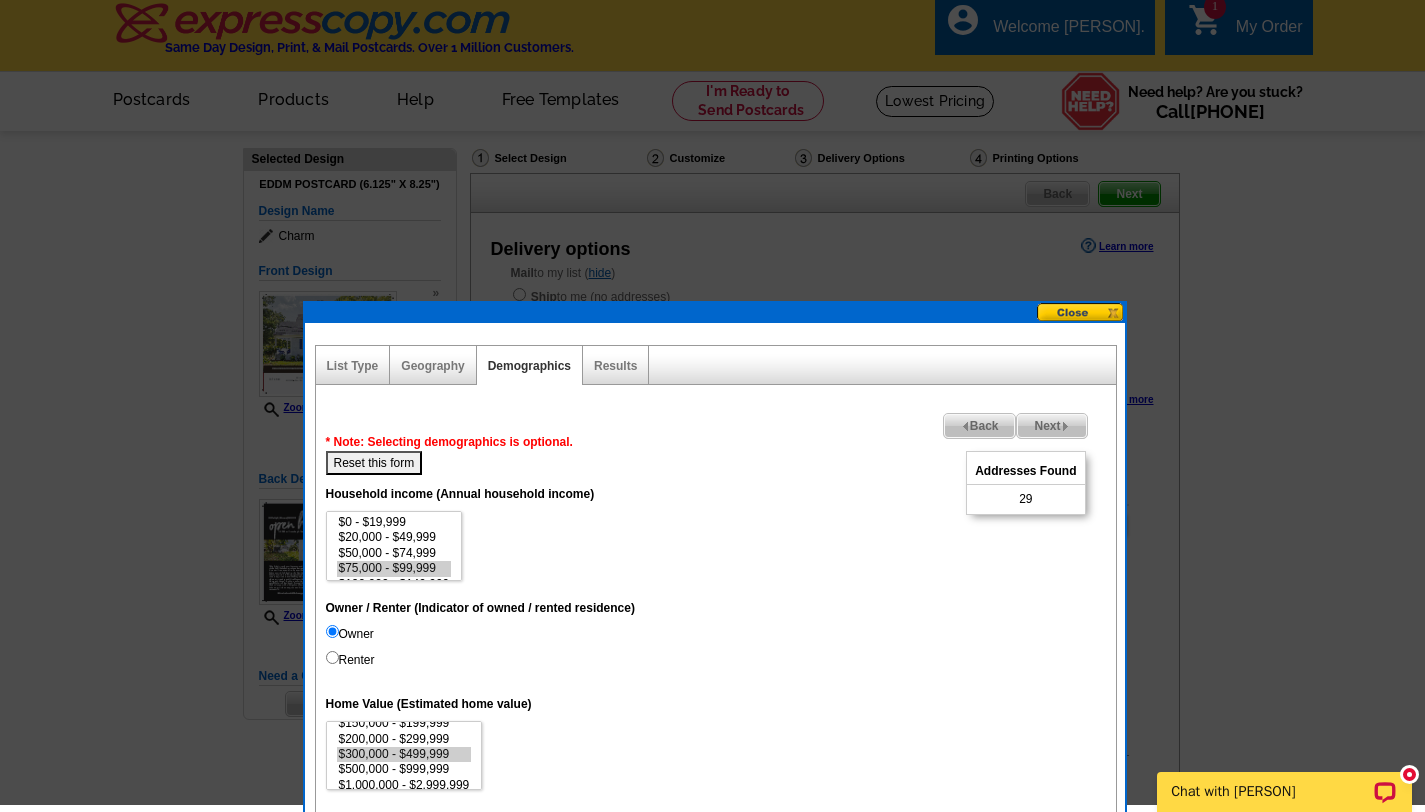 scroll, scrollTop: 0, scrollLeft: 0, axis: both 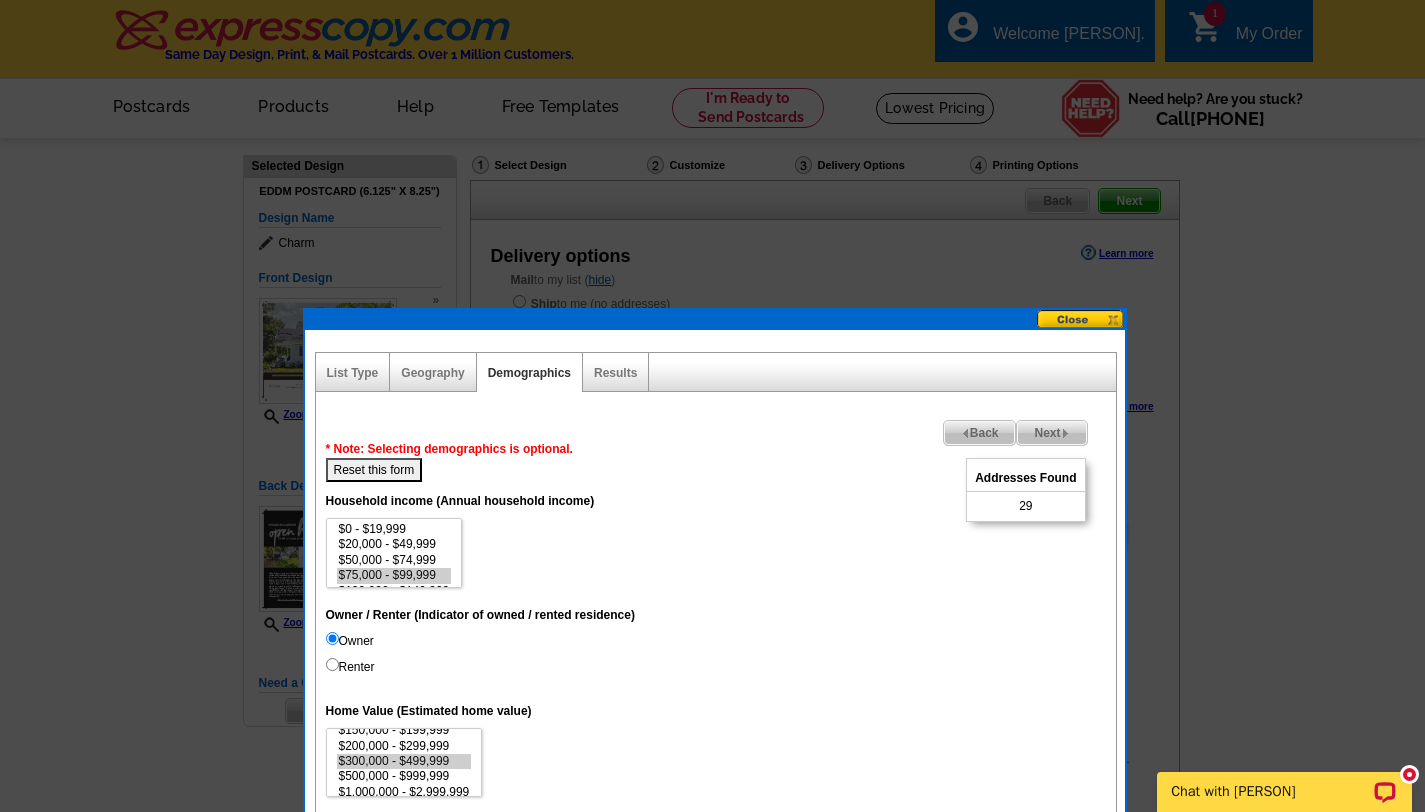 click on "Reset this form" at bounding box center [374, 470] 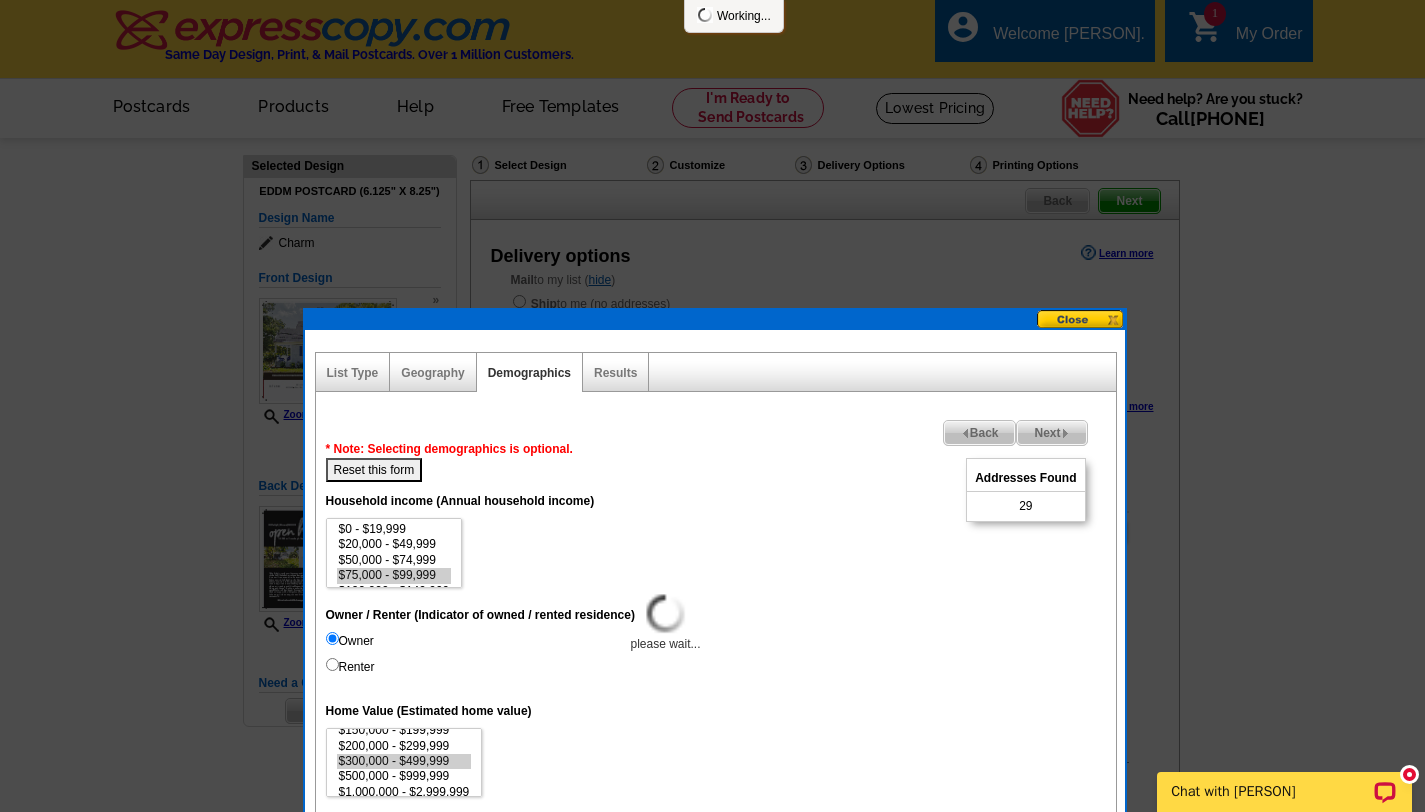 select 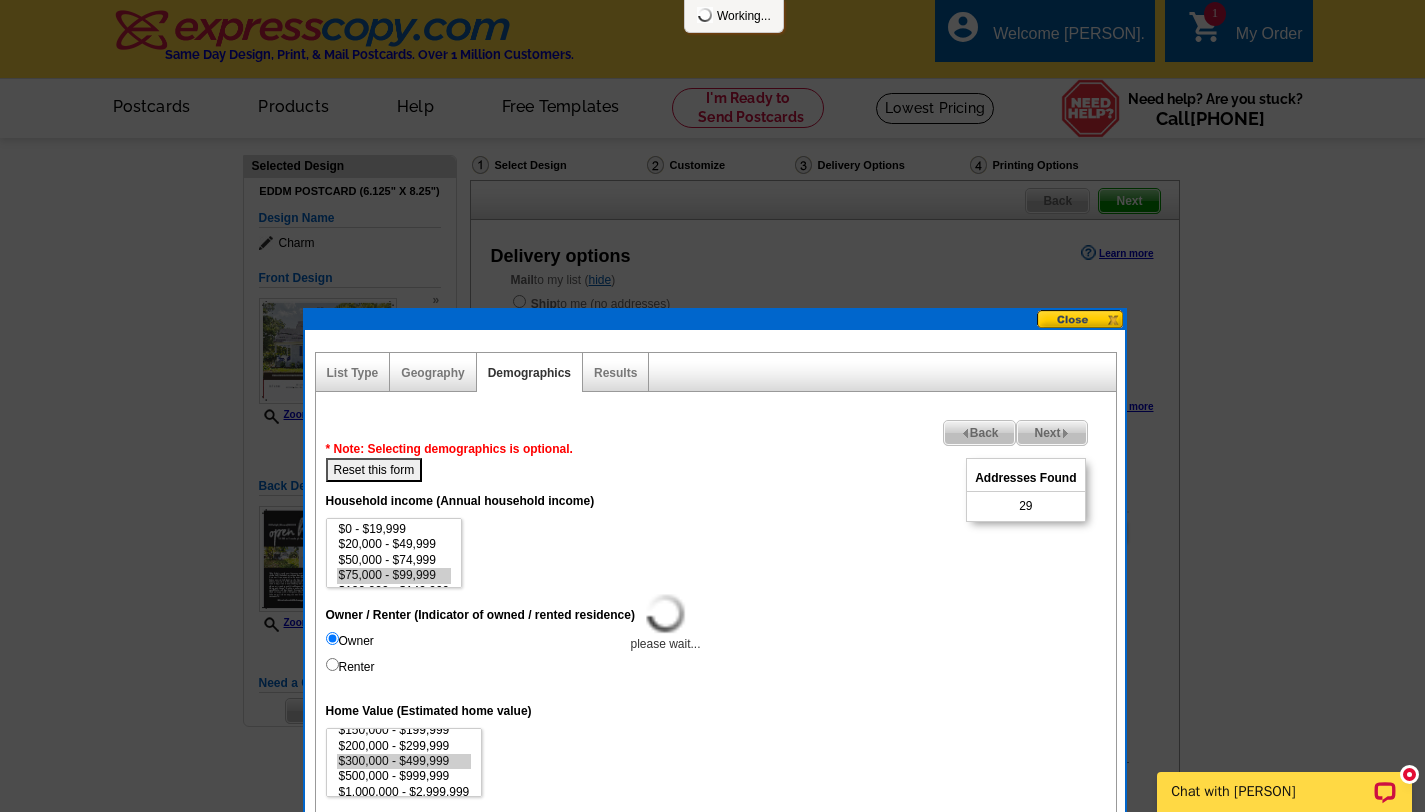 select 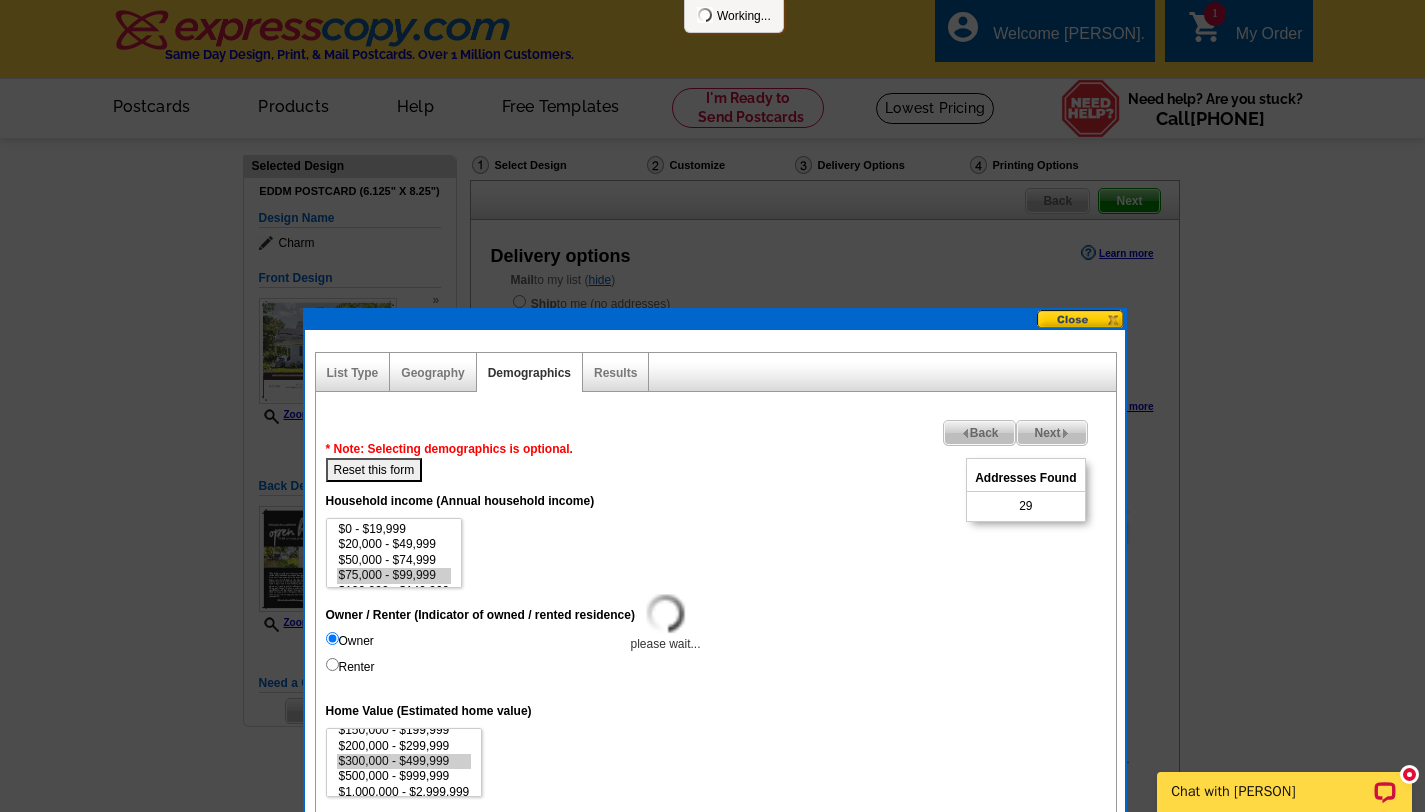 select 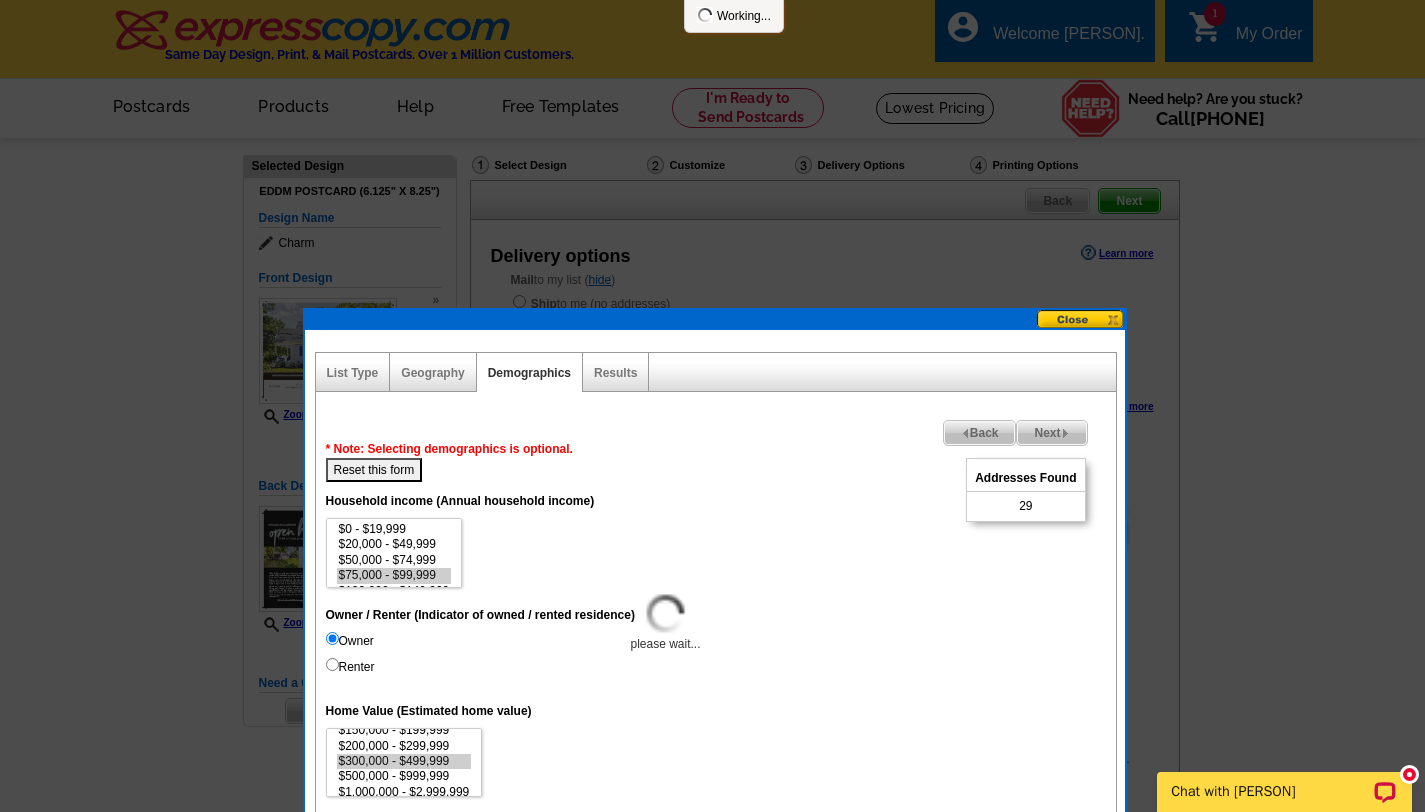 select 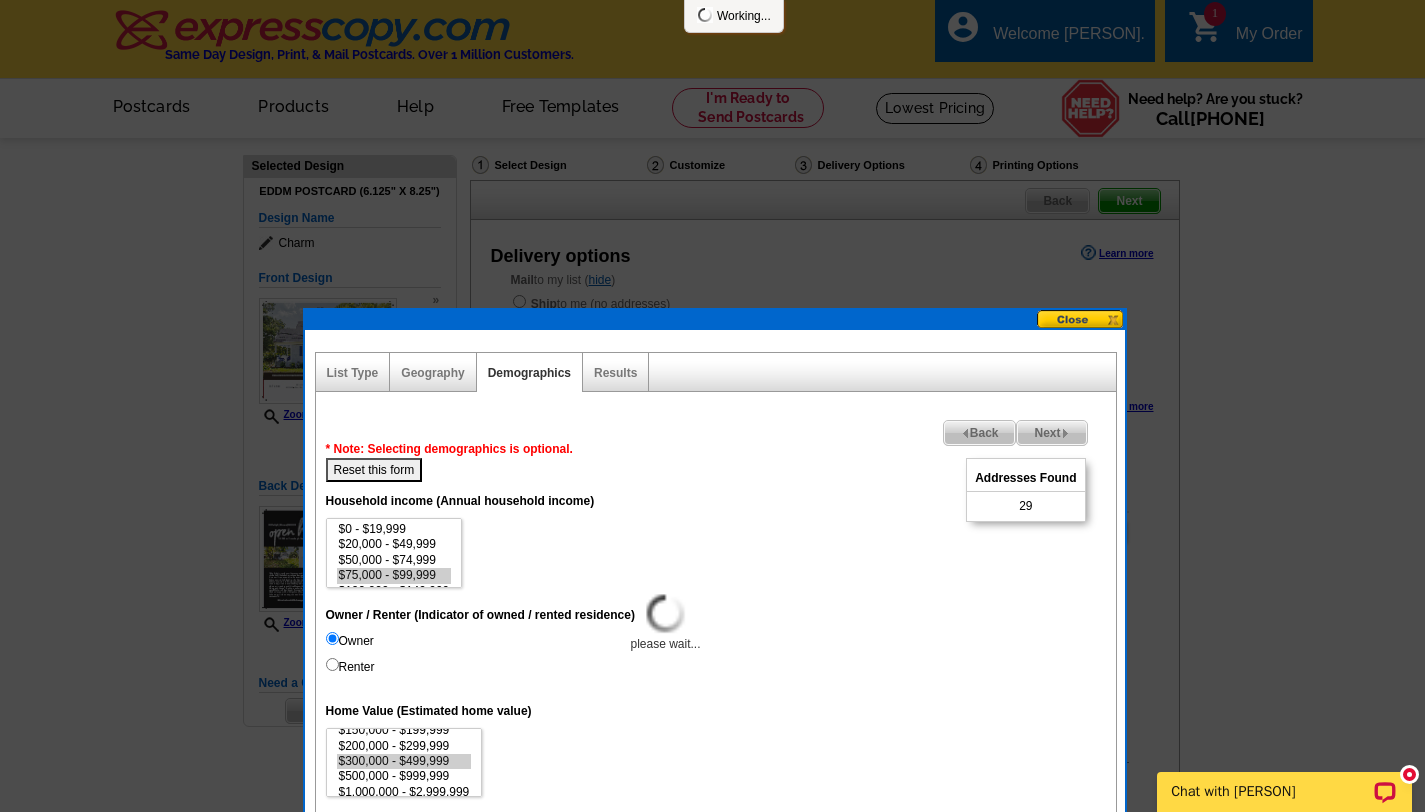 select 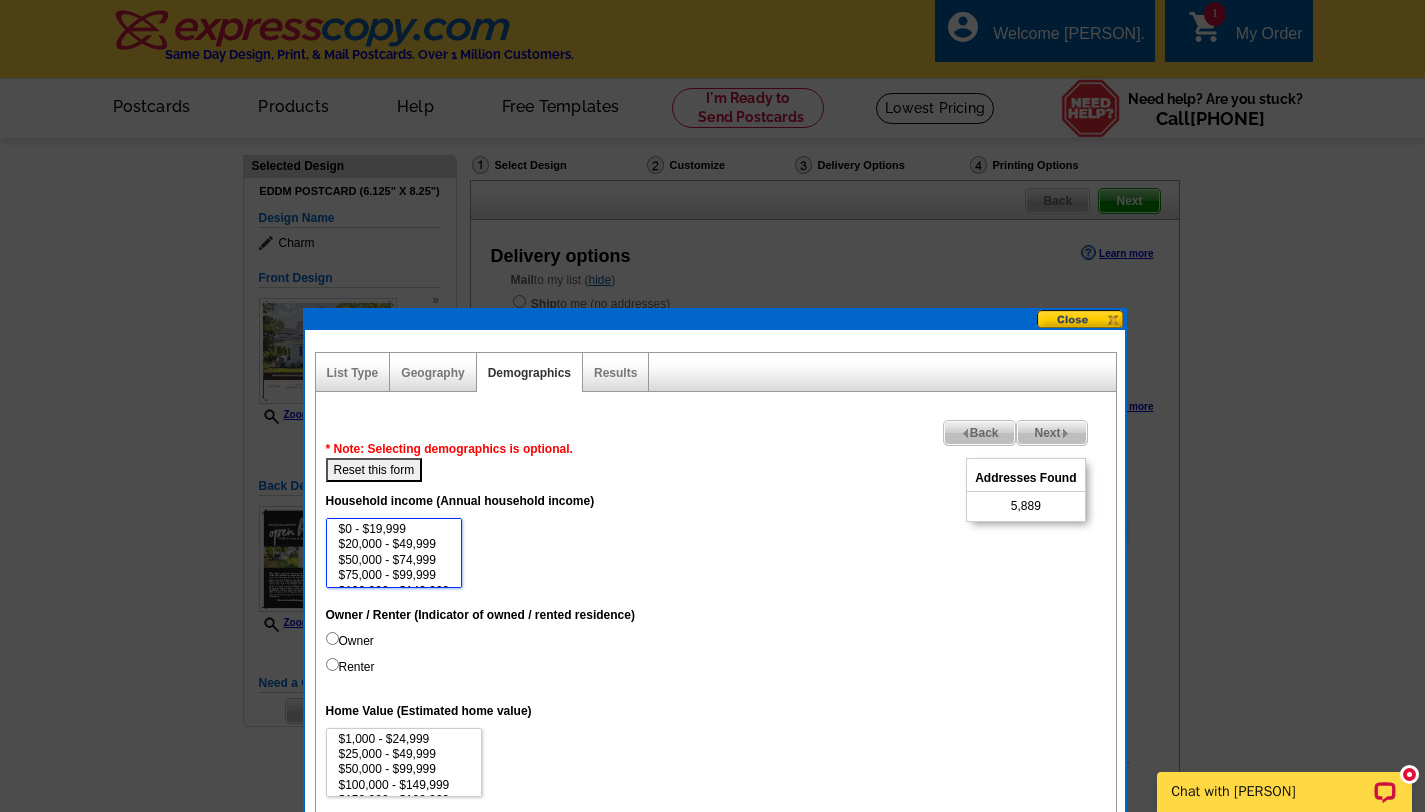select on "75000-99999" 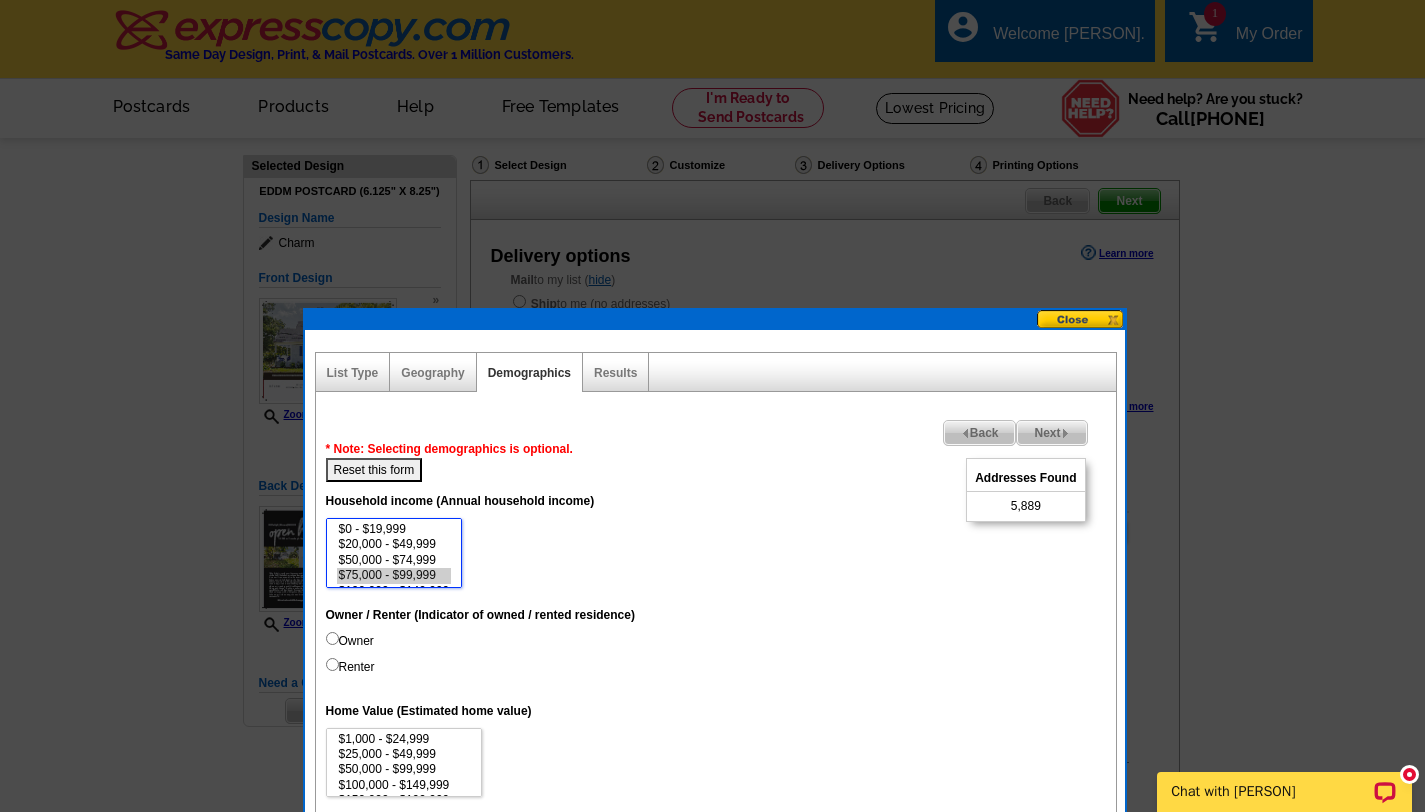 click on "$75,000 - $99,999" at bounding box center (394, 575) 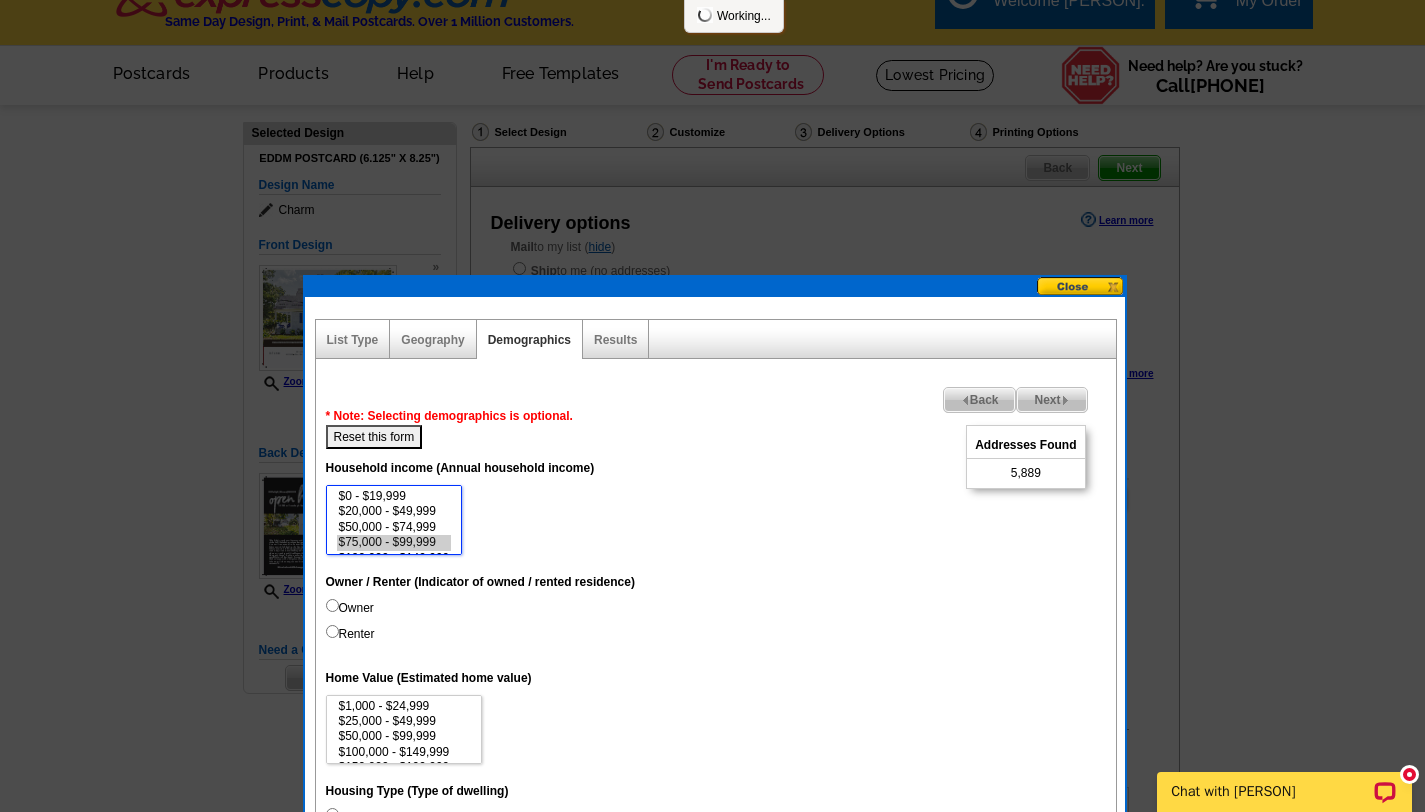 scroll, scrollTop: 43, scrollLeft: 0, axis: vertical 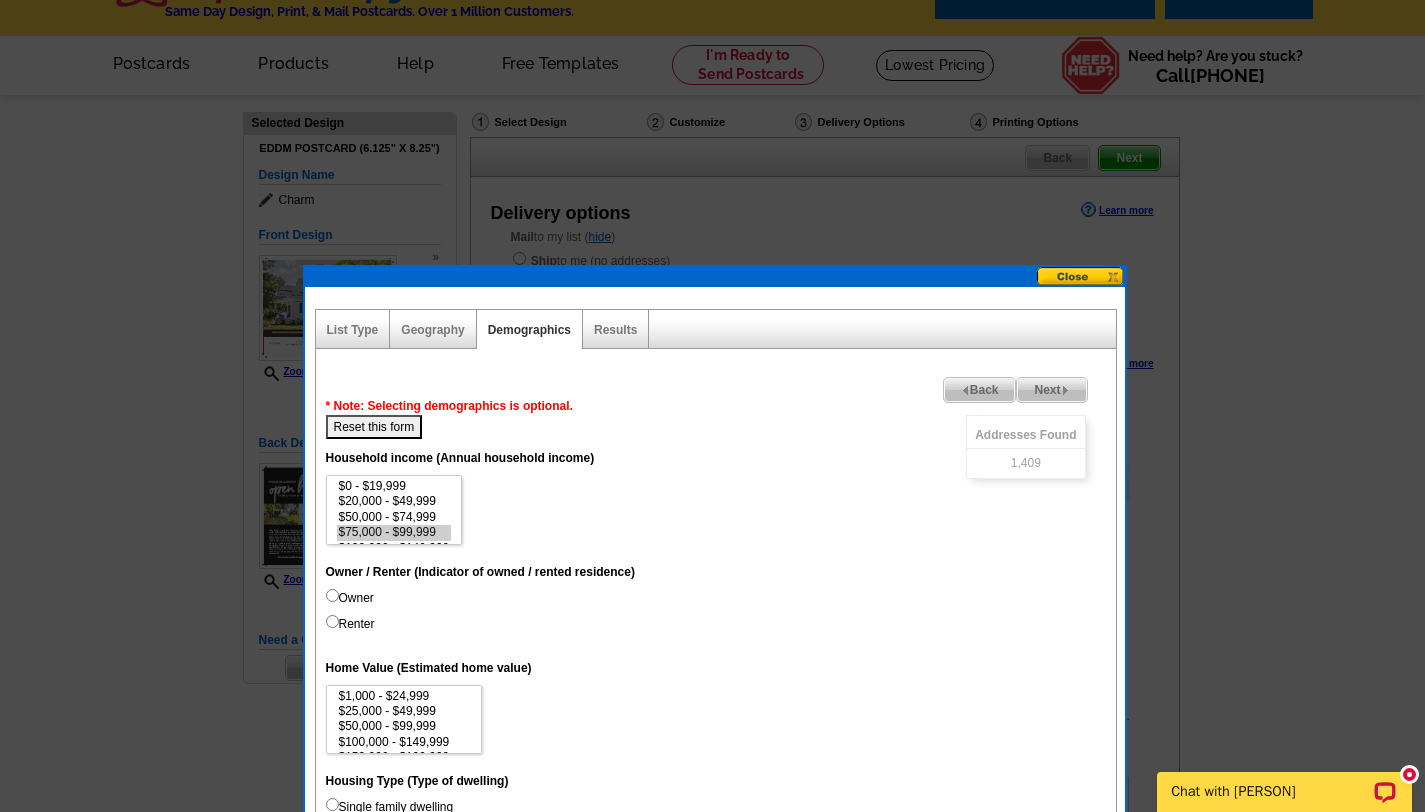 click on "Owner" at bounding box center [350, 598] 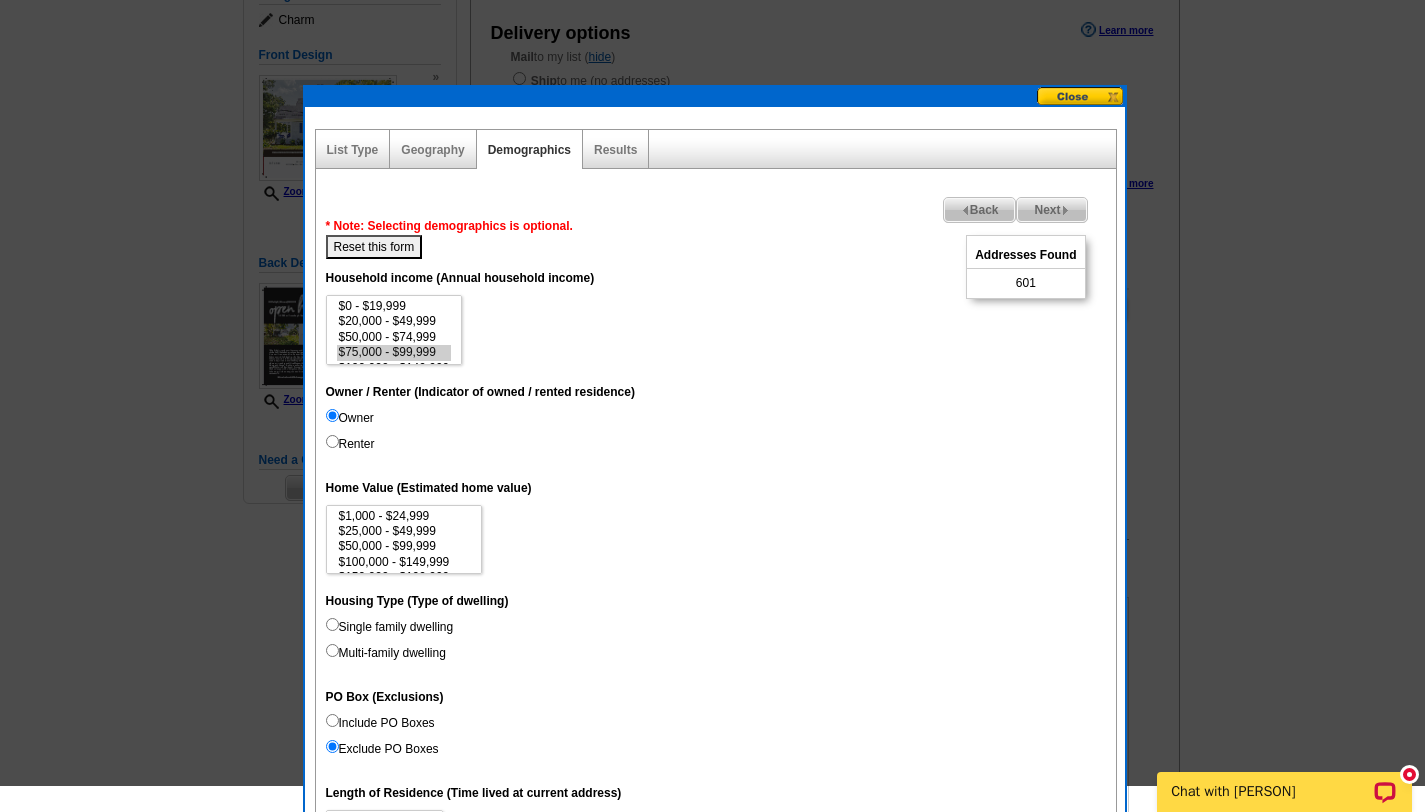 scroll, scrollTop: 225, scrollLeft: 0, axis: vertical 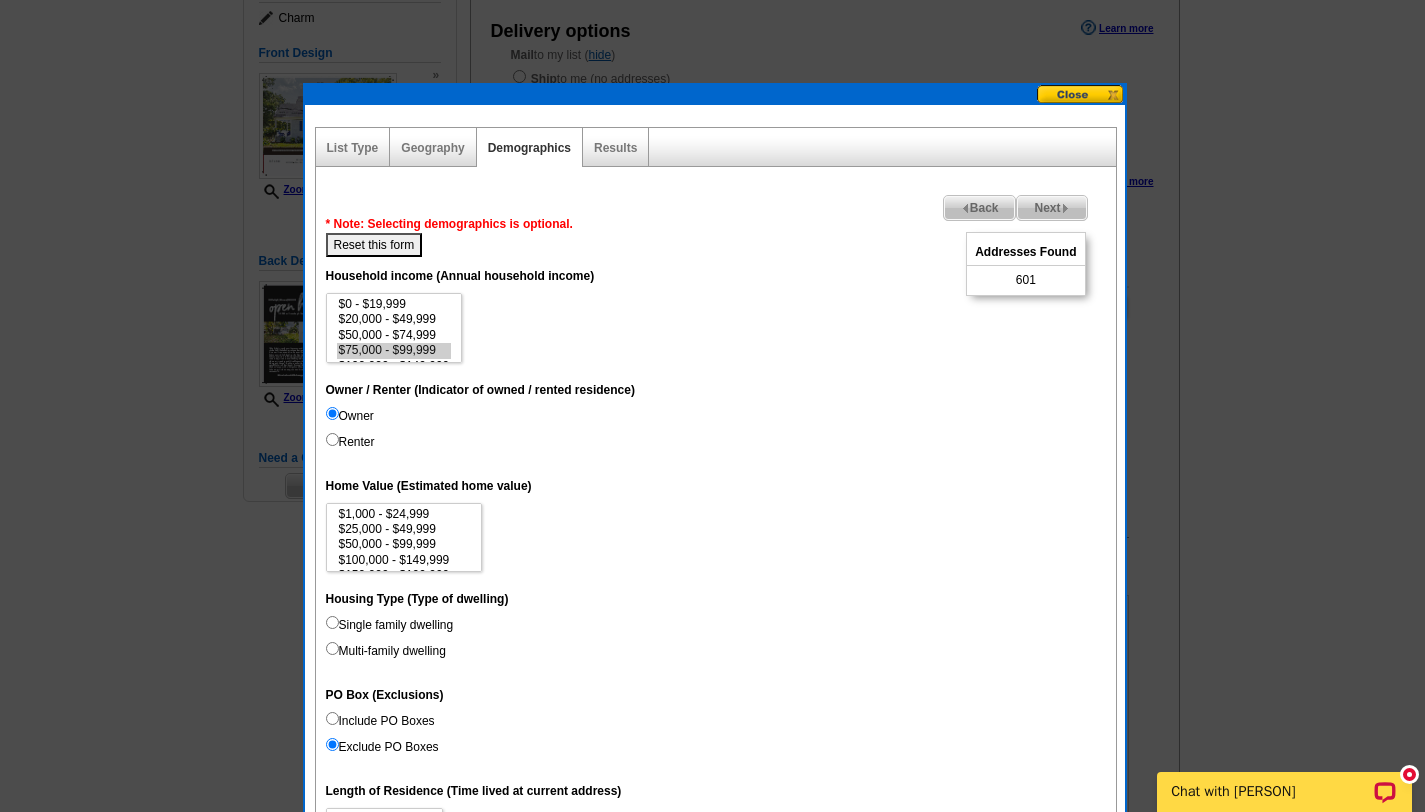 click on "Single family dwelling" at bounding box center [390, 625] 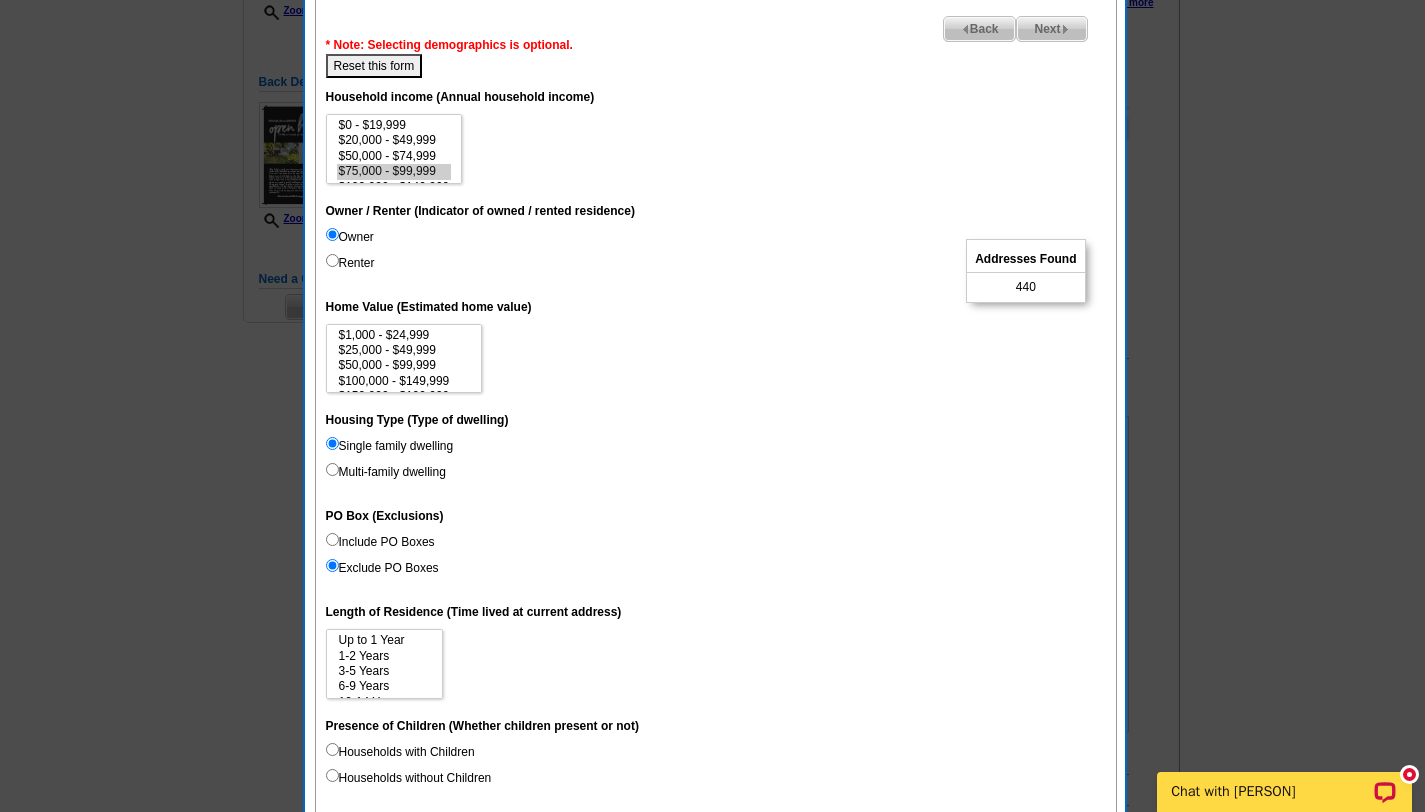scroll, scrollTop: 433, scrollLeft: 0, axis: vertical 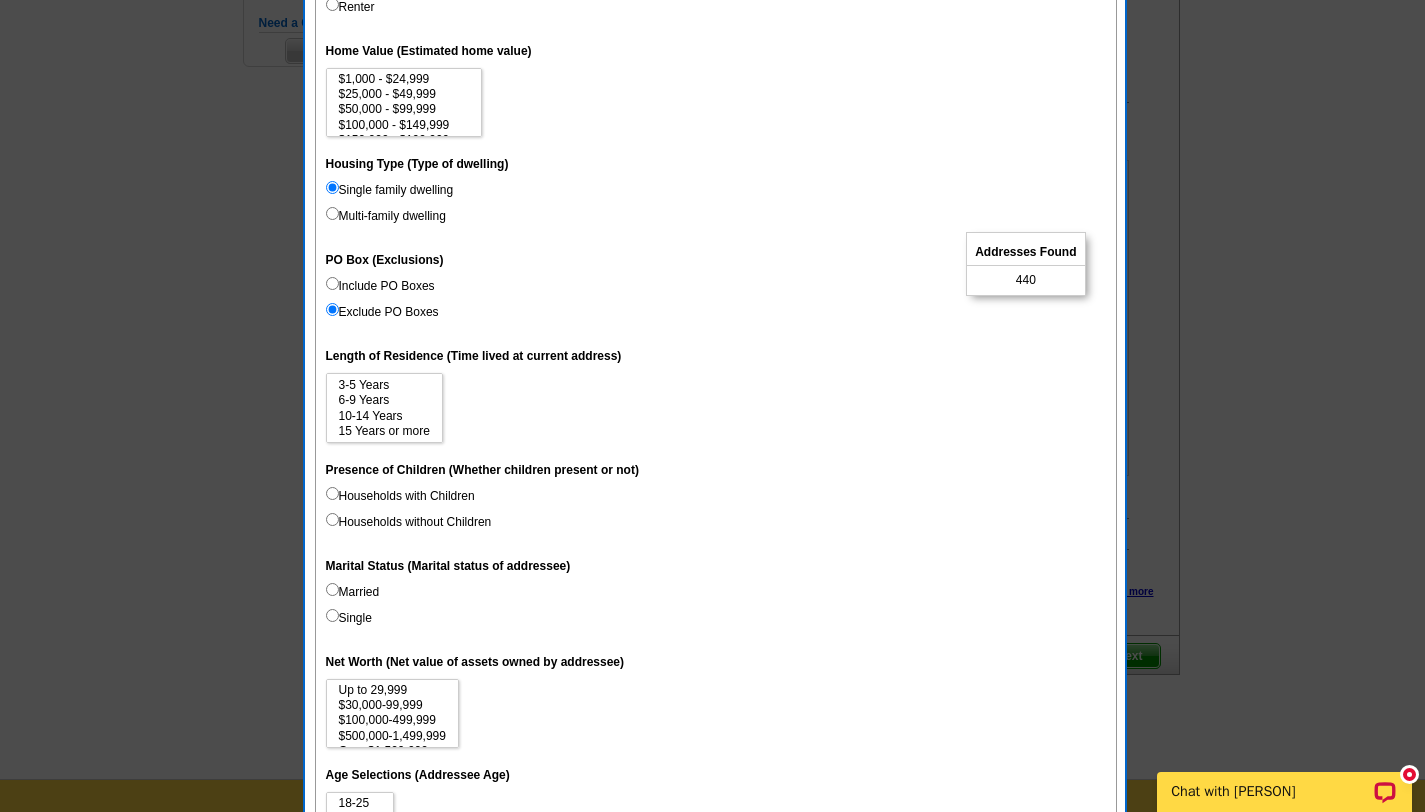 click on "Single" at bounding box center [349, 618] 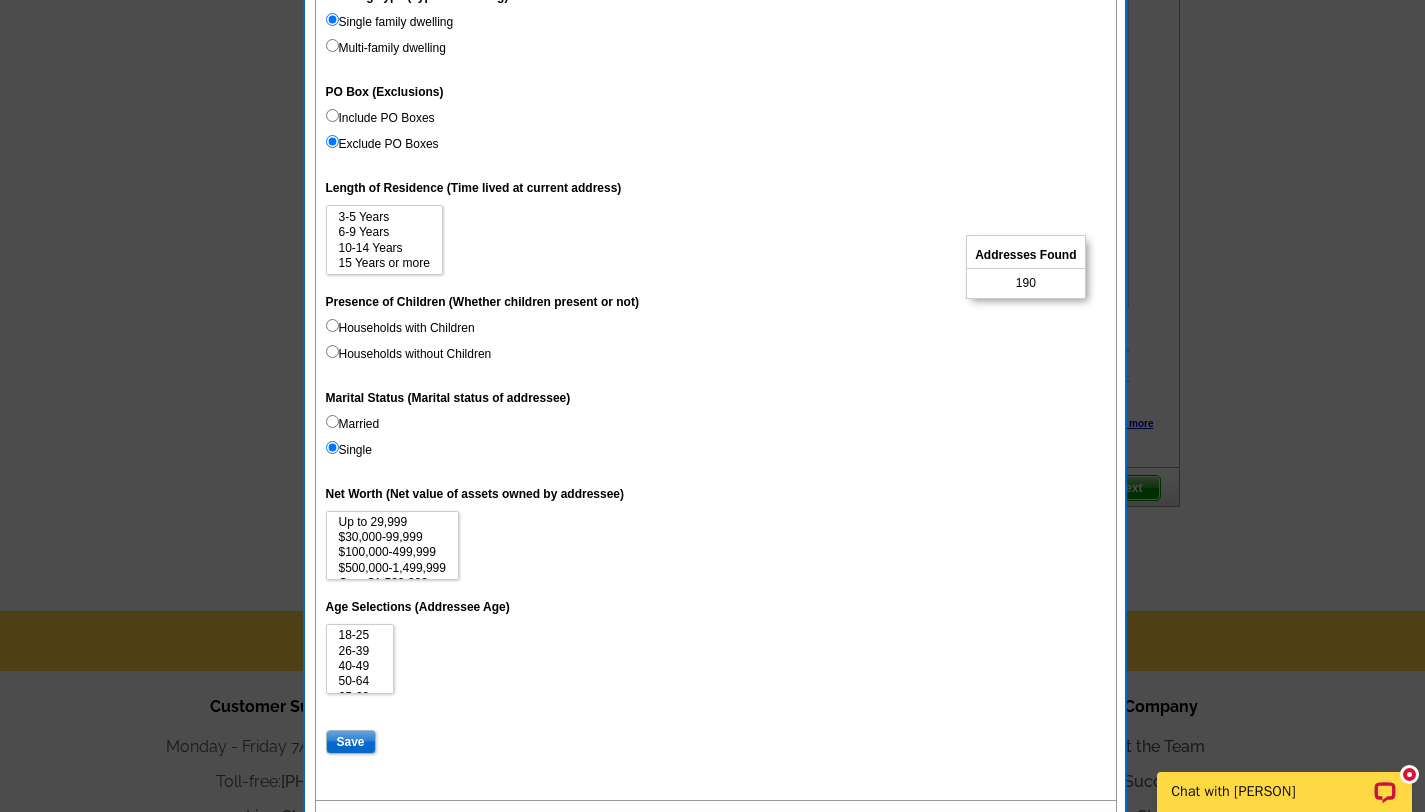 scroll, scrollTop: 831, scrollLeft: 0, axis: vertical 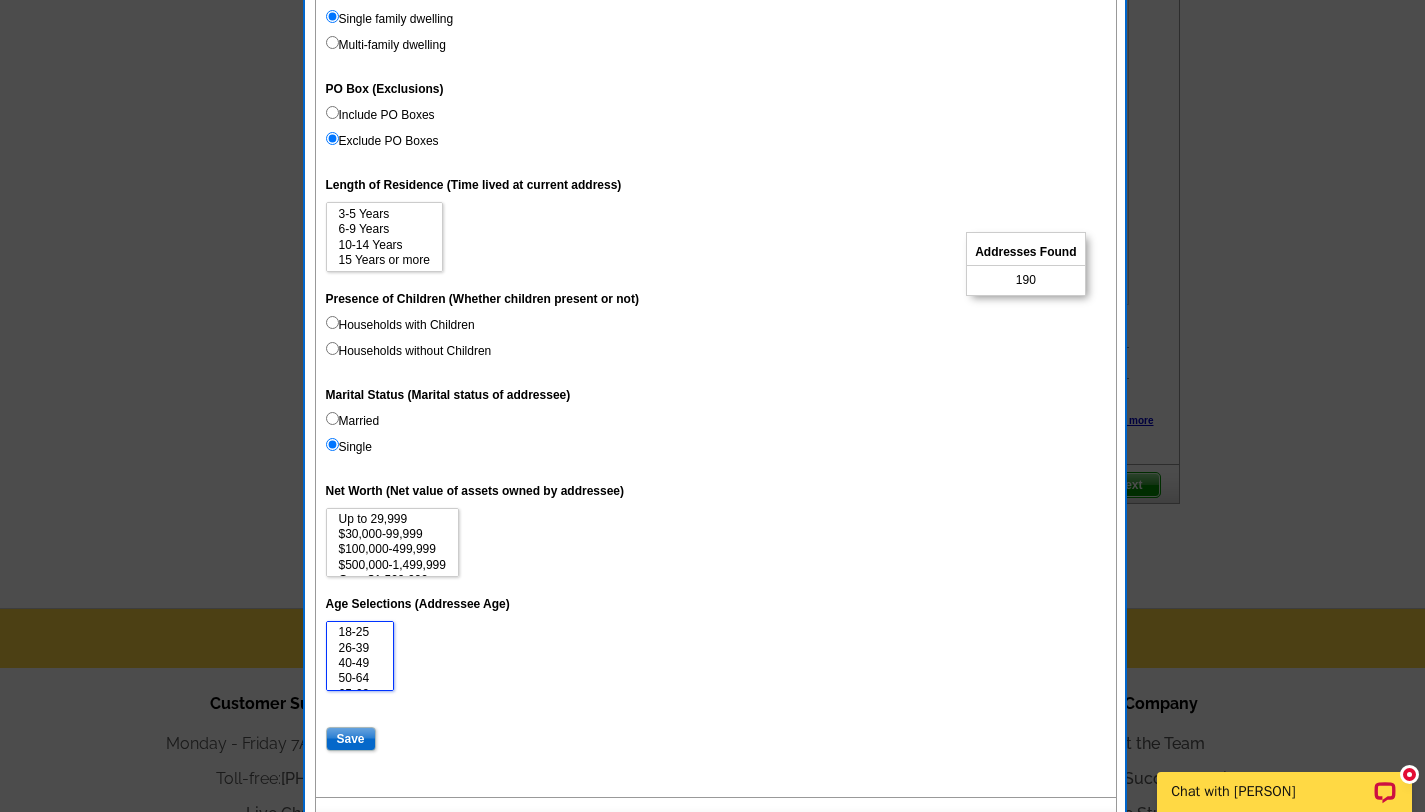 select on "40-49" 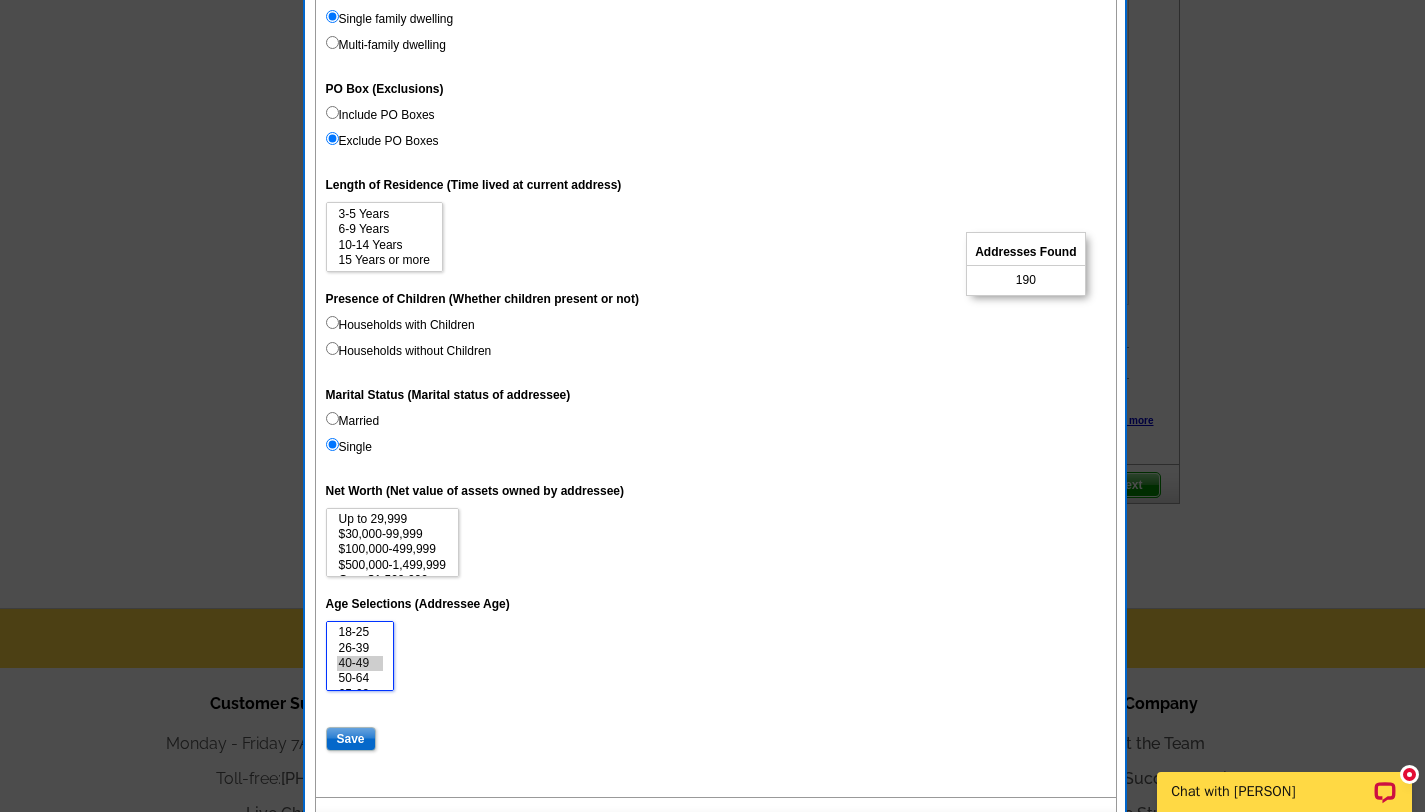 click on "40-49" at bounding box center [360, 663] 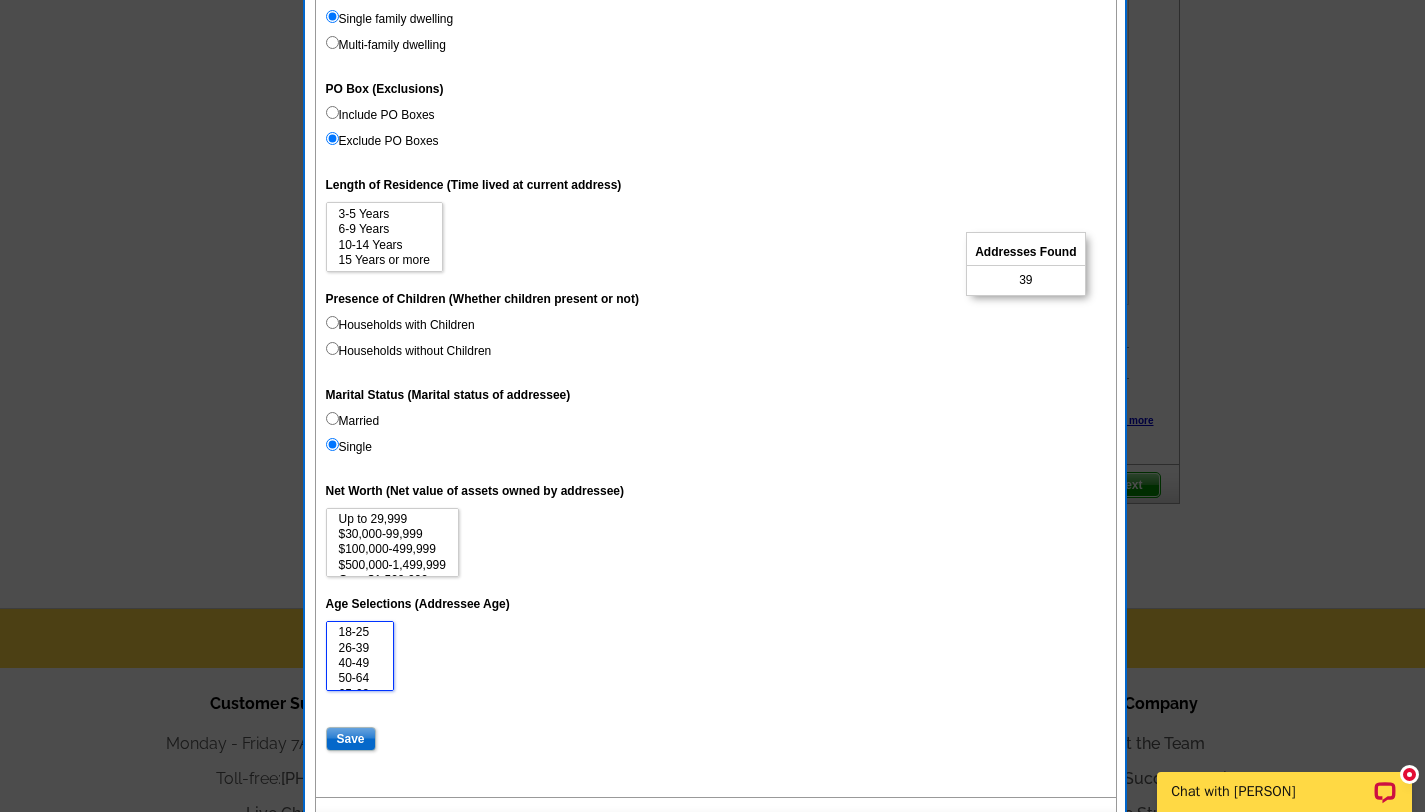click on "40-49" at bounding box center (360, 663) 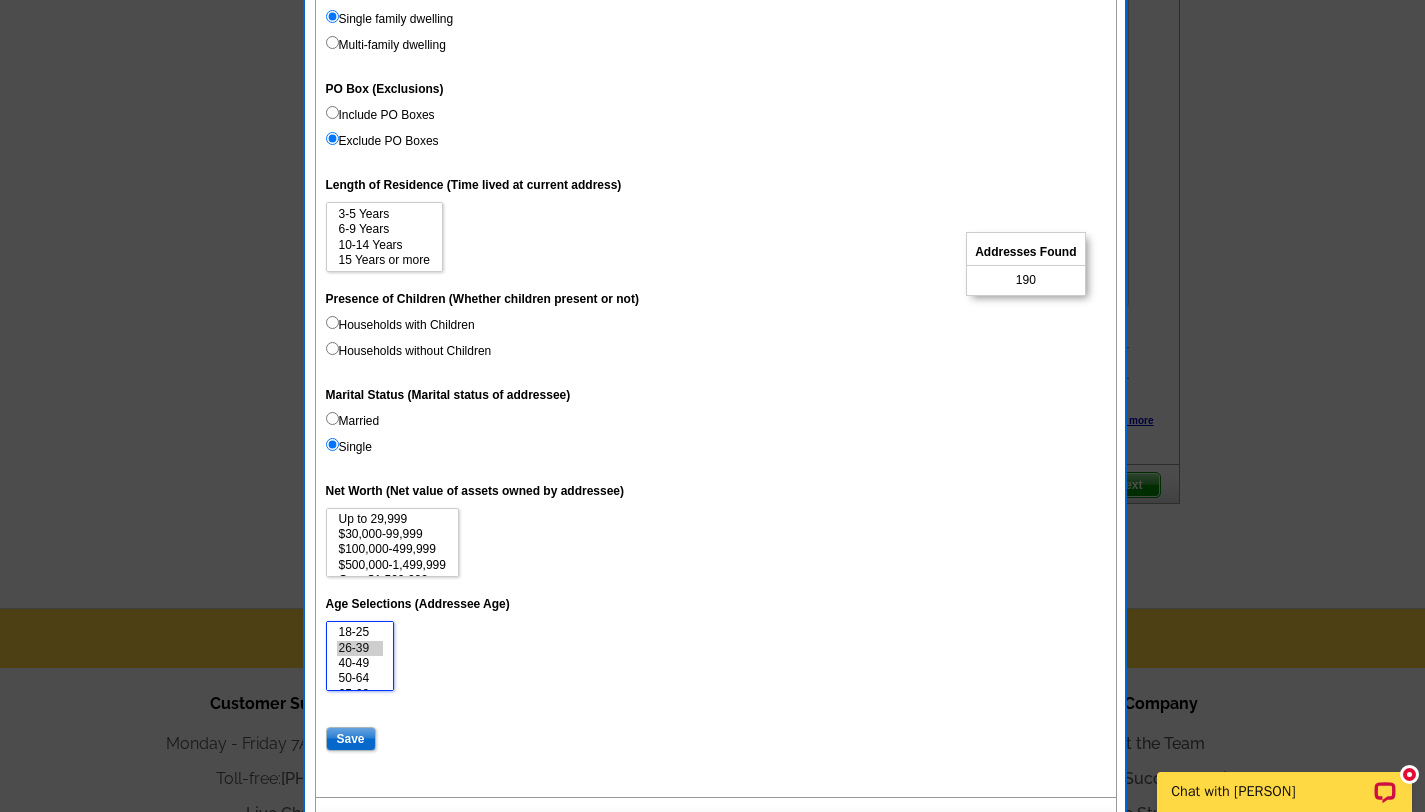 select on "26-39" 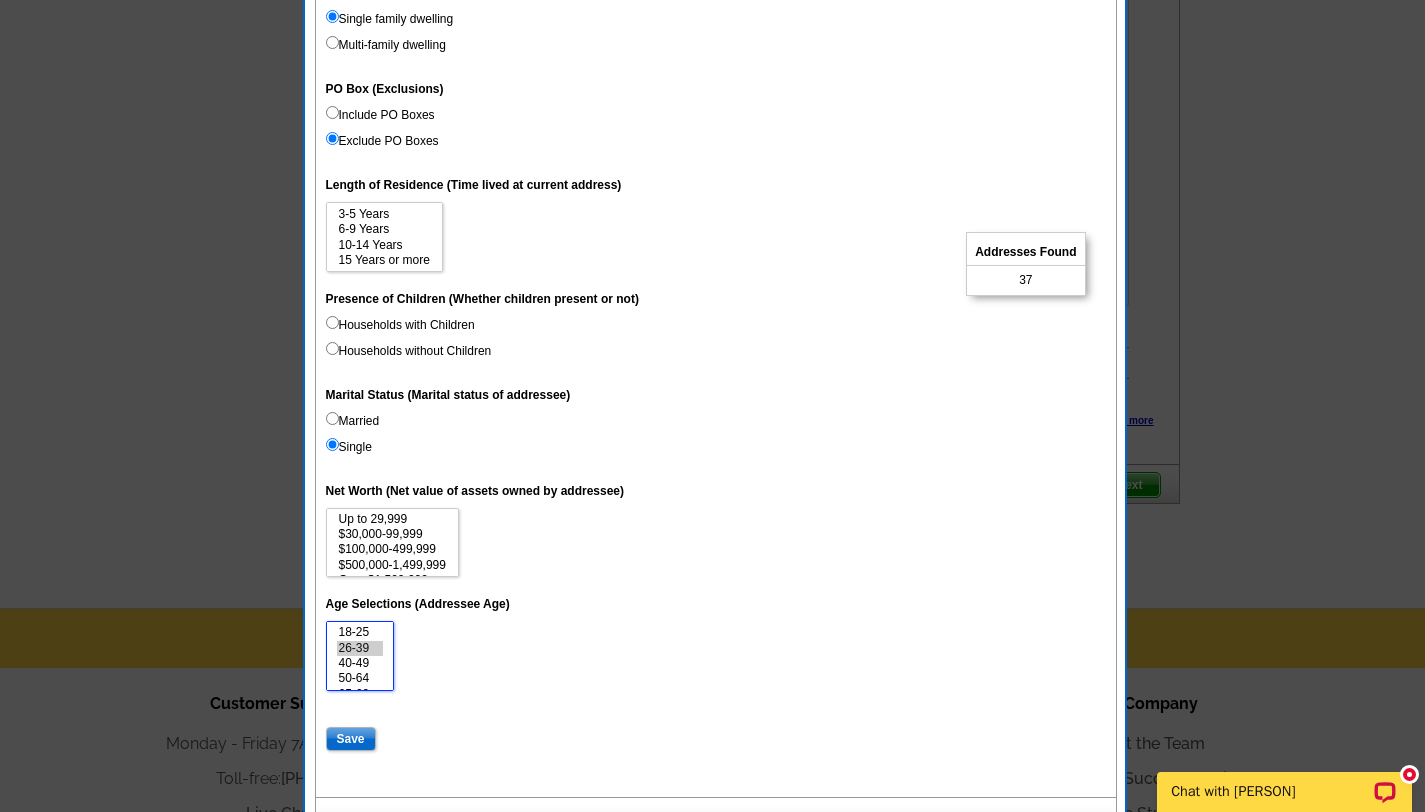select 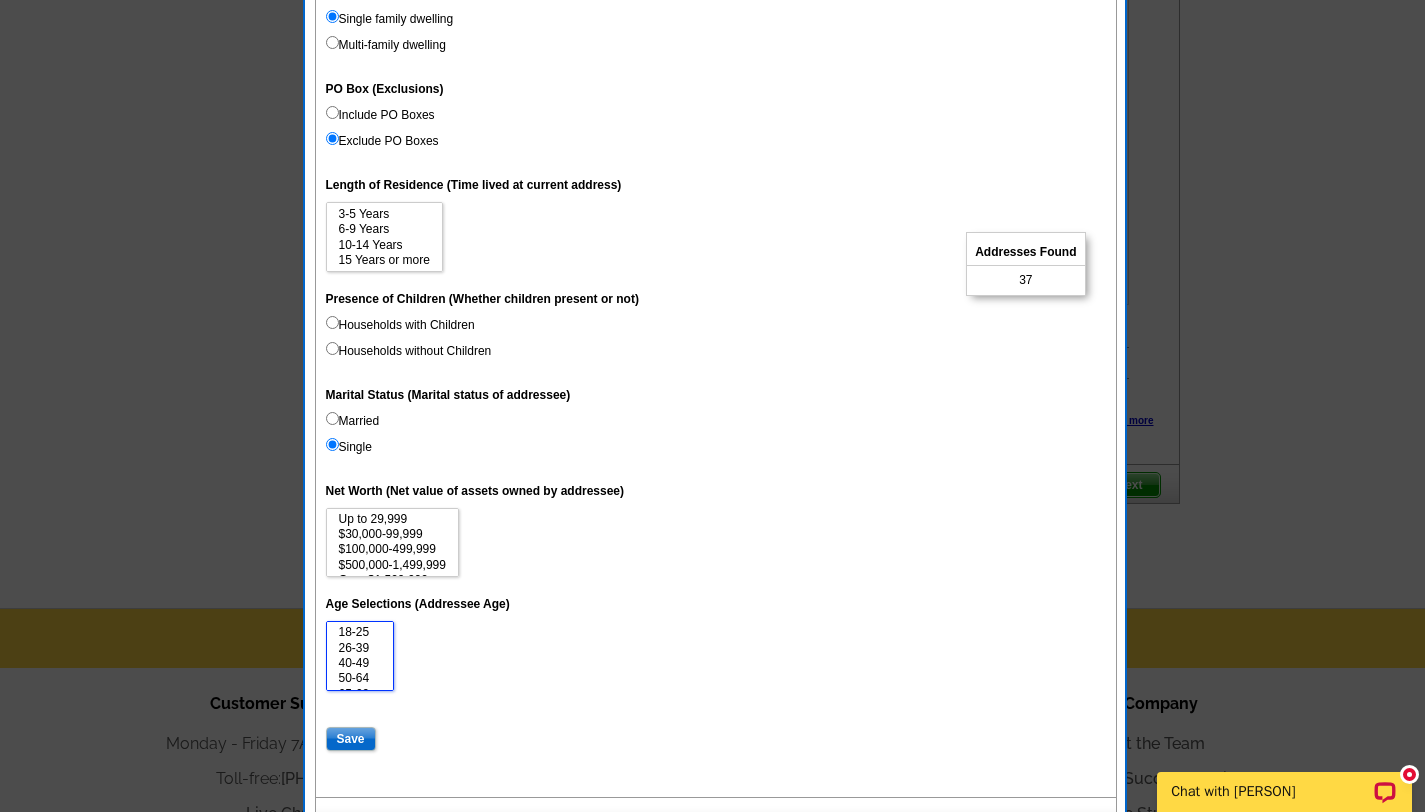 click on "26-39" at bounding box center (360, 648) 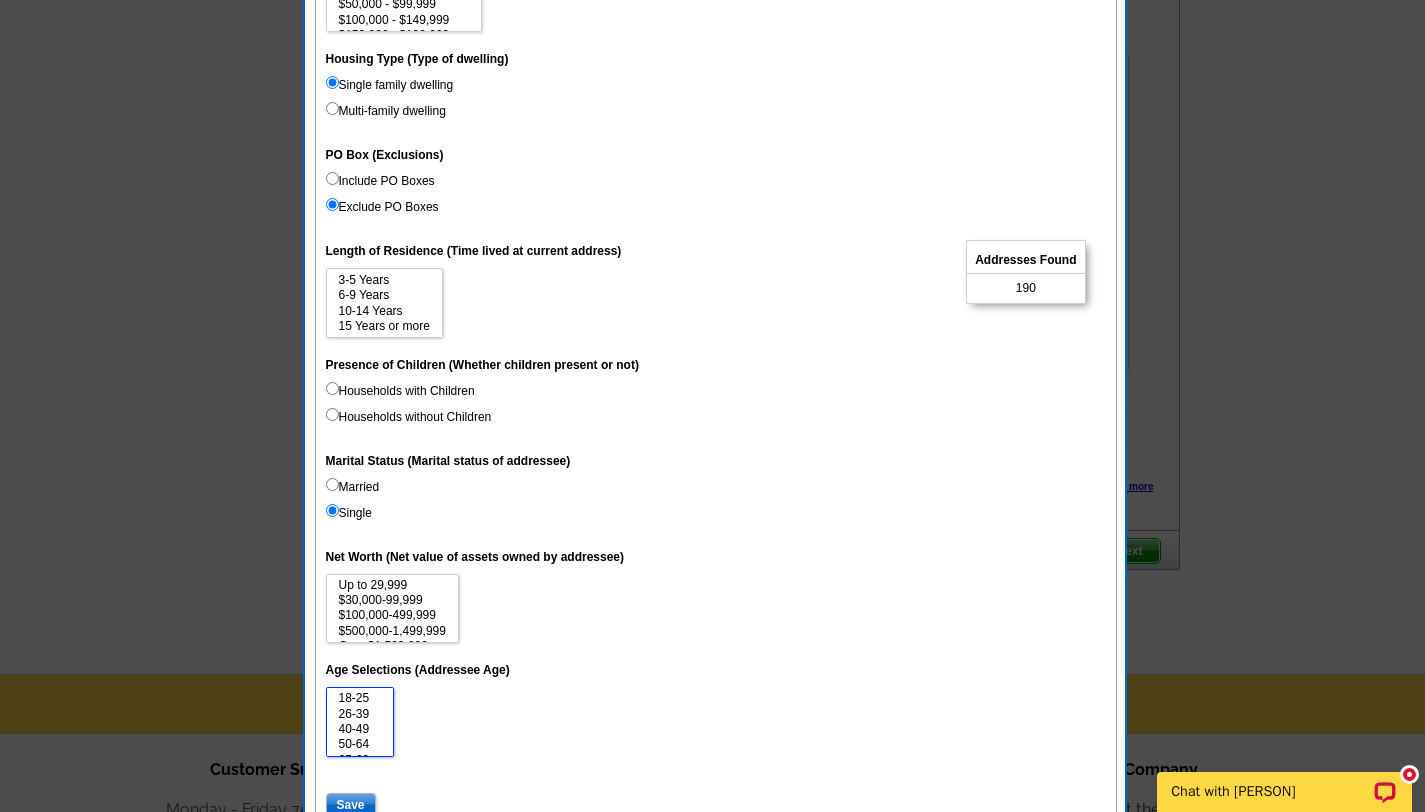scroll, scrollTop: 773, scrollLeft: 0, axis: vertical 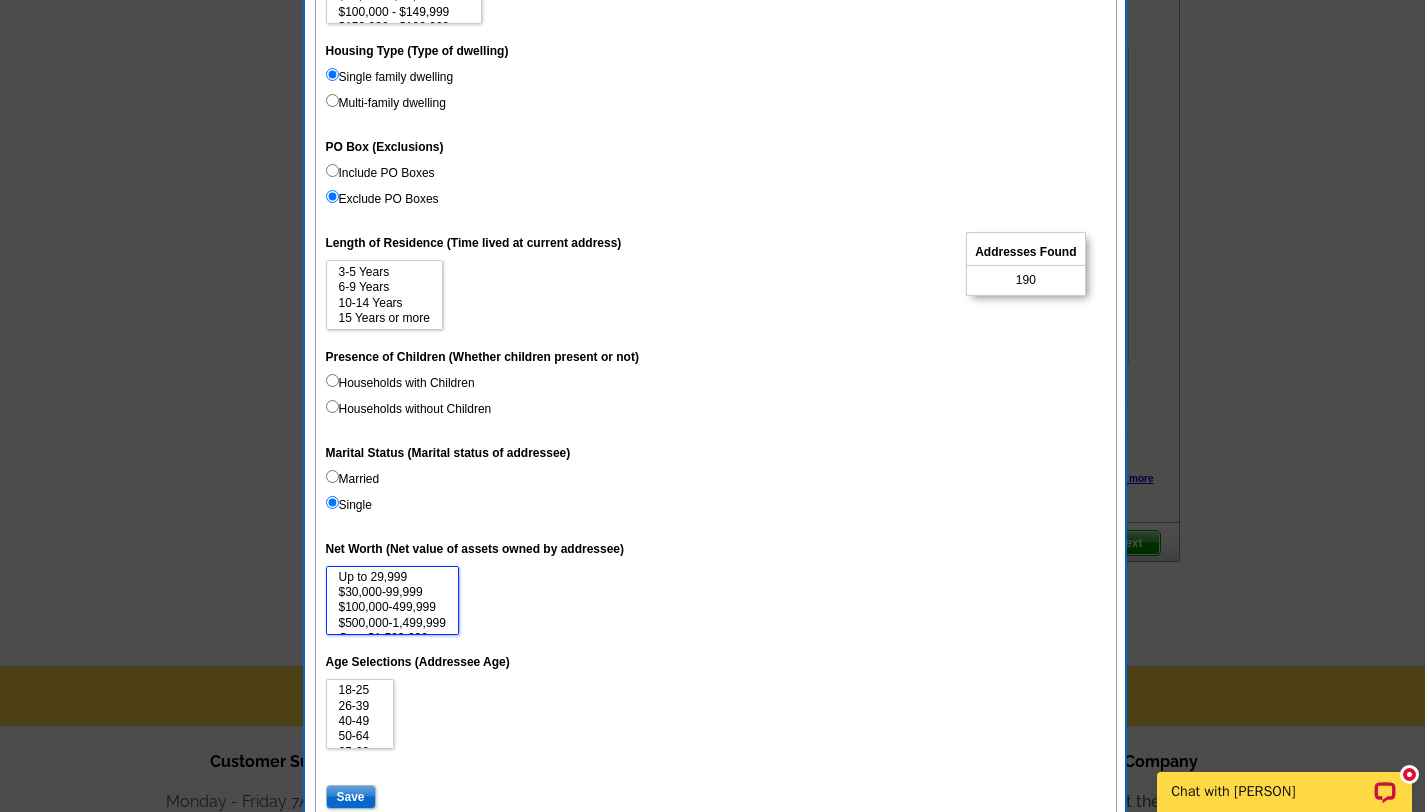 select on "100000-499999" 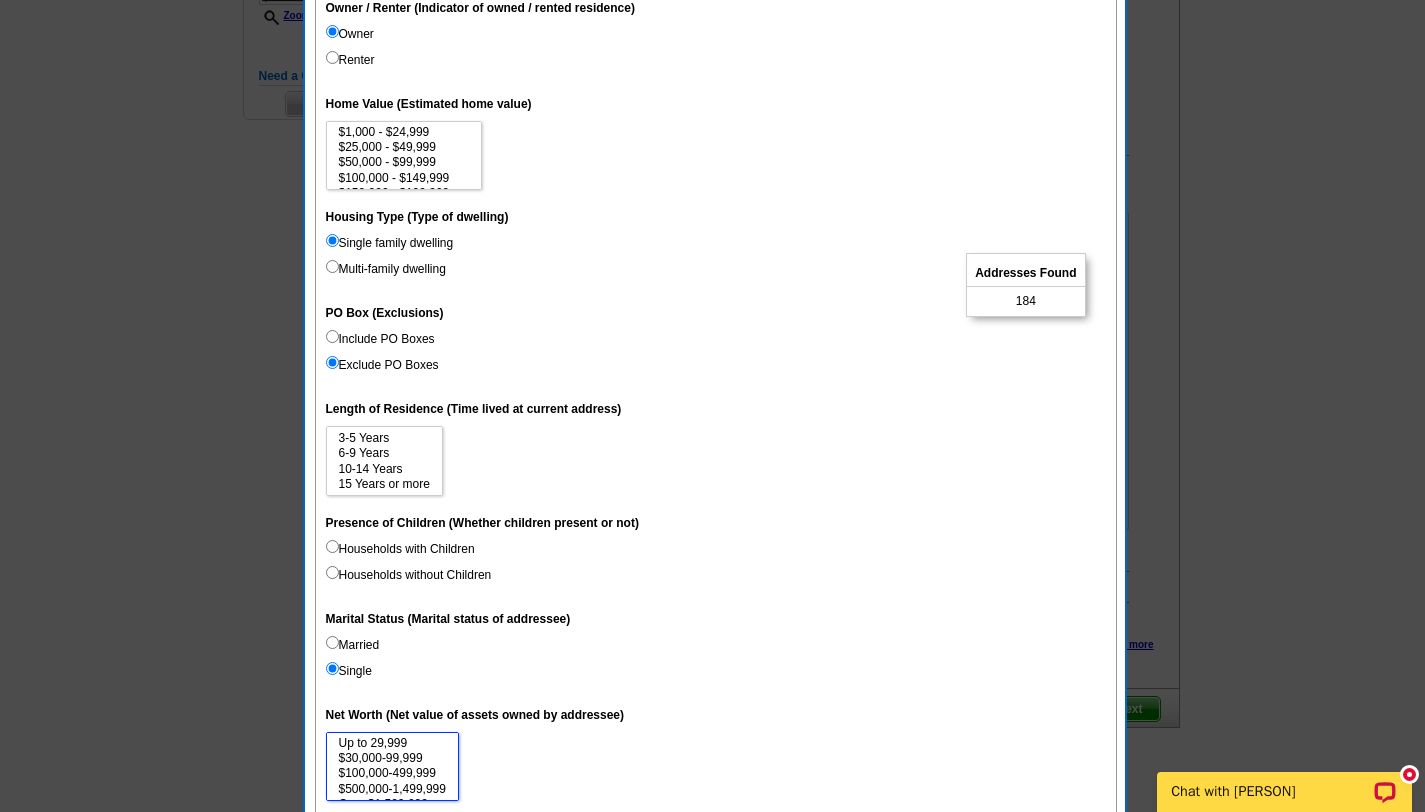 scroll, scrollTop: 595, scrollLeft: 0, axis: vertical 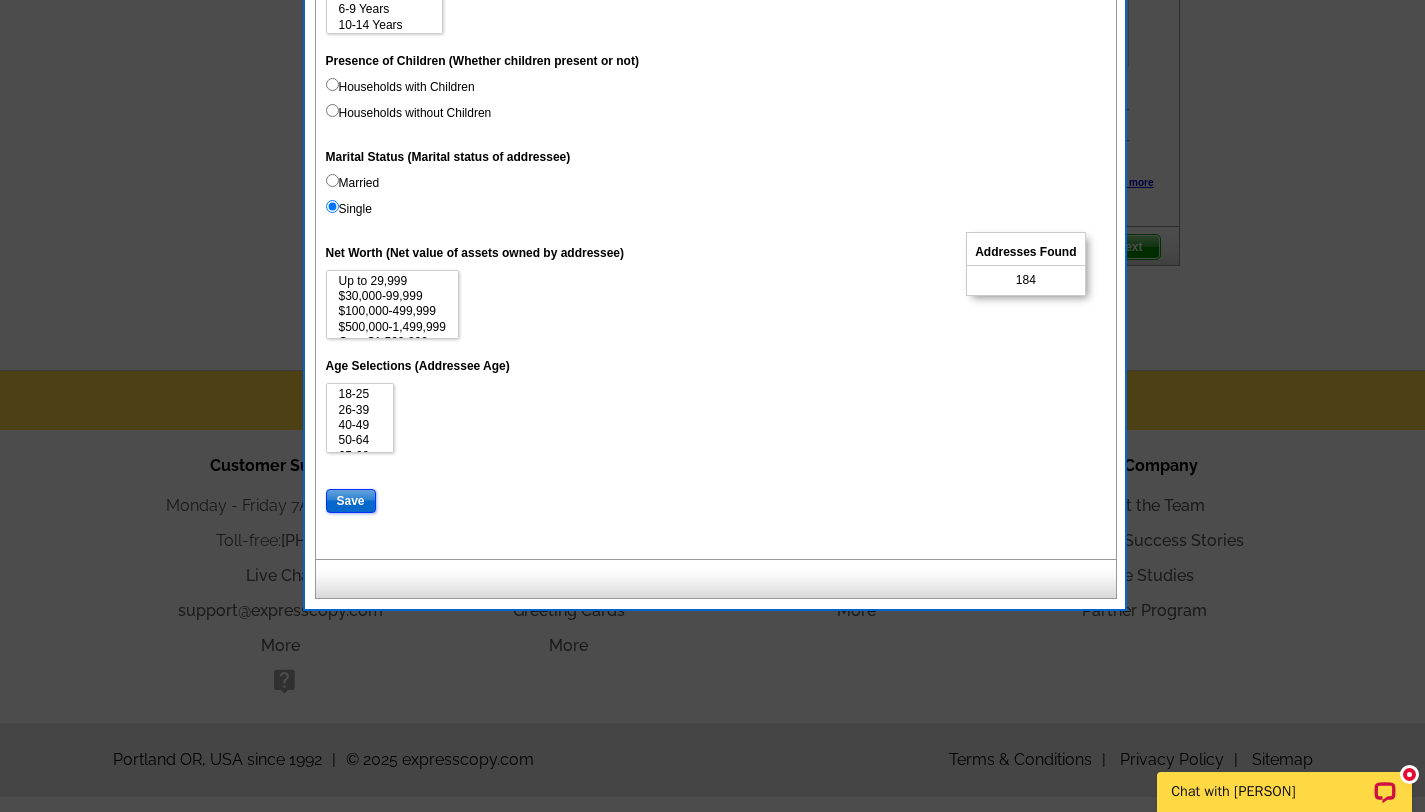 click on "Save" at bounding box center (351, 501) 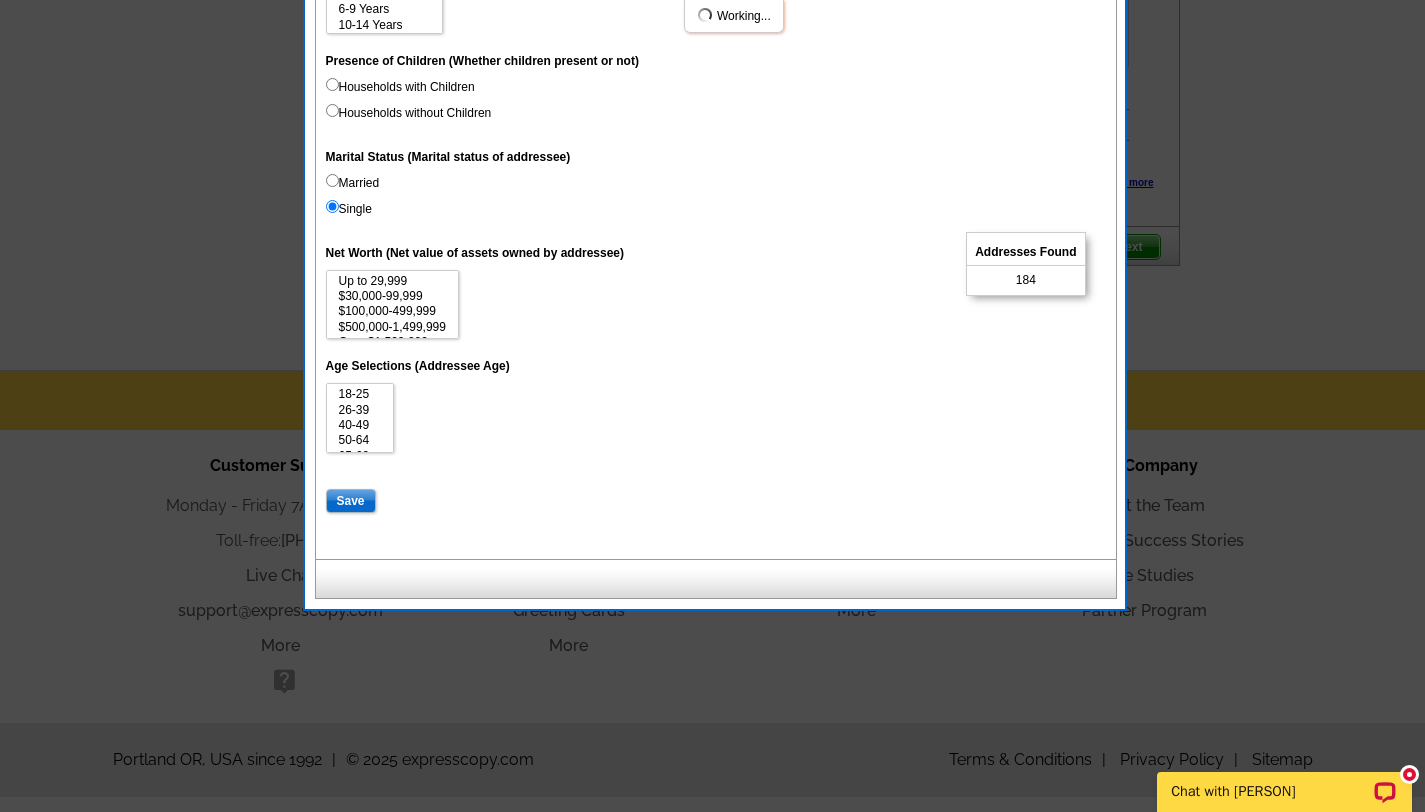 select 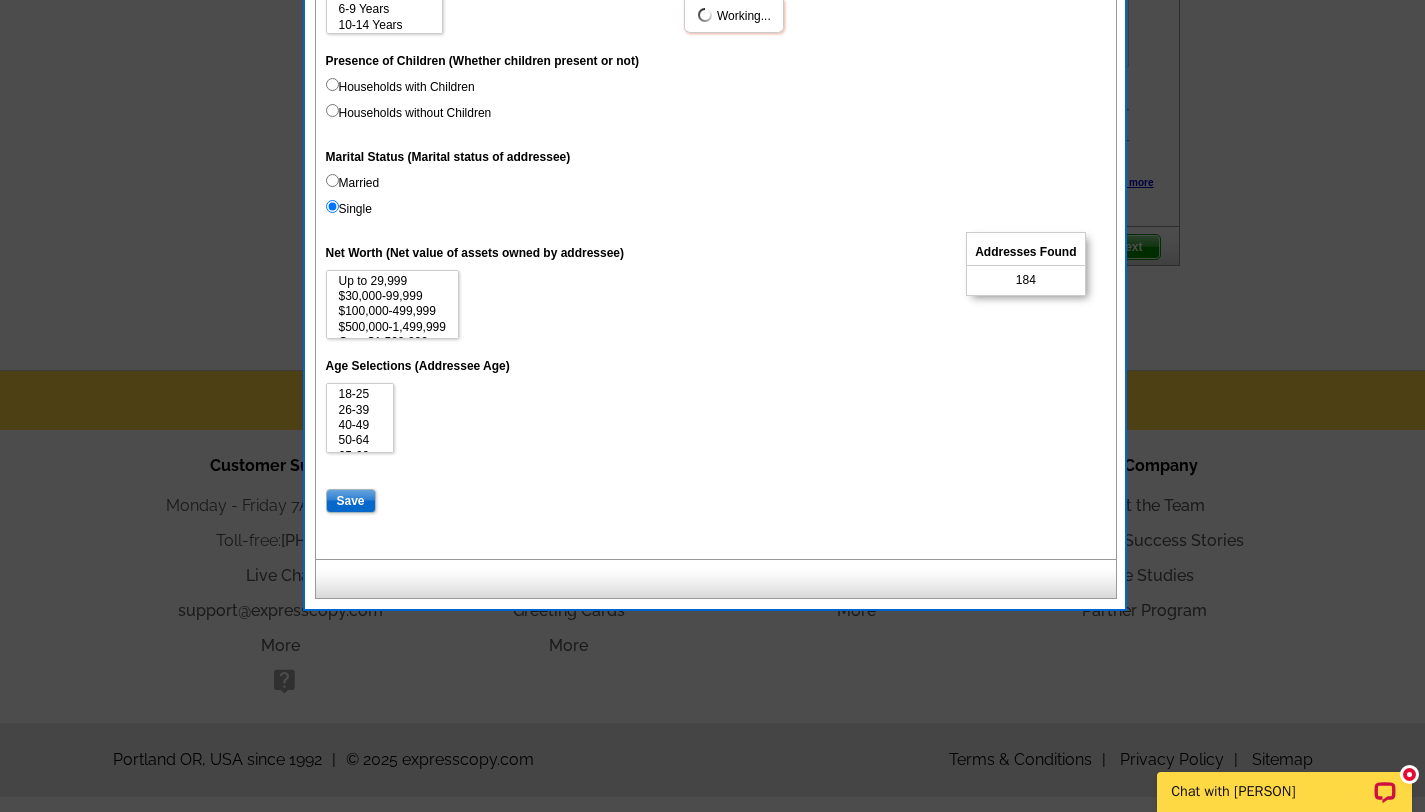 select 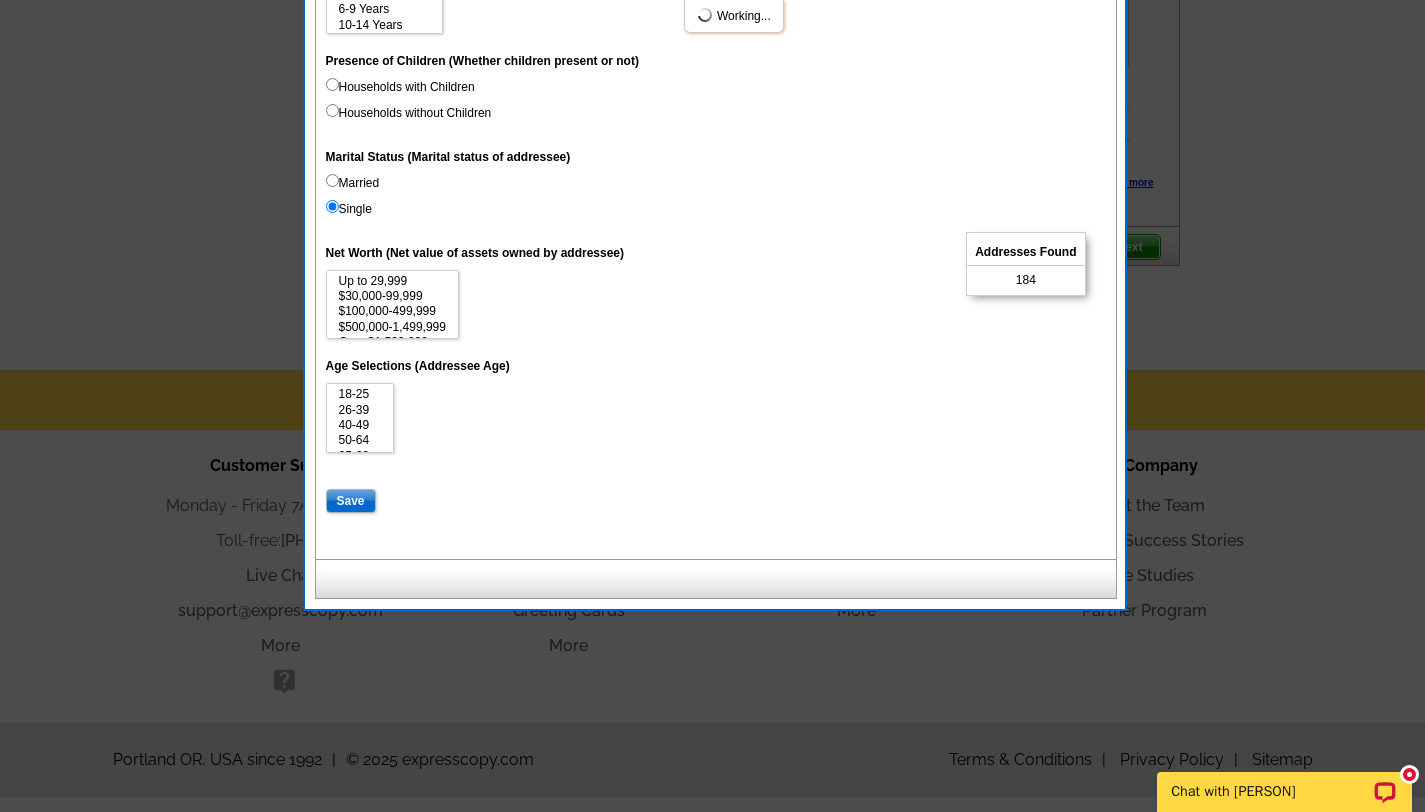 select 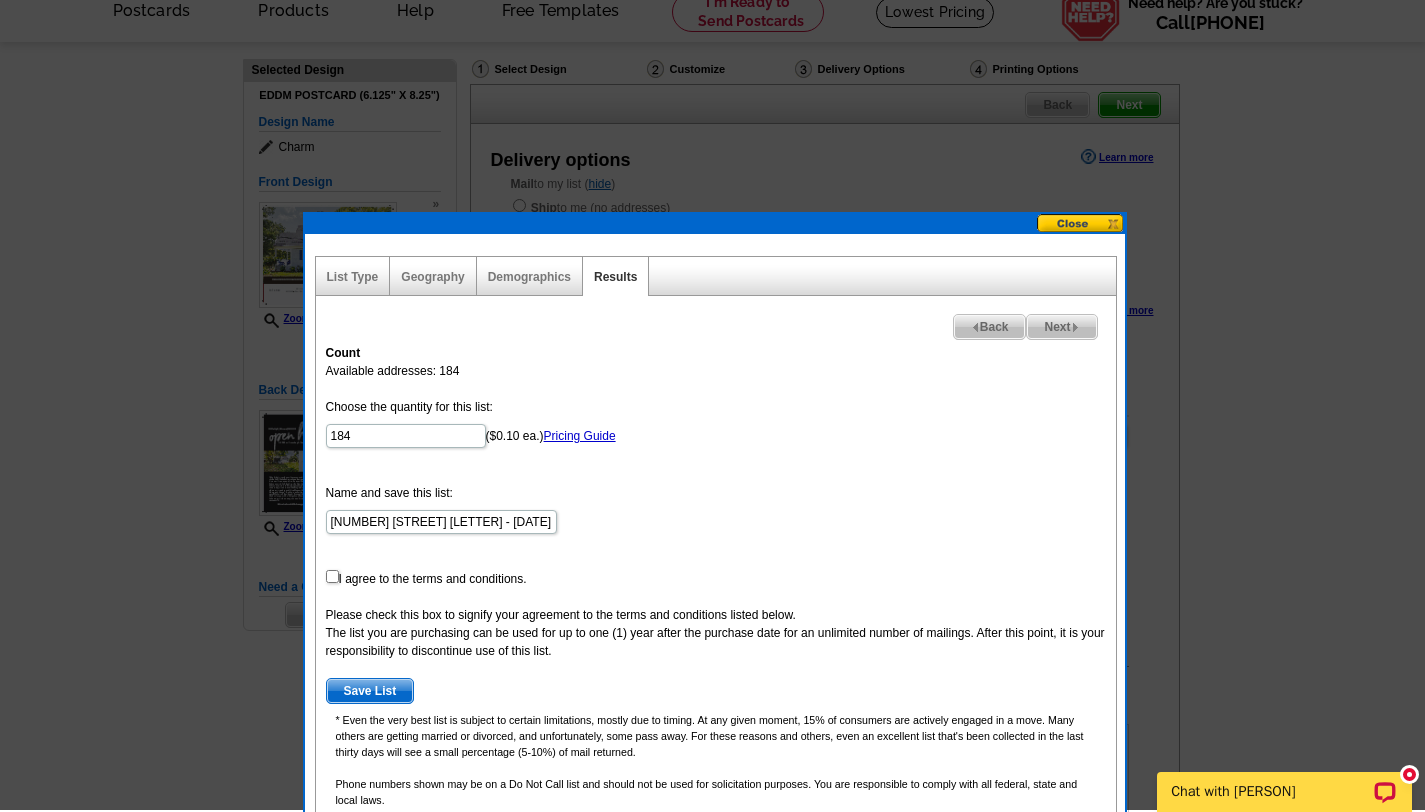 scroll, scrollTop: 99, scrollLeft: 0, axis: vertical 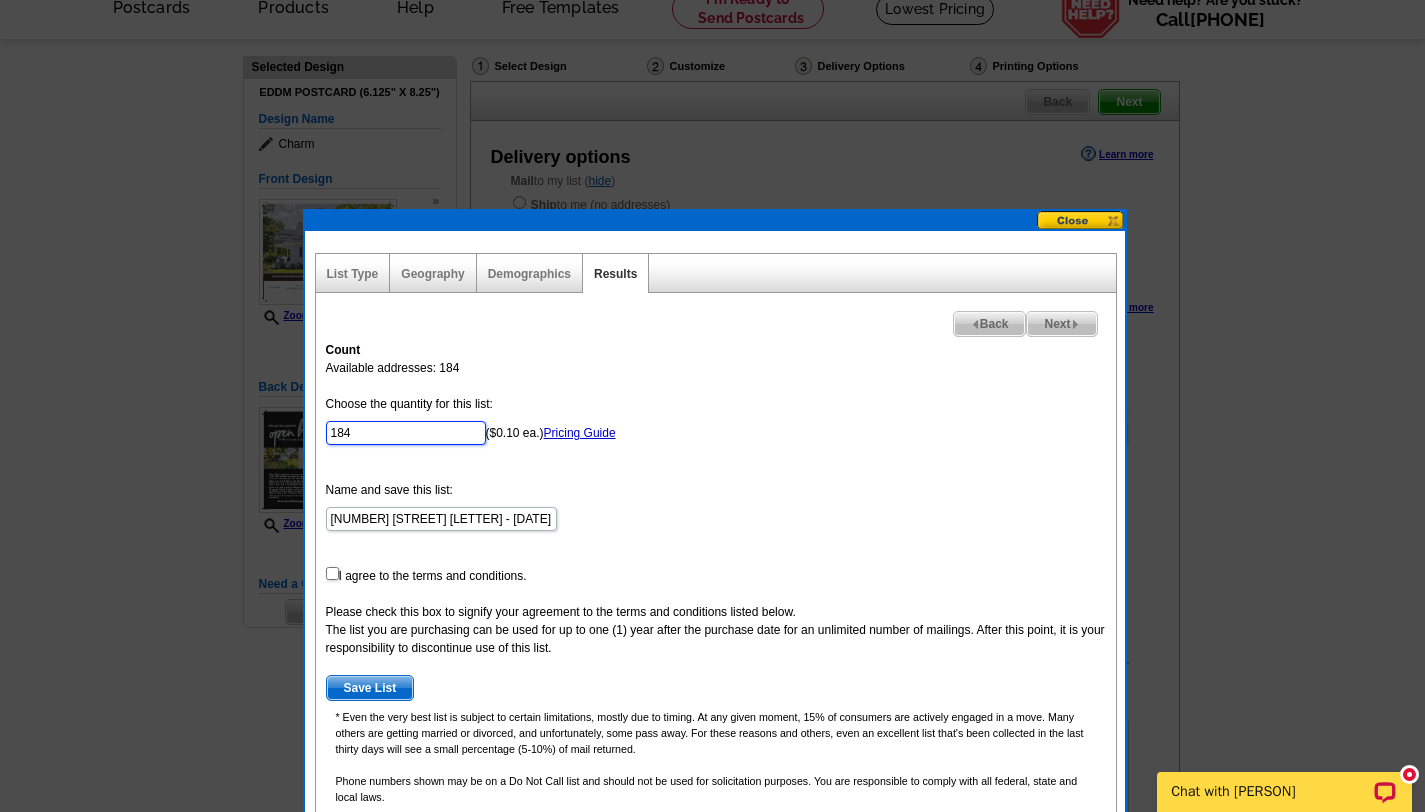 click on "184" at bounding box center [406, 433] 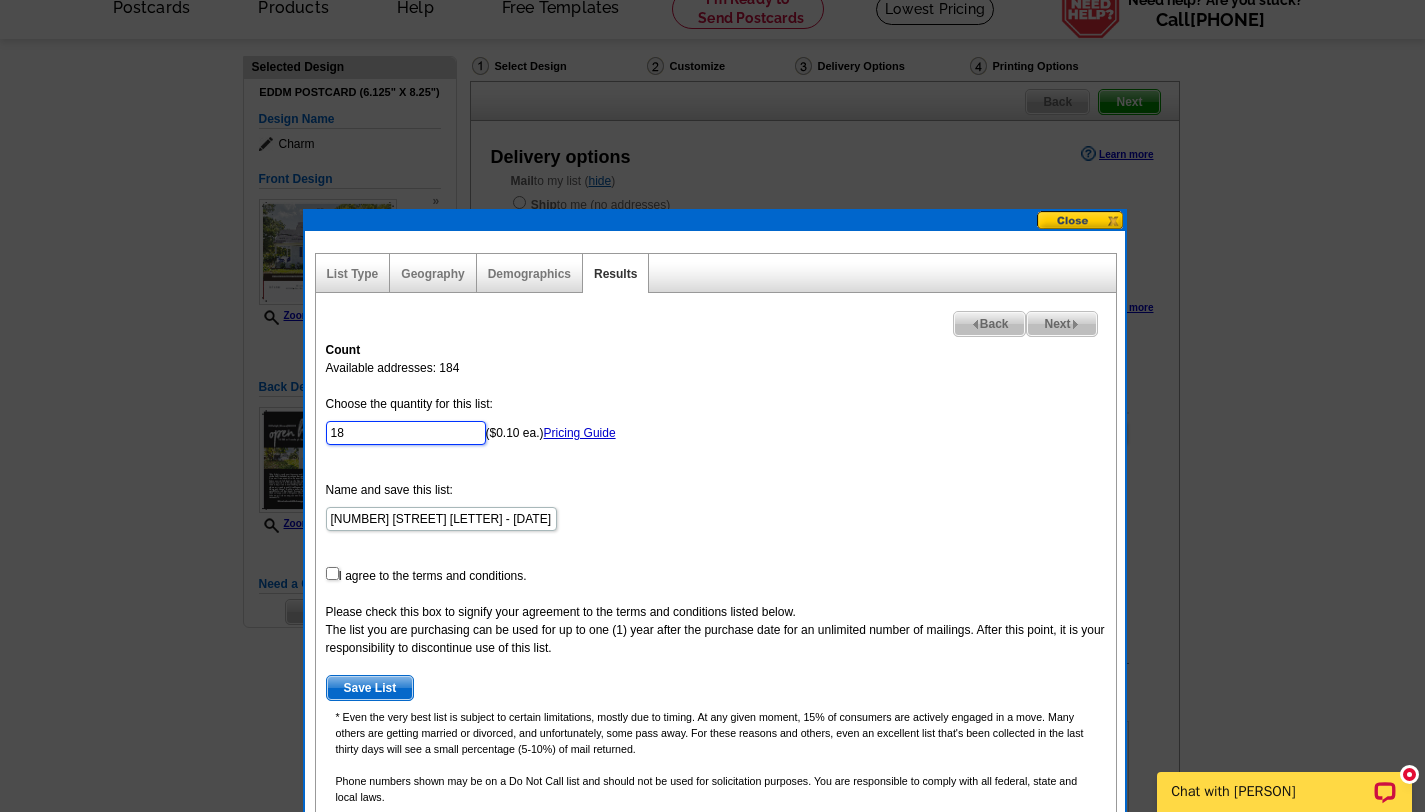 type on "1" 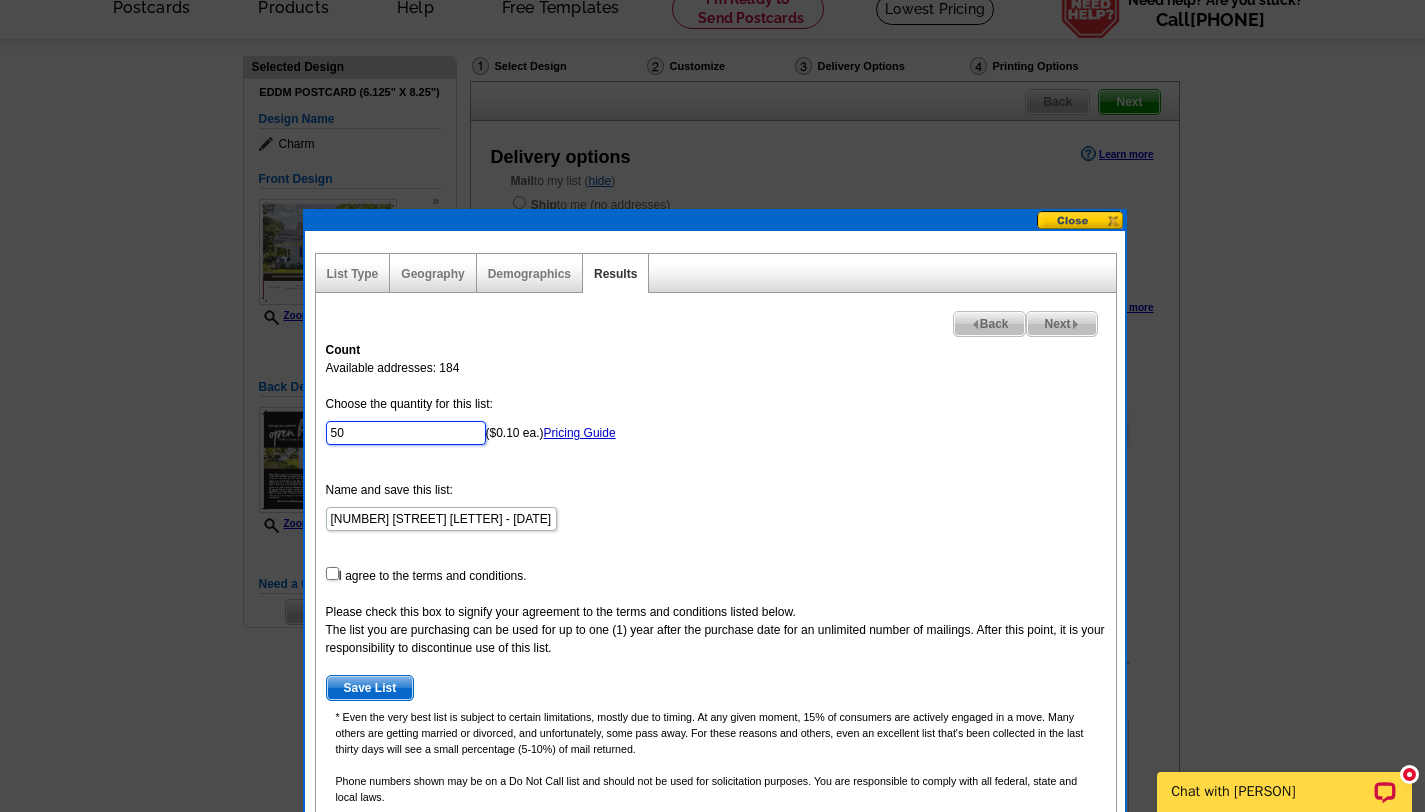 type on "50" 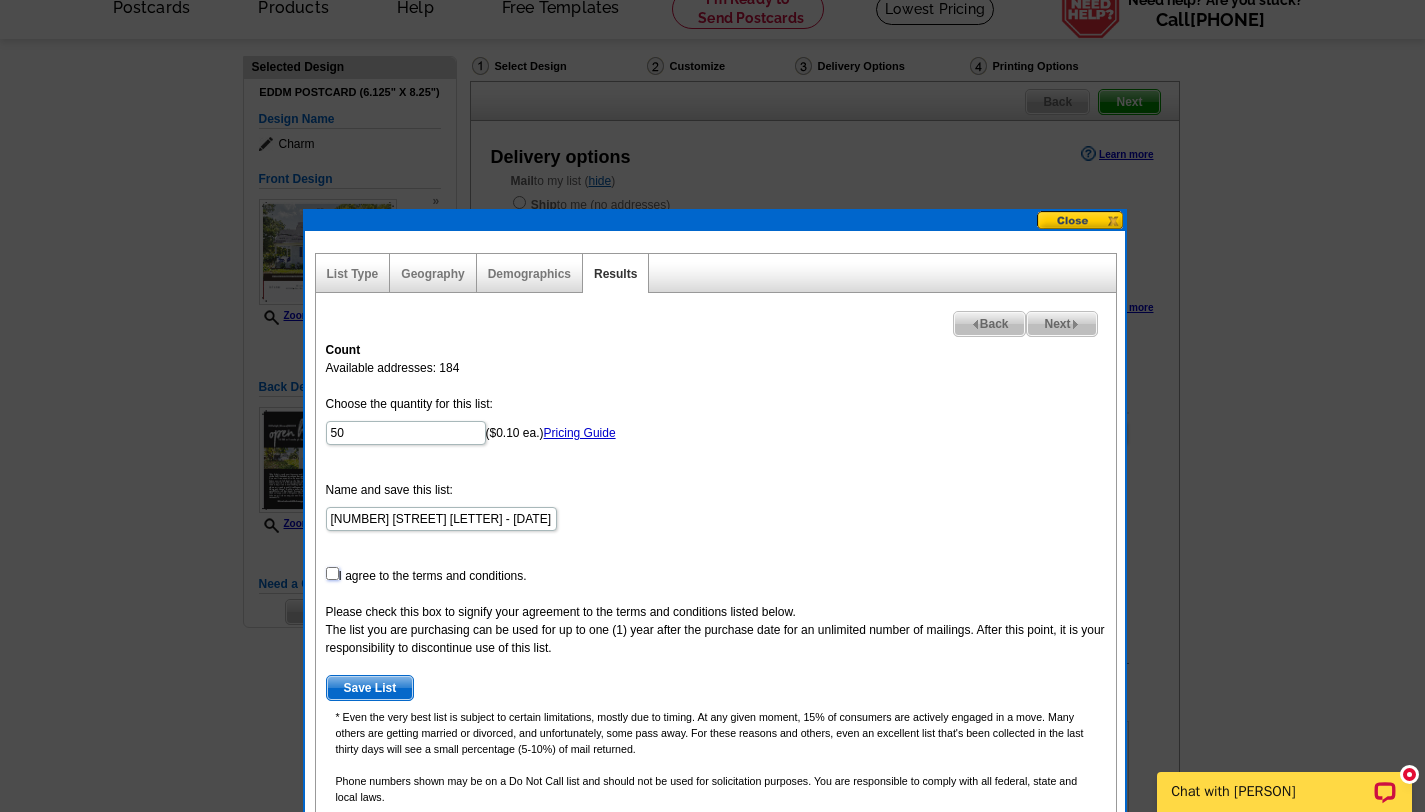 click at bounding box center [332, 573] 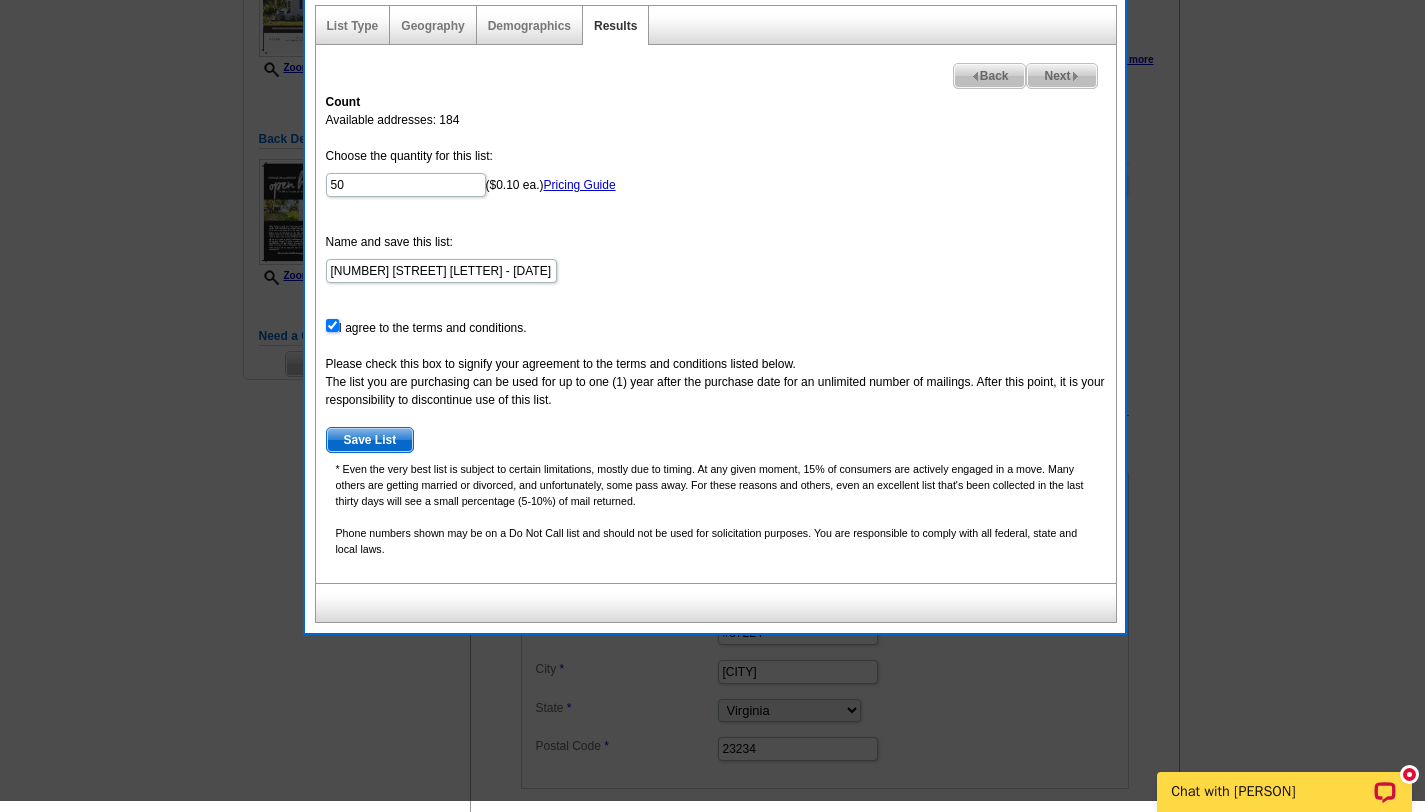 scroll, scrollTop: 356, scrollLeft: 0, axis: vertical 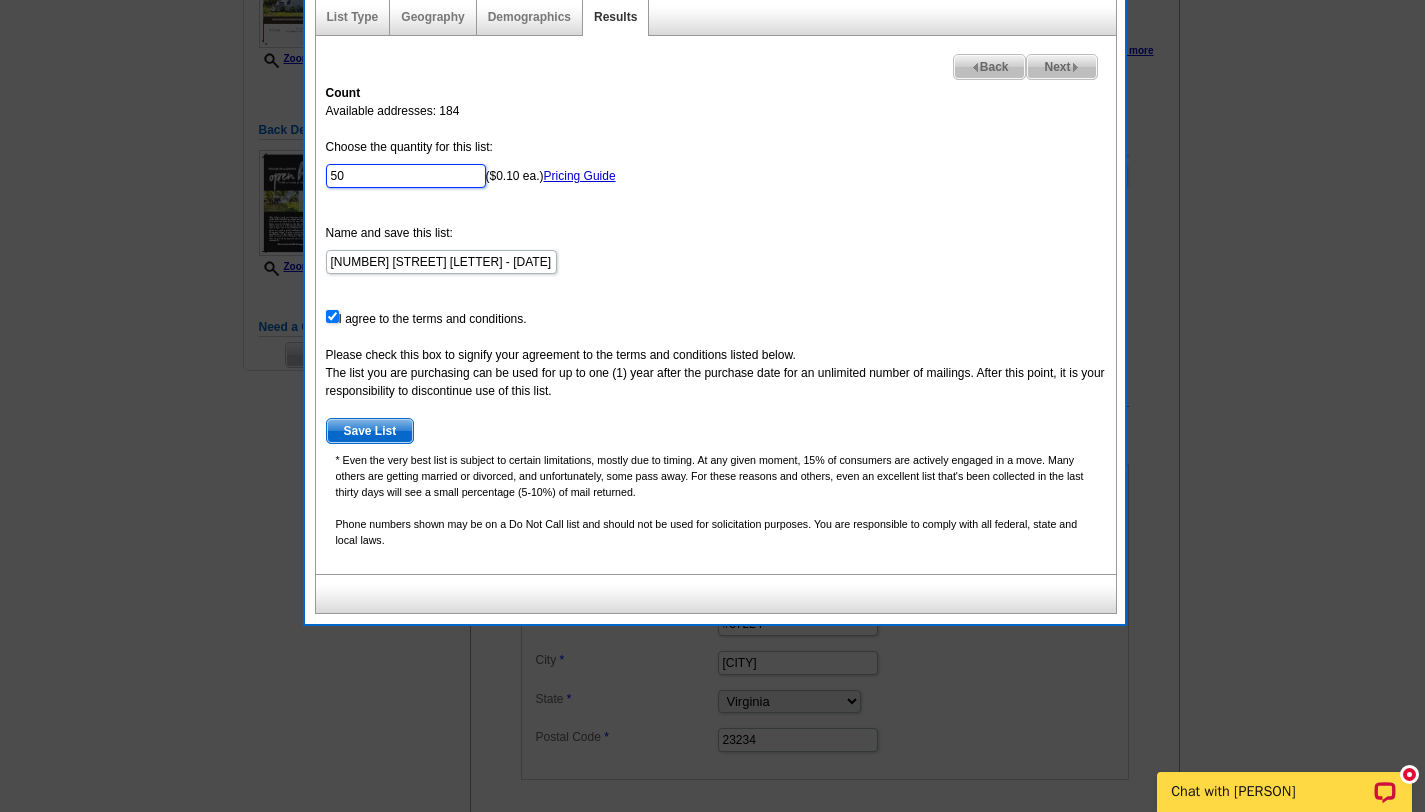 click on "50" at bounding box center [406, 176] 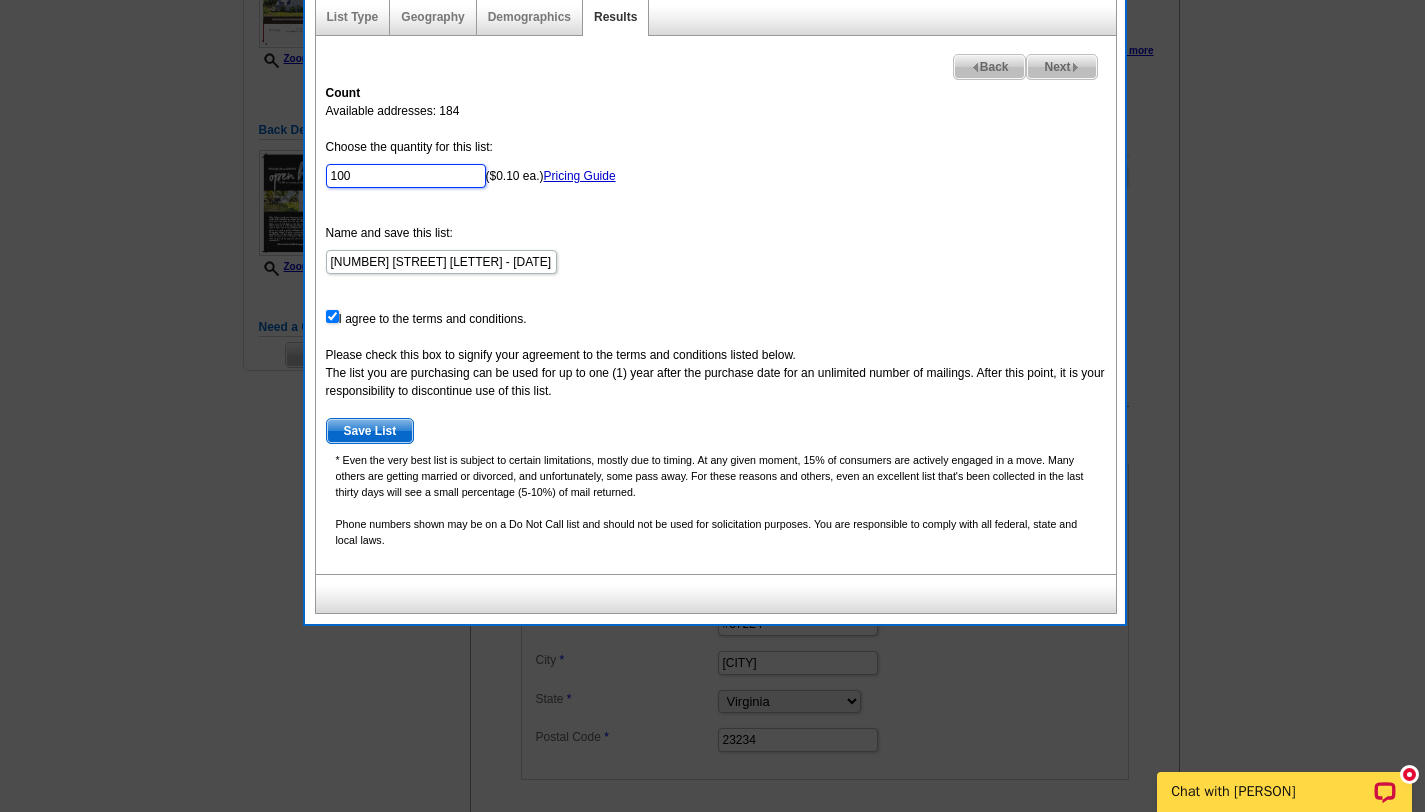 type on "100" 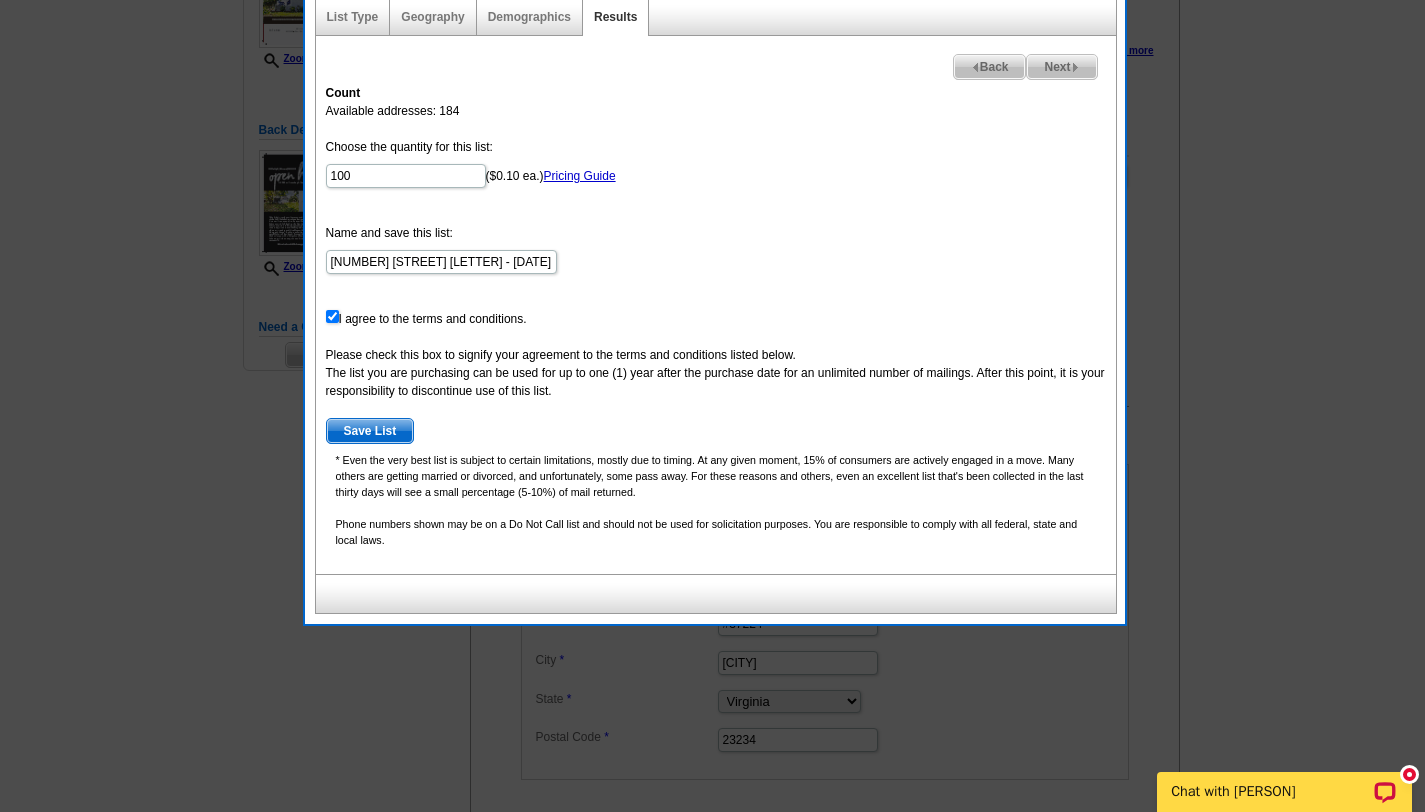 click on "Save List" at bounding box center (370, 431) 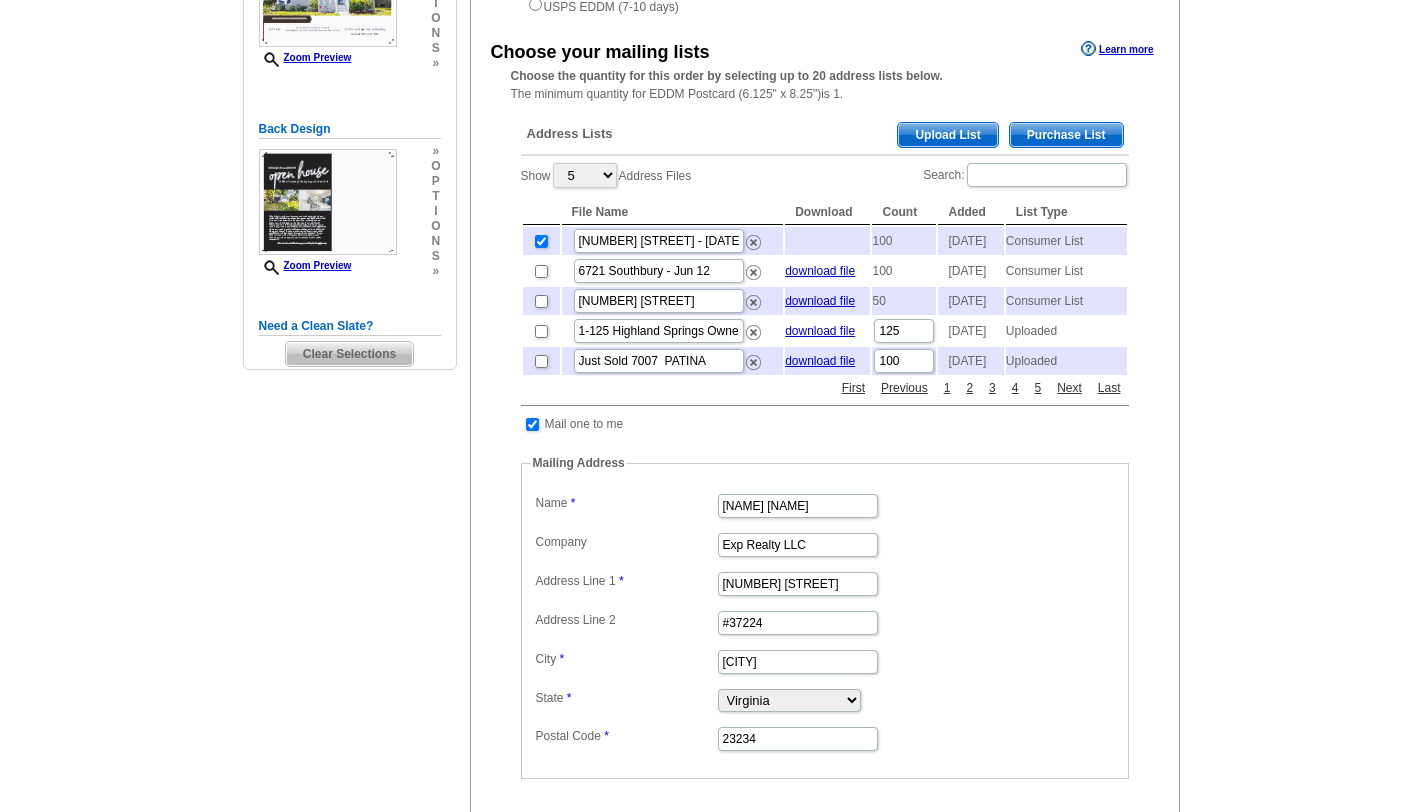 scroll, scrollTop: 356, scrollLeft: 0, axis: vertical 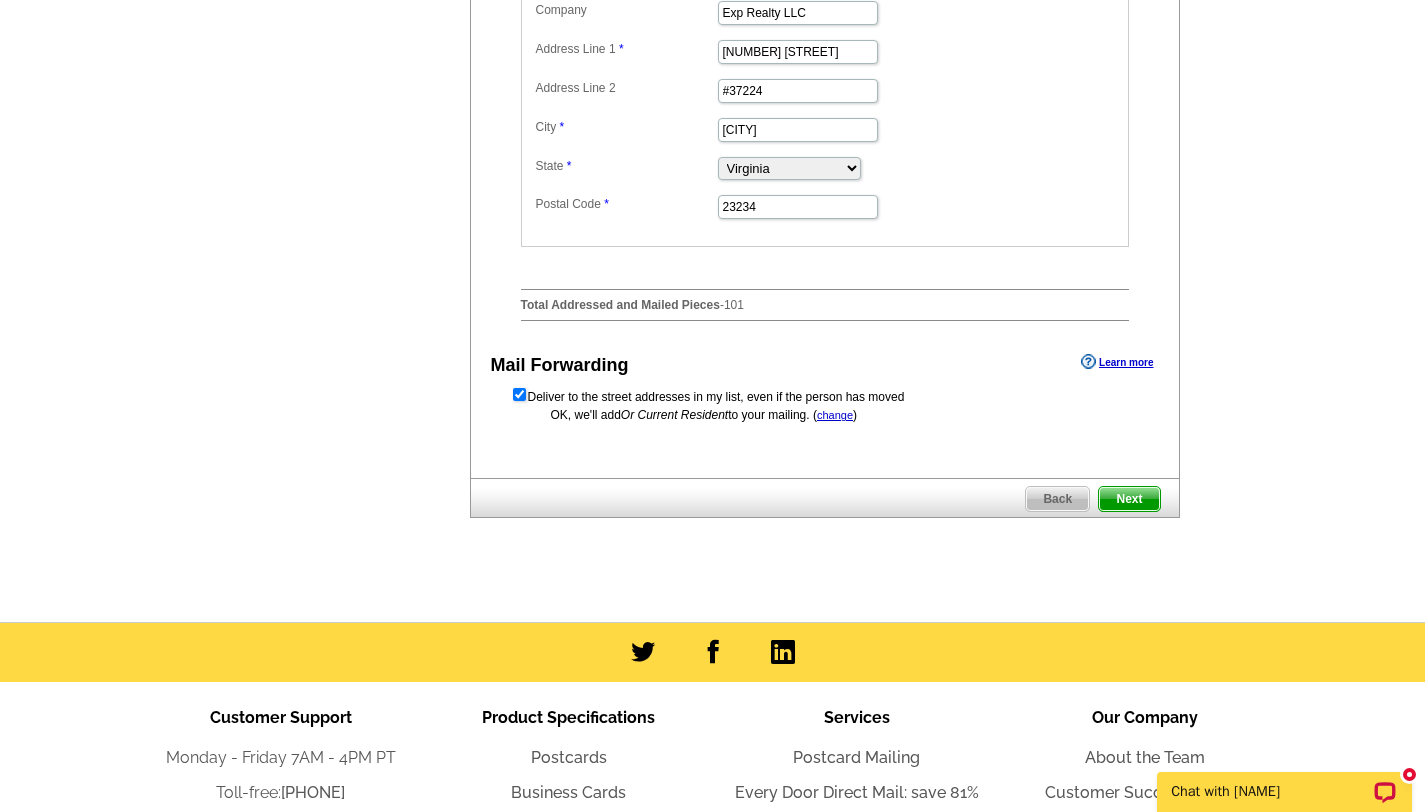 click on "Next" at bounding box center [1129, 499] 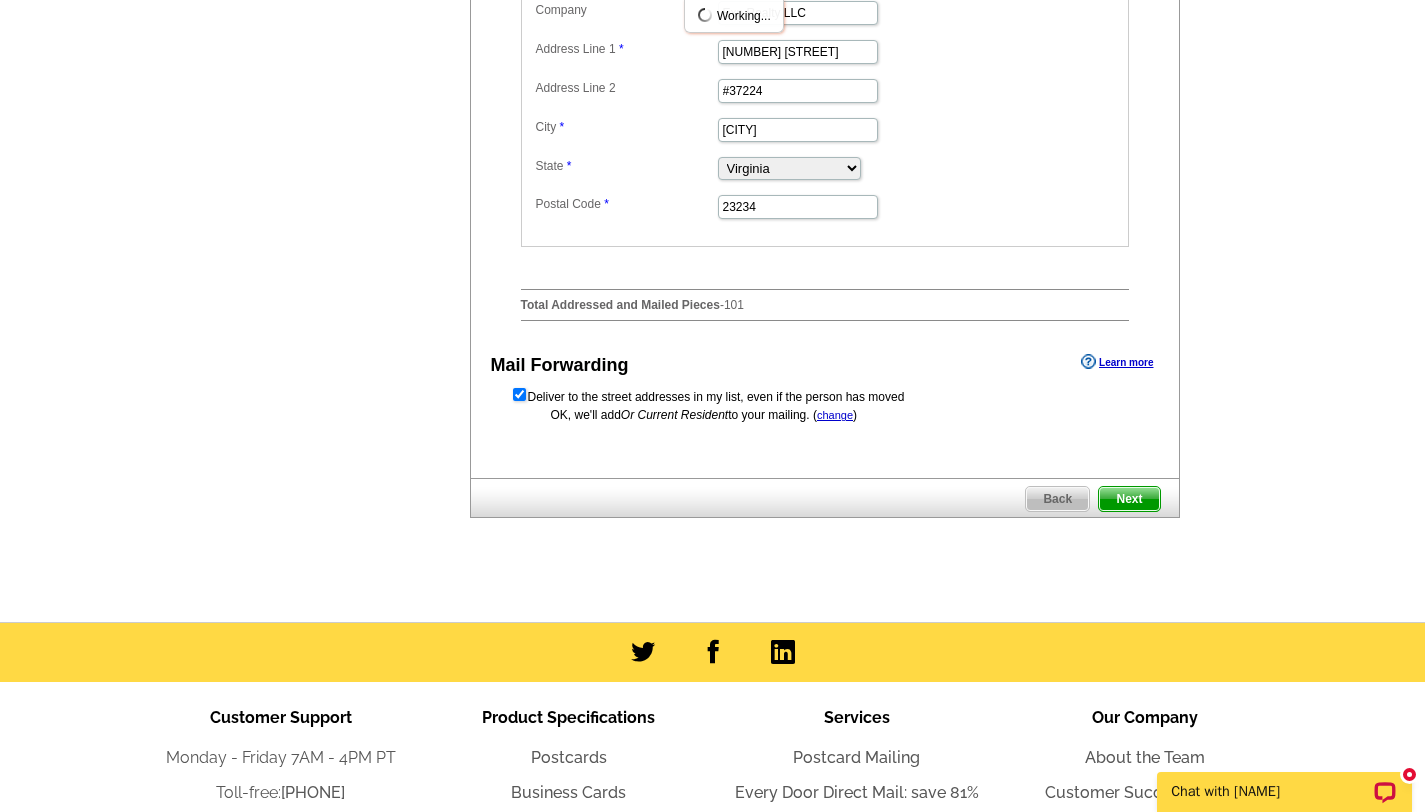 scroll, scrollTop: 0, scrollLeft: 0, axis: both 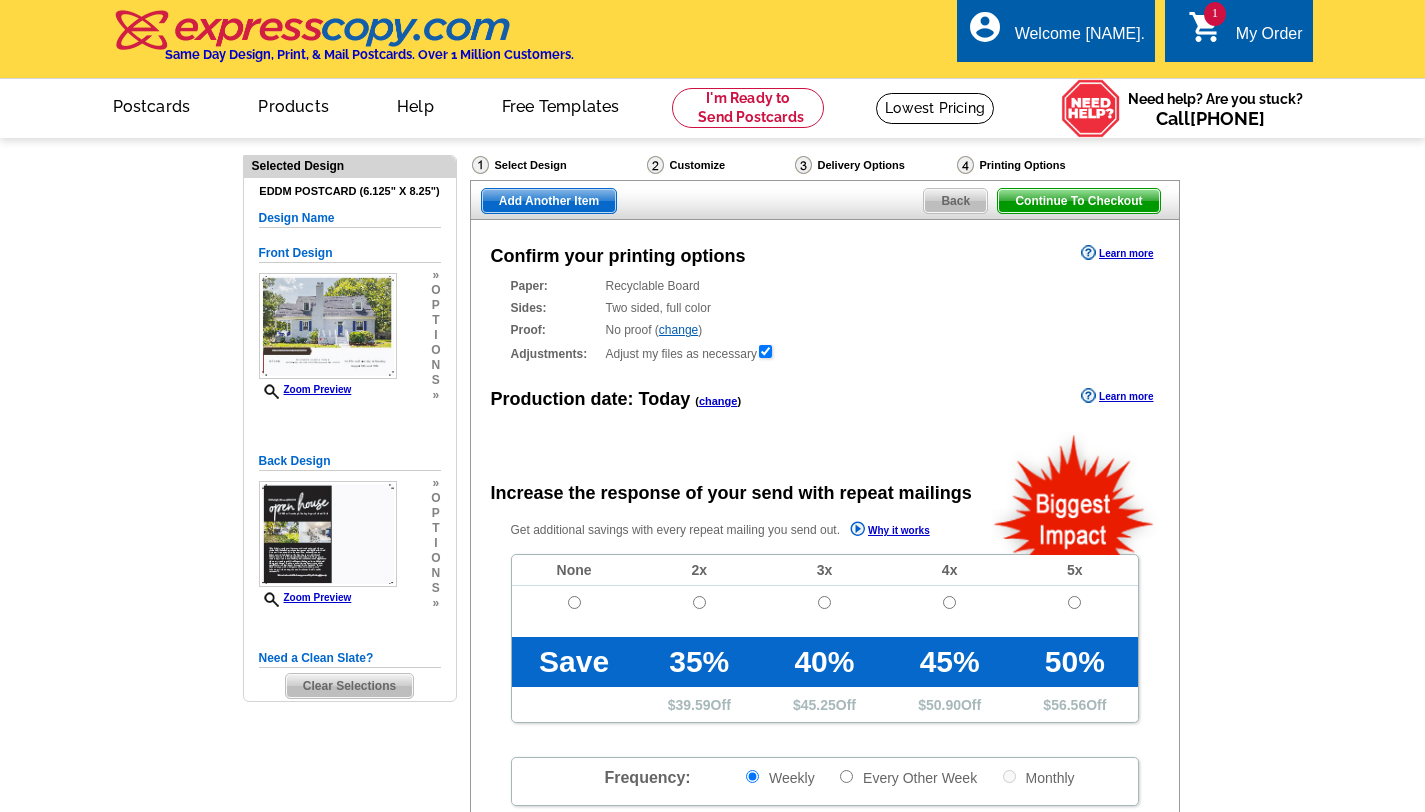 radio on "false" 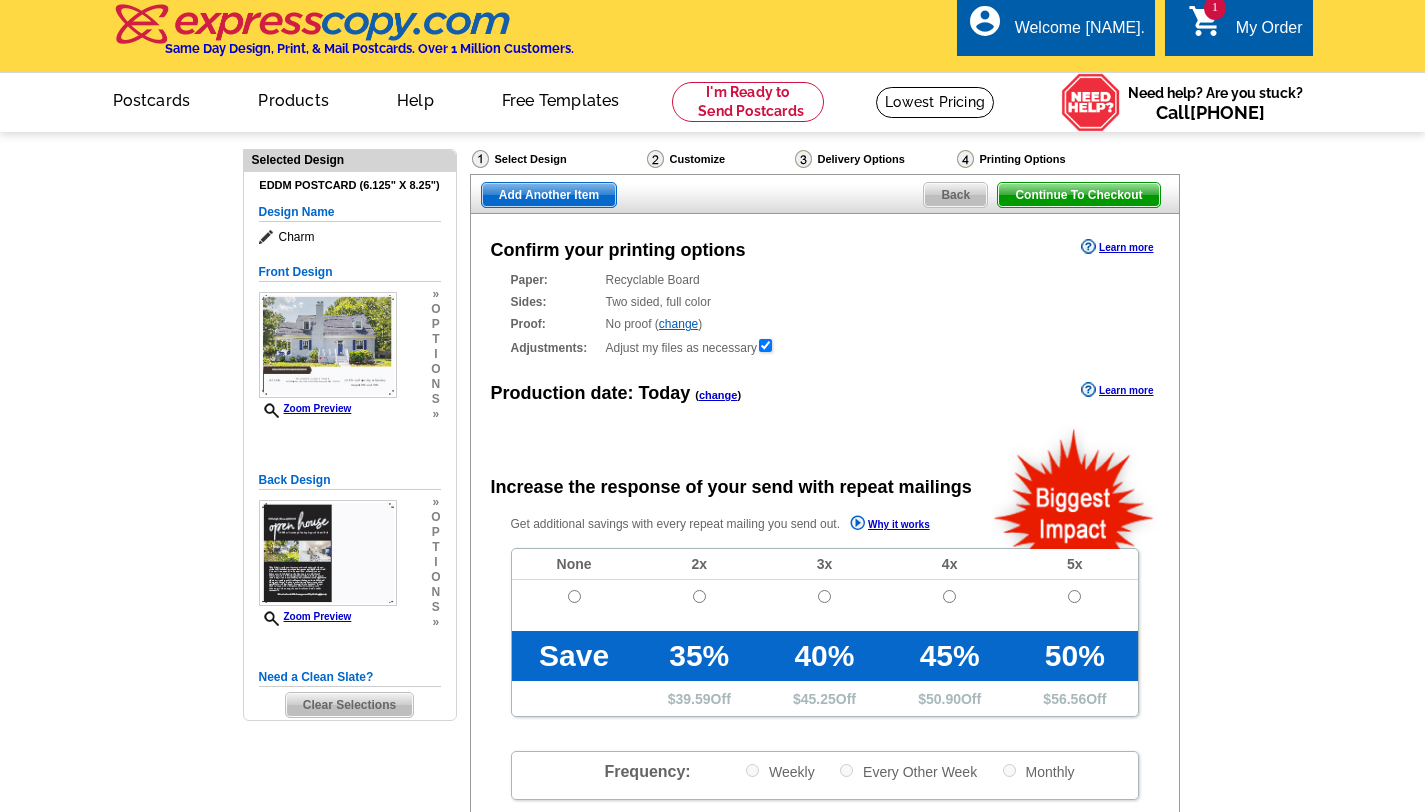 scroll, scrollTop: 13, scrollLeft: 0, axis: vertical 